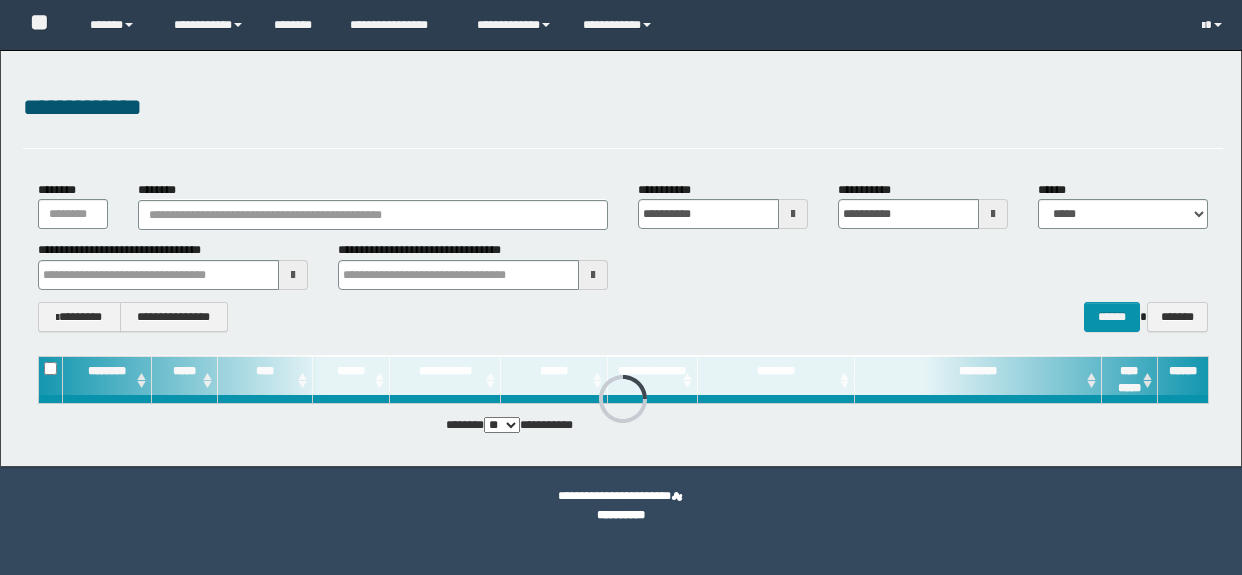 scroll, scrollTop: 0, scrollLeft: 0, axis: both 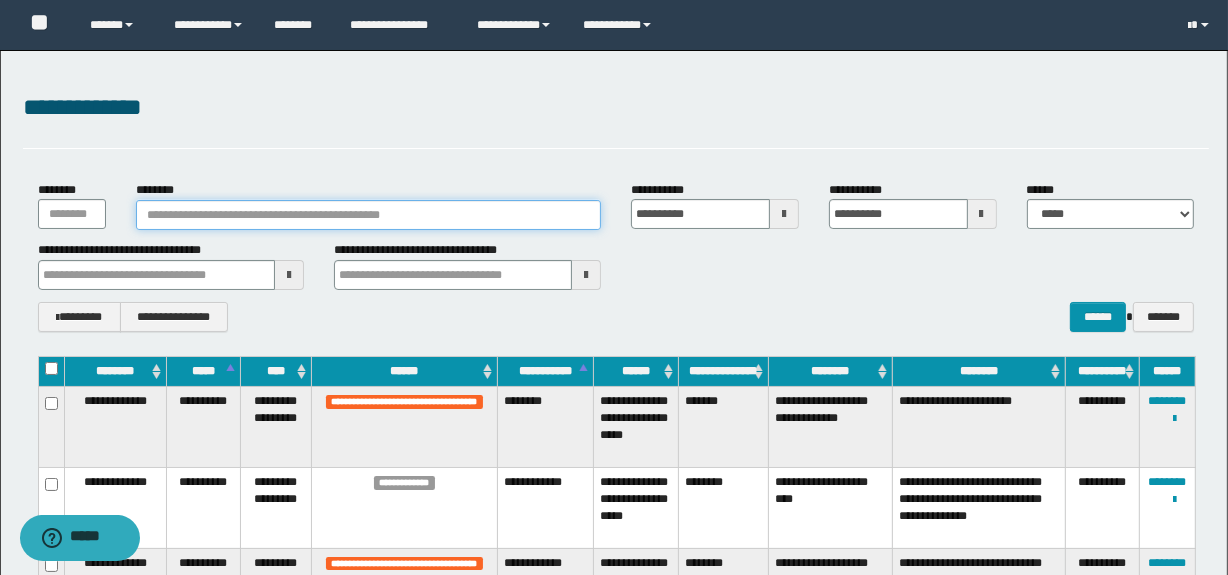 click on "********" at bounding box center [368, 215] 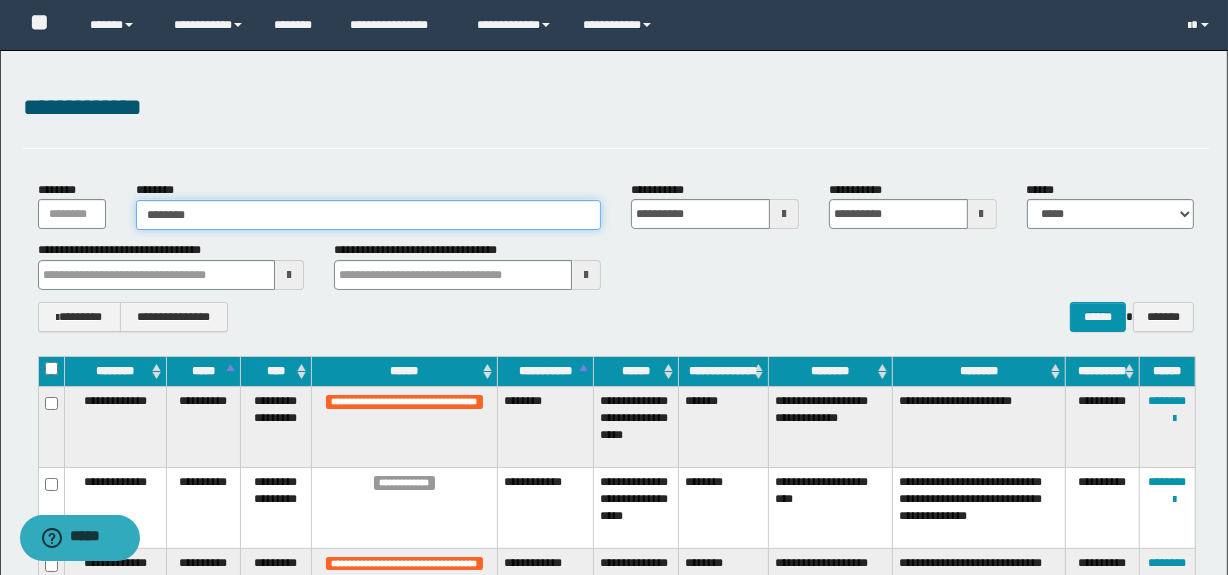 type on "********" 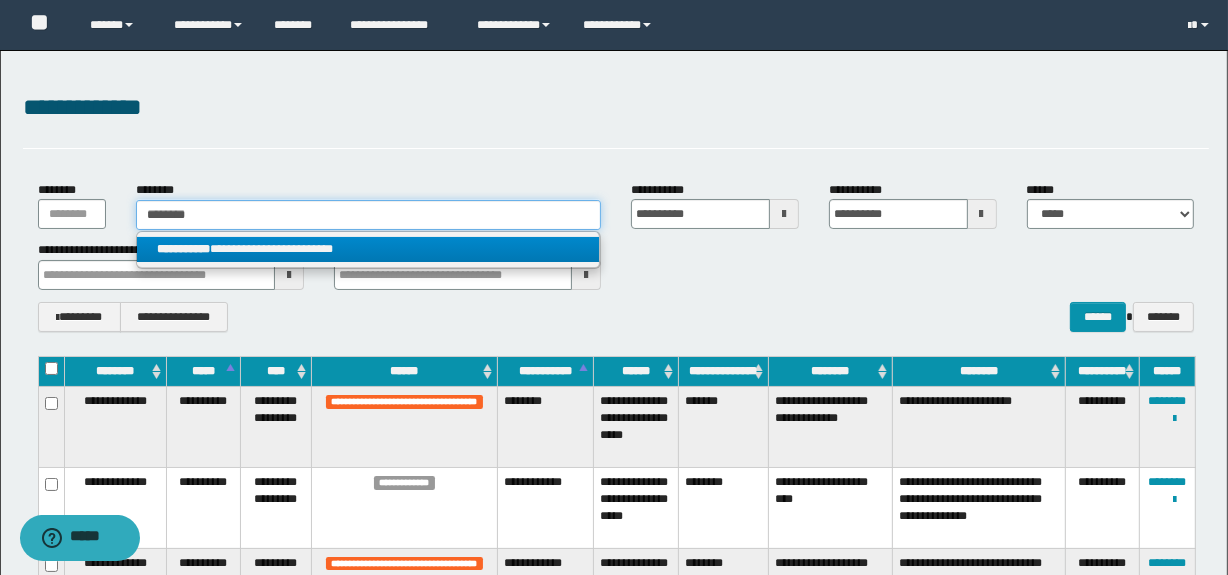 type on "********" 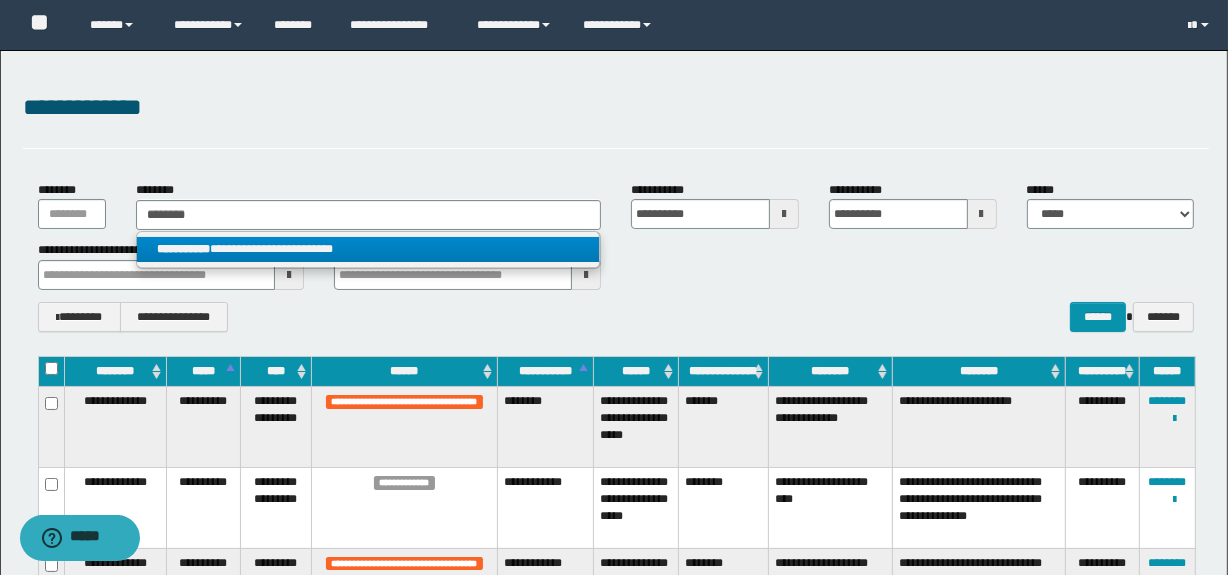 click on "**********" at bounding box center (183, 249) 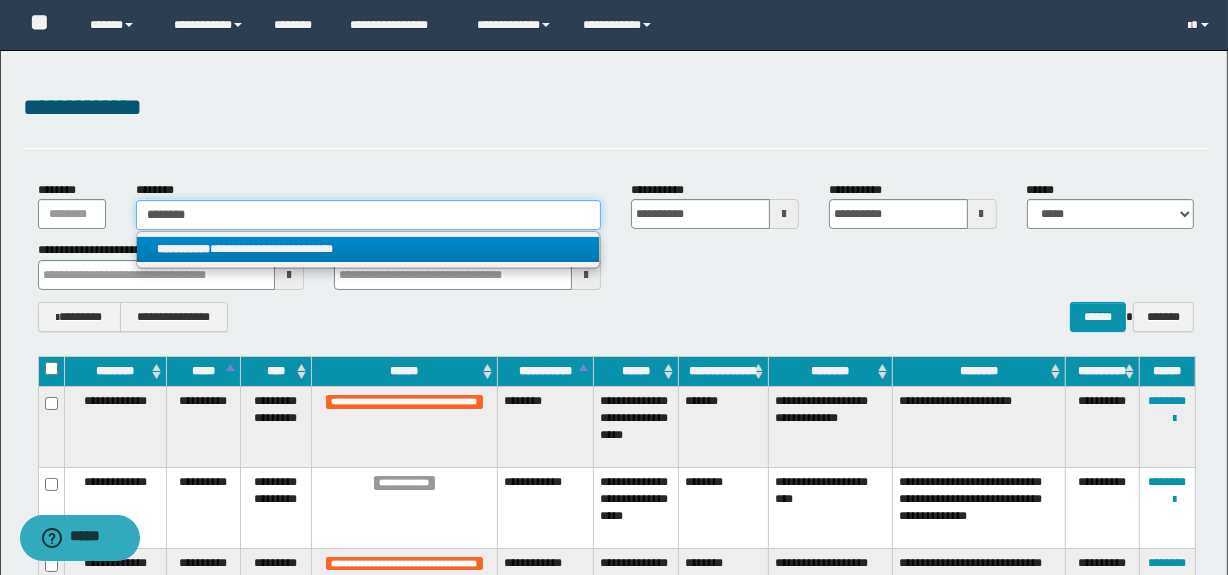 type 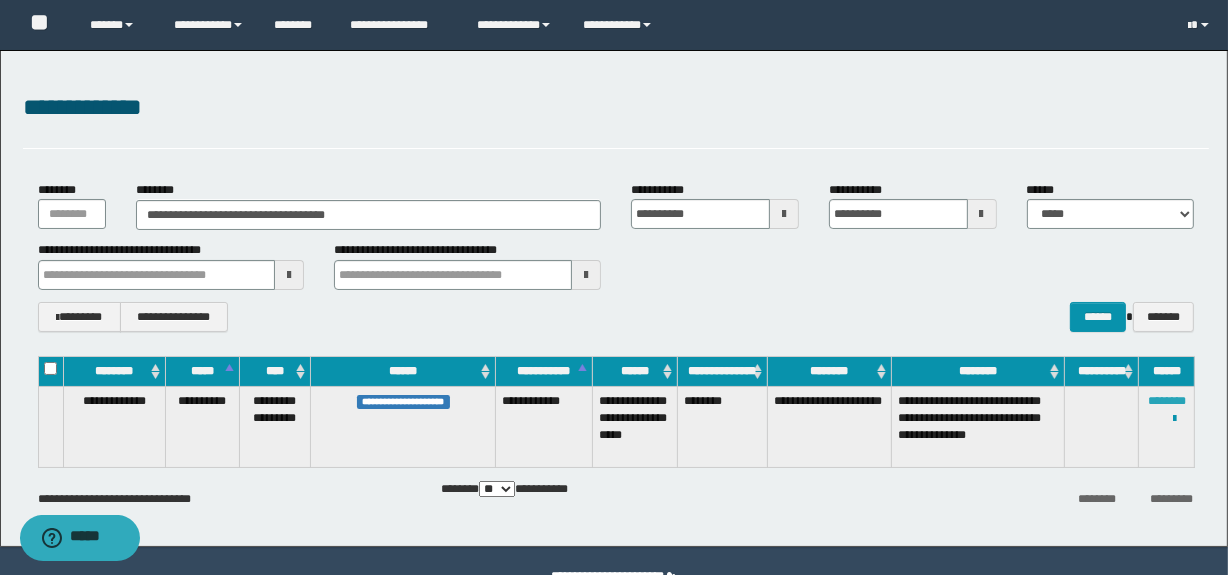 click on "********" at bounding box center (1167, 401) 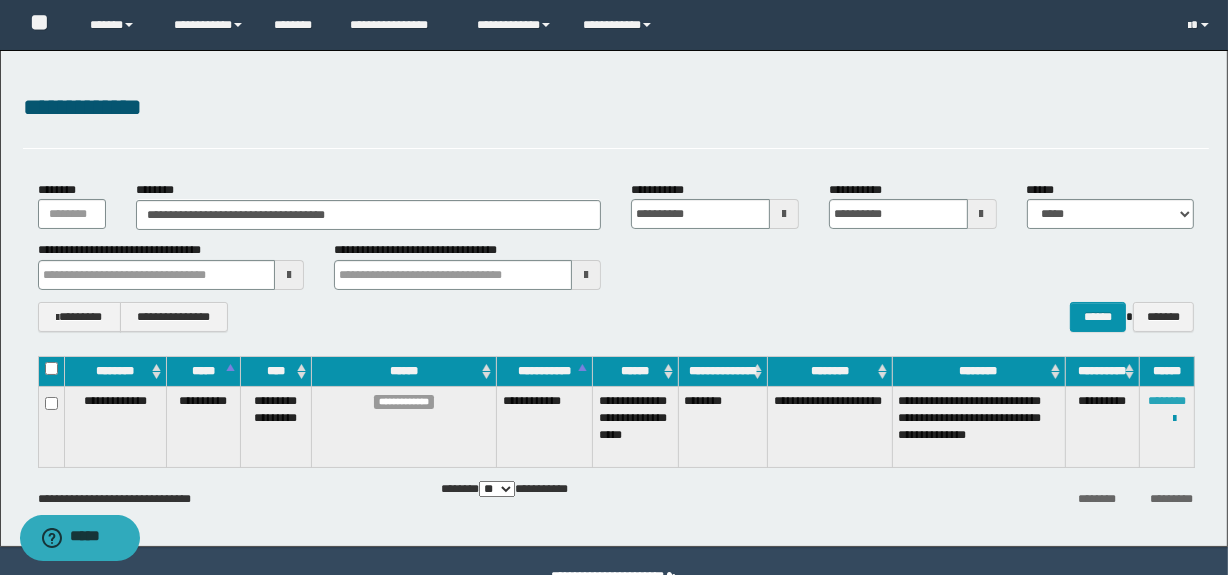 click on "********" at bounding box center (1167, 401) 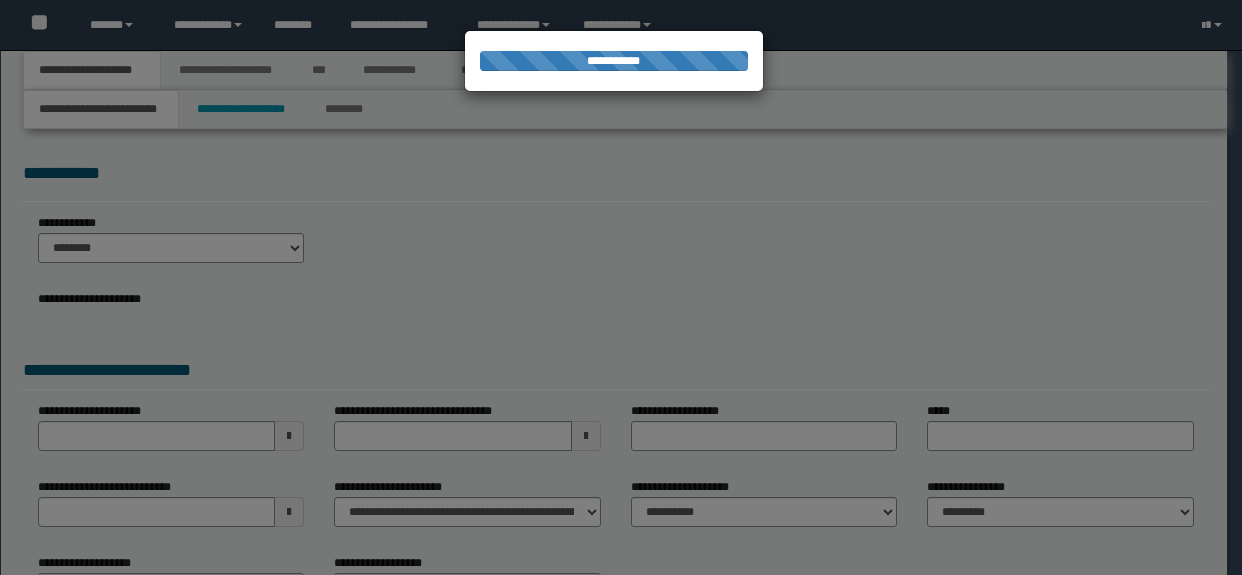 scroll, scrollTop: 0, scrollLeft: 0, axis: both 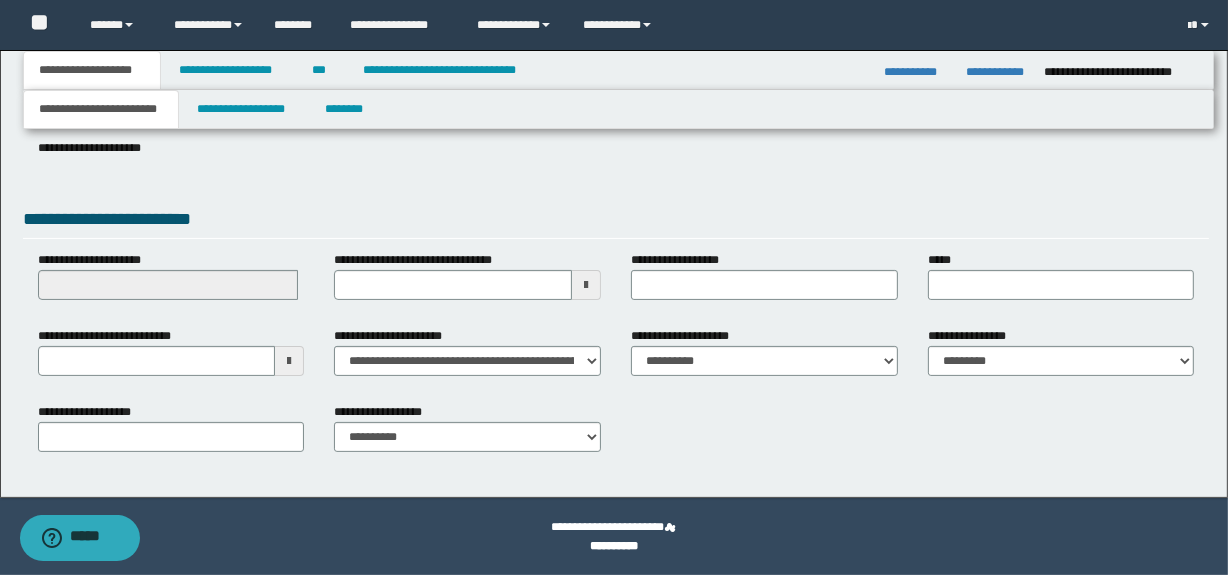 click at bounding box center [289, 361] 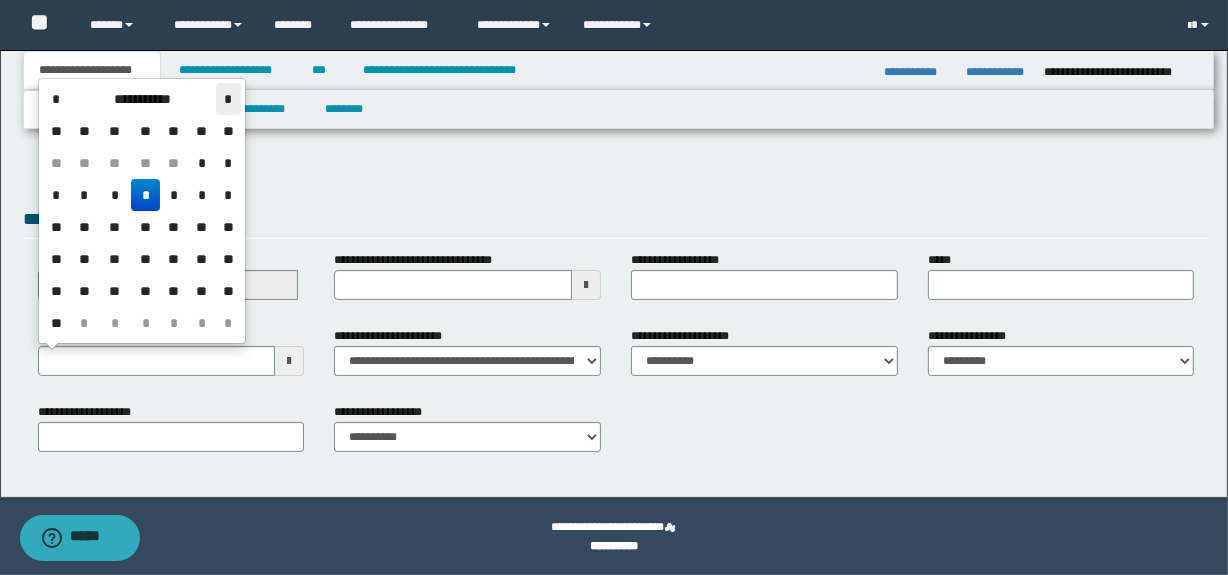 click on "*" at bounding box center (228, 99) 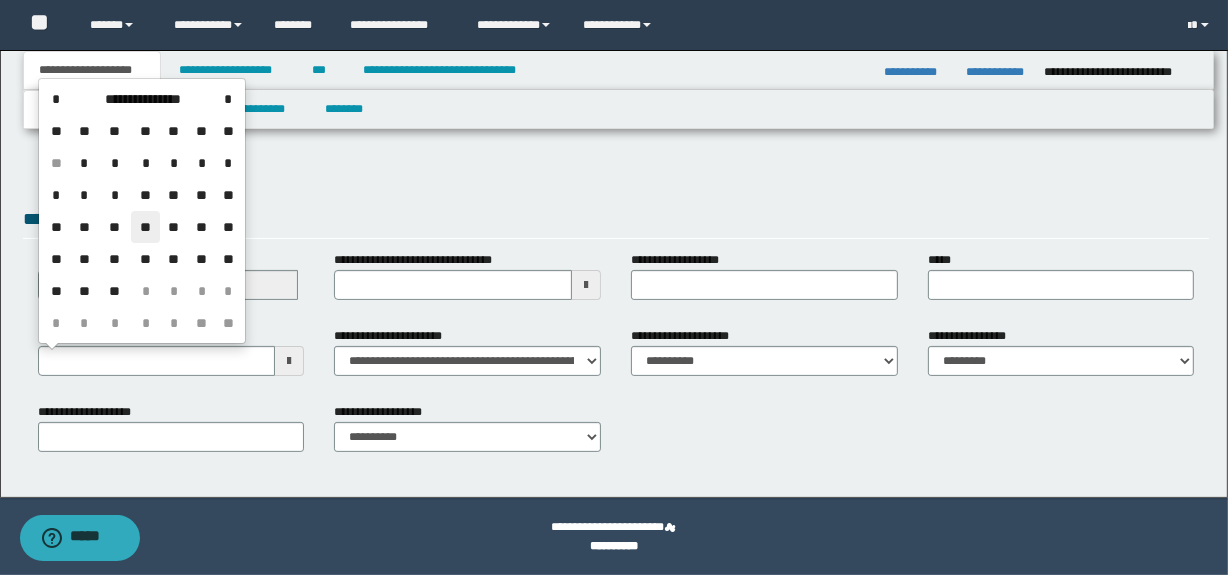 click on "**" at bounding box center (145, 227) 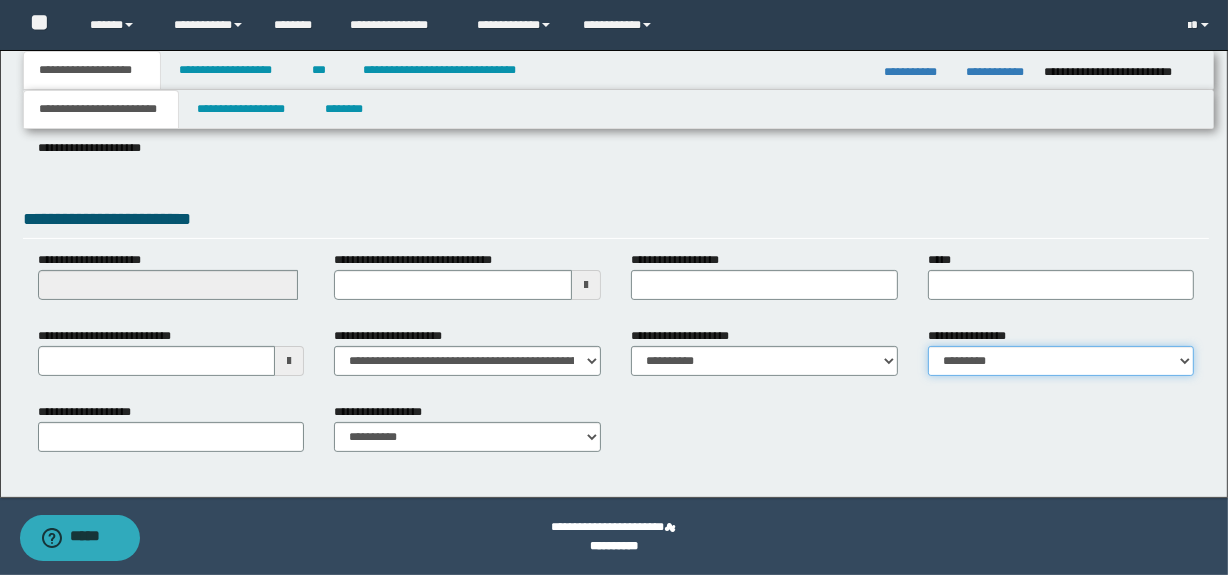 click on "**********" at bounding box center [1061, 361] 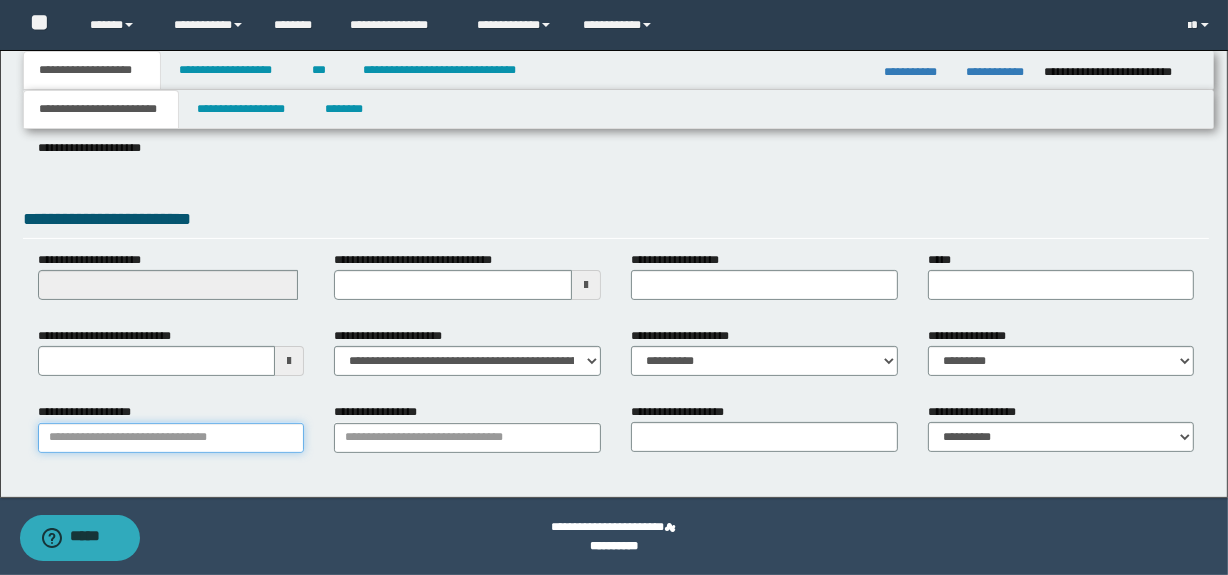 click on "**********" at bounding box center [171, 438] 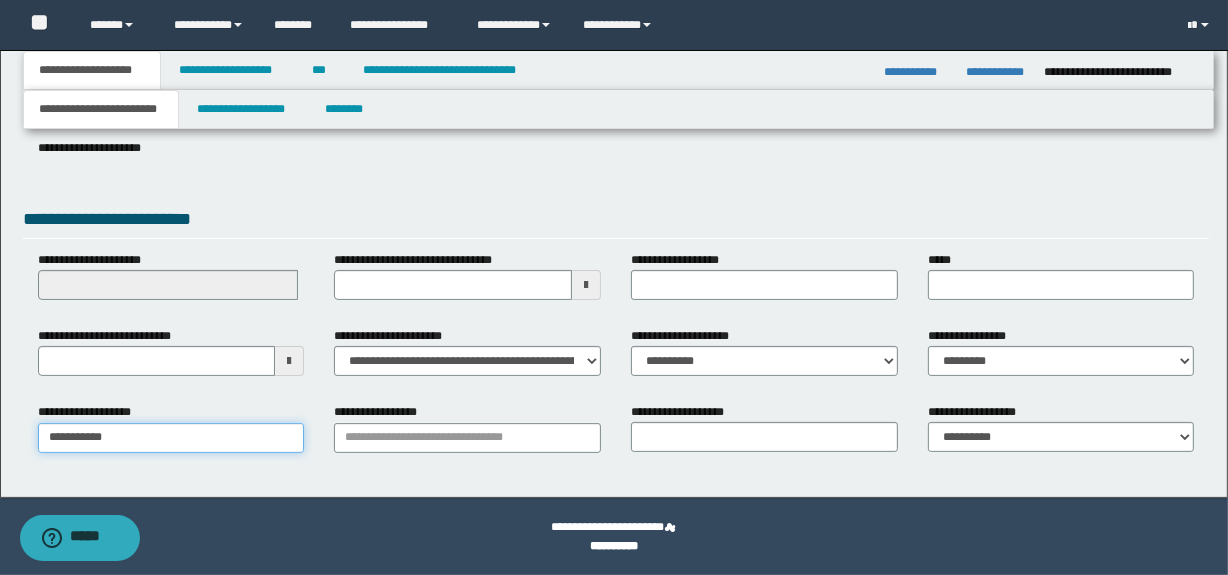 type on "**********" 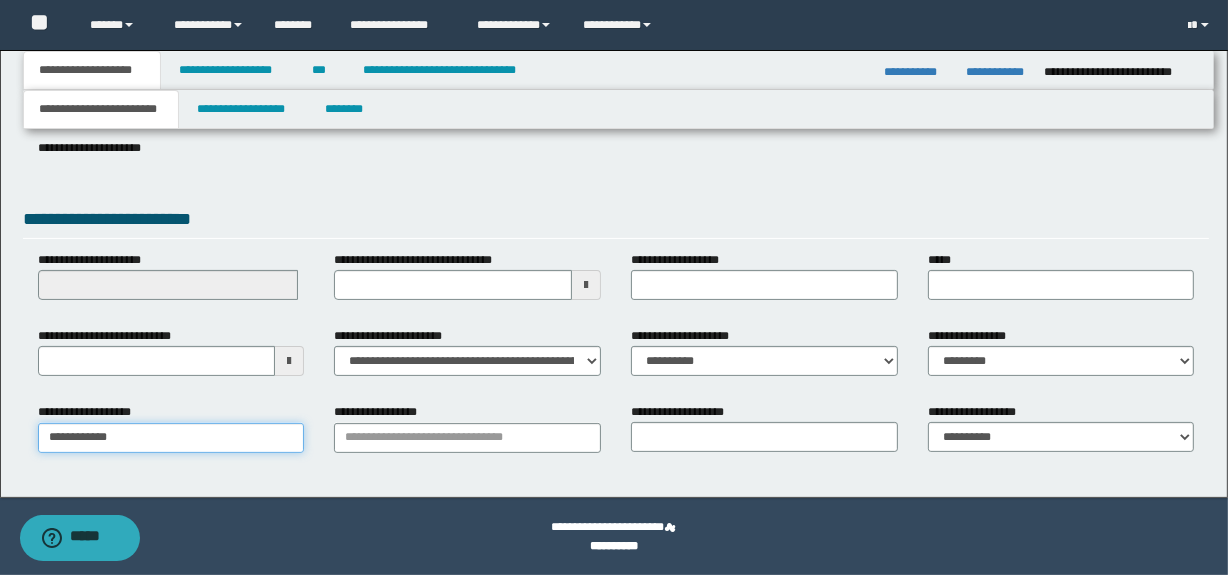type on "**********" 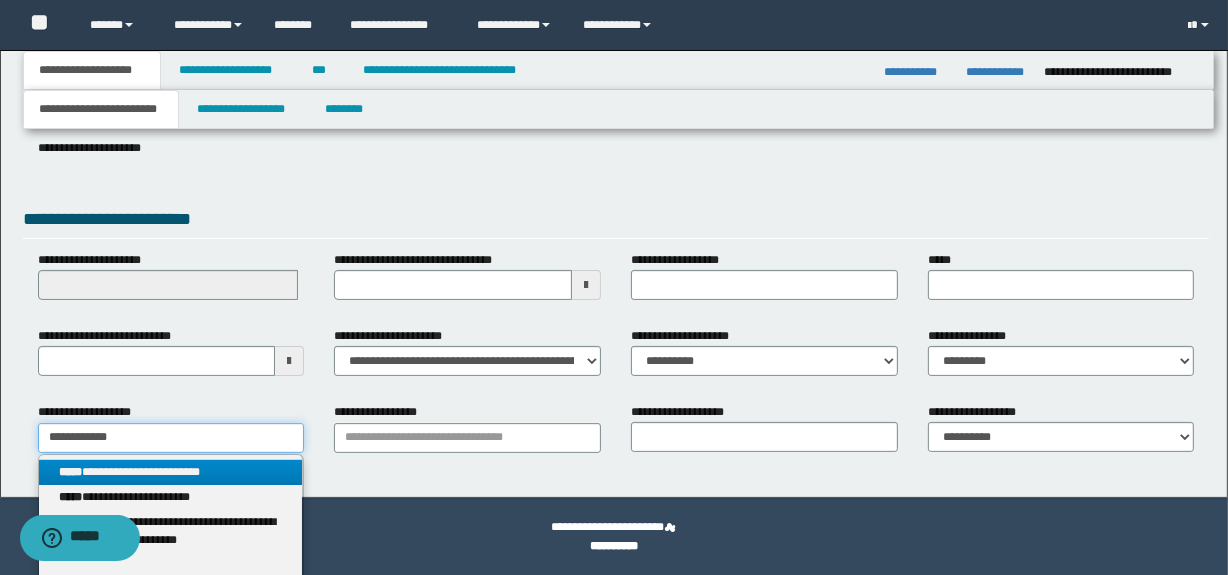 type on "**********" 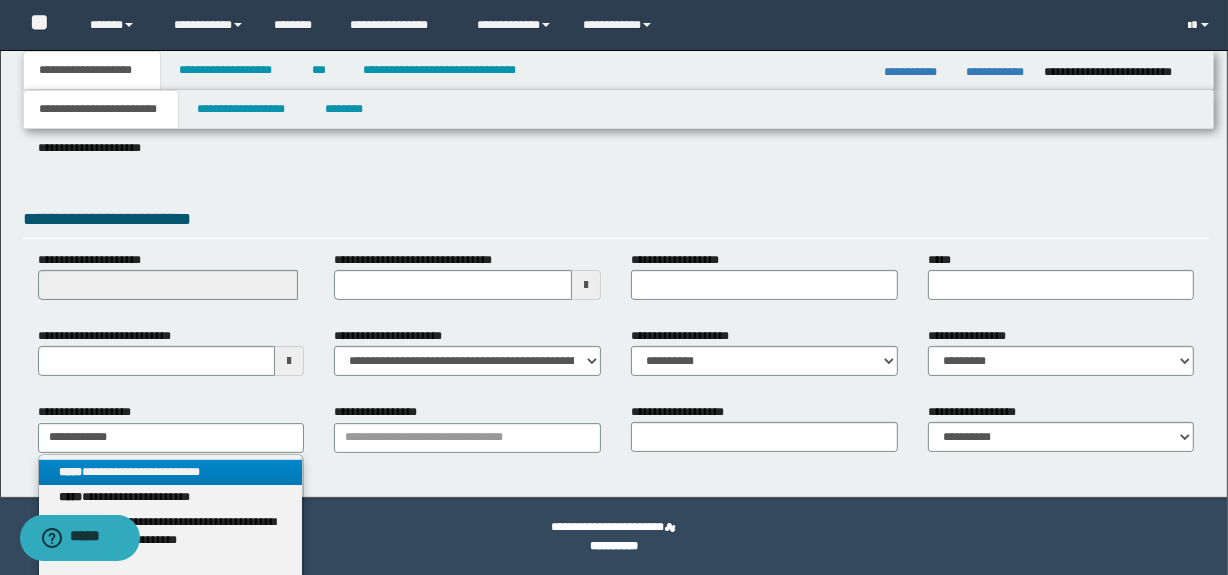 click on "**********" at bounding box center [171, 472] 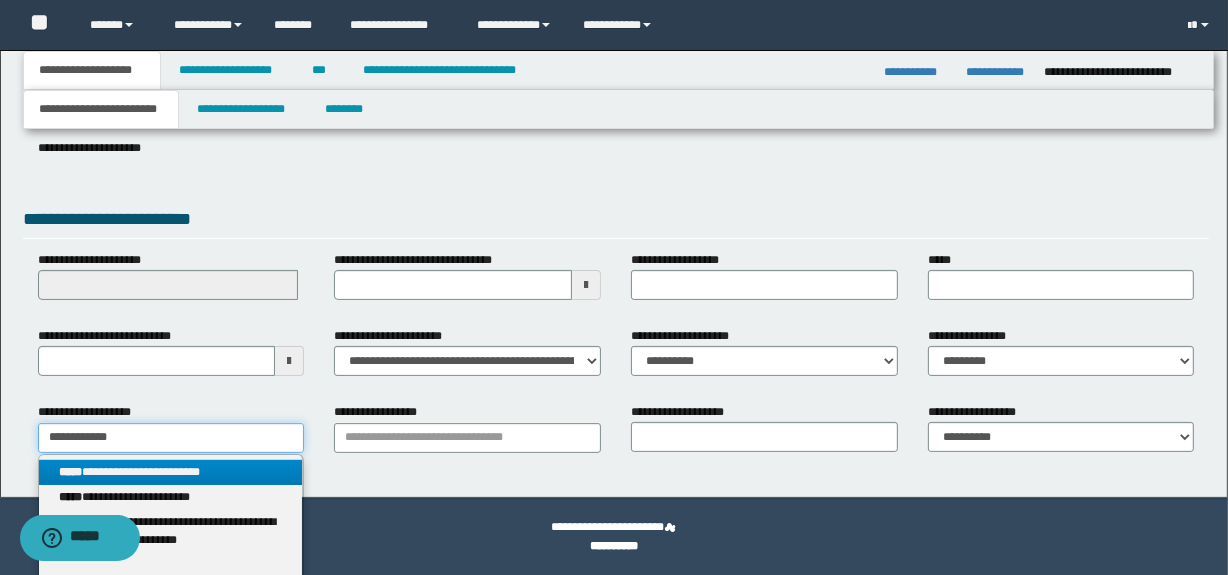 type 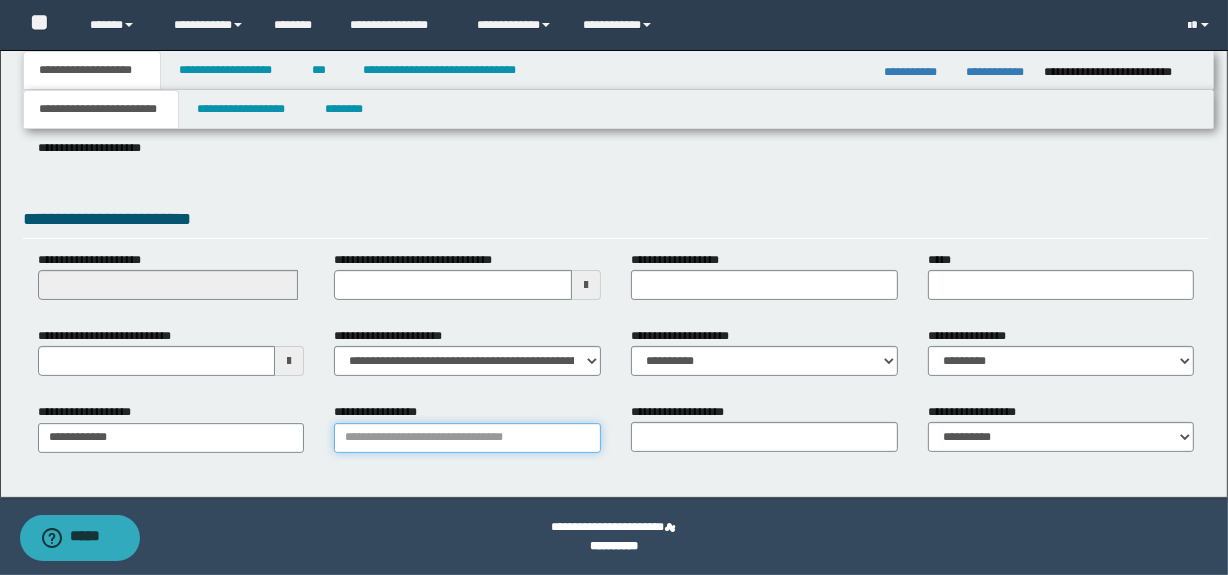 click on "**********" at bounding box center [467, 438] 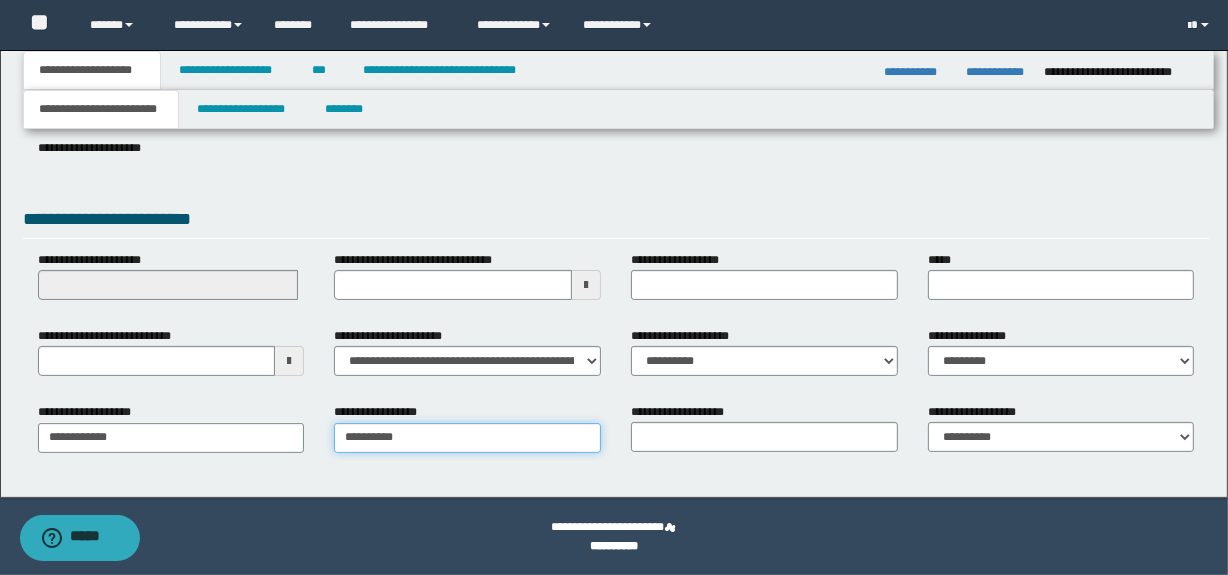 type on "**********" 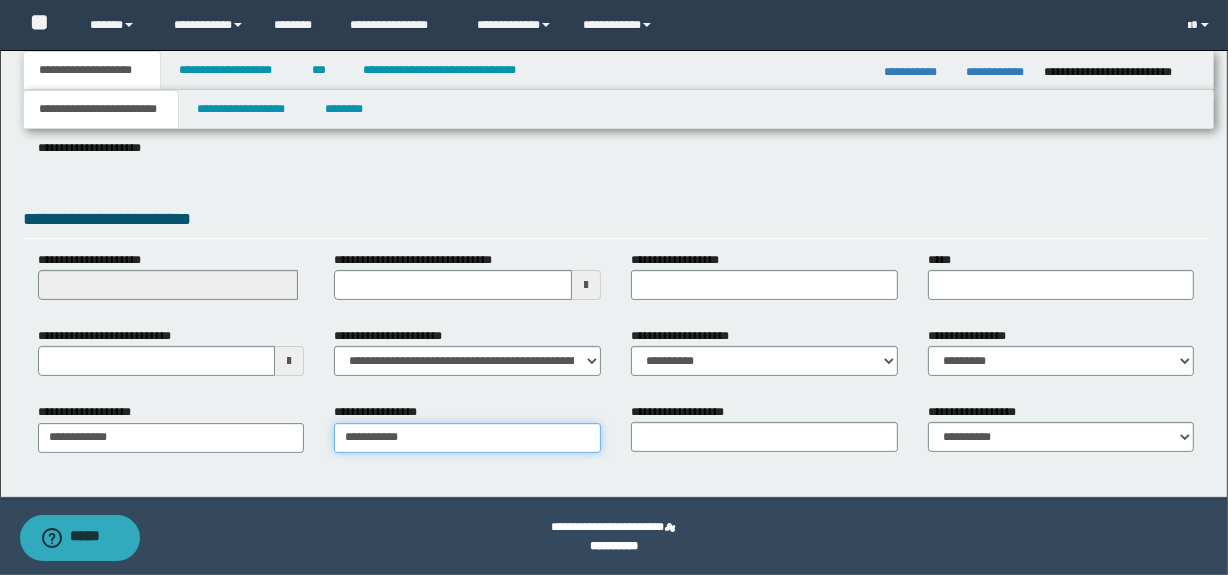 type on "**********" 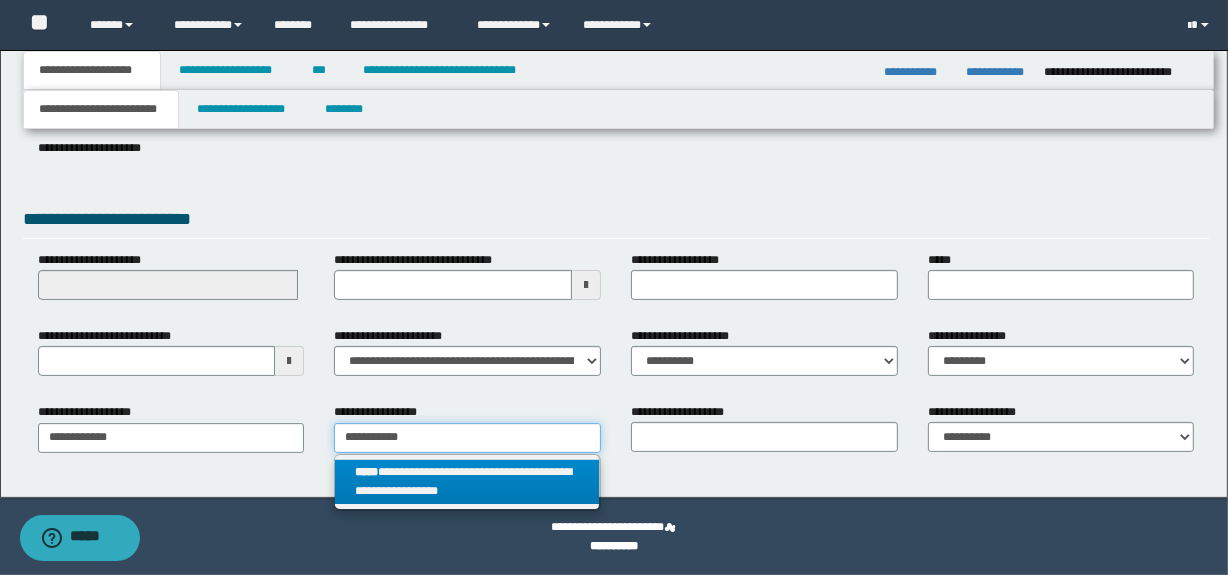 type on "**********" 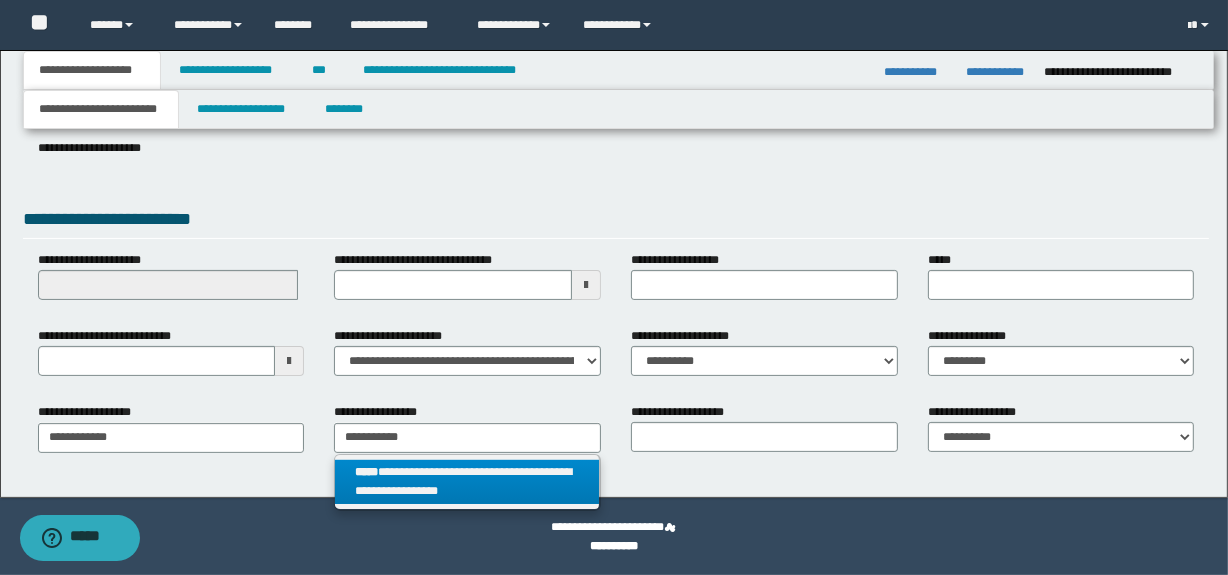 click on "****" at bounding box center (366, 472) 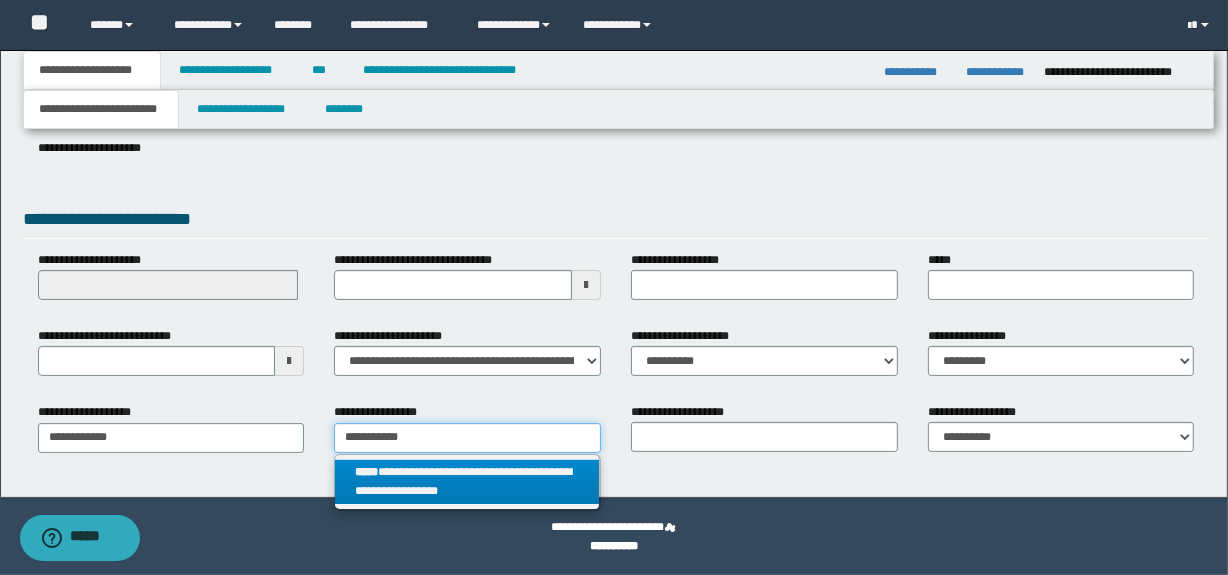 type 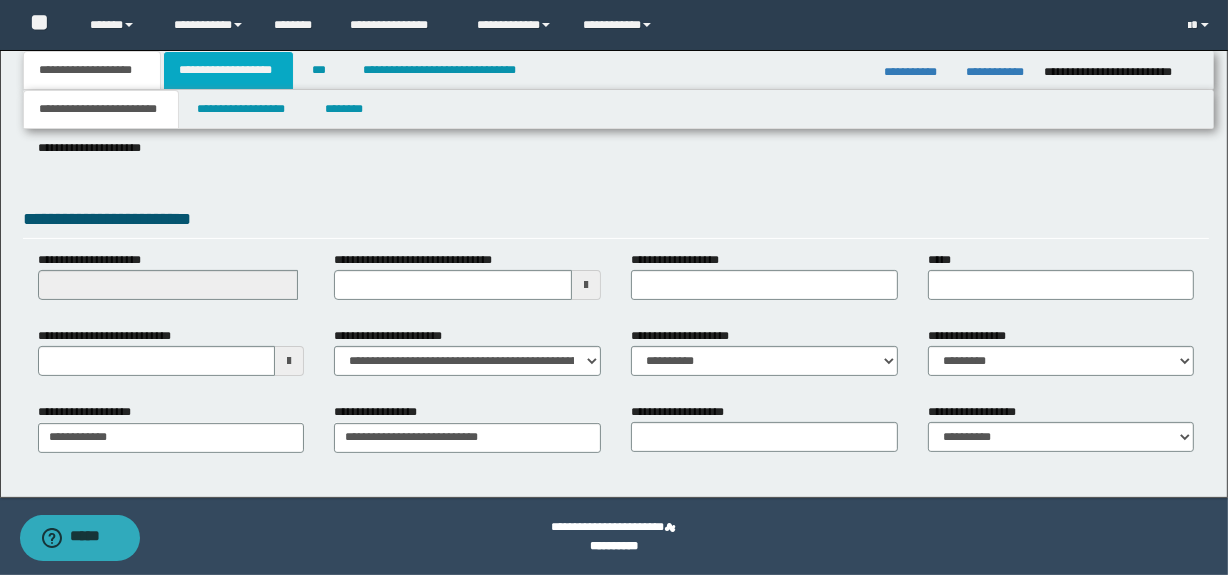 click on "**********" at bounding box center [228, 70] 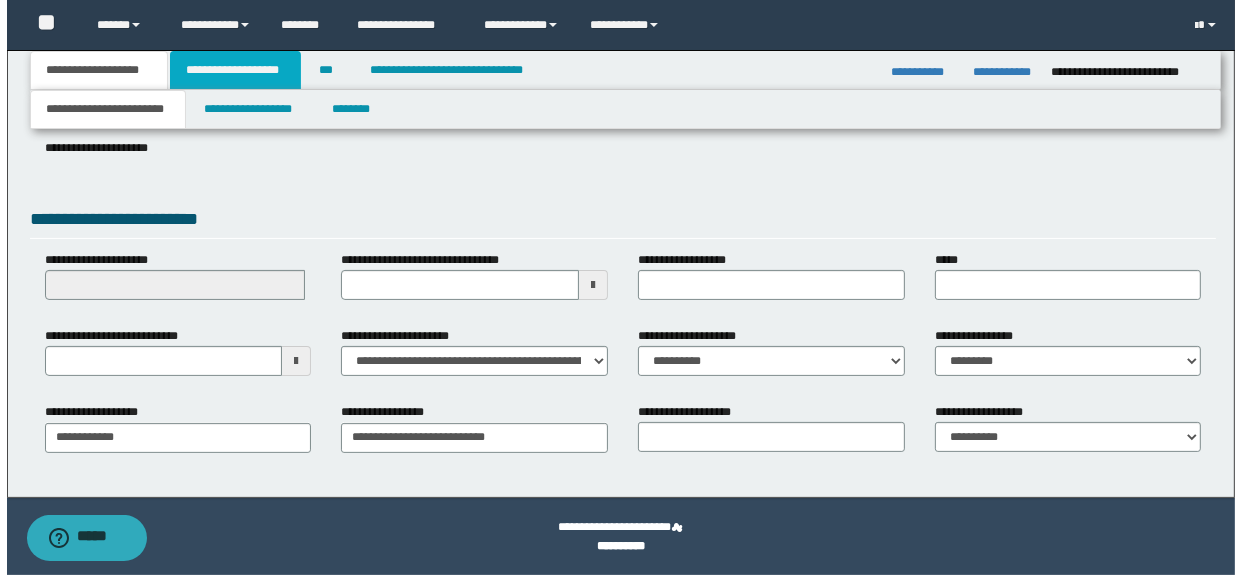 scroll, scrollTop: 0, scrollLeft: 0, axis: both 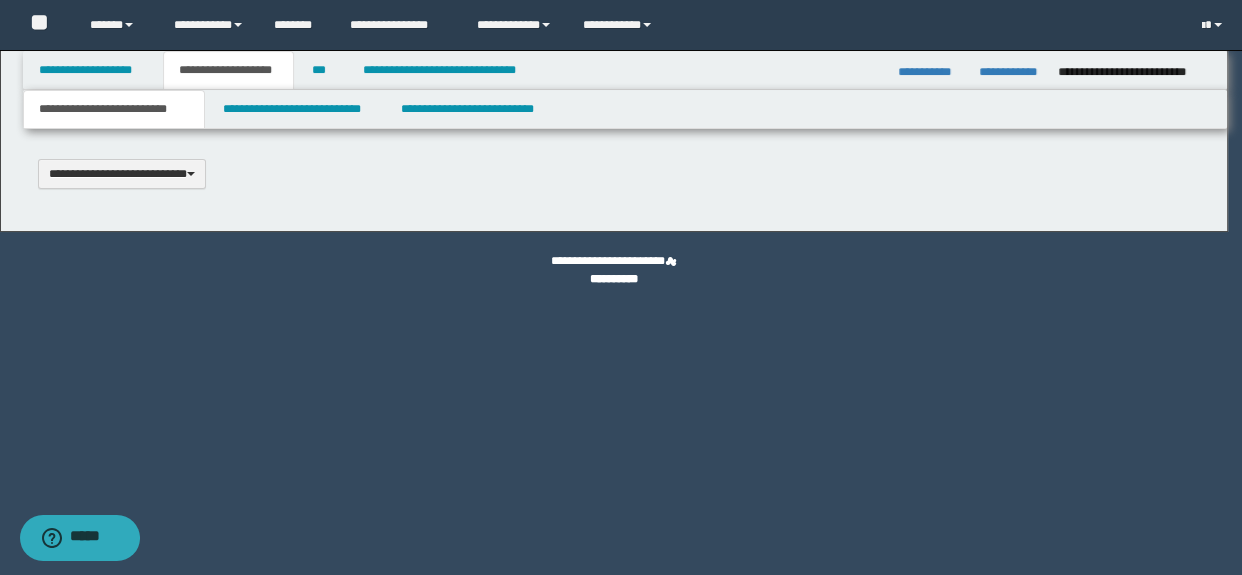 type on "**********" 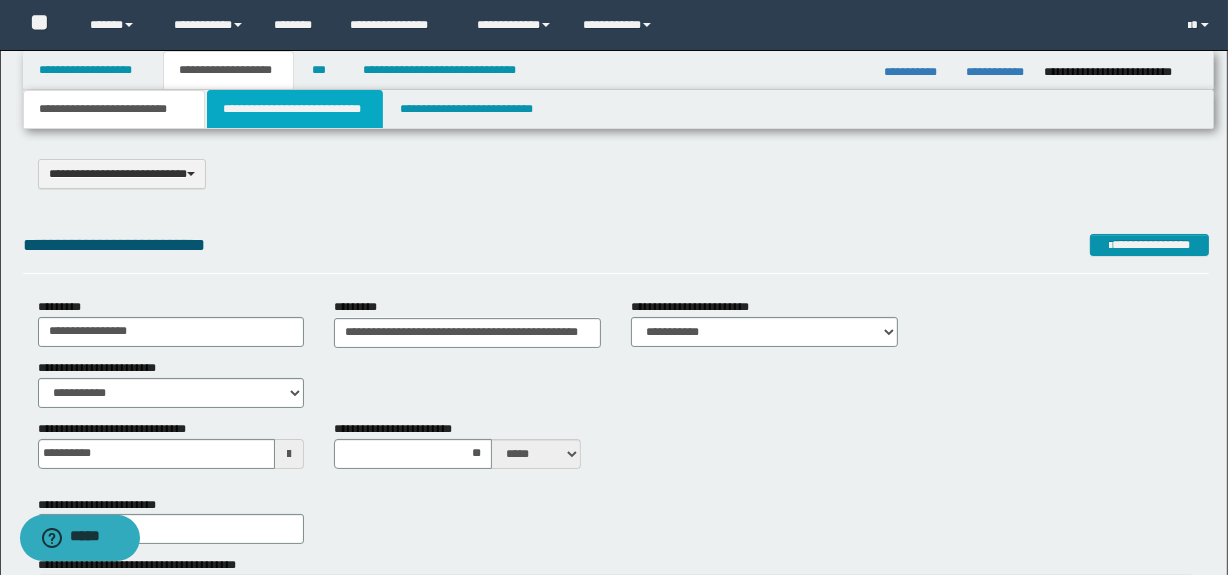 click on "**********" at bounding box center [294, 109] 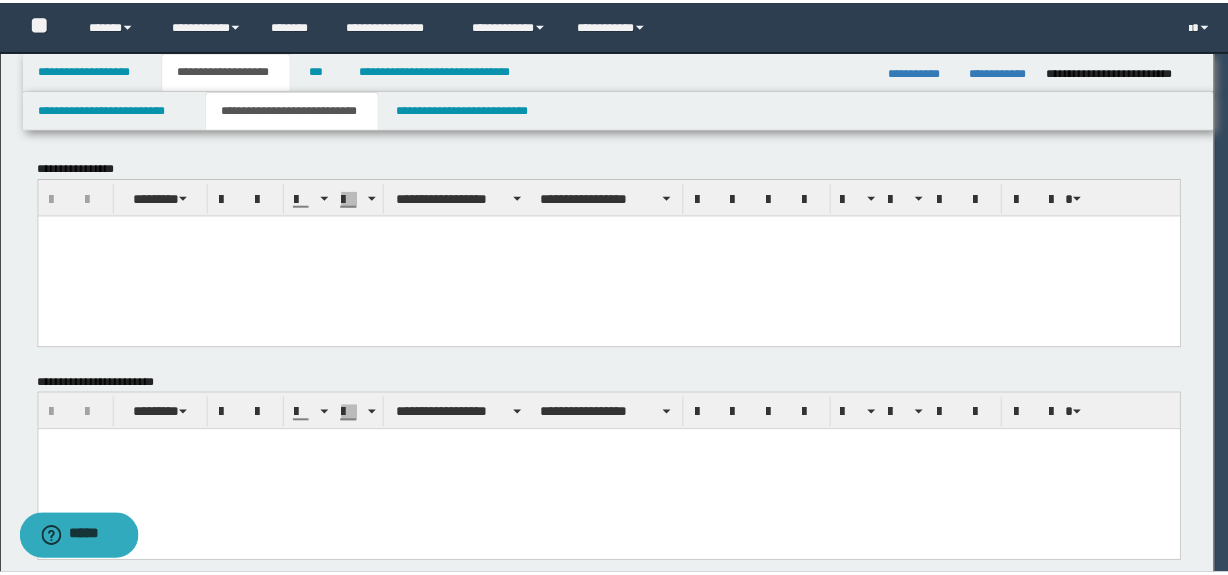 scroll, scrollTop: 0, scrollLeft: 0, axis: both 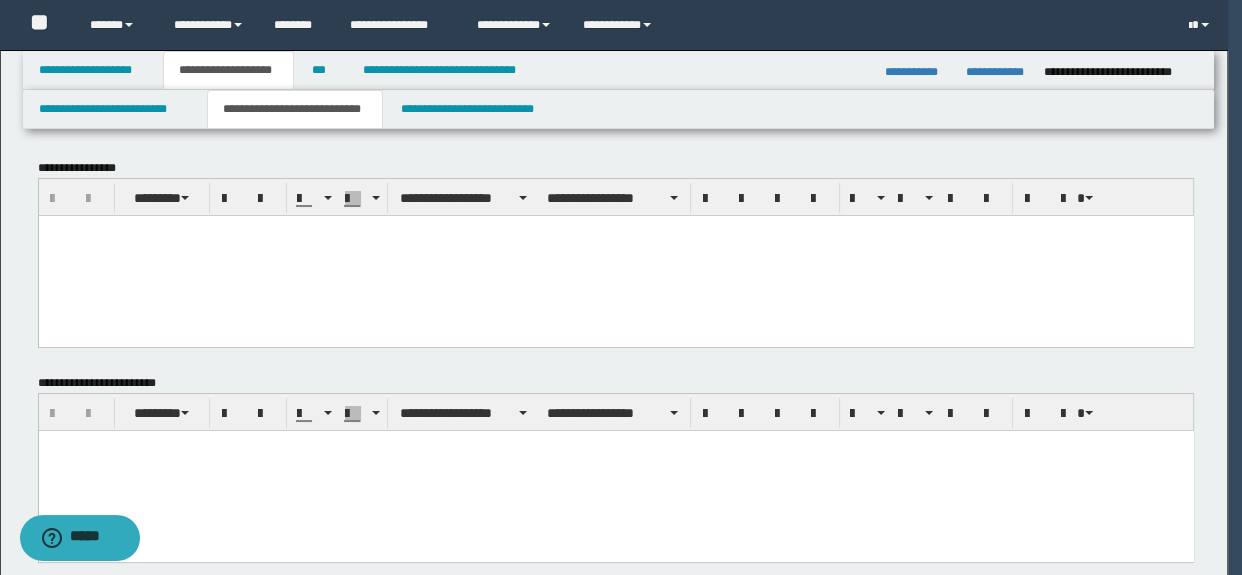 click at bounding box center [615, 255] 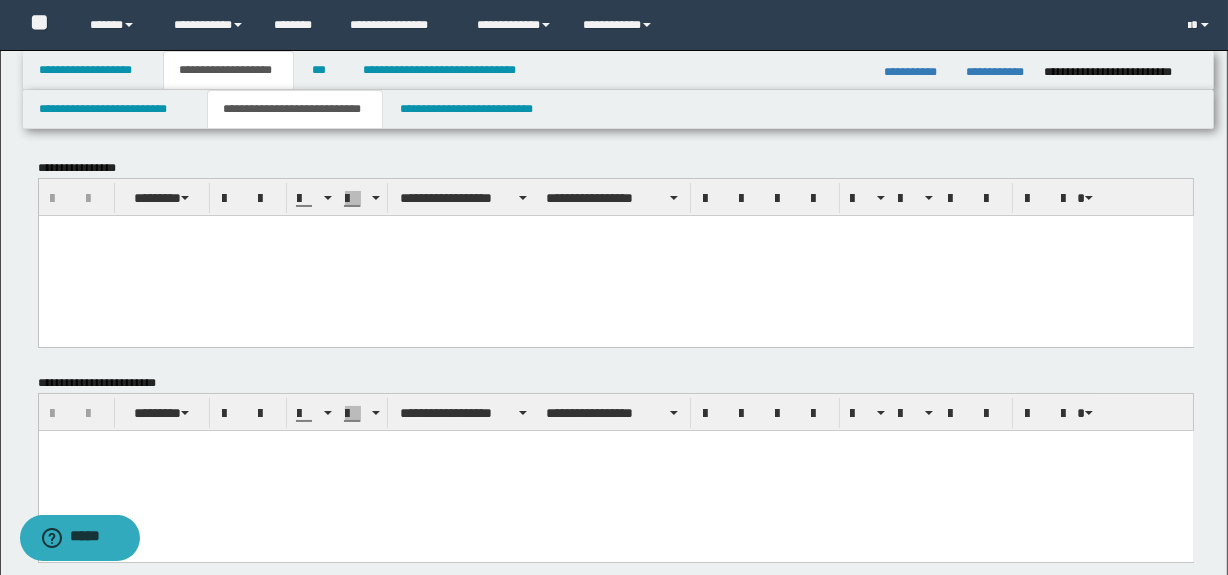 click at bounding box center [615, 255] 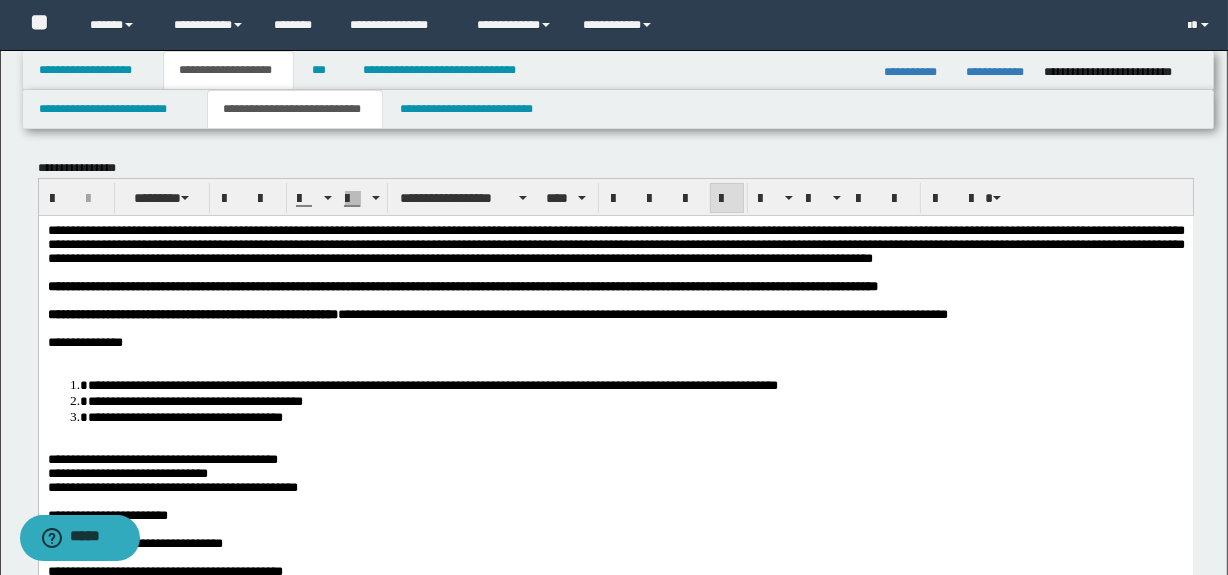 click at bounding box center [615, 356] 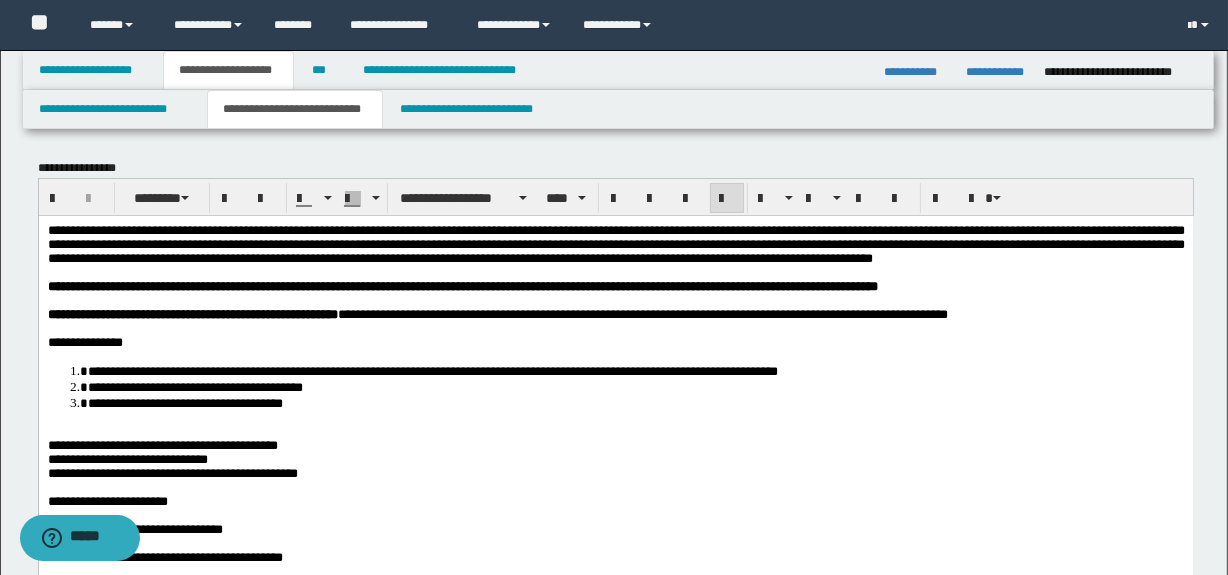 click on "**********" at bounding box center [615, 3537] 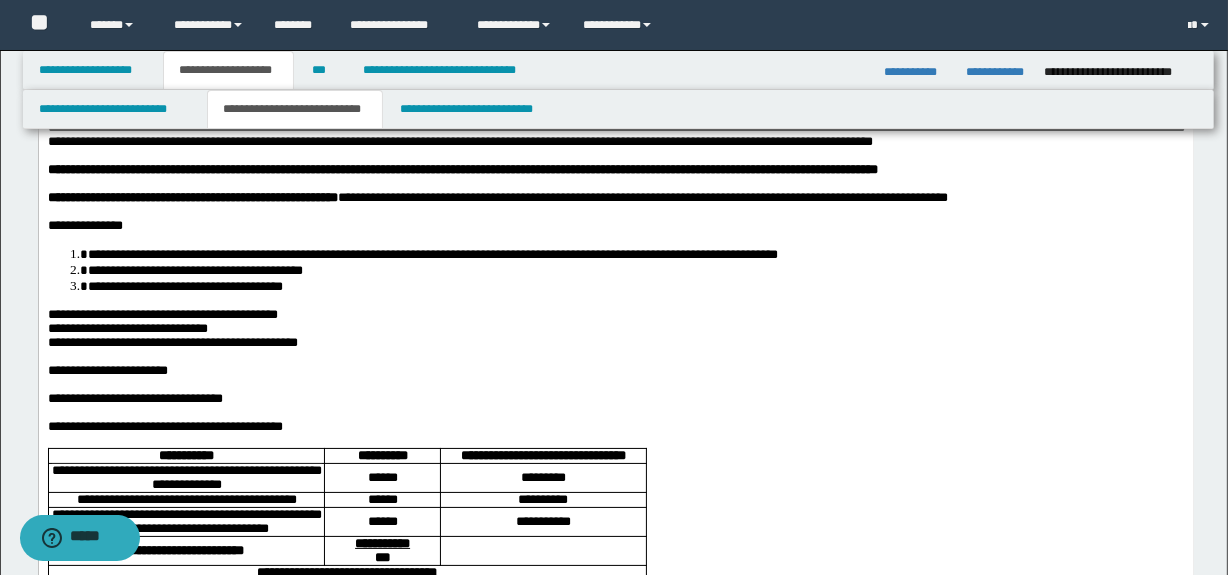 scroll, scrollTop: 120, scrollLeft: 0, axis: vertical 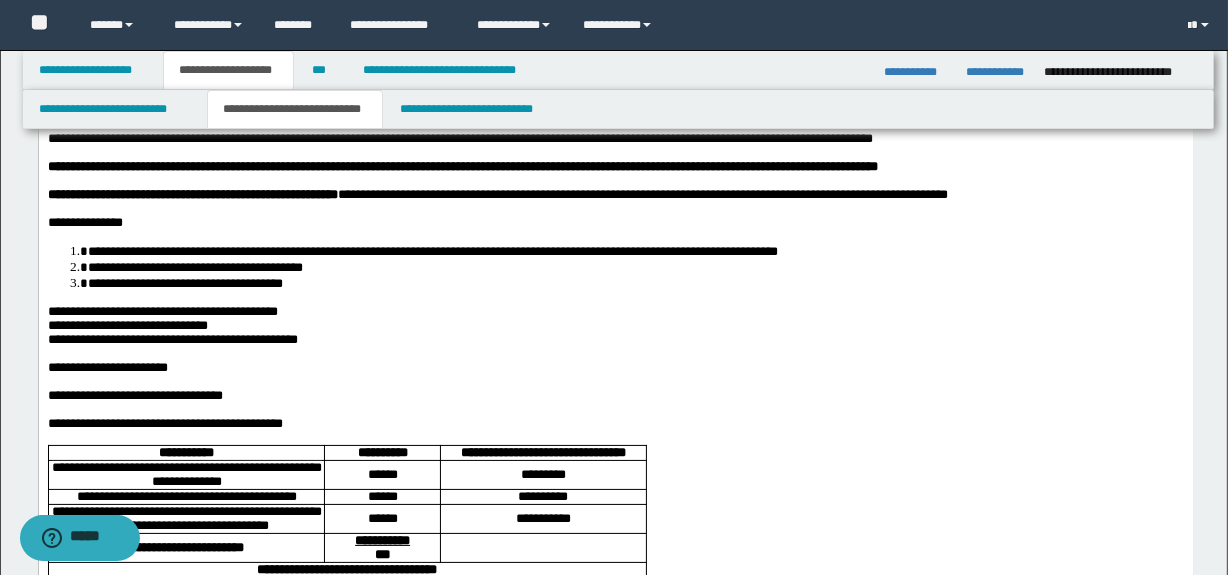 click on "**********" at bounding box center [615, 3410] 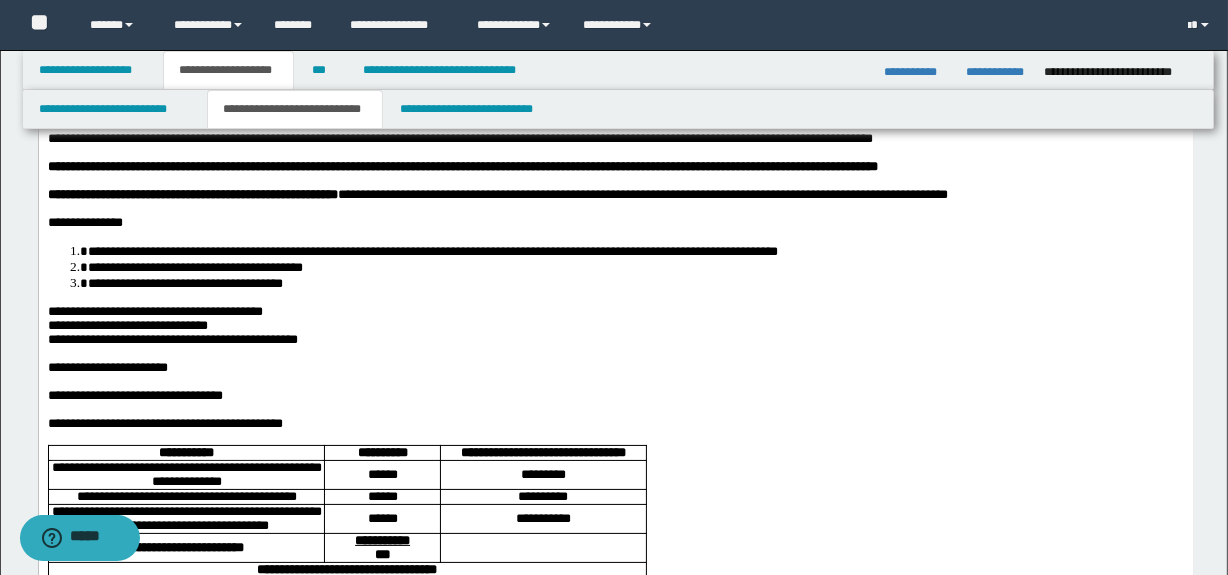 click on "**********" at bounding box center (172, 338) 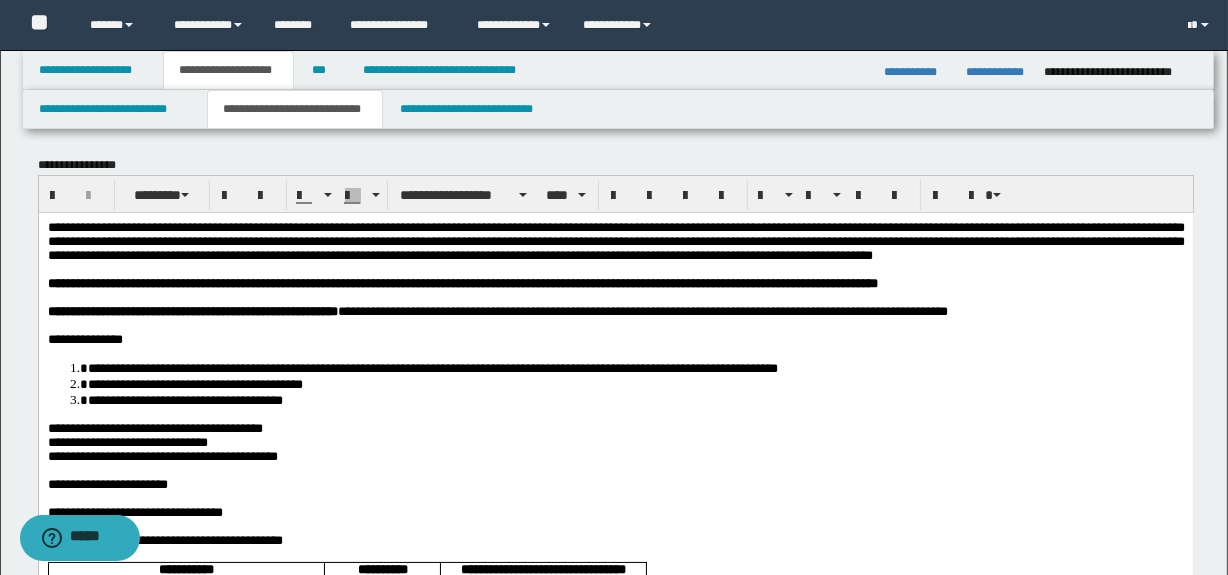 scroll, scrollTop: 0, scrollLeft: 0, axis: both 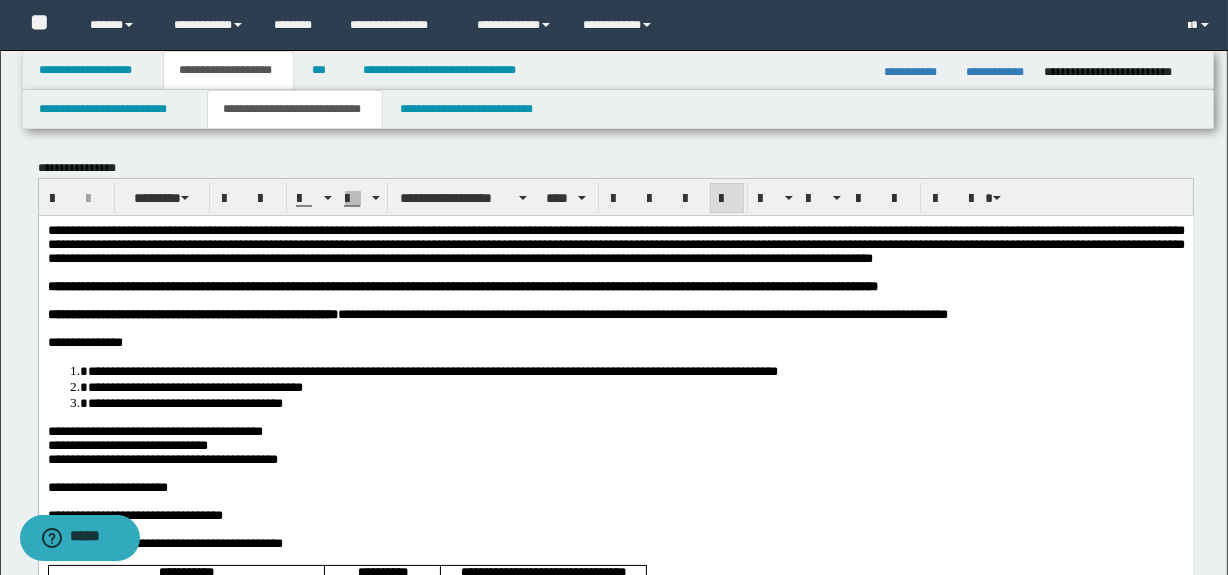 click on "**********" at bounding box center [615, 243] 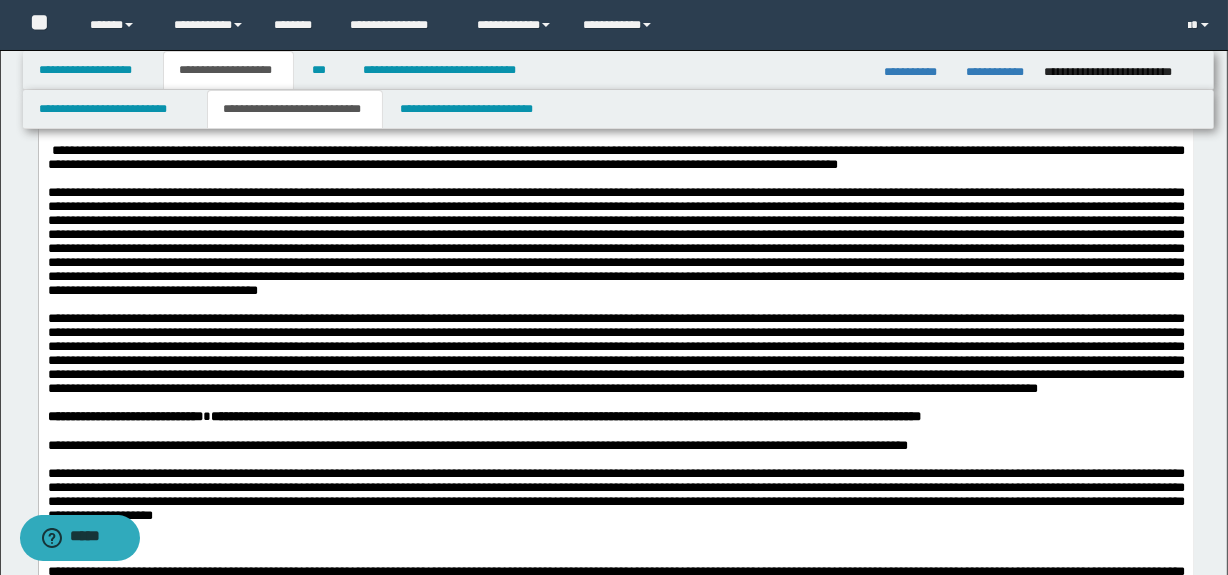 scroll, scrollTop: 606, scrollLeft: 0, axis: vertical 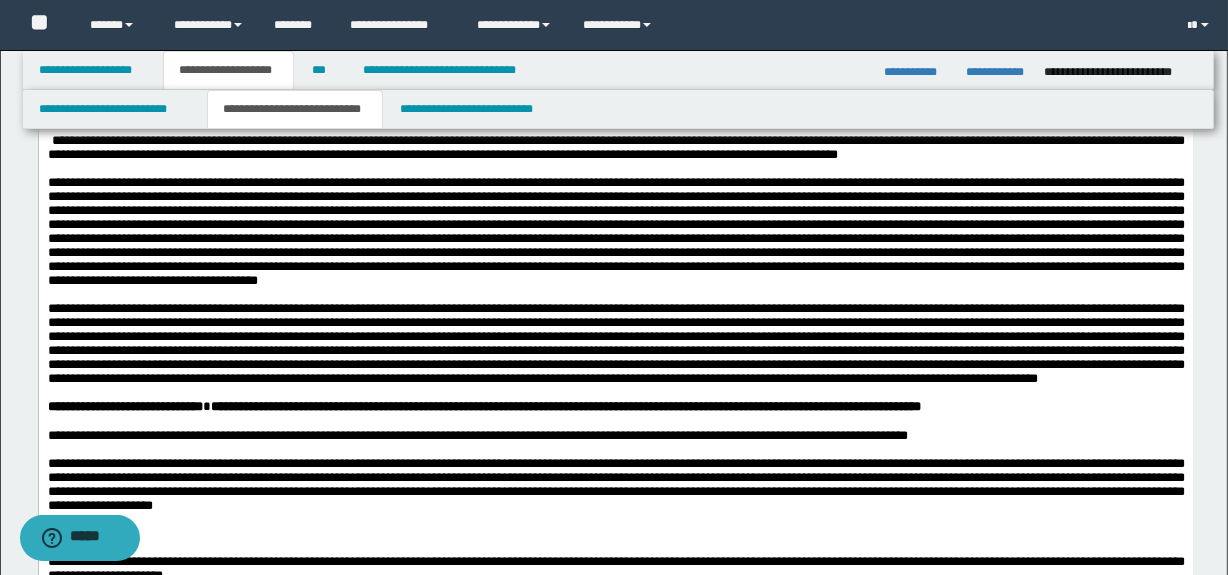drag, startPoint x: 102, startPoint y: 279, endPoint x: 566, endPoint y: 330, distance: 466.79437 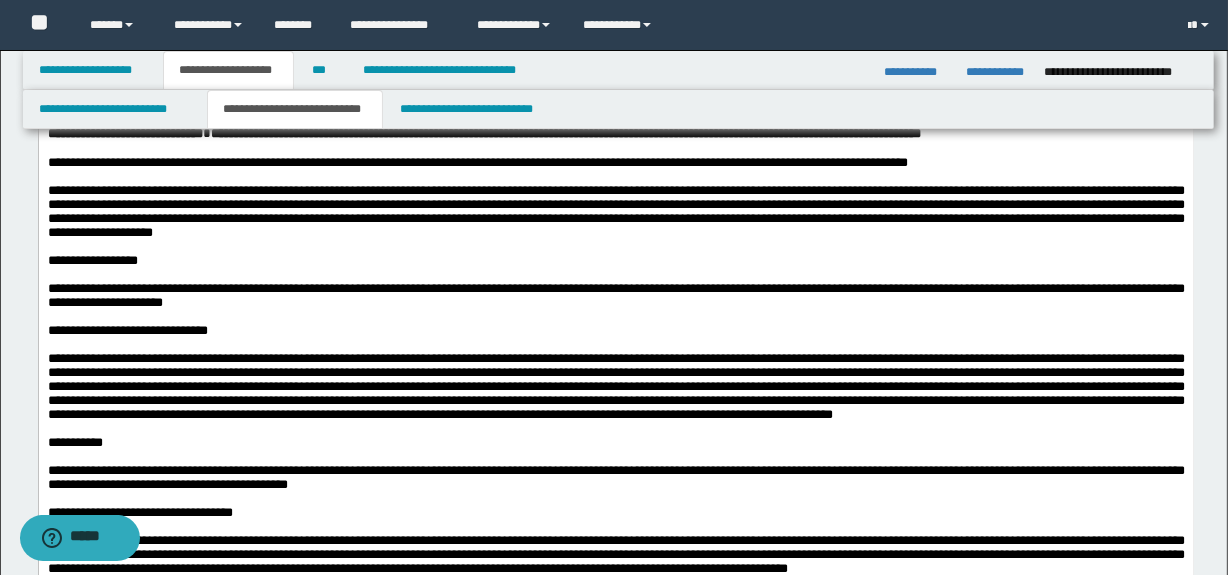 scroll, scrollTop: 909, scrollLeft: 0, axis: vertical 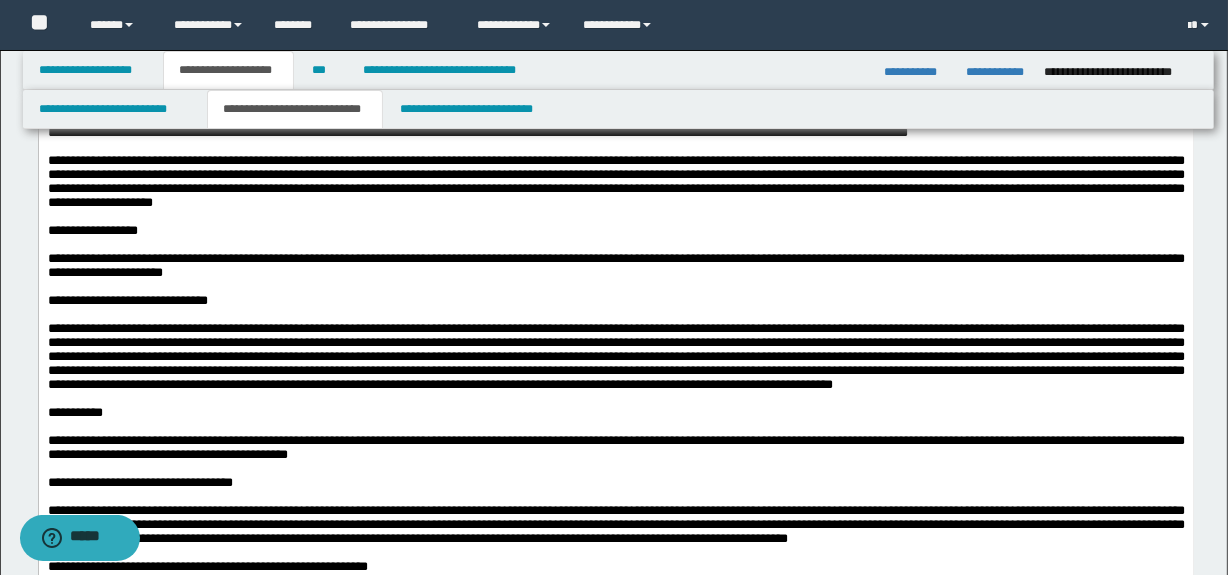 click on "**********" at bounding box center [615, 181] 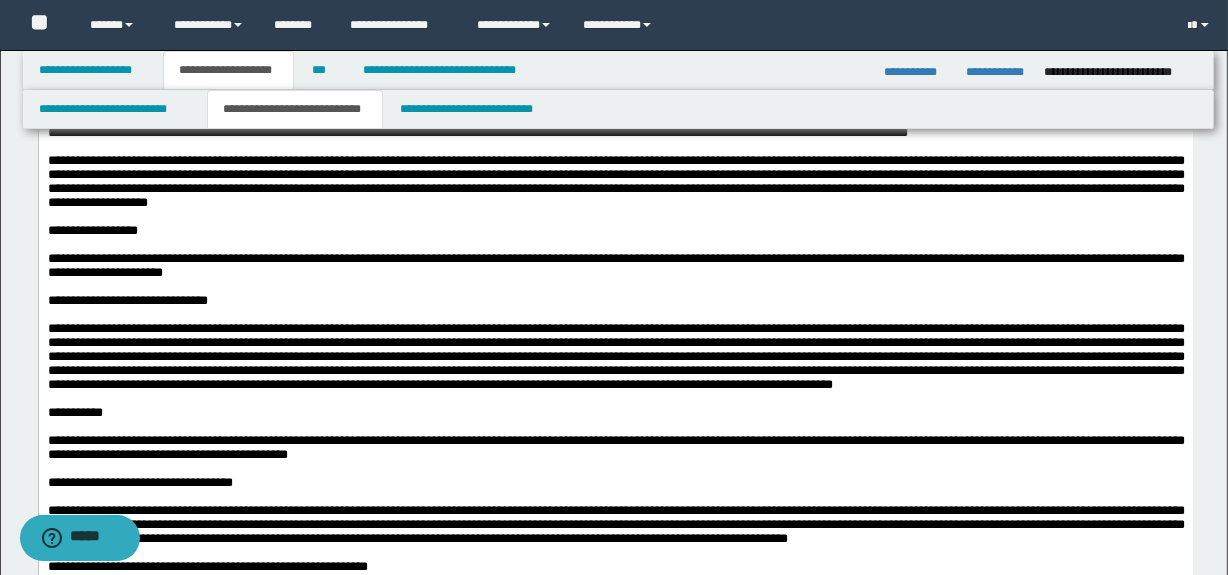 click at bounding box center (615, 356) 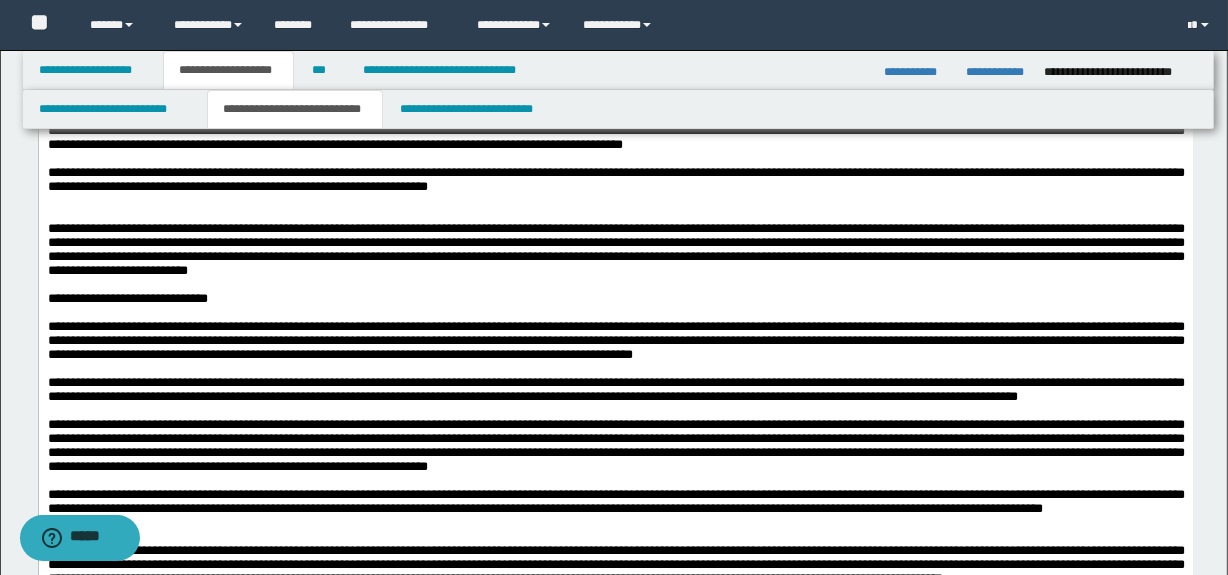 scroll, scrollTop: 1606, scrollLeft: 0, axis: vertical 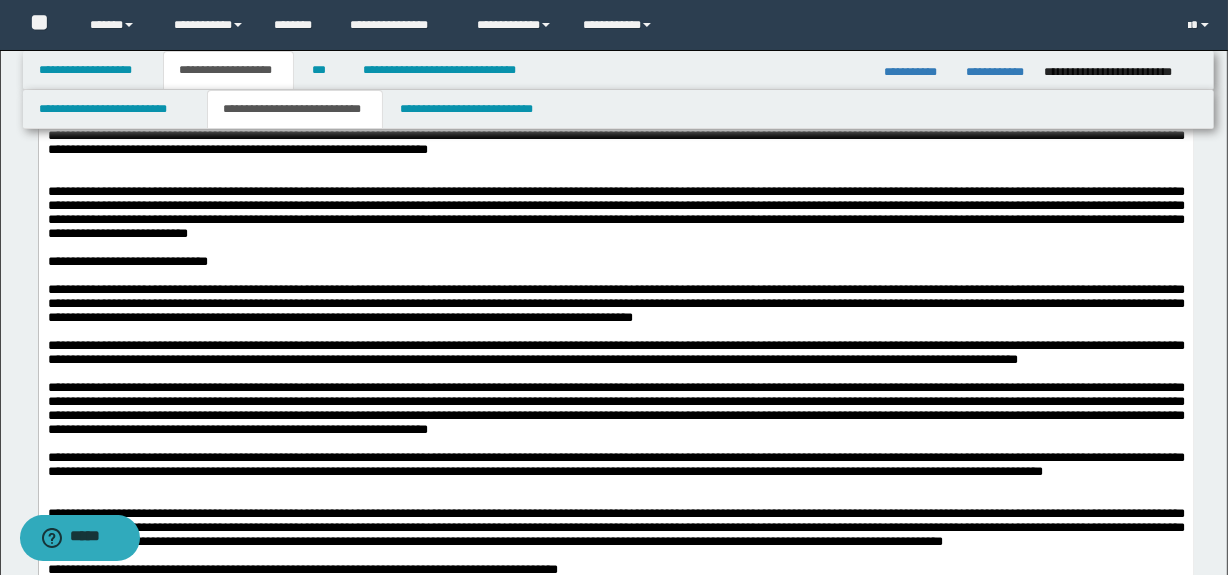 click at bounding box center (615, 179) 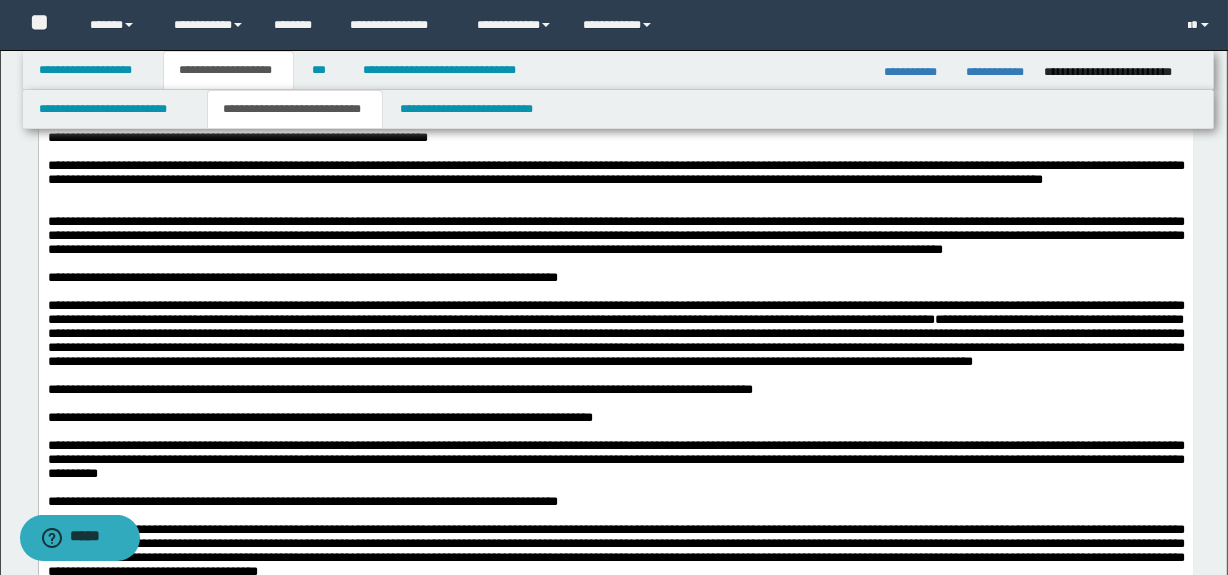 scroll, scrollTop: 1909, scrollLeft: 0, axis: vertical 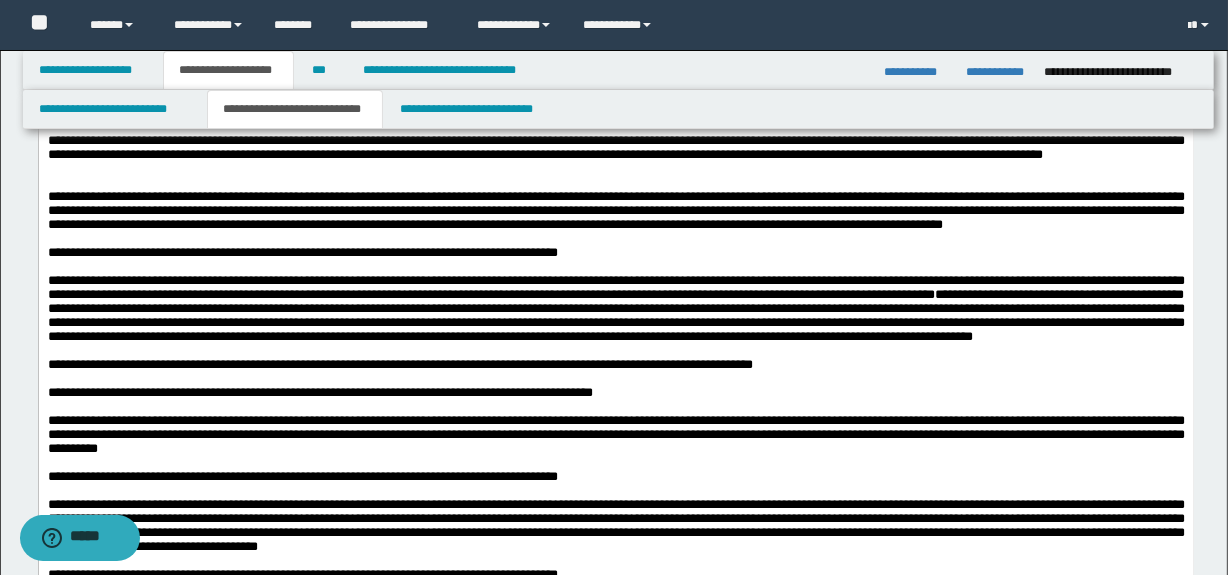 click at bounding box center [615, 170] 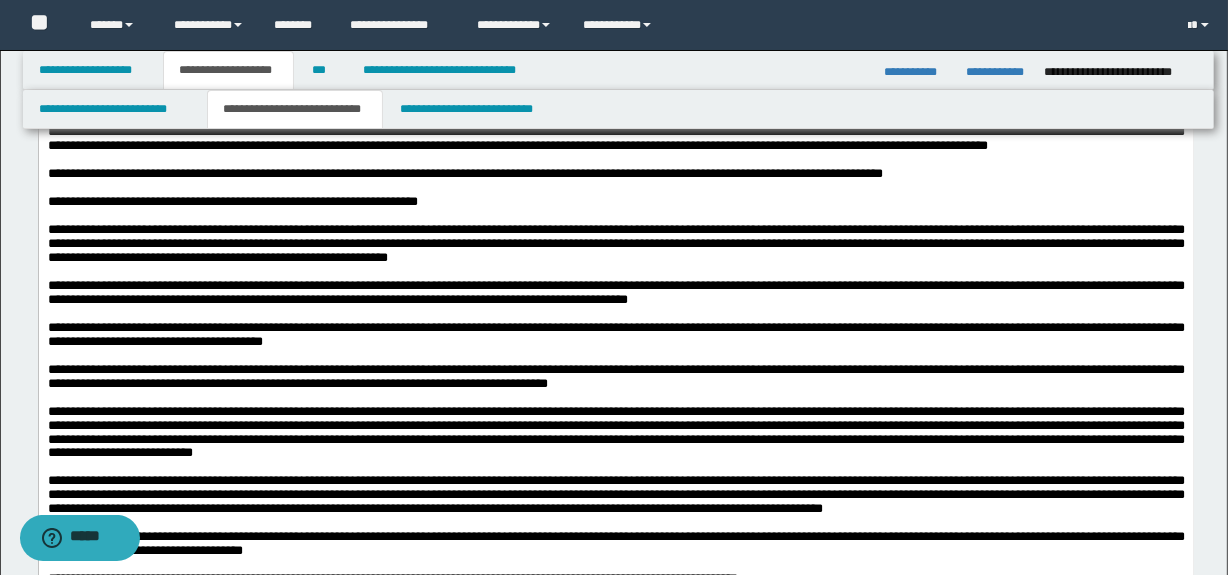 scroll, scrollTop: 2970, scrollLeft: 0, axis: vertical 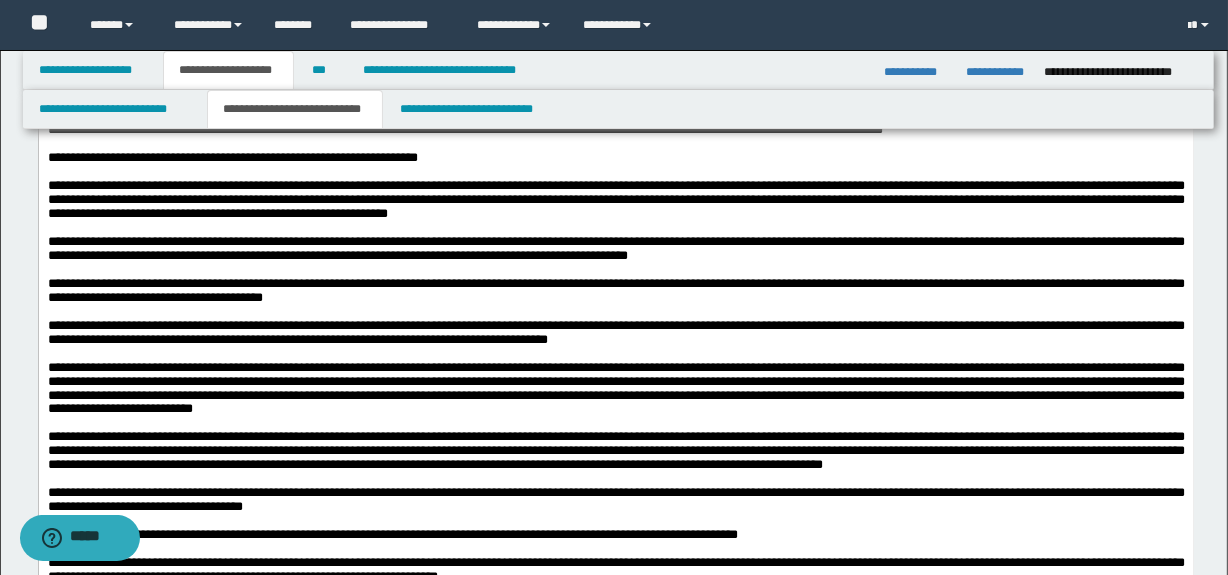 click on "**********" at bounding box center [615, 548] 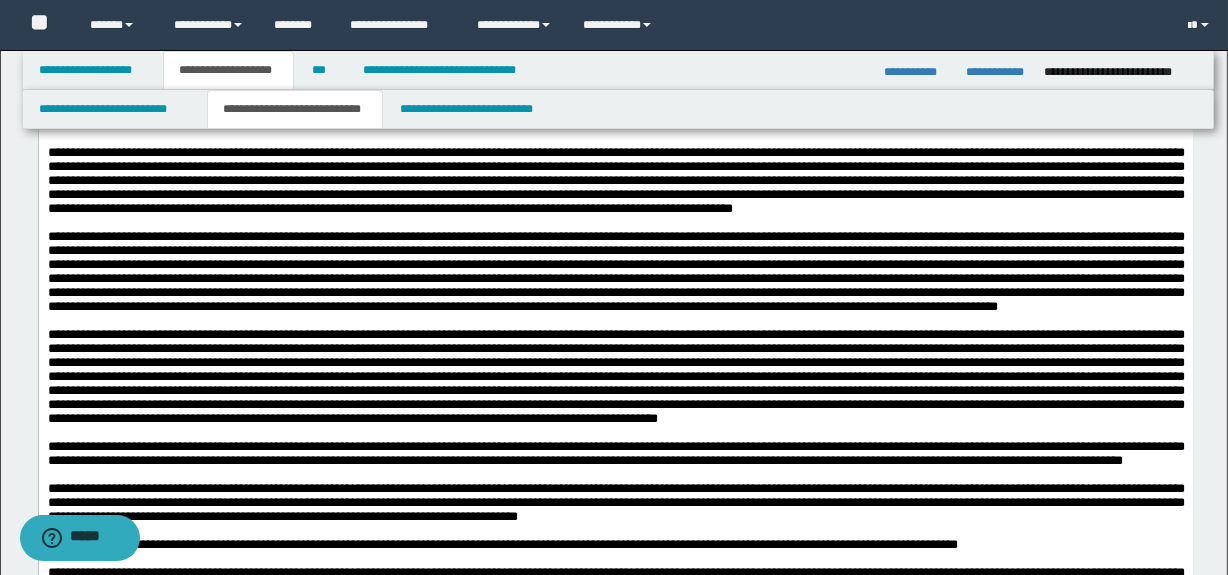 scroll, scrollTop: 4000, scrollLeft: 0, axis: vertical 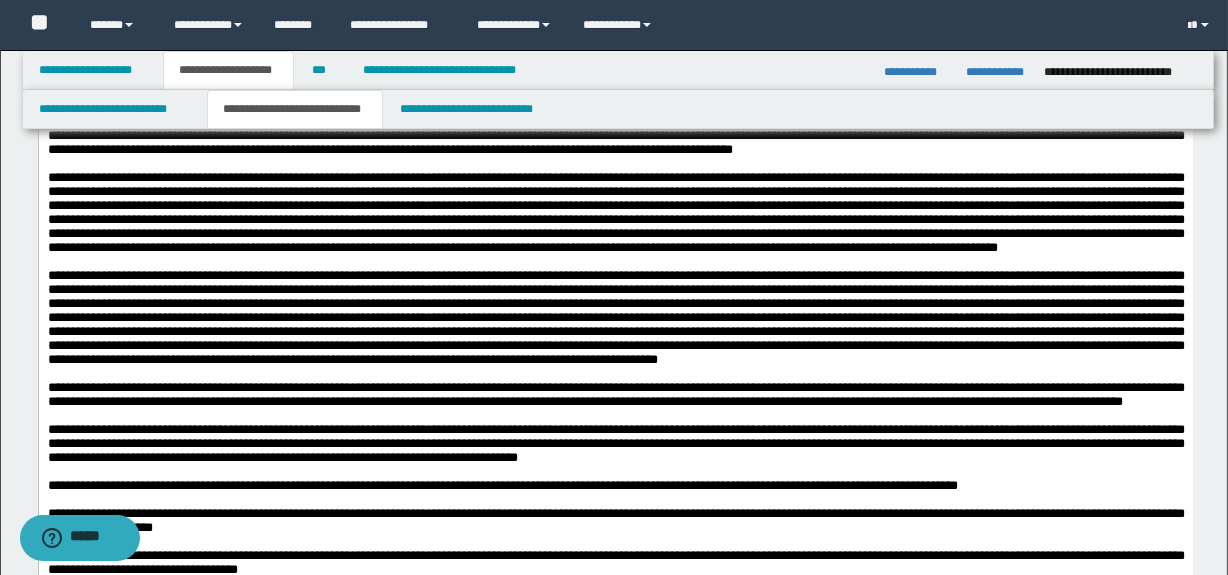 click on "**********" at bounding box center [615, -248] 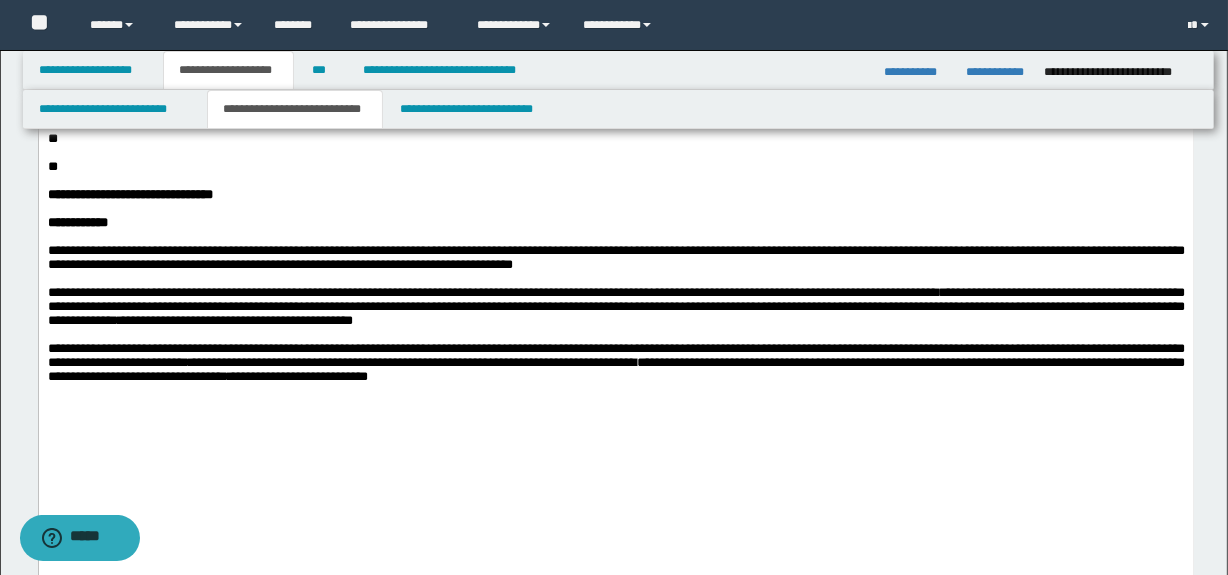scroll, scrollTop: 6393, scrollLeft: 0, axis: vertical 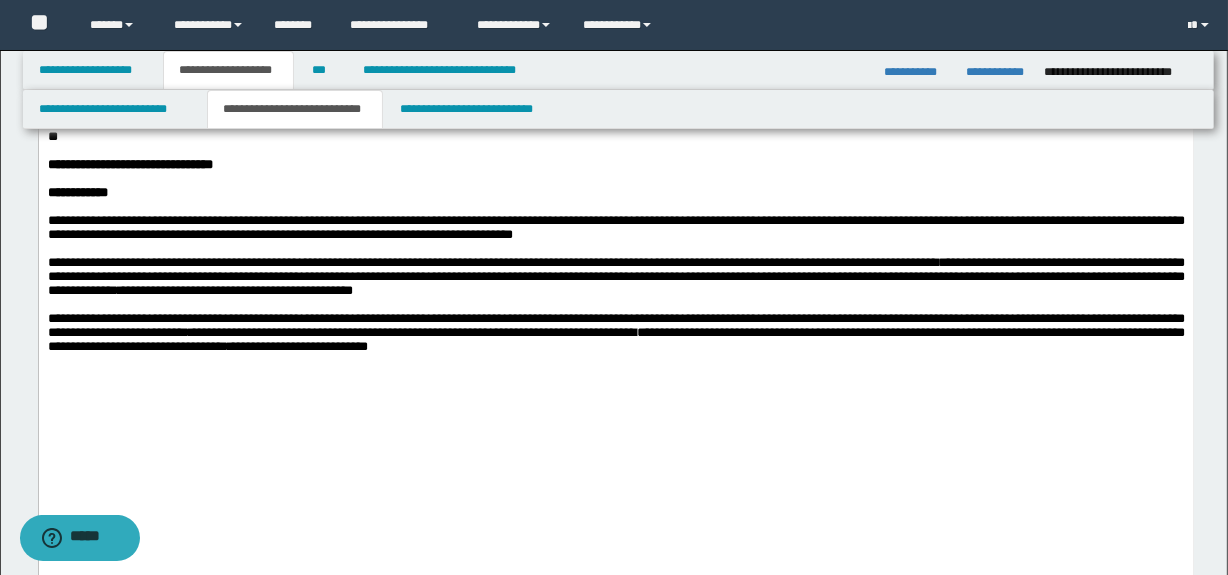 click on "**********" at bounding box center (615, -549) 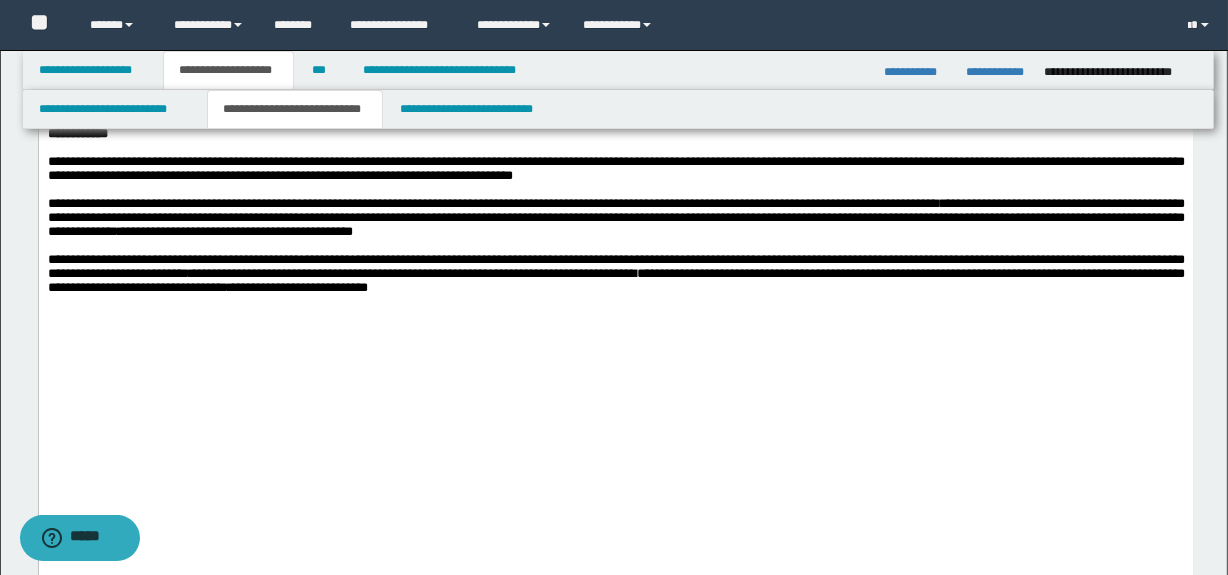 scroll, scrollTop: 6484, scrollLeft: 0, axis: vertical 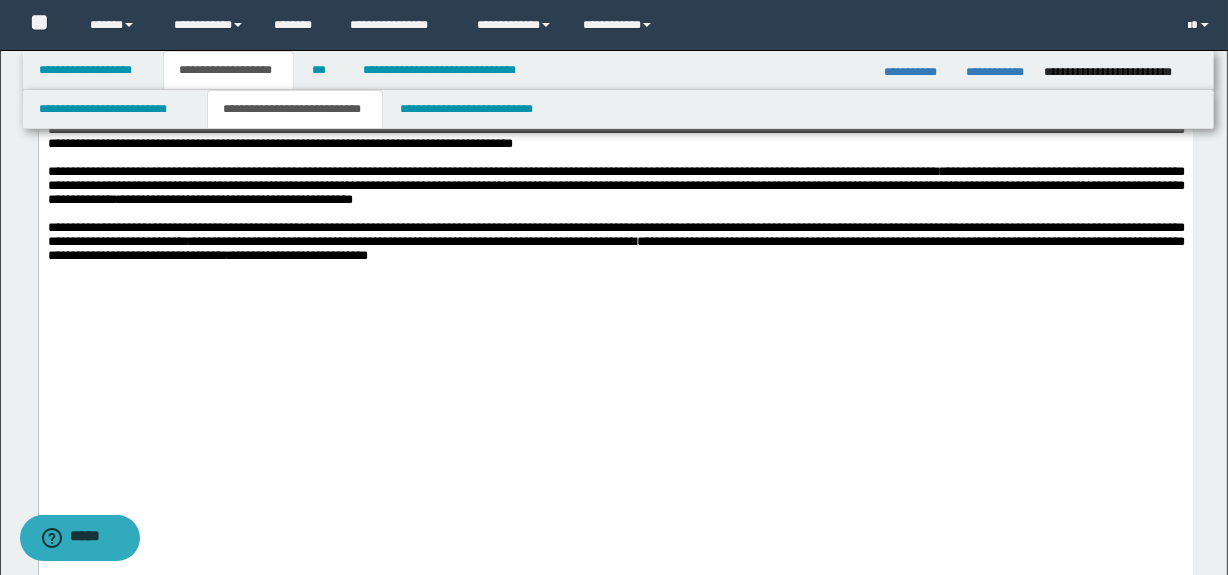 click on "**********" at bounding box center [615, -506] 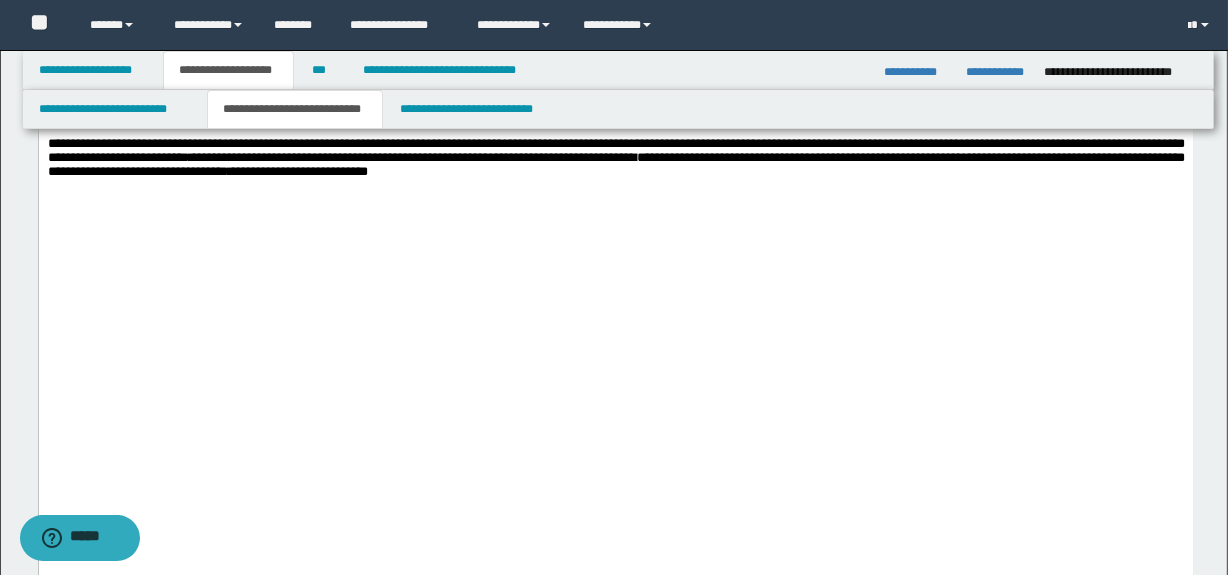 scroll, scrollTop: 6666, scrollLeft: 0, axis: vertical 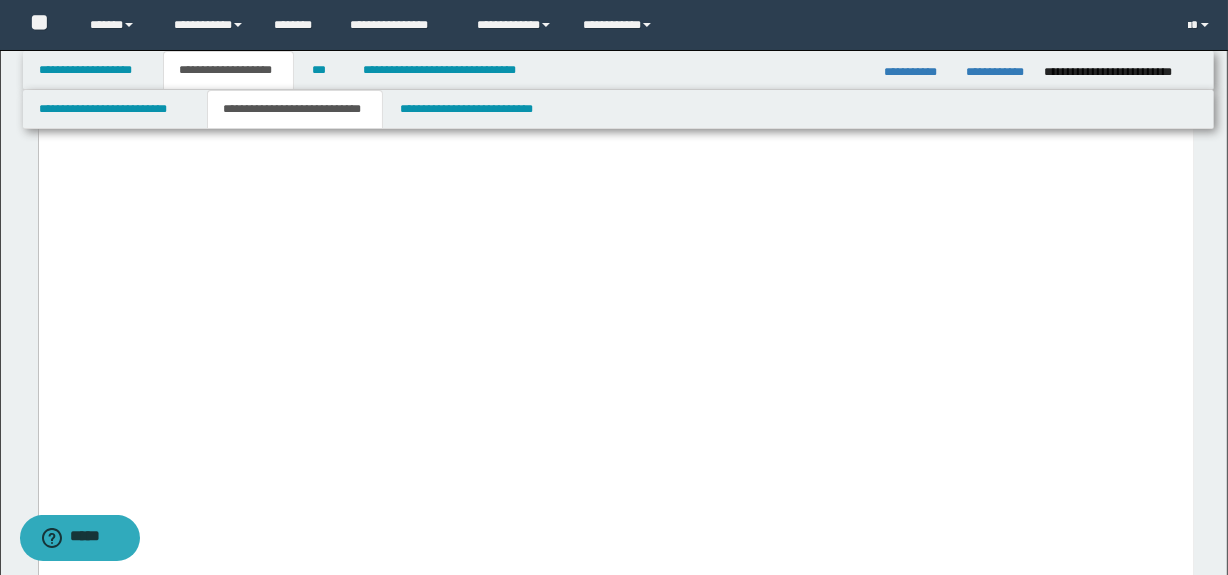 click at bounding box center [615, -485] 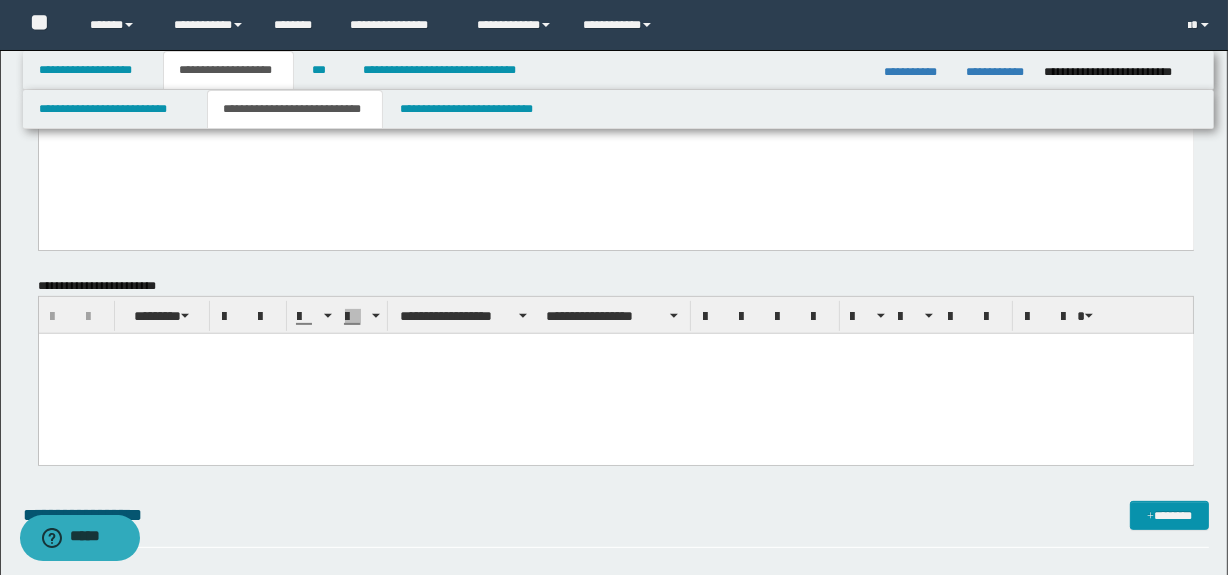 scroll, scrollTop: 7302, scrollLeft: 0, axis: vertical 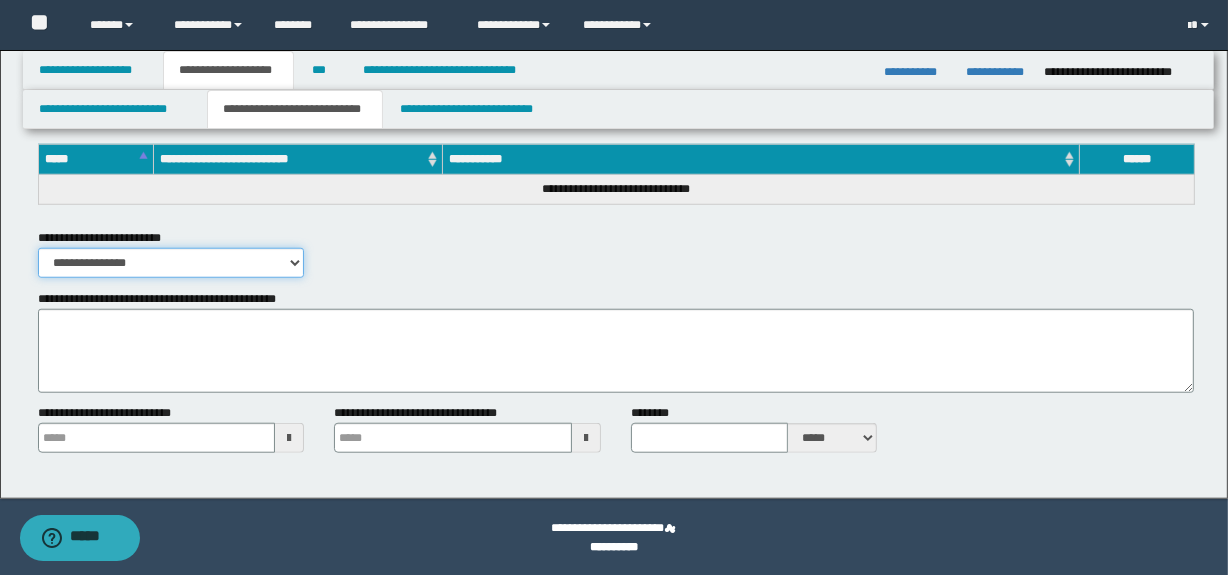click on "**********" at bounding box center (171, 263) 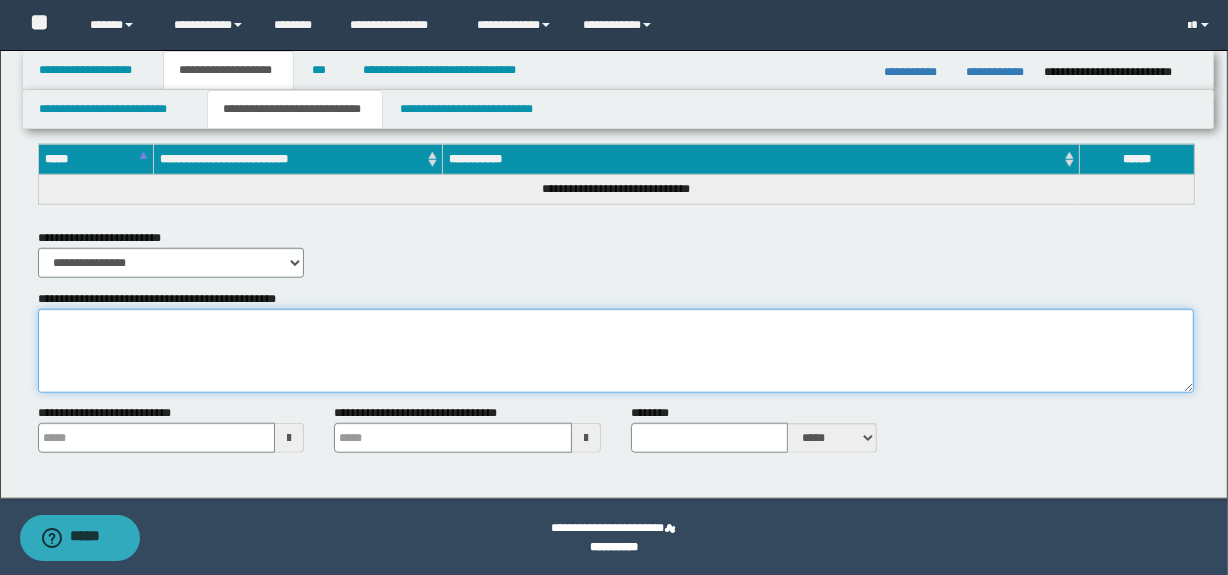 click on "**********" at bounding box center (616, 351) 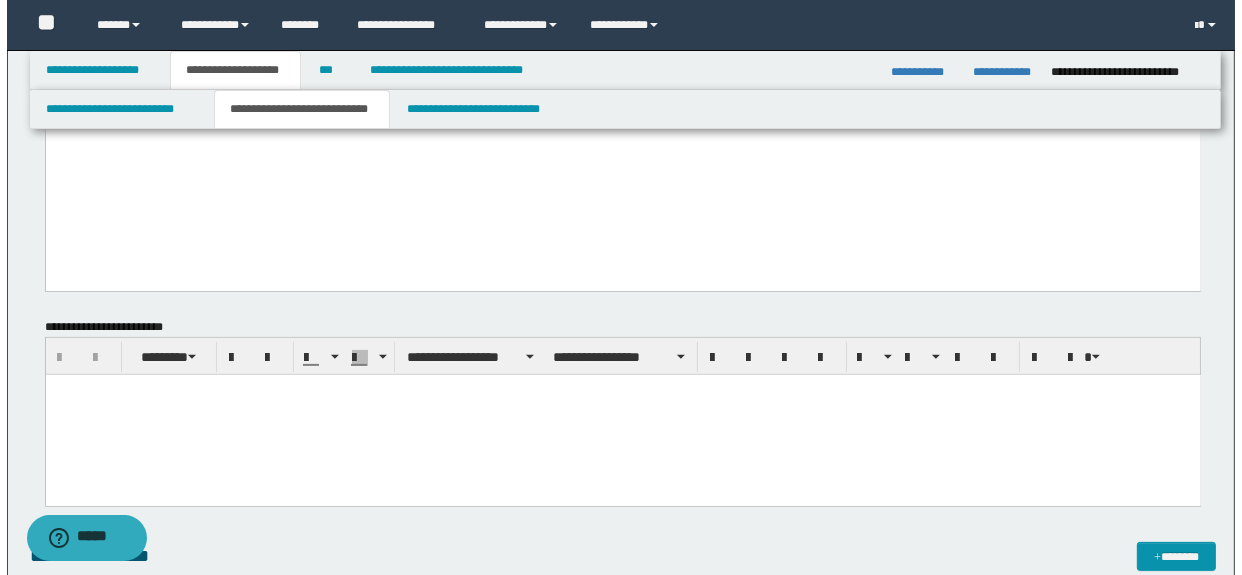 scroll, scrollTop: 7334, scrollLeft: 0, axis: vertical 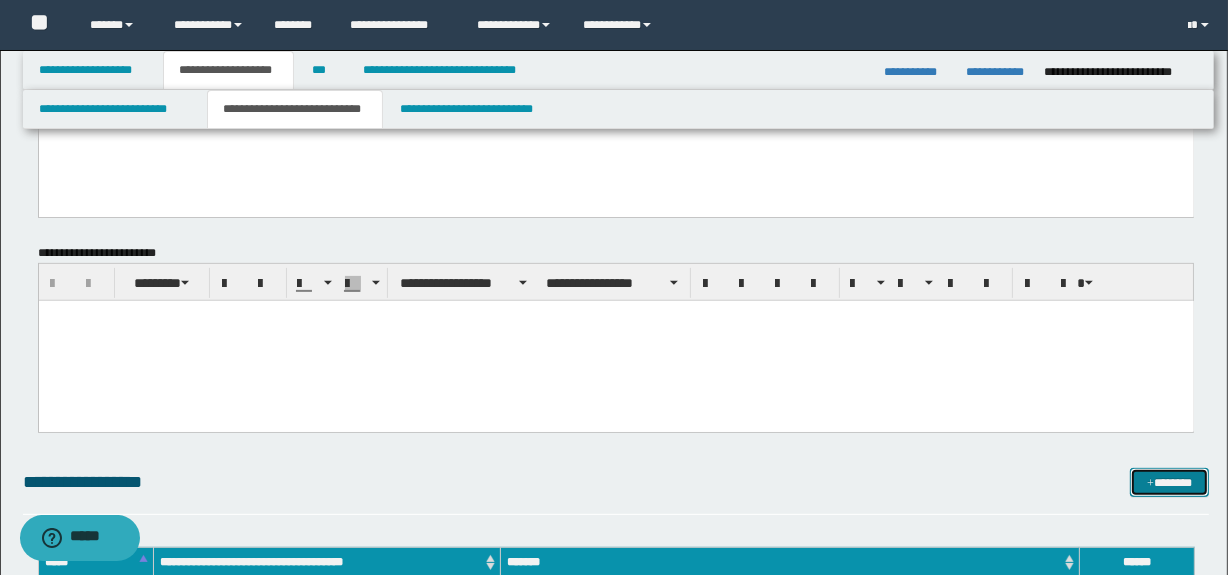 click on "*******" at bounding box center (1170, 483) 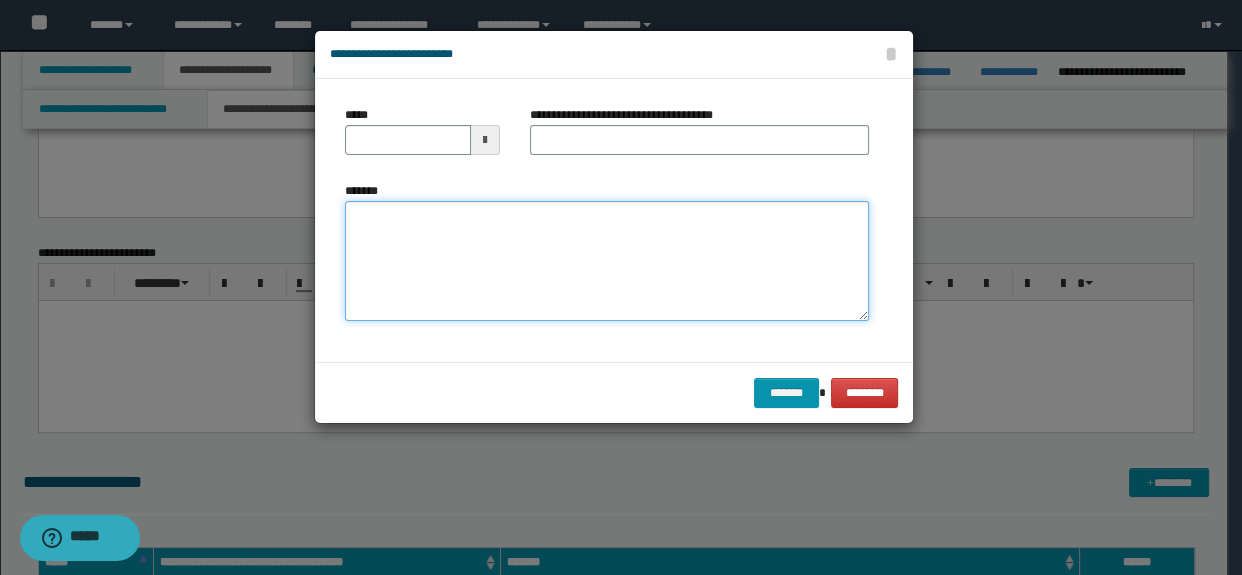 click on "*******" at bounding box center (607, 261) 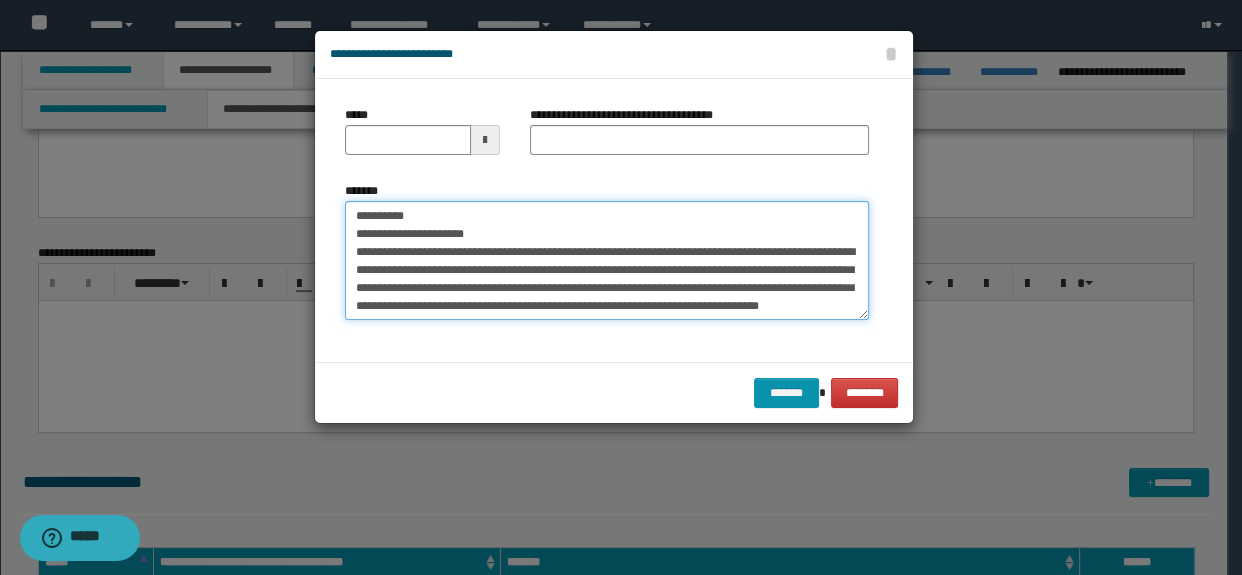 scroll, scrollTop: 0, scrollLeft: 0, axis: both 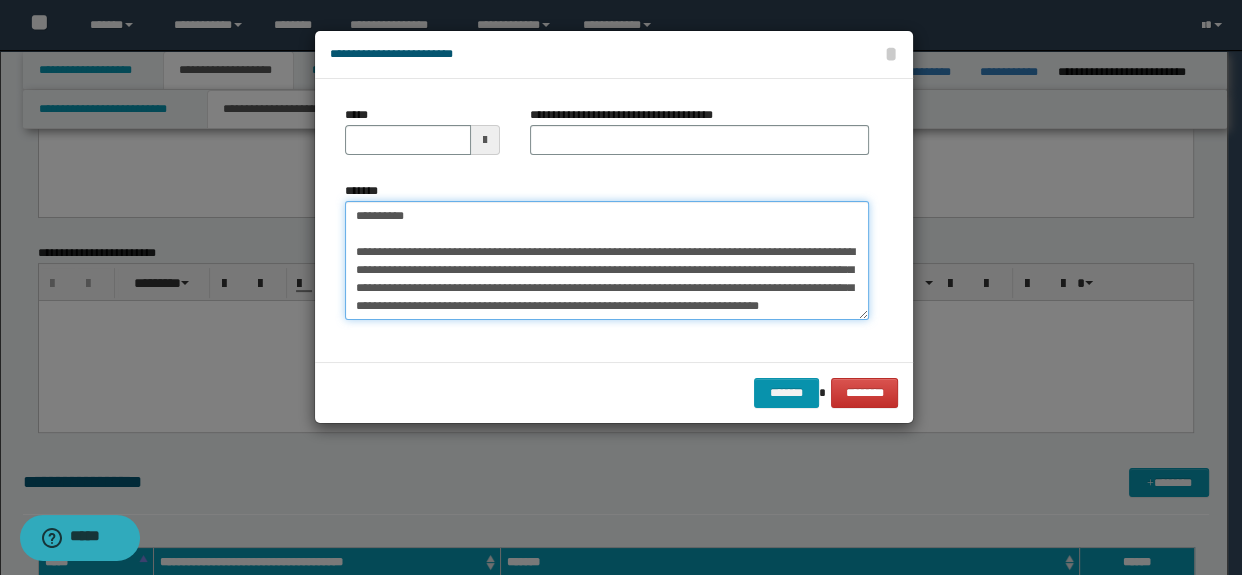 type on "**********" 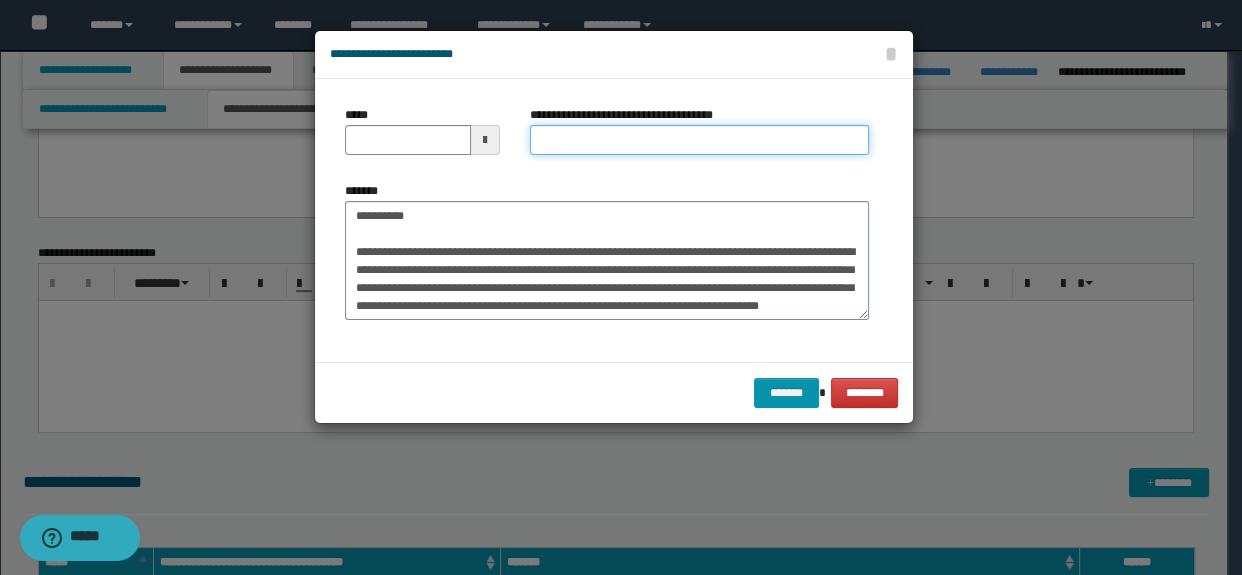 drag, startPoint x: 544, startPoint y: 149, endPoint x: 440, endPoint y: 207, distance: 119.0798 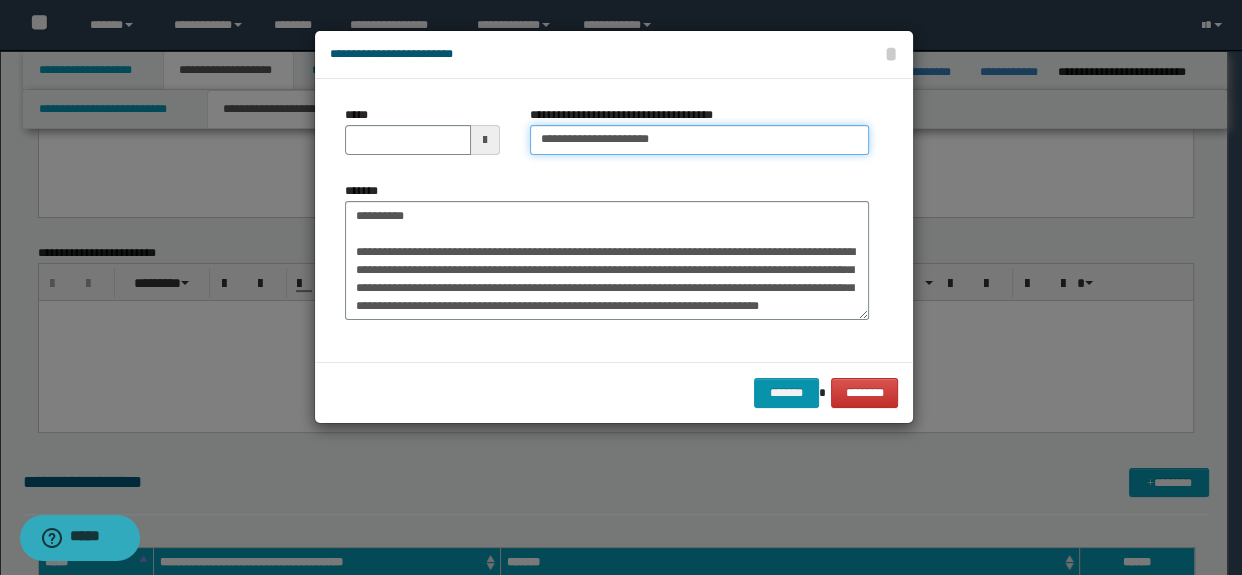 type on "**********" 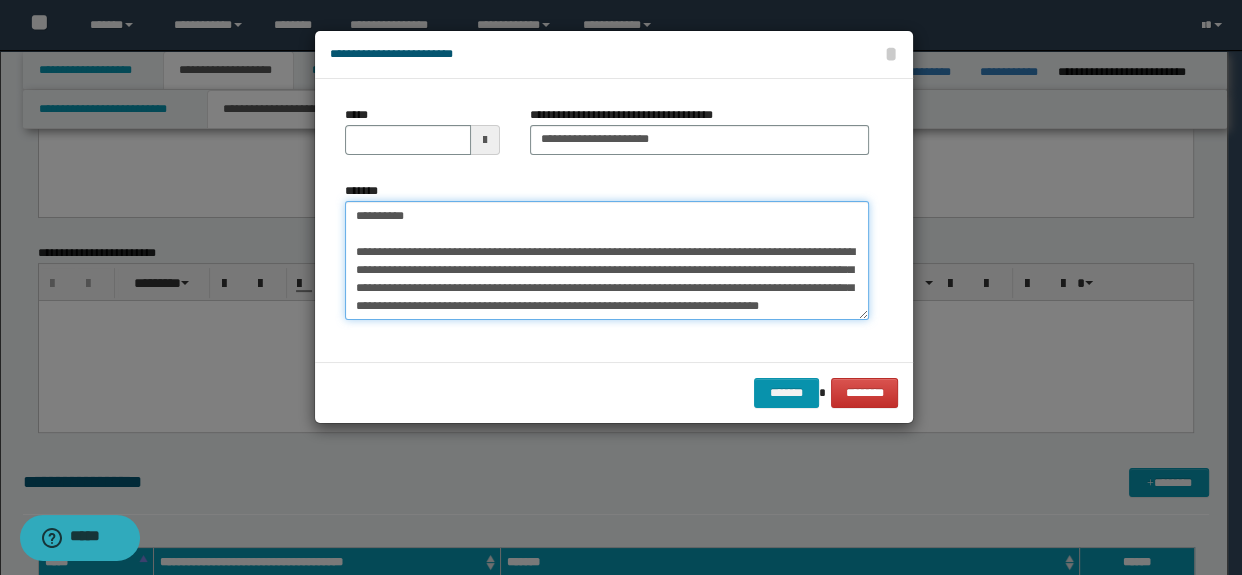 type on "**********" 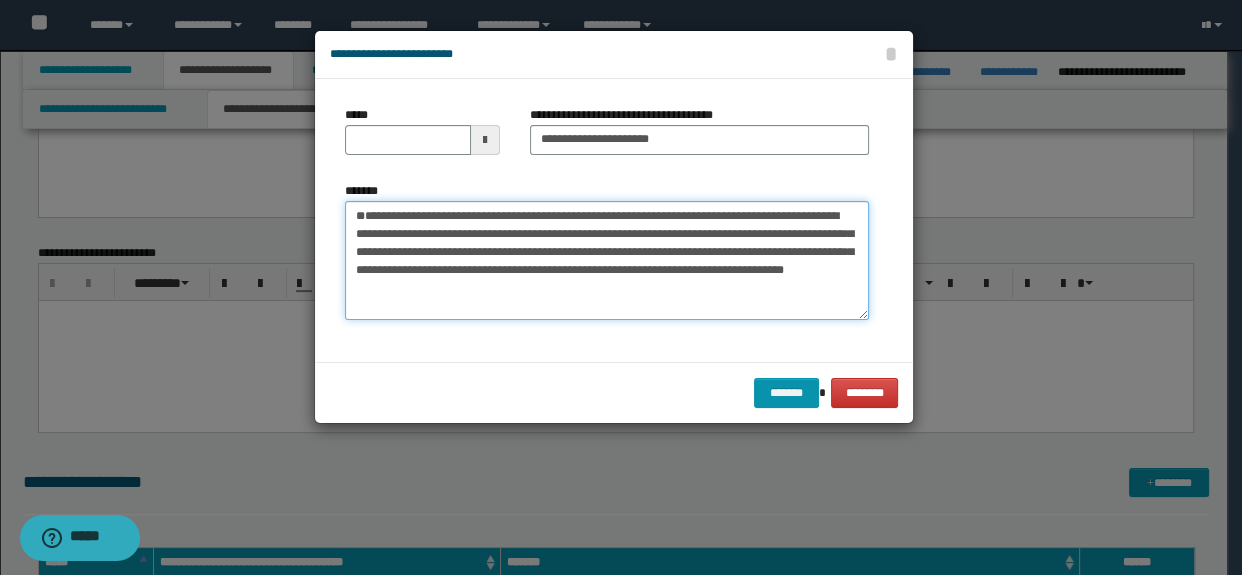 drag, startPoint x: 435, startPoint y: 218, endPoint x: 270, endPoint y: 218, distance: 165 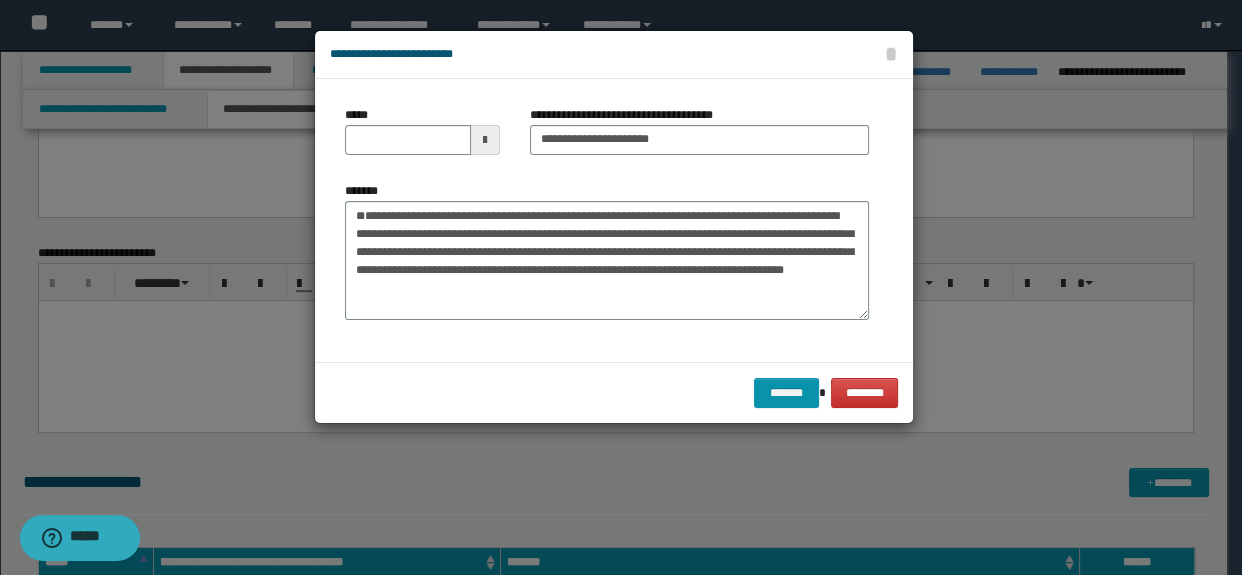 click on "*****" at bounding box center [360, 115] 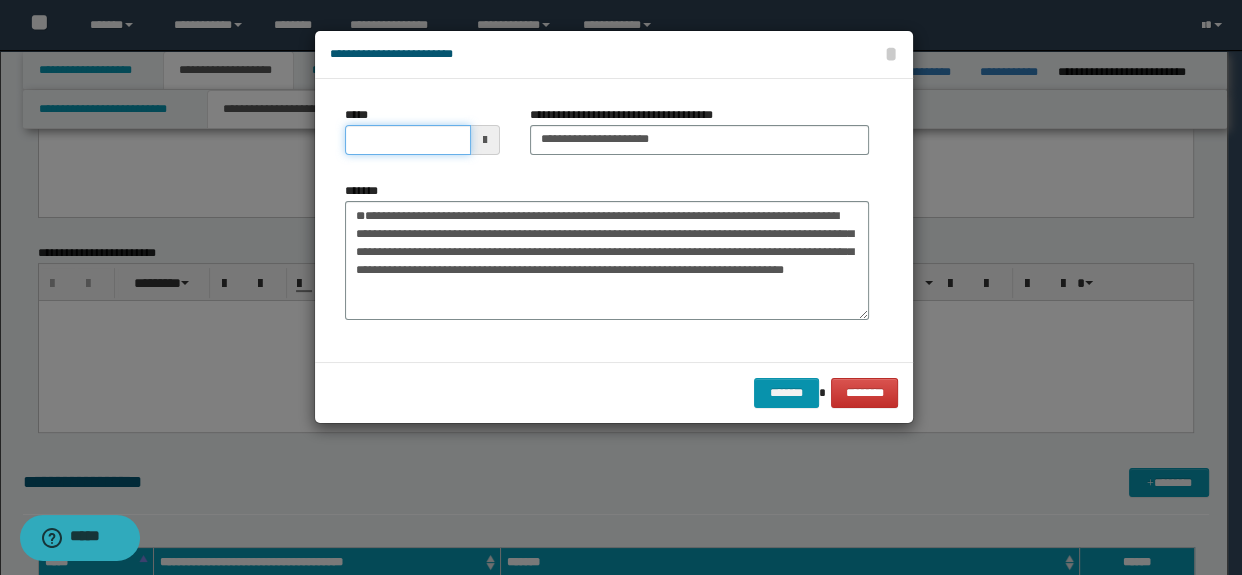 click on "*****" at bounding box center [408, 140] 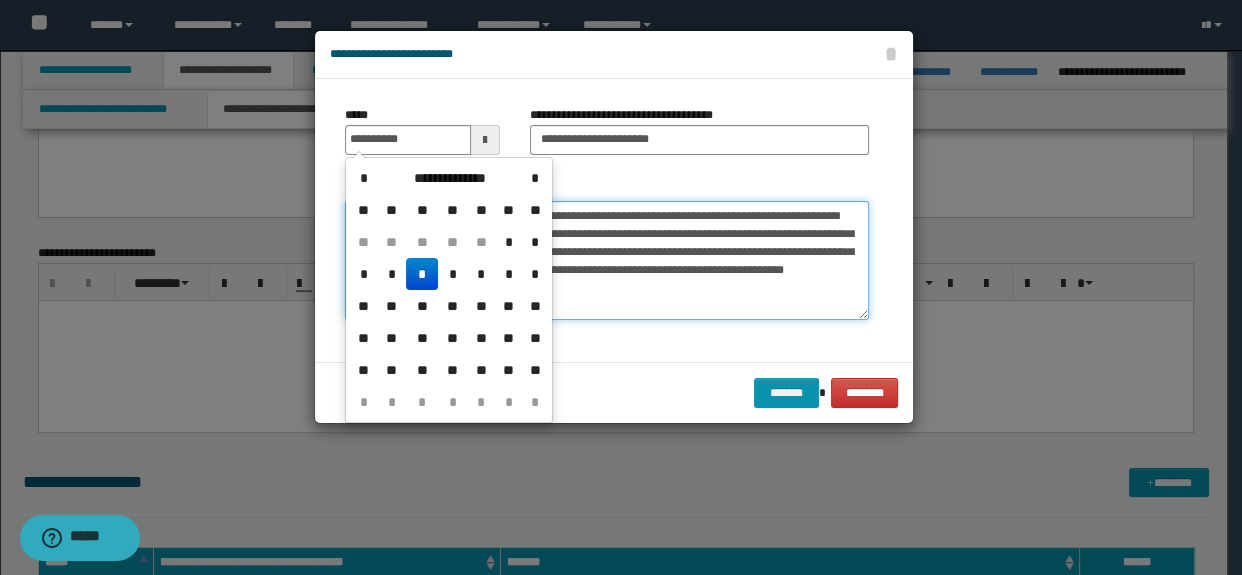 type on "**********" 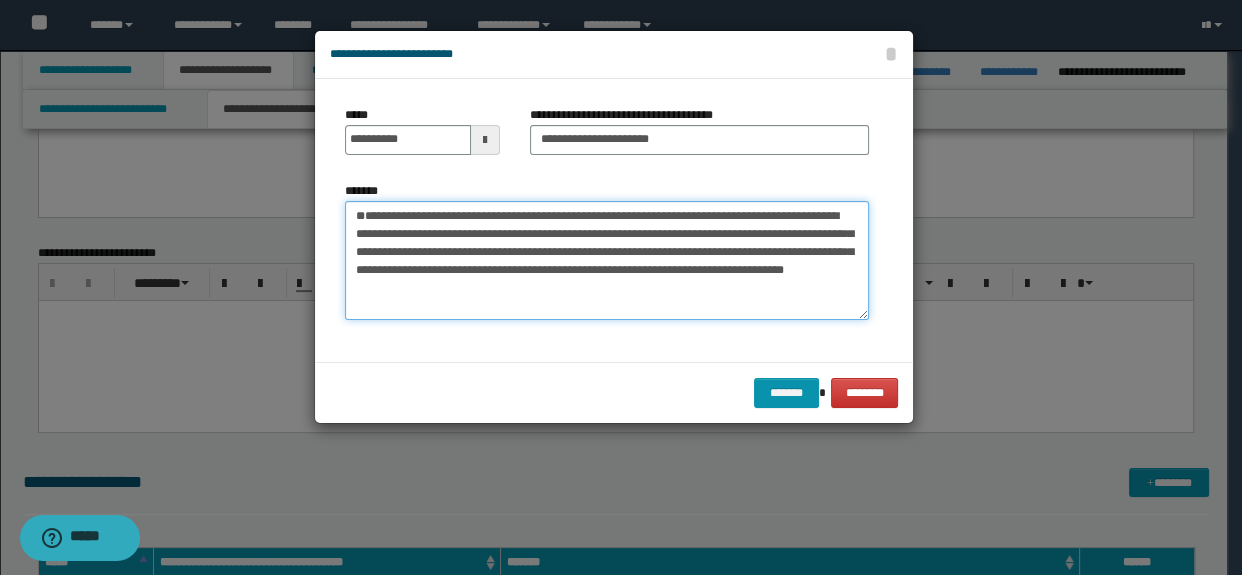click on "**********" at bounding box center (607, 261) 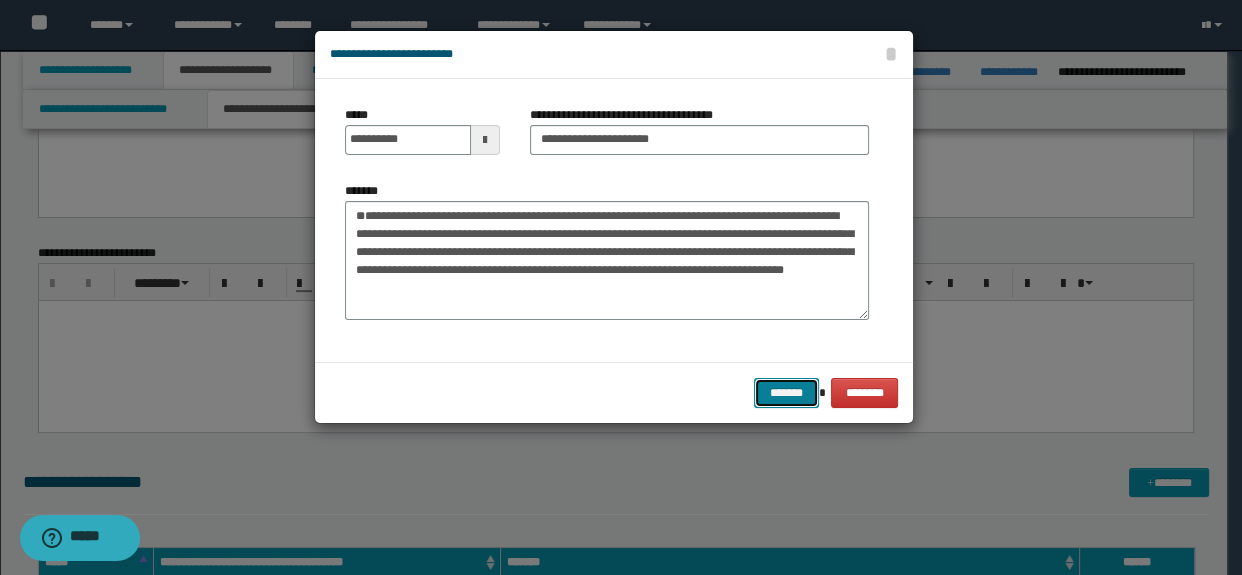 click on "*******" at bounding box center [786, 393] 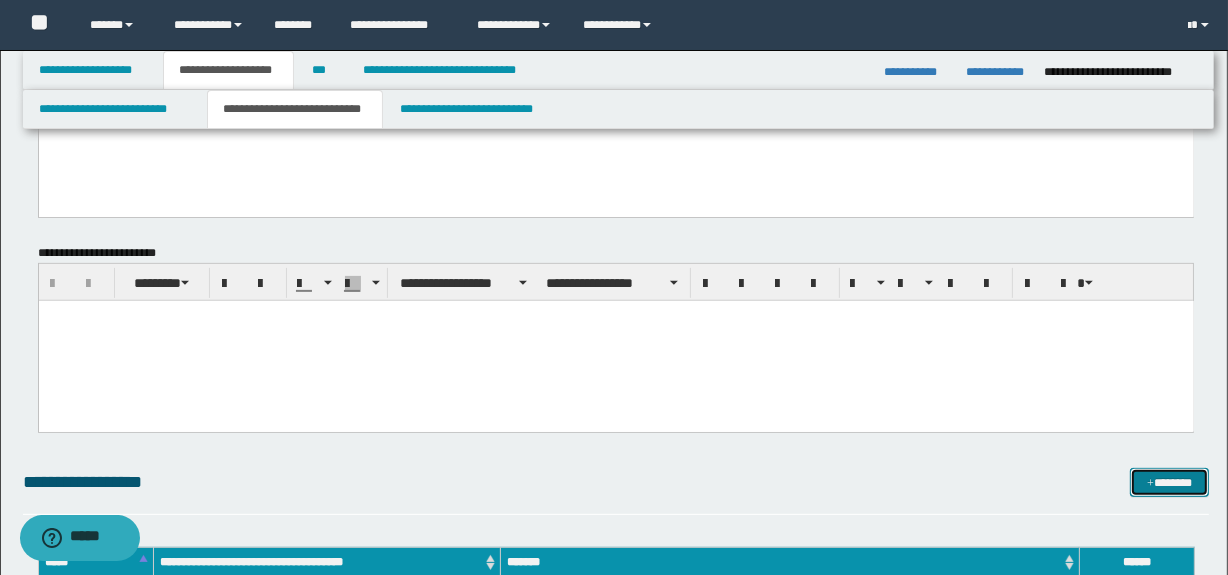 click at bounding box center [1150, 484] 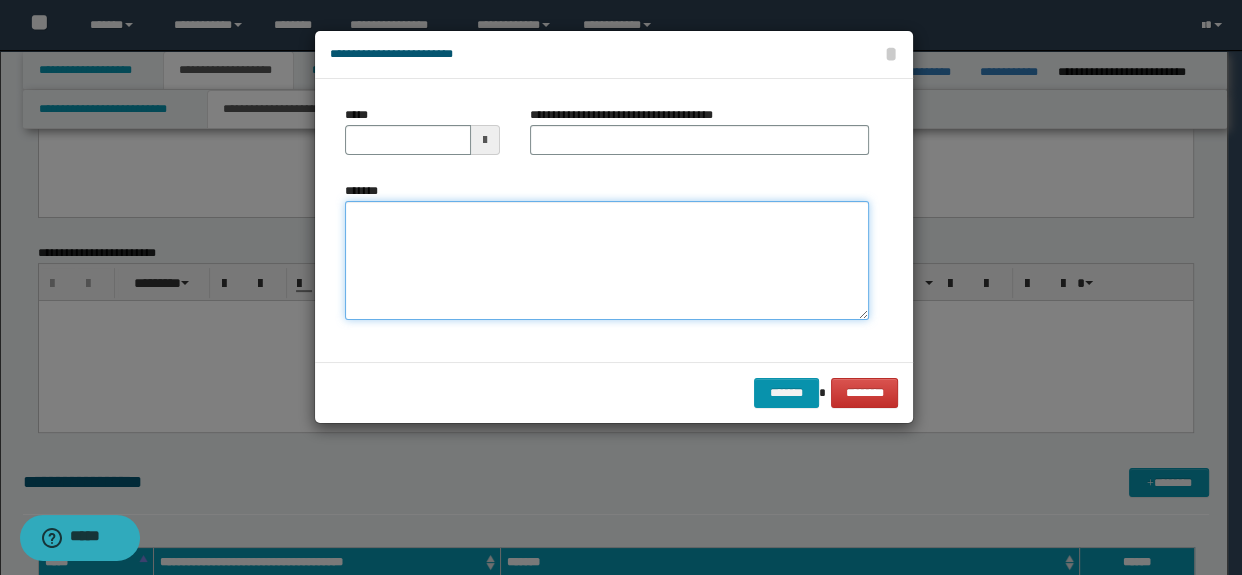 click on "*******" at bounding box center [607, 261] 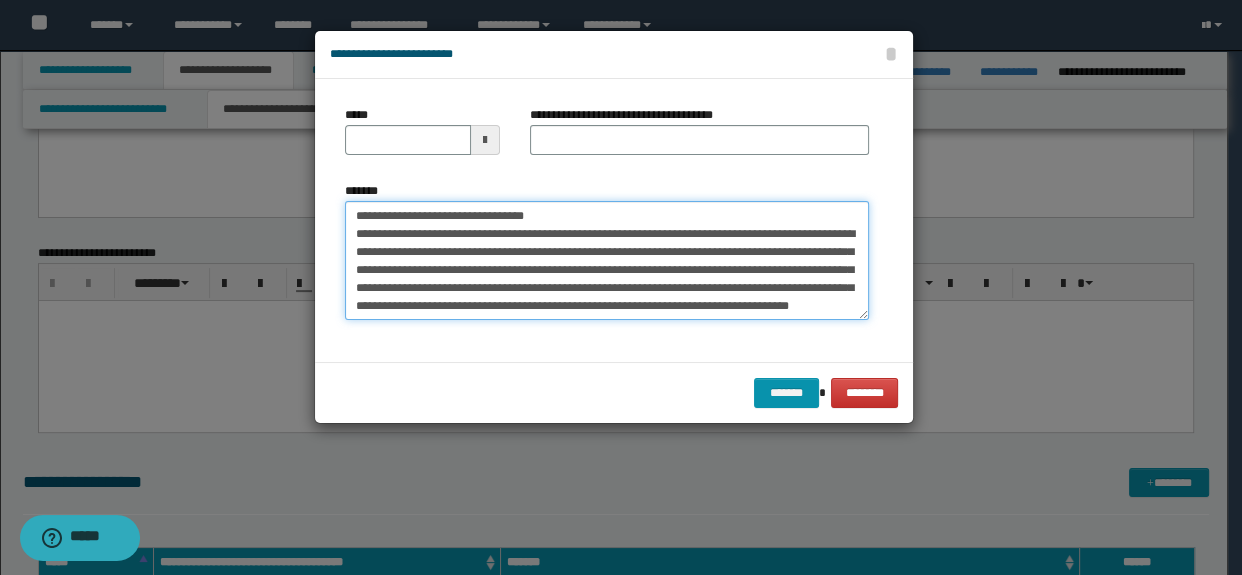 scroll, scrollTop: 0, scrollLeft: 0, axis: both 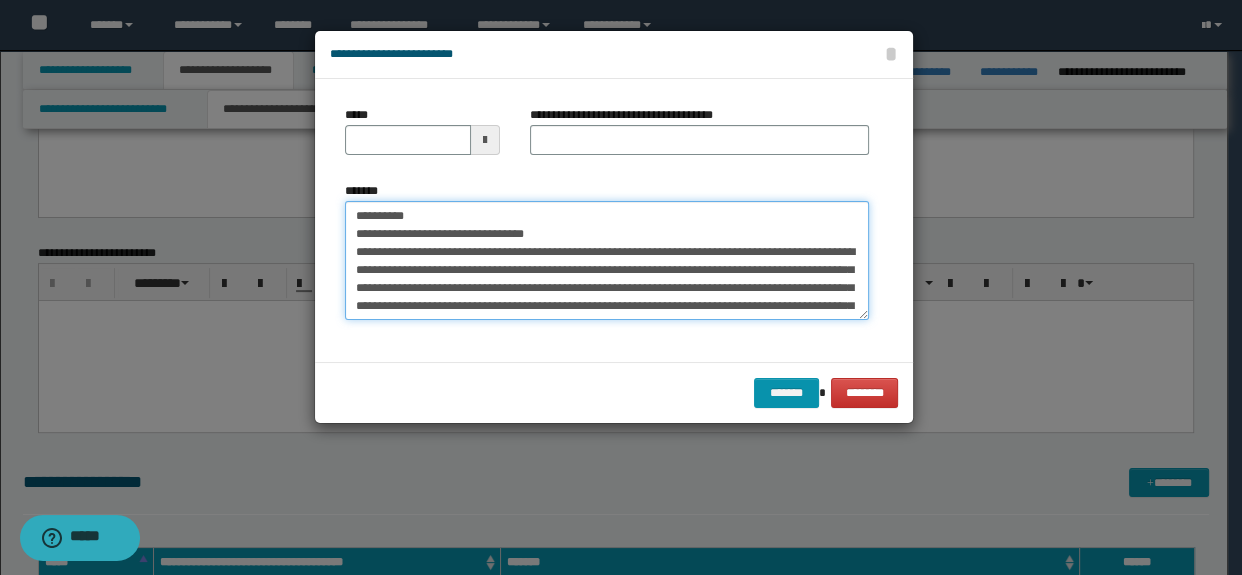 drag, startPoint x: 599, startPoint y: 232, endPoint x: 488, endPoint y: 195, distance: 117.00427 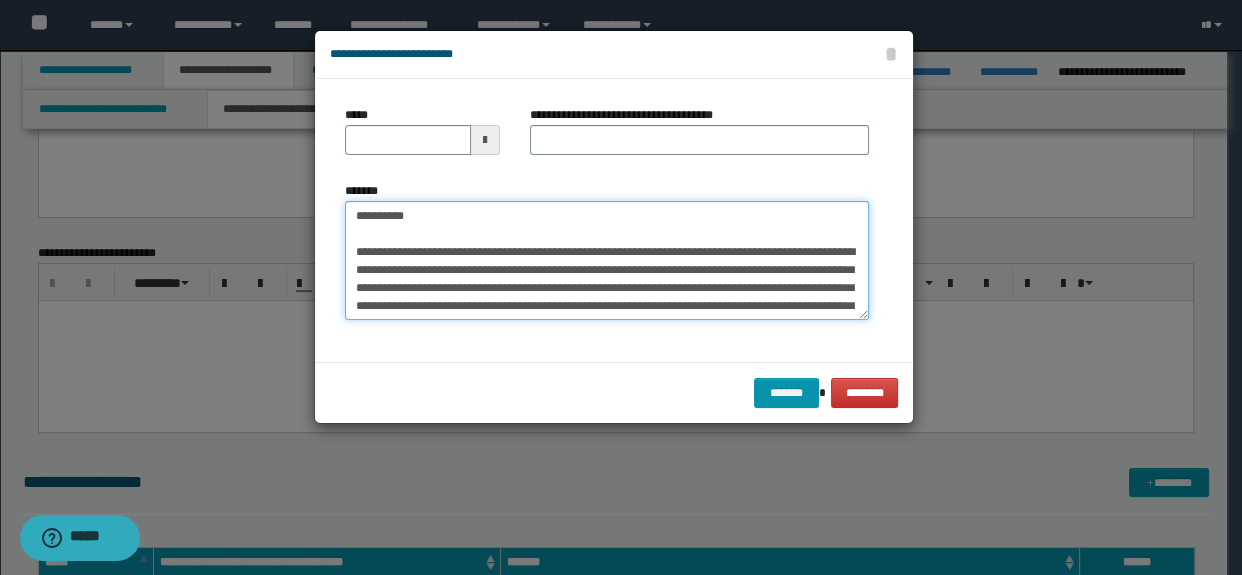 type on "**********" 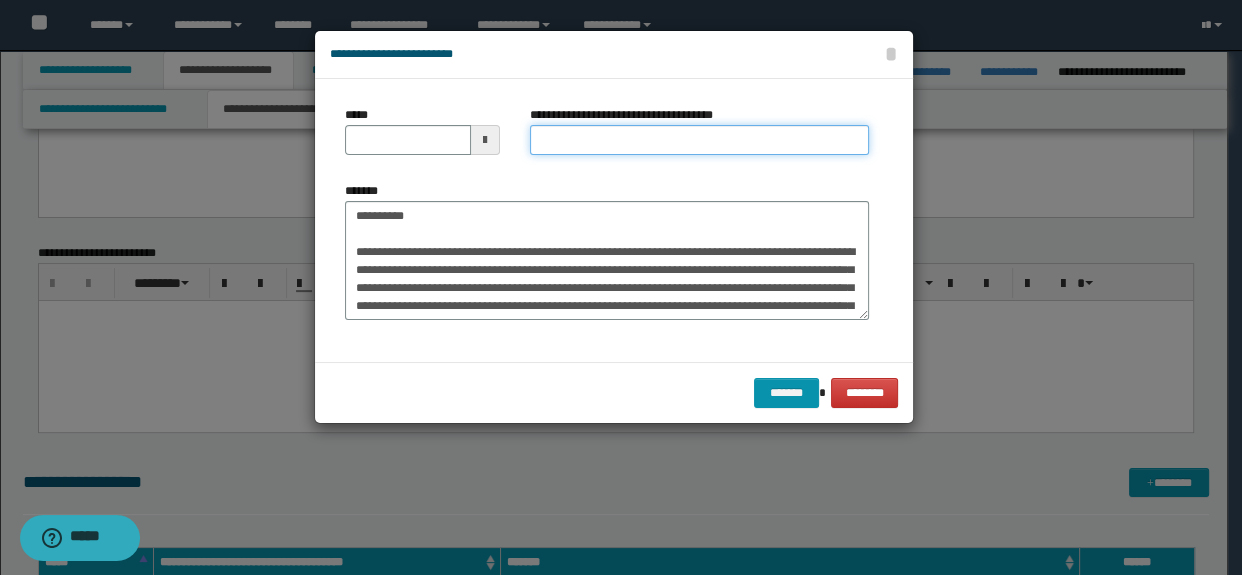 click on "**********" at bounding box center (700, 140) 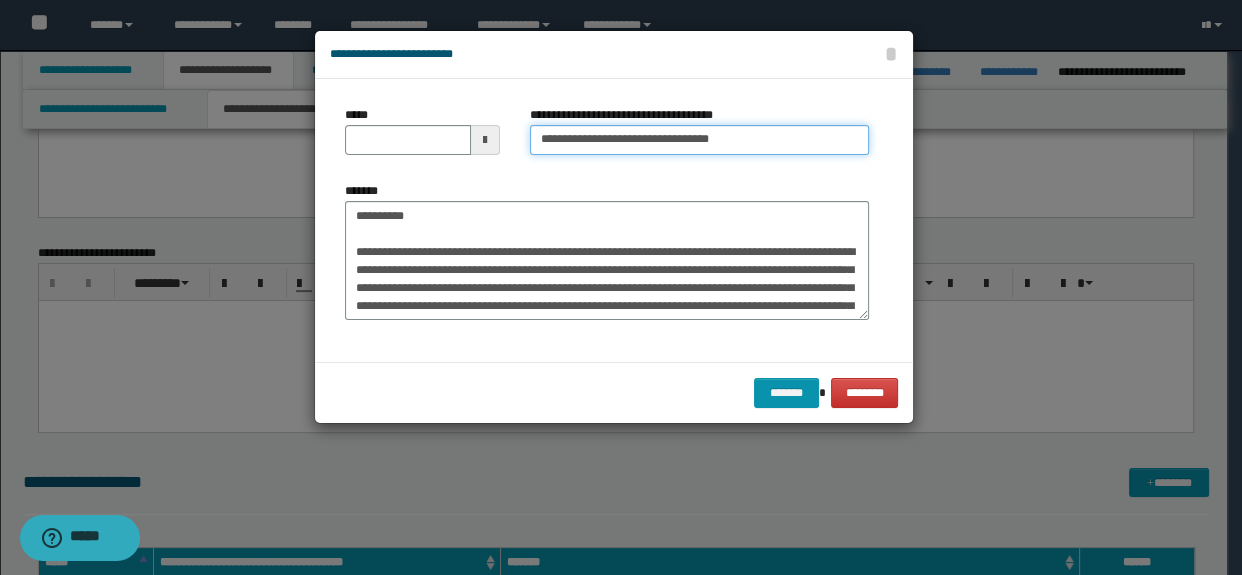 type on "**********" 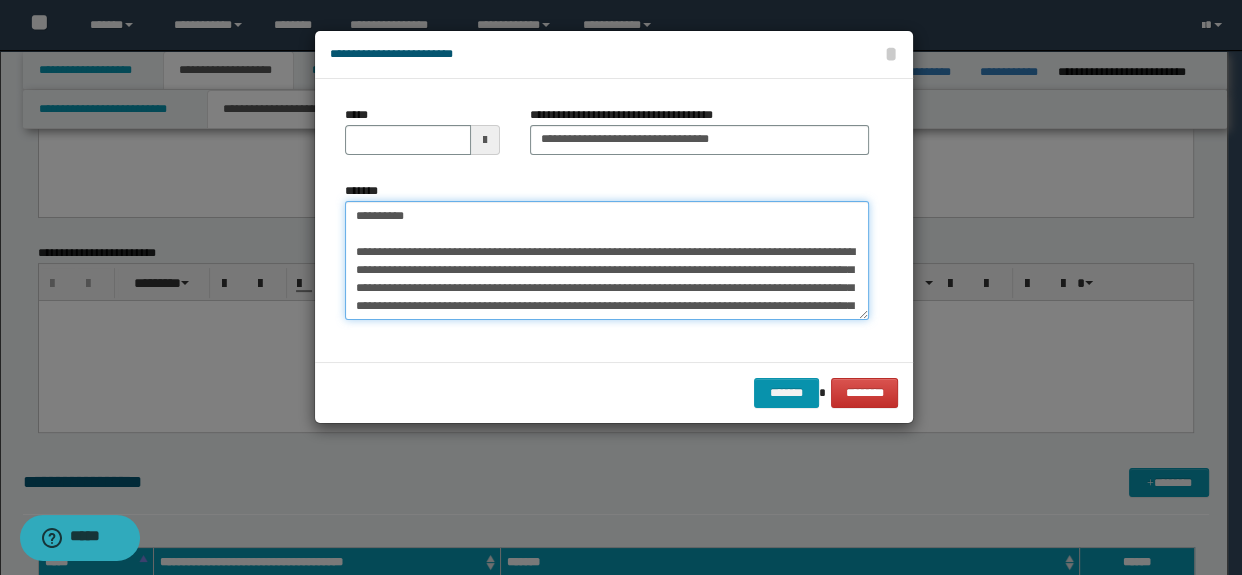 type on "**********" 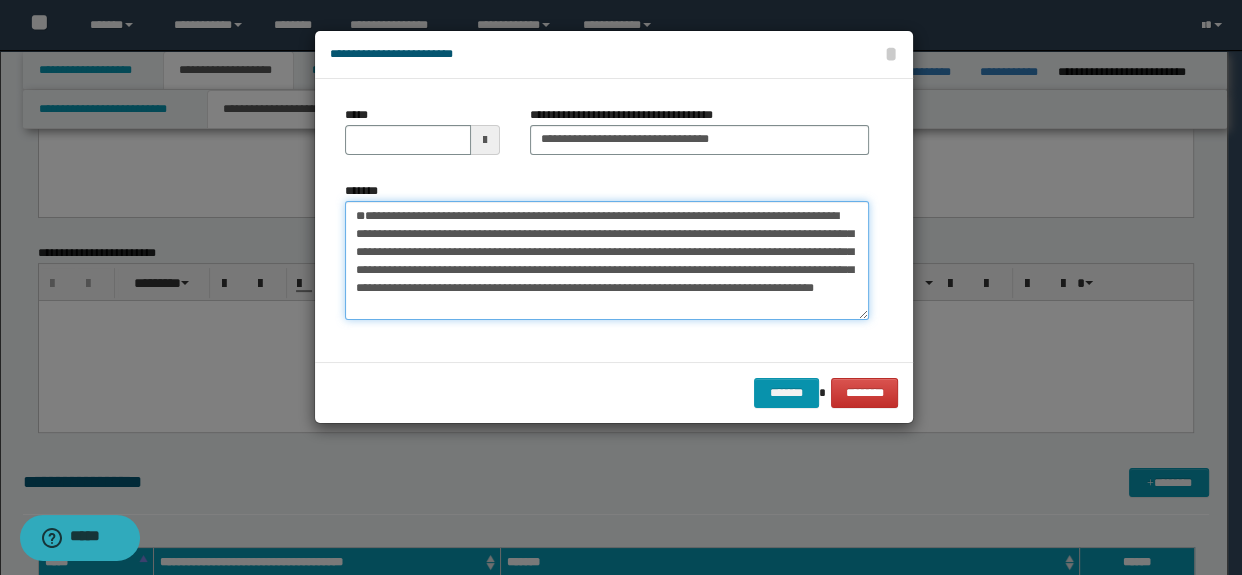 drag, startPoint x: 466, startPoint y: 220, endPoint x: 302, endPoint y: 210, distance: 164.3046 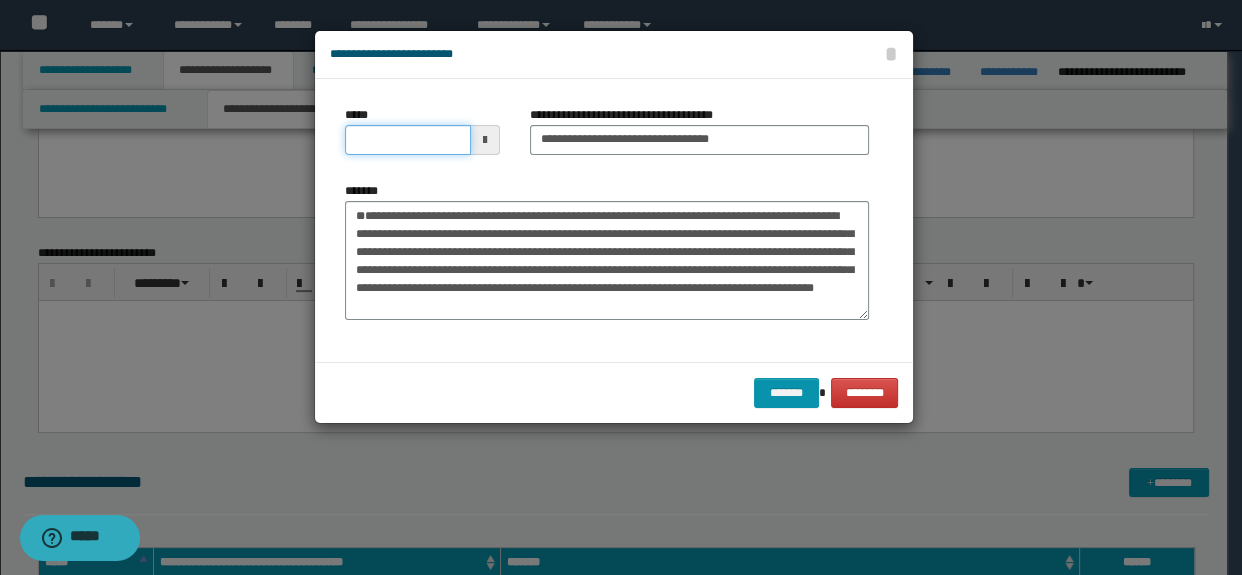 click on "*****" at bounding box center [408, 140] 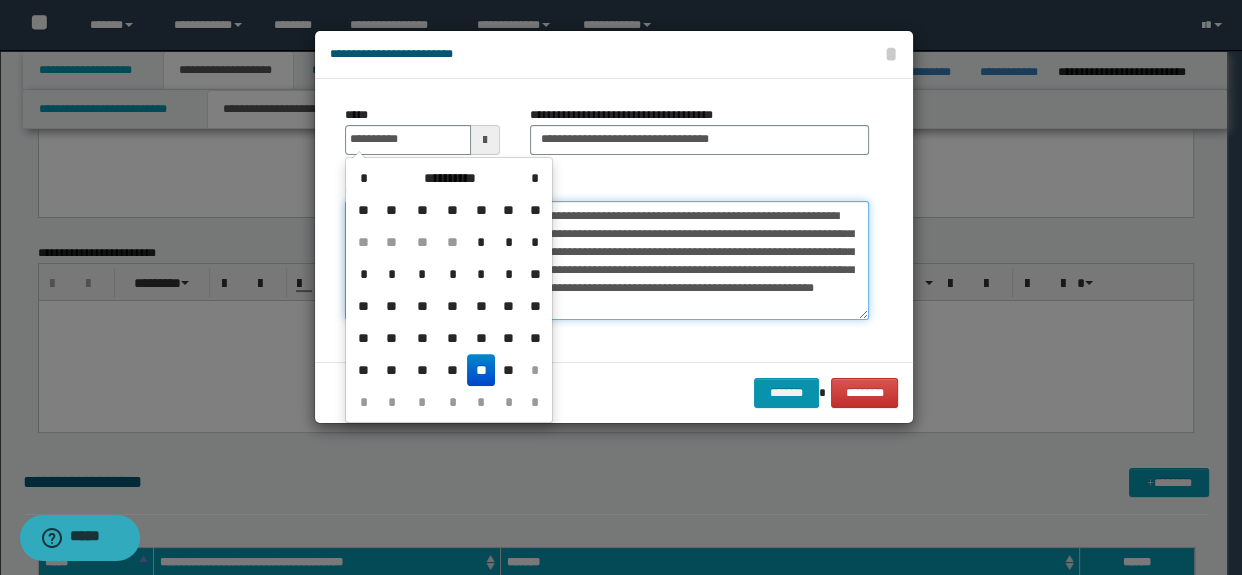 click on "**********" at bounding box center [607, 261] 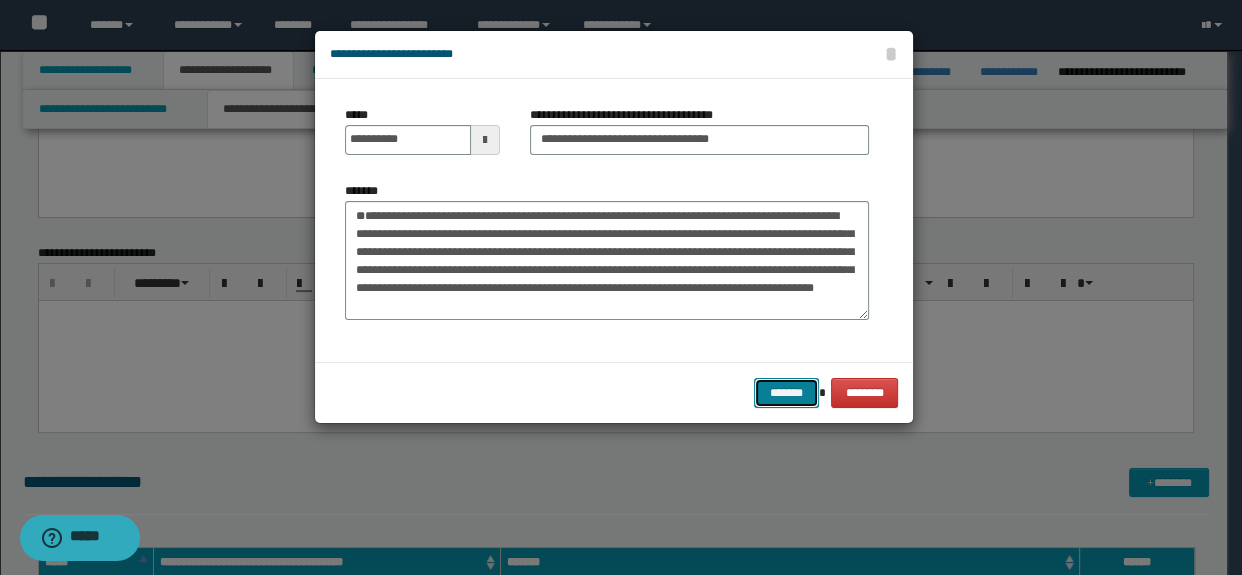 click on "*******" at bounding box center (786, 393) 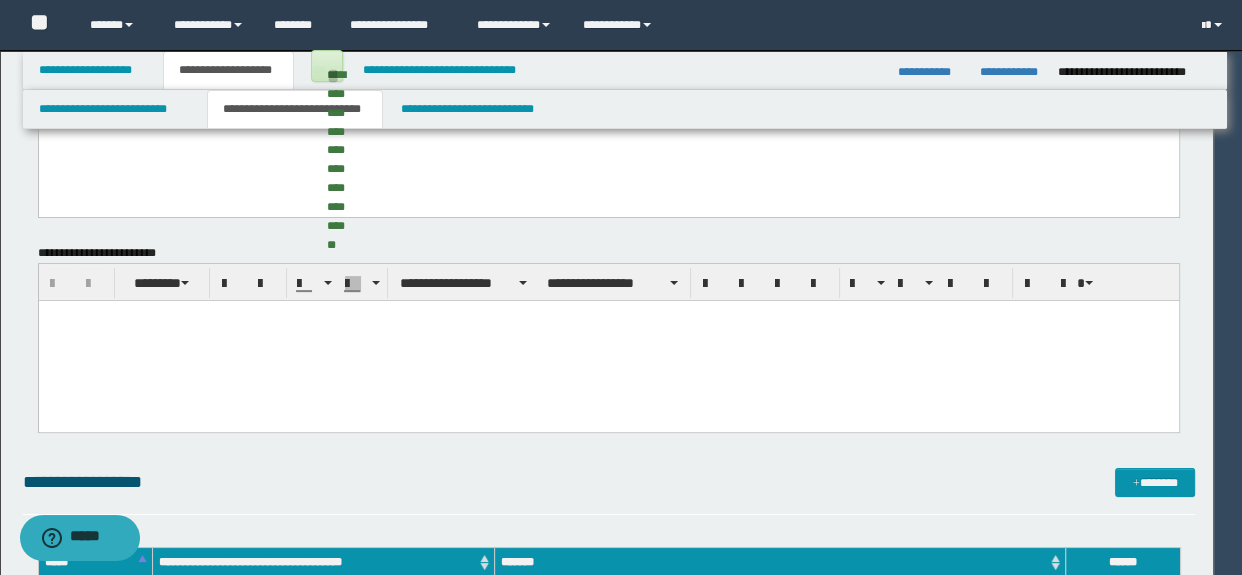type 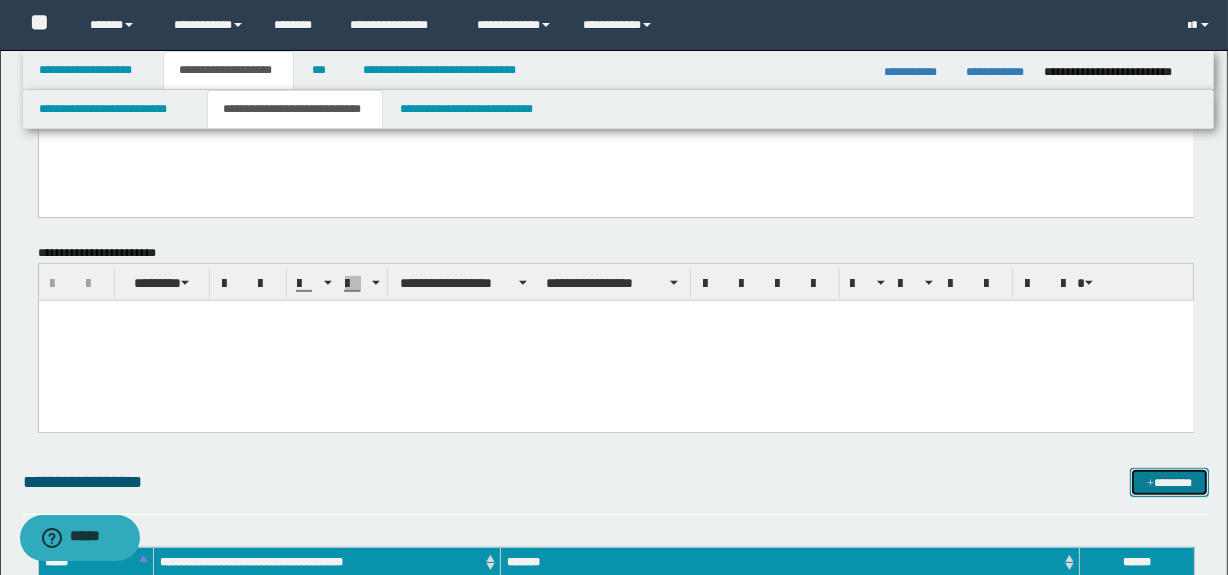 click on "*******" at bounding box center [1170, 483] 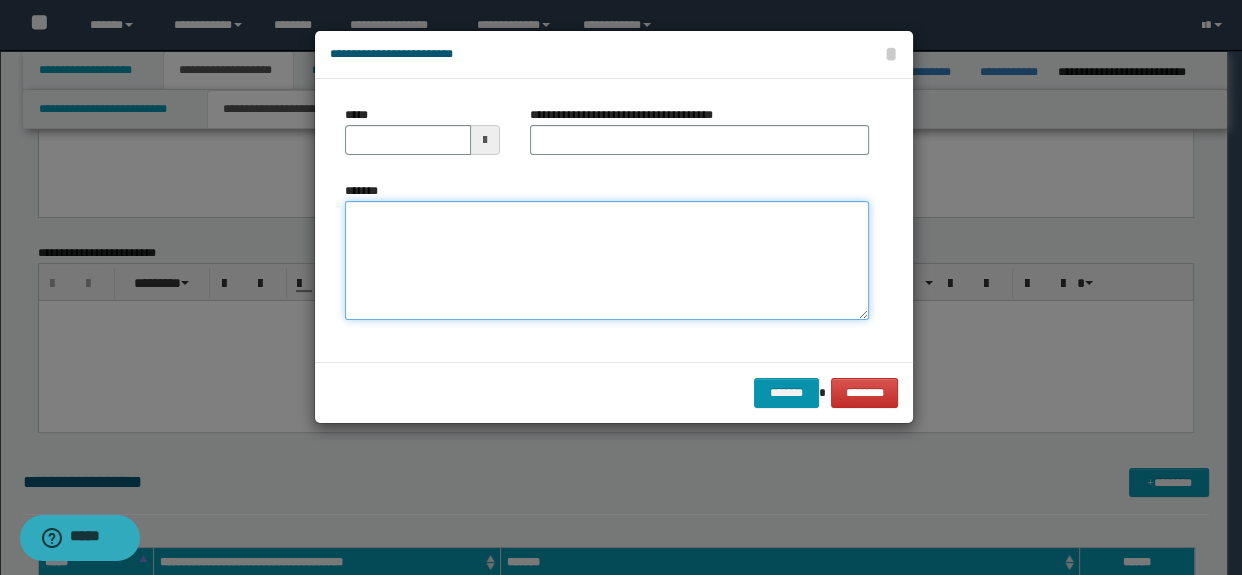 click on "*******" at bounding box center [607, 261] 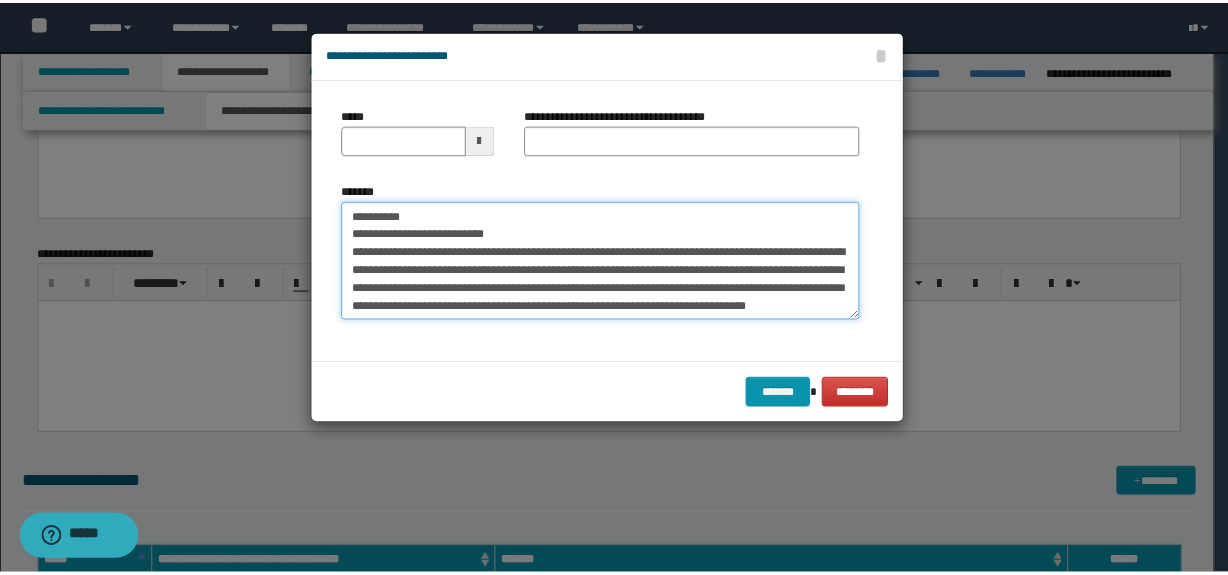 scroll, scrollTop: 0, scrollLeft: 0, axis: both 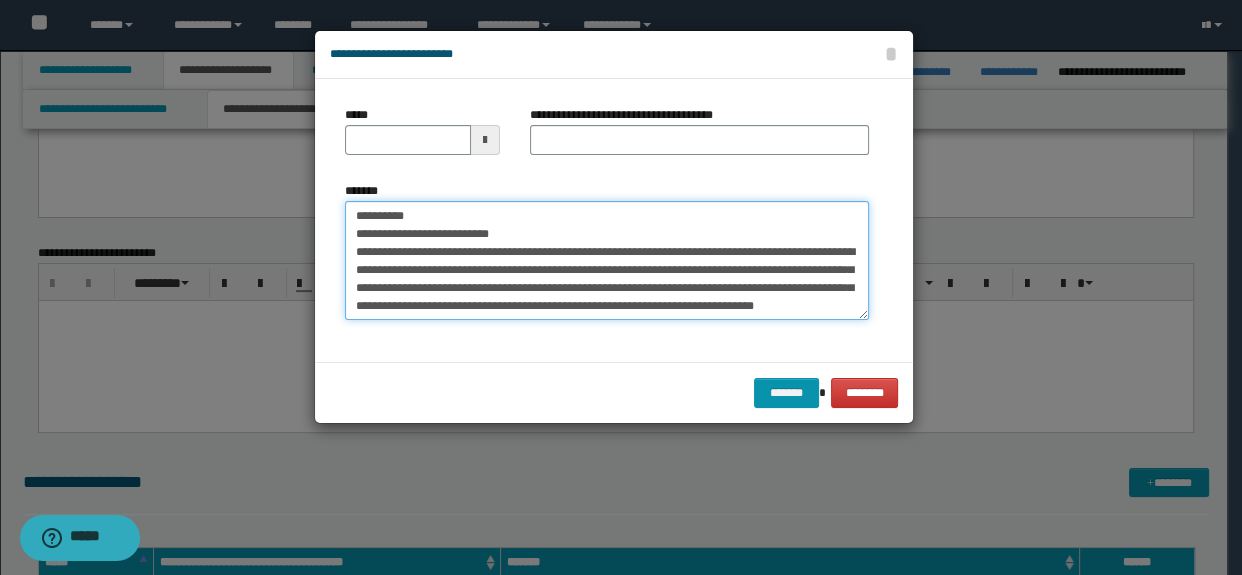 drag, startPoint x: 529, startPoint y: 236, endPoint x: 249, endPoint y: 237, distance: 280.0018 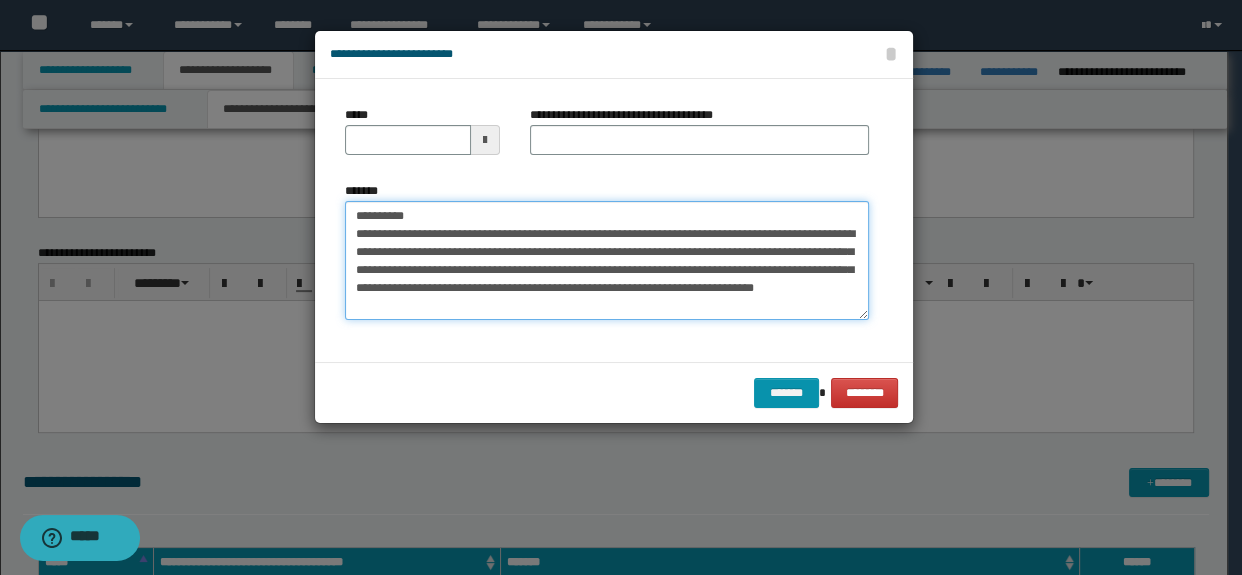 type on "**********" 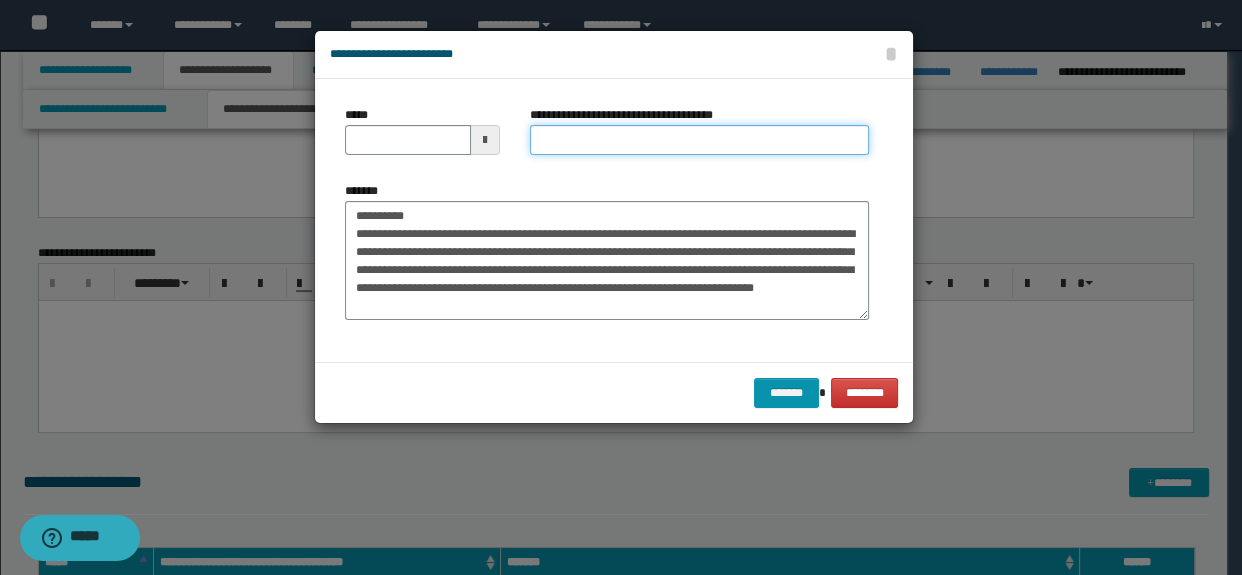 drag, startPoint x: 593, startPoint y: 138, endPoint x: 450, endPoint y: 169, distance: 146.32156 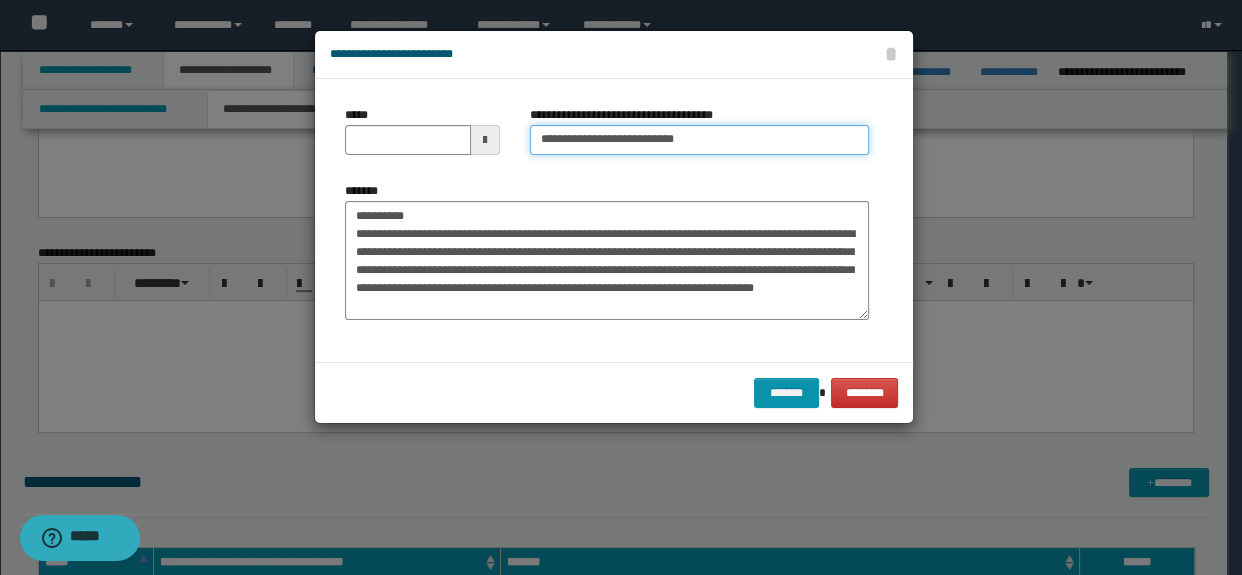 type on "**********" 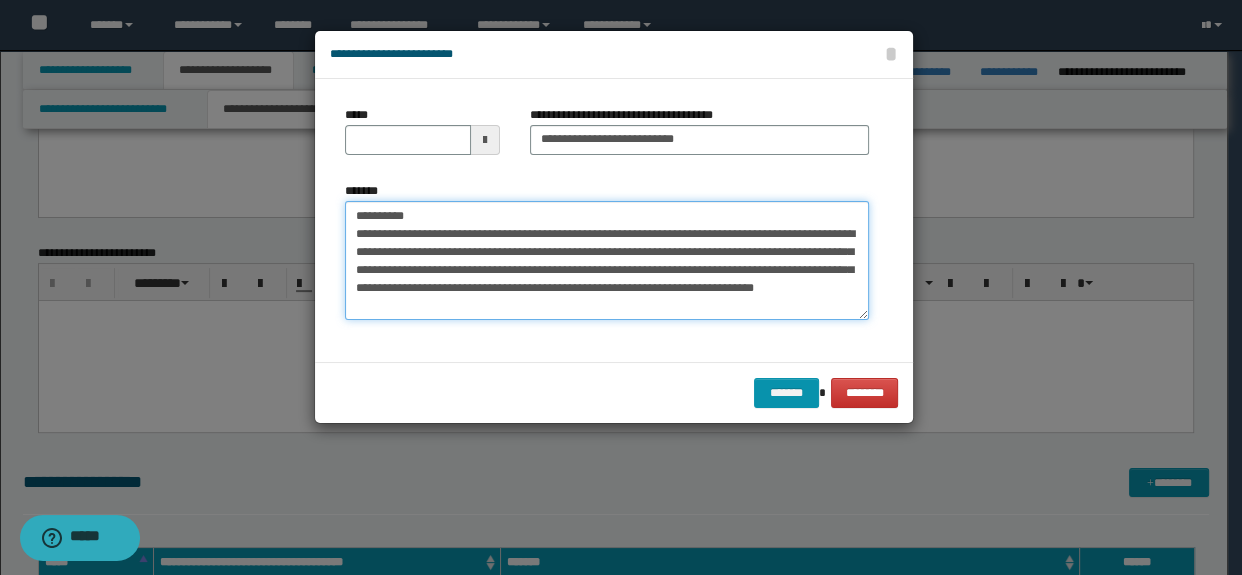 drag, startPoint x: 432, startPoint y: 217, endPoint x: 302, endPoint y: 208, distance: 130.31117 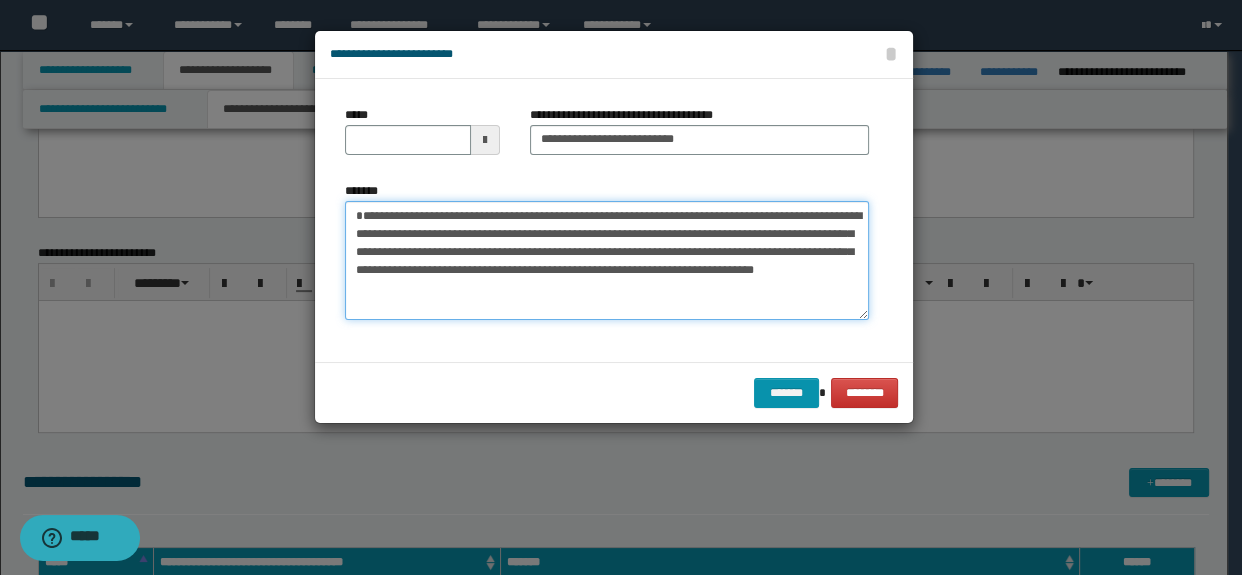 type 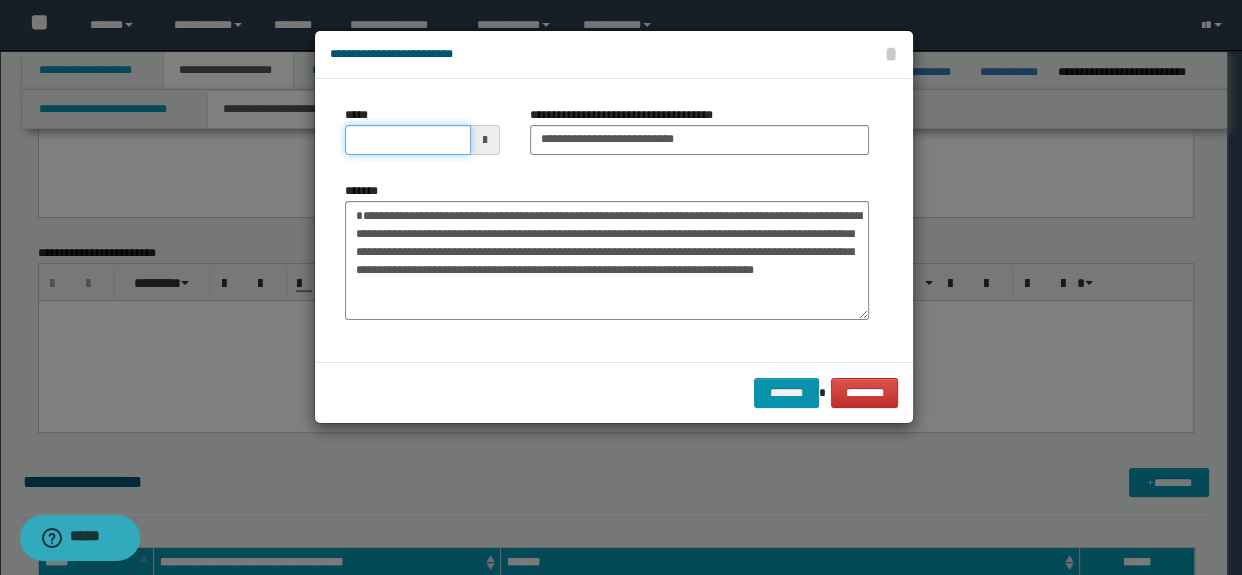 click on "*****" at bounding box center [408, 140] 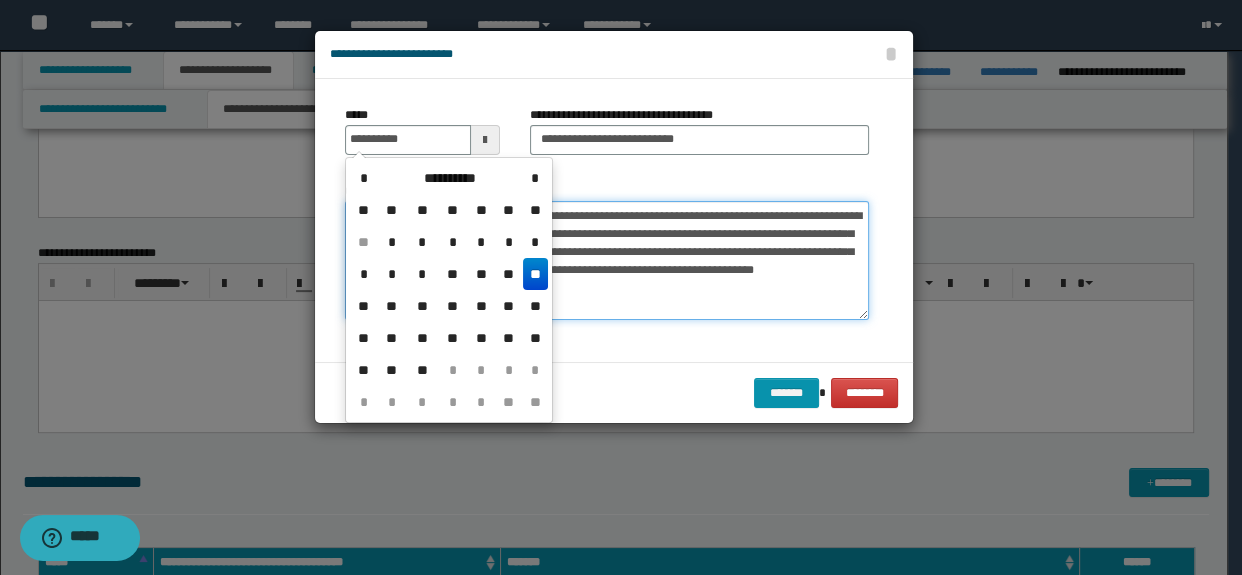 type on "**********" 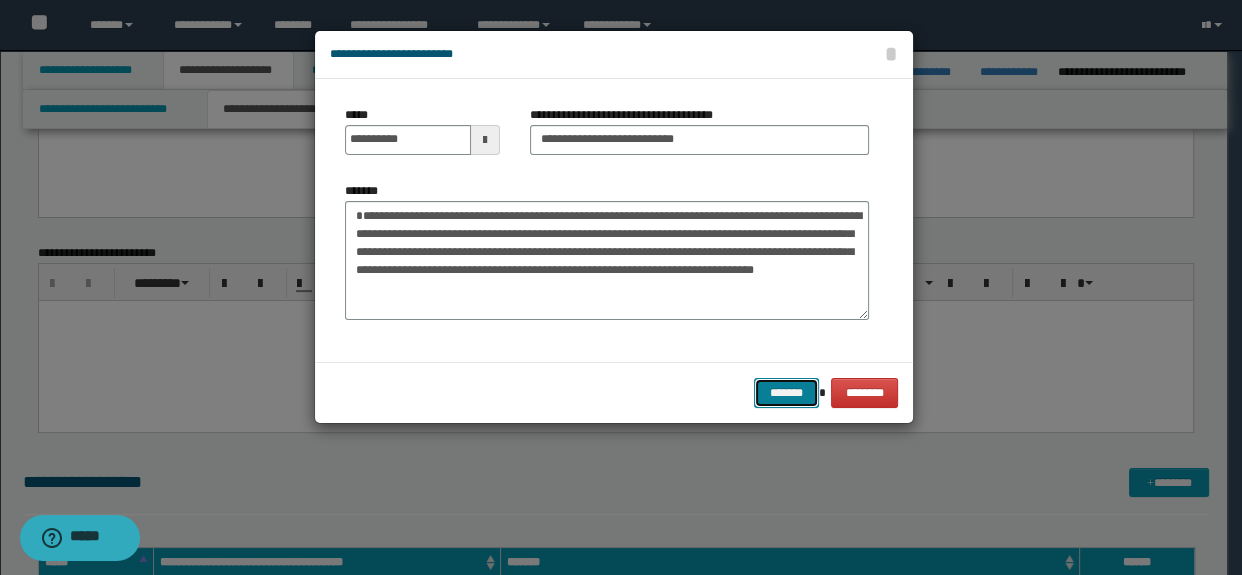 click on "*******" at bounding box center [786, 393] 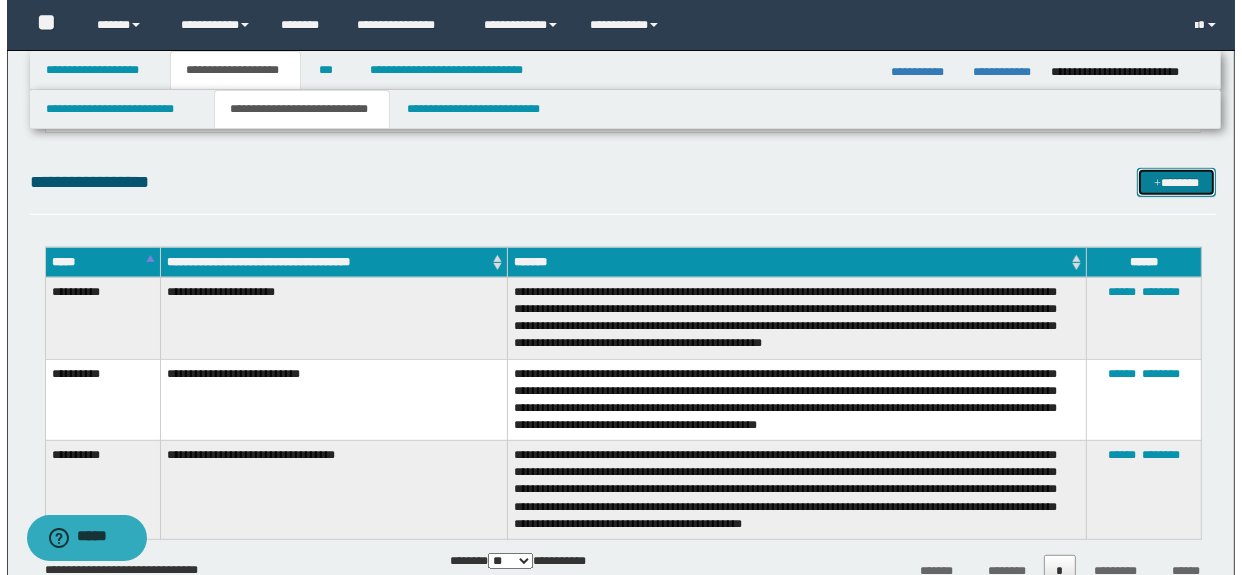 scroll, scrollTop: 7638, scrollLeft: 0, axis: vertical 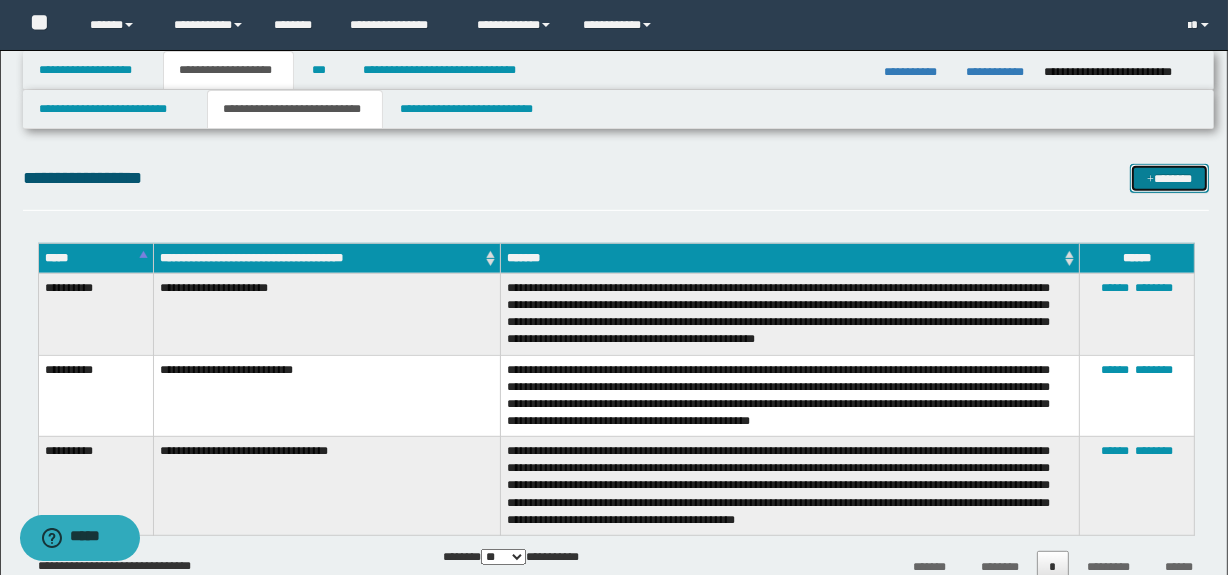 click on "*******" at bounding box center (1170, 179) 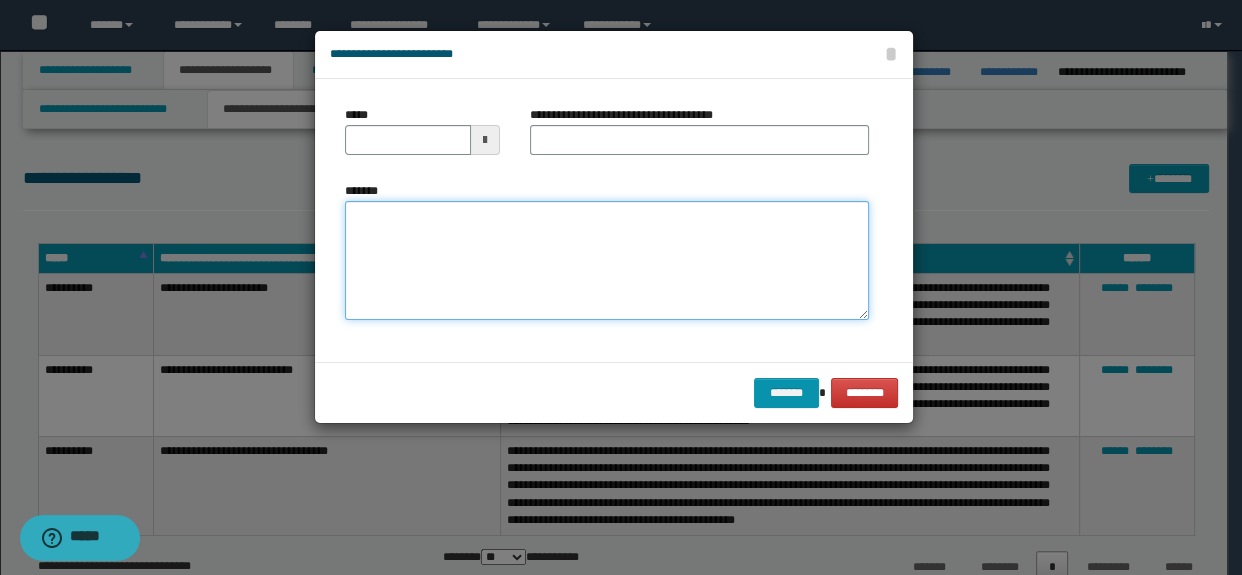 click on "*******" at bounding box center (607, 261) 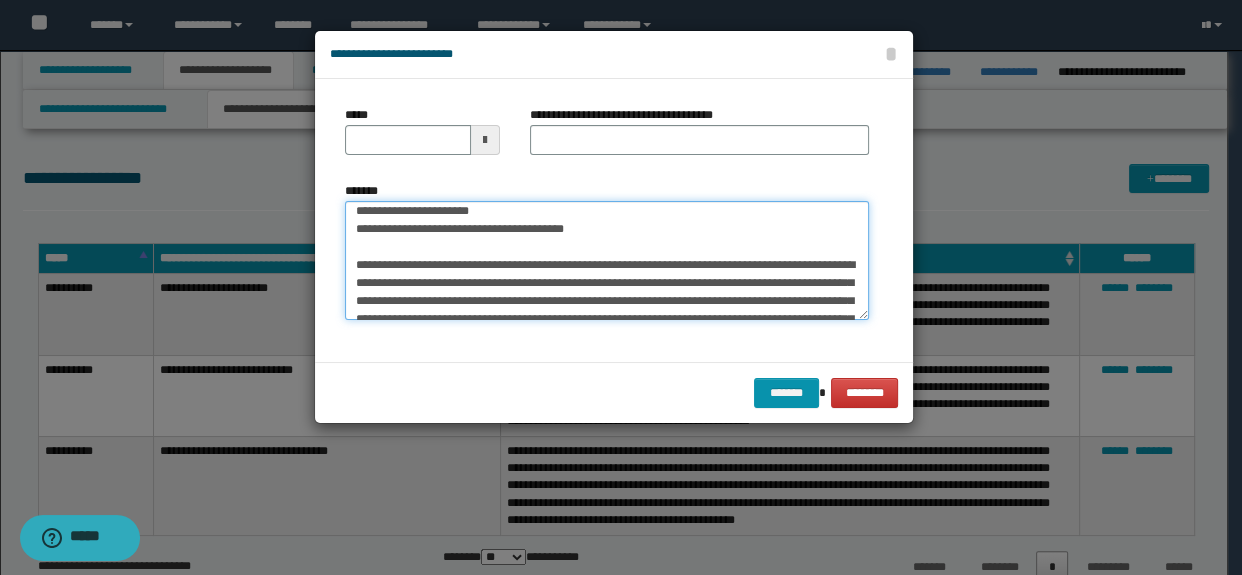 scroll, scrollTop: 0, scrollLeft: 0, axis: both 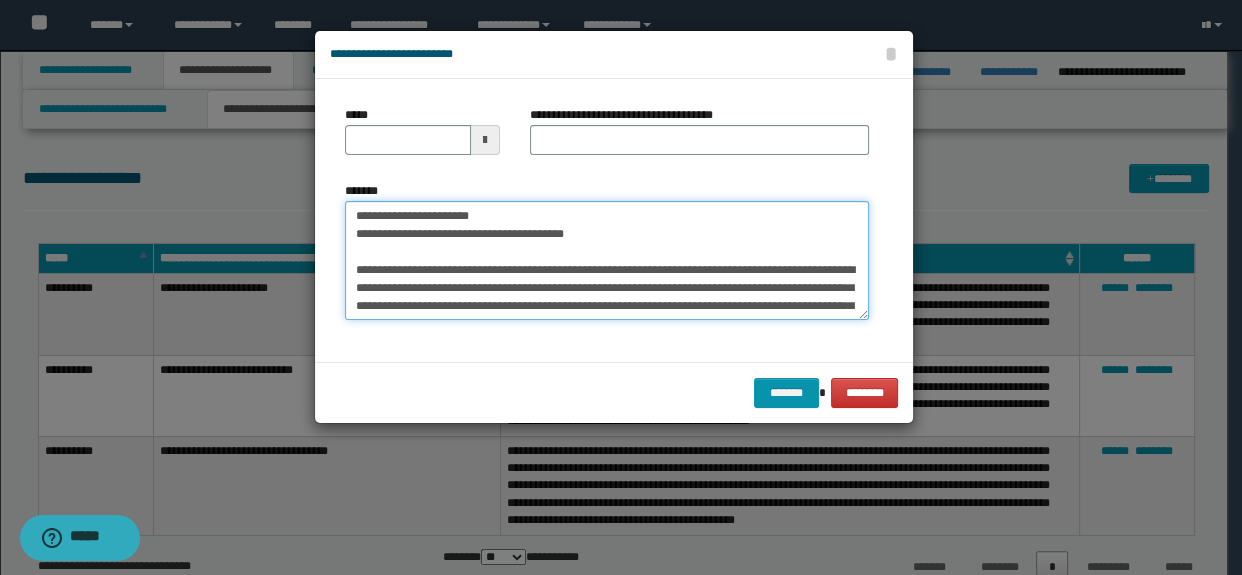 drag, startPoint x: 610, startPoint y: 234, endPoint x: 434, endPoint y: 228, distance: 176.10225 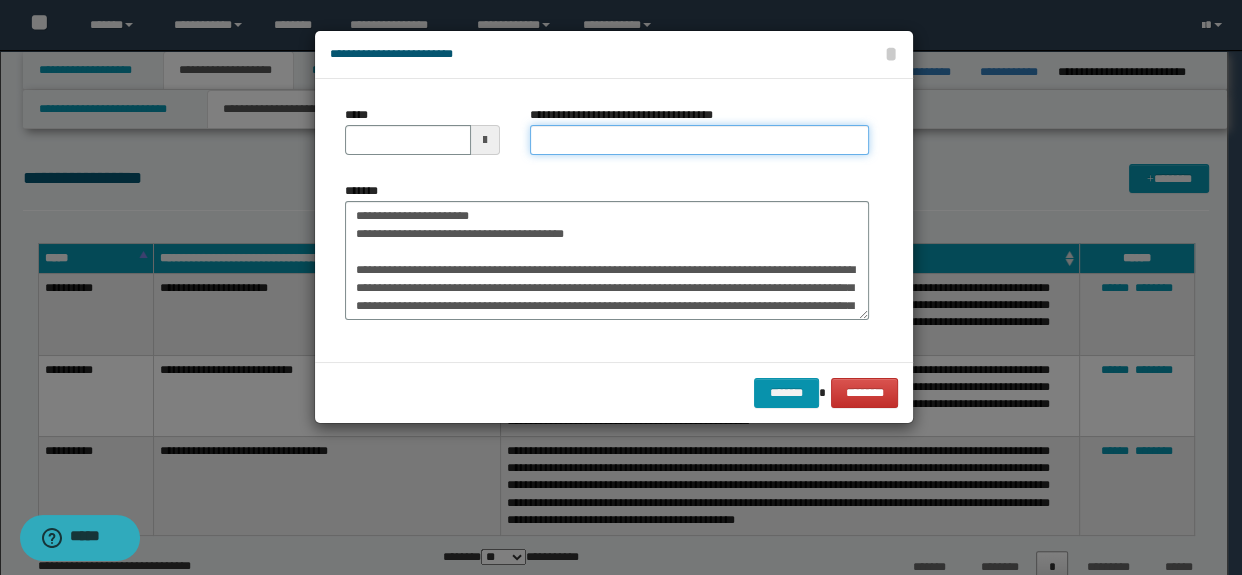 click on "**********" at bounding box center [700, 140] 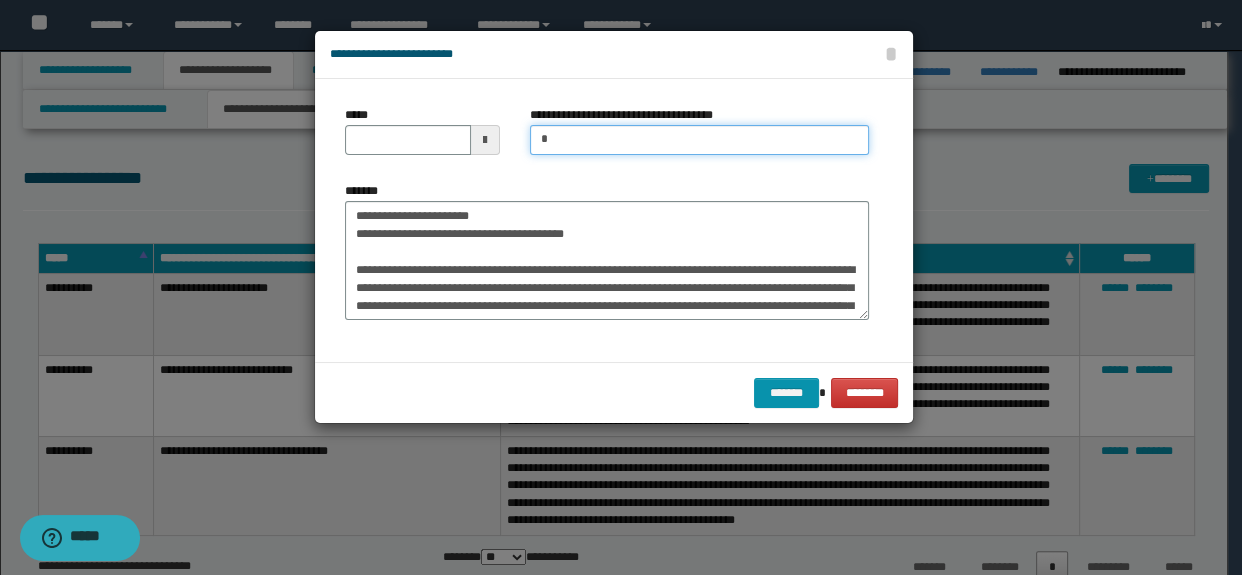type on "**********" 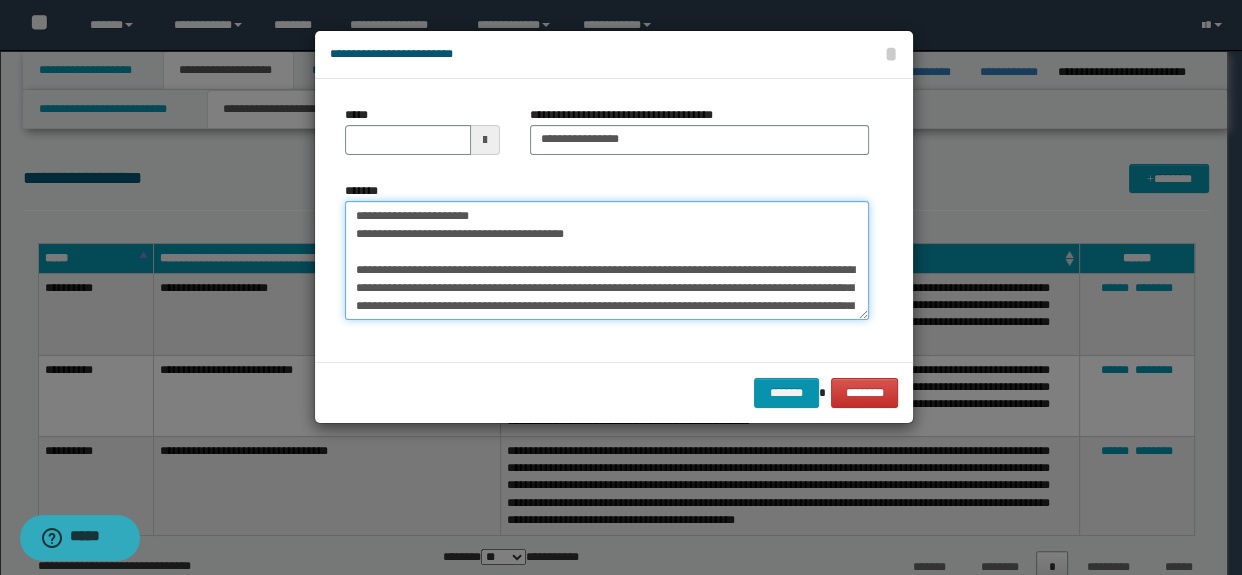 drag, startPoint x: 637, startPoint y: 221, endPoint x: 630, endPoint y: 231, distance: 12.206555 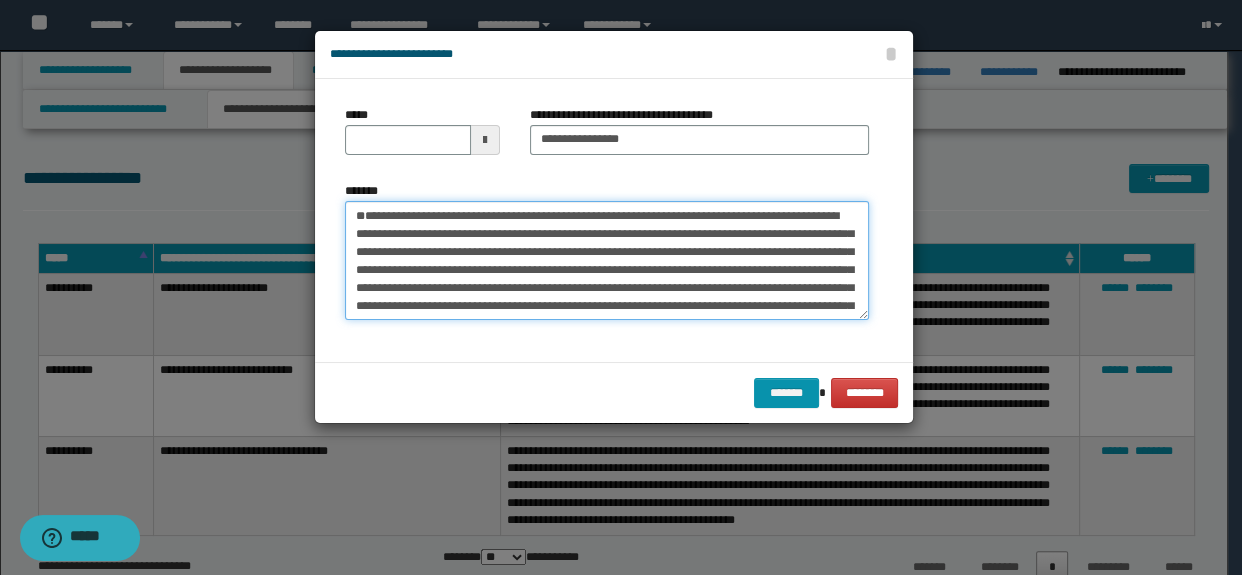 type 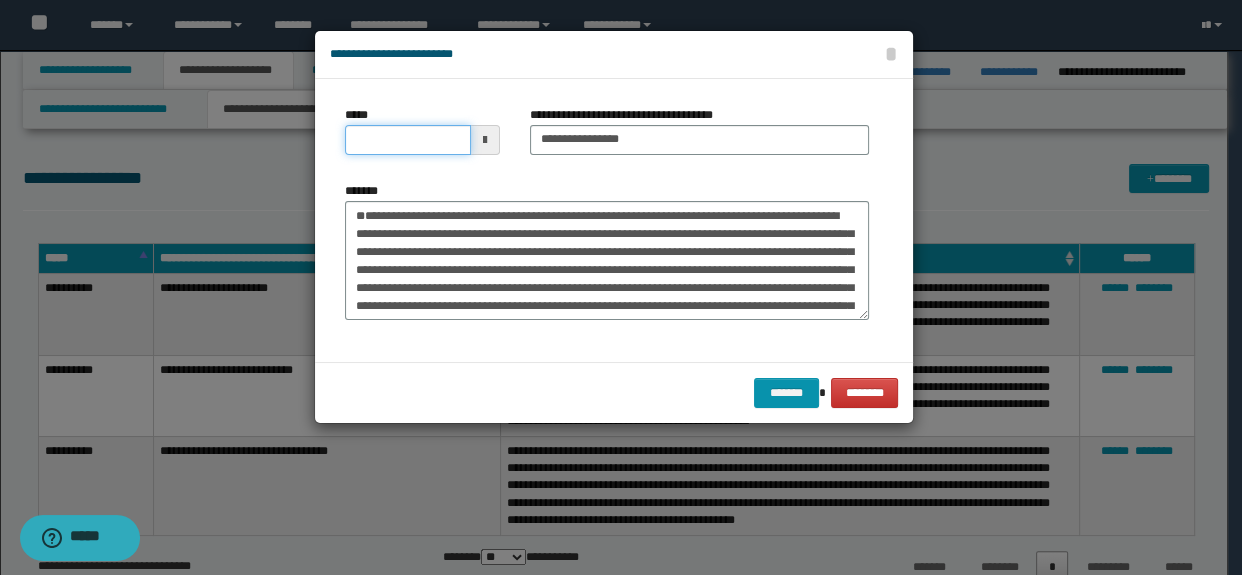 click on "*****" at bounding box center [408, 140] 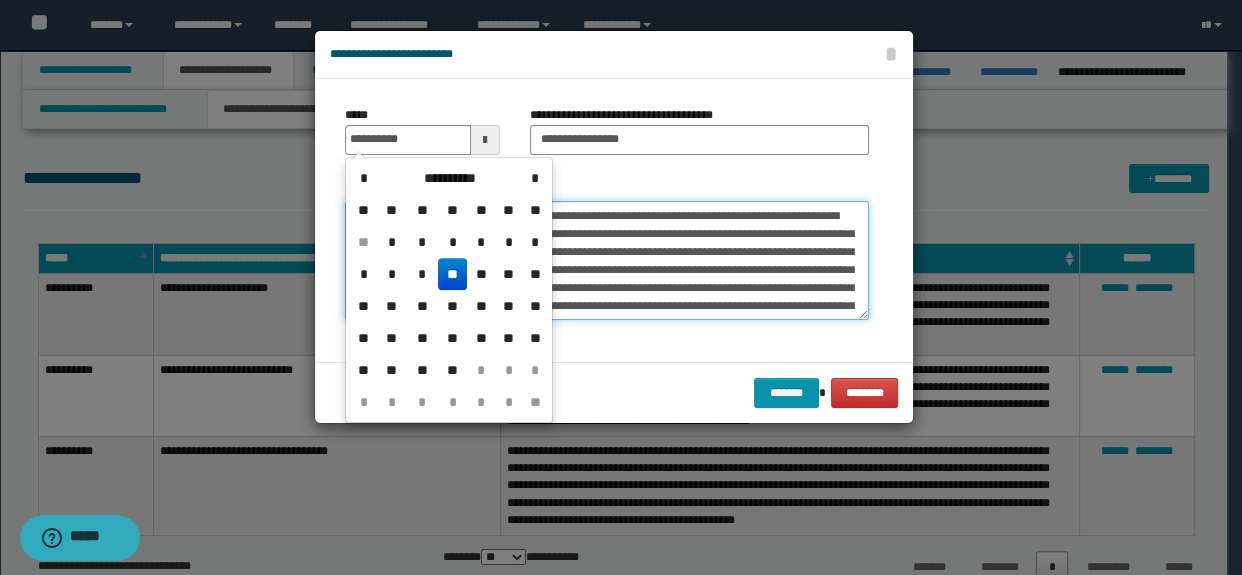 type on "**********" 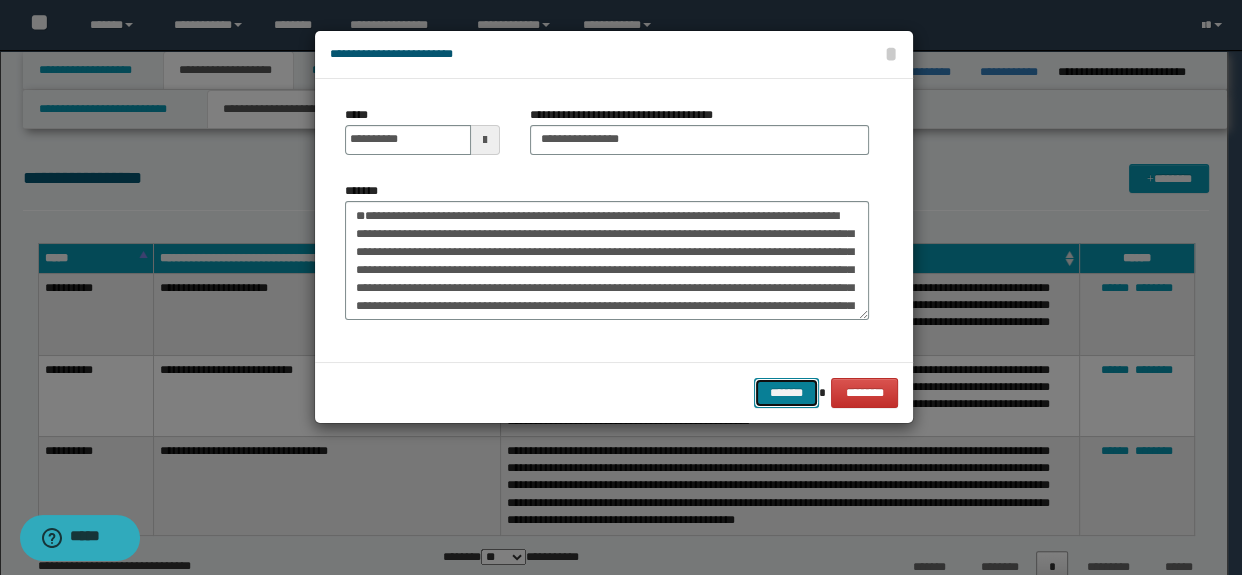 click on "*******" at bounding box center (786, 393) 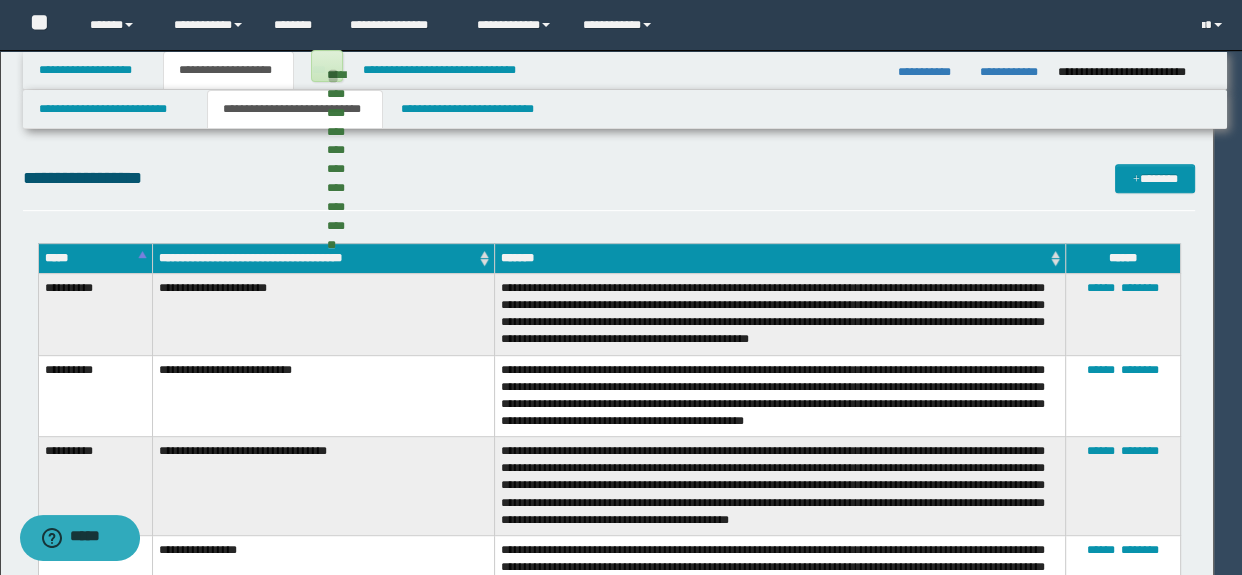 type 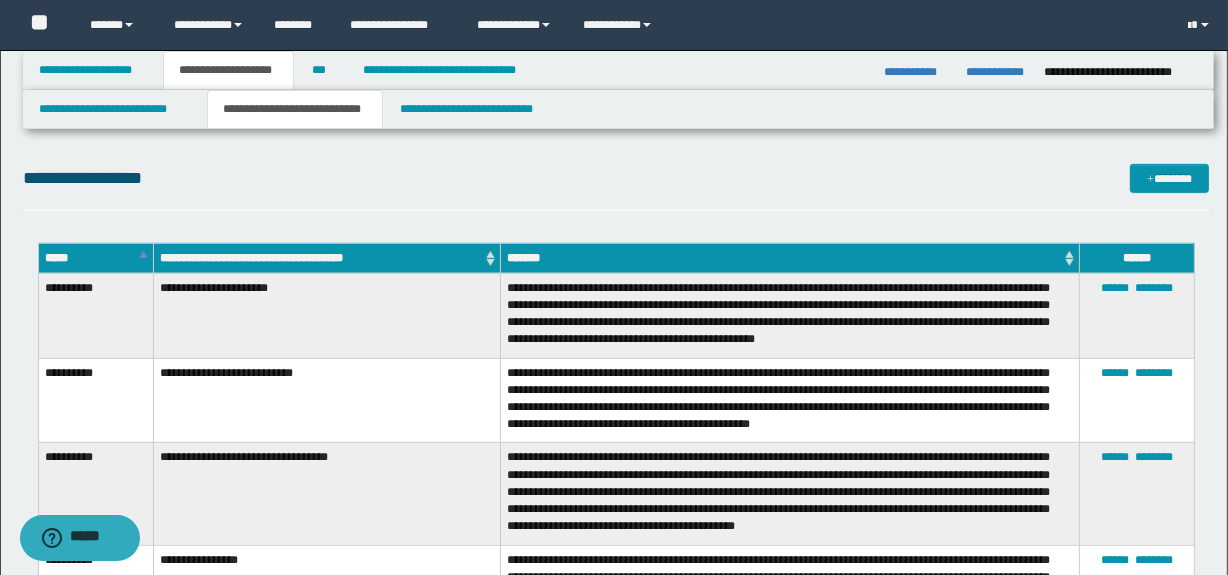 click on "**********" at bounding box center [616, -2966] 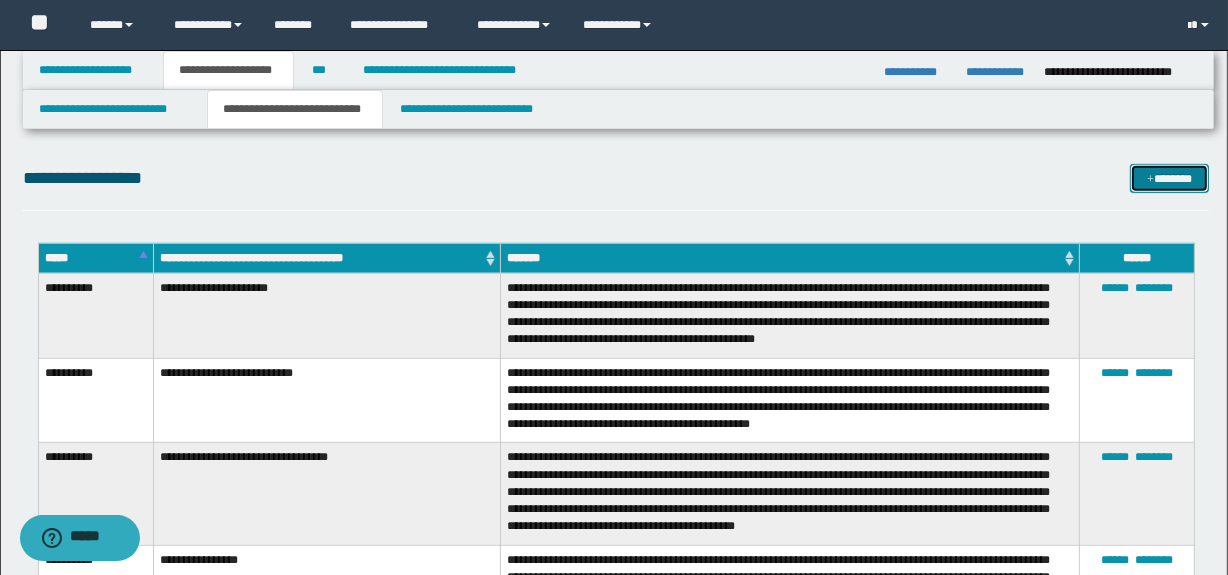 click on "*******" at bounding box center [1170, 179] 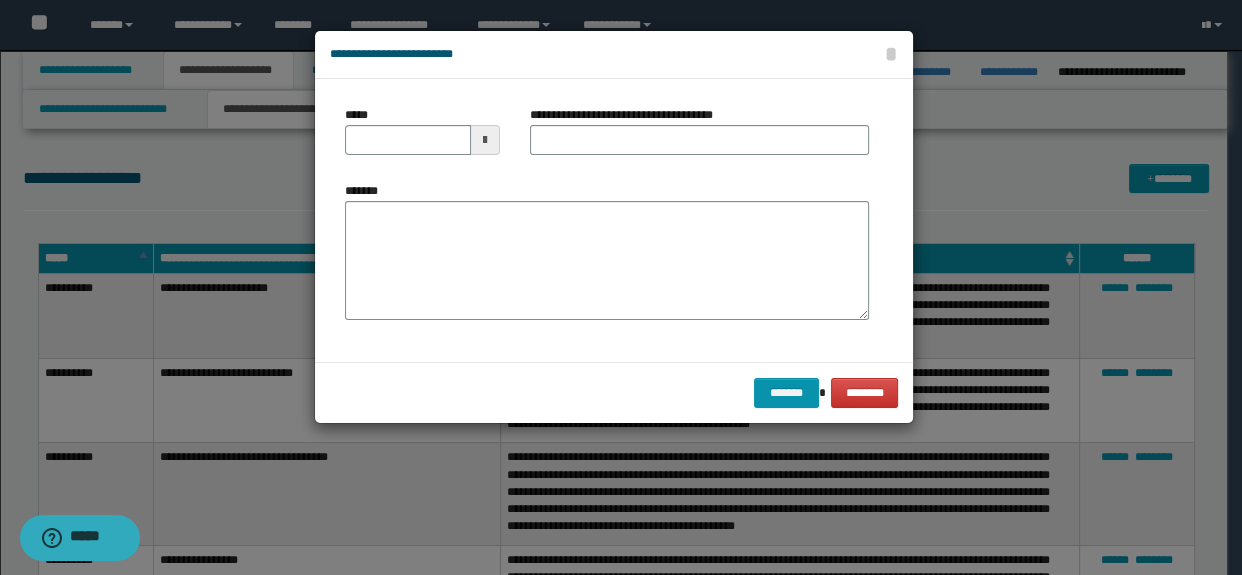 click on "*******" at bounding box center [607, 251] 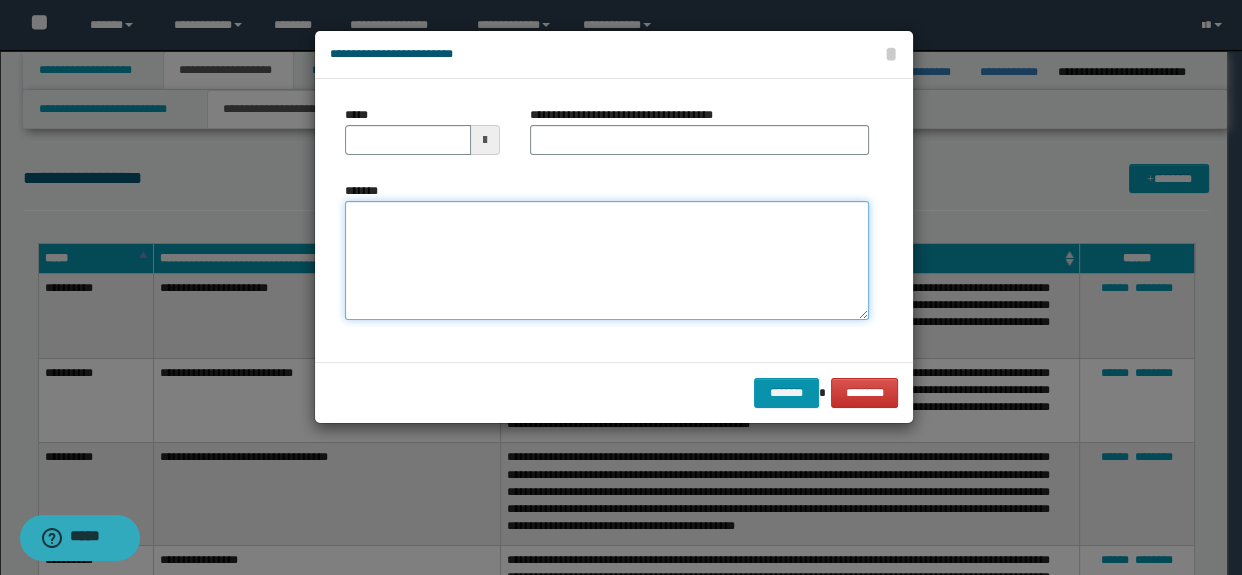 click on "*******" at bounding box center (607, 261) 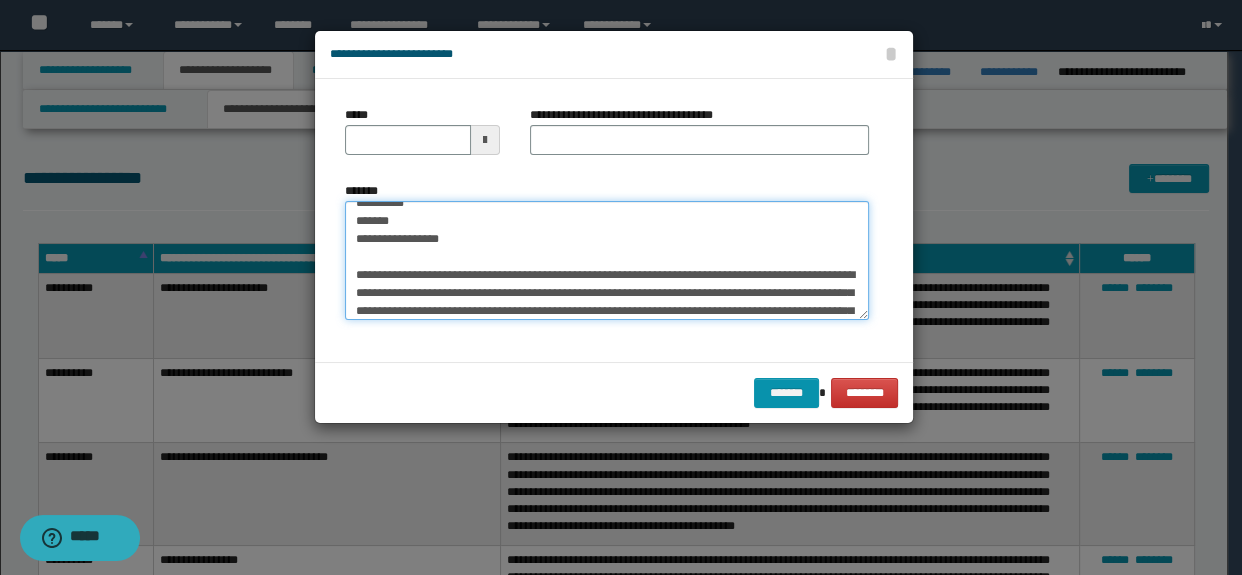 scroll, scrollTop: 8, scrollLeft: 0, axis: vertical 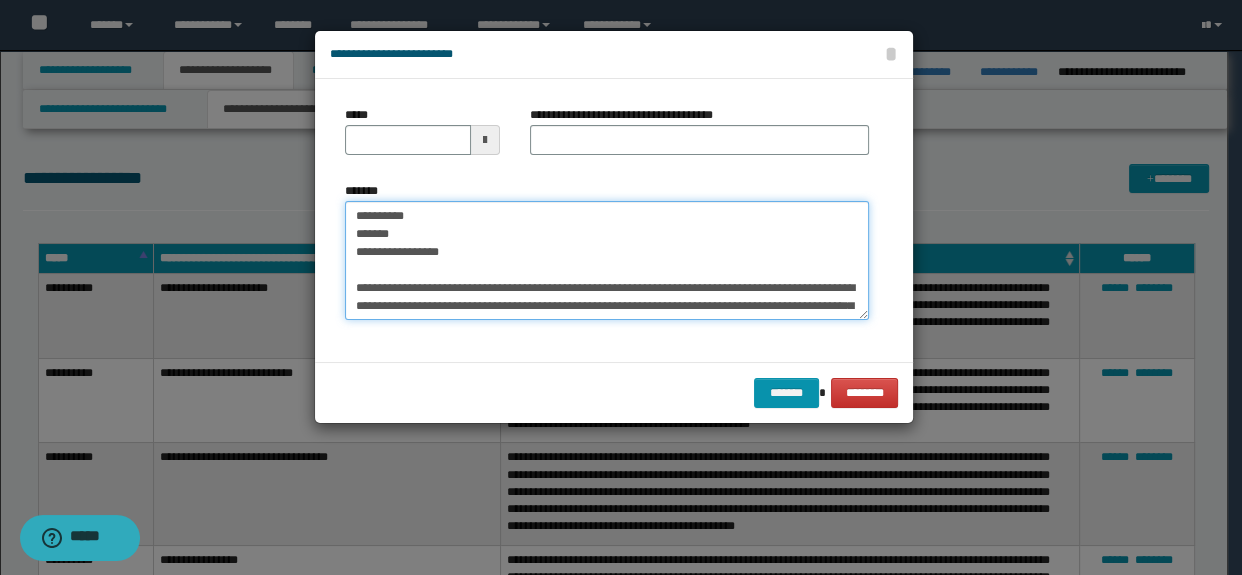 drag, startPoint x: 493, startPoint y: 246, endPoint x: 277, endPoint y: 188, distance: 223.65152 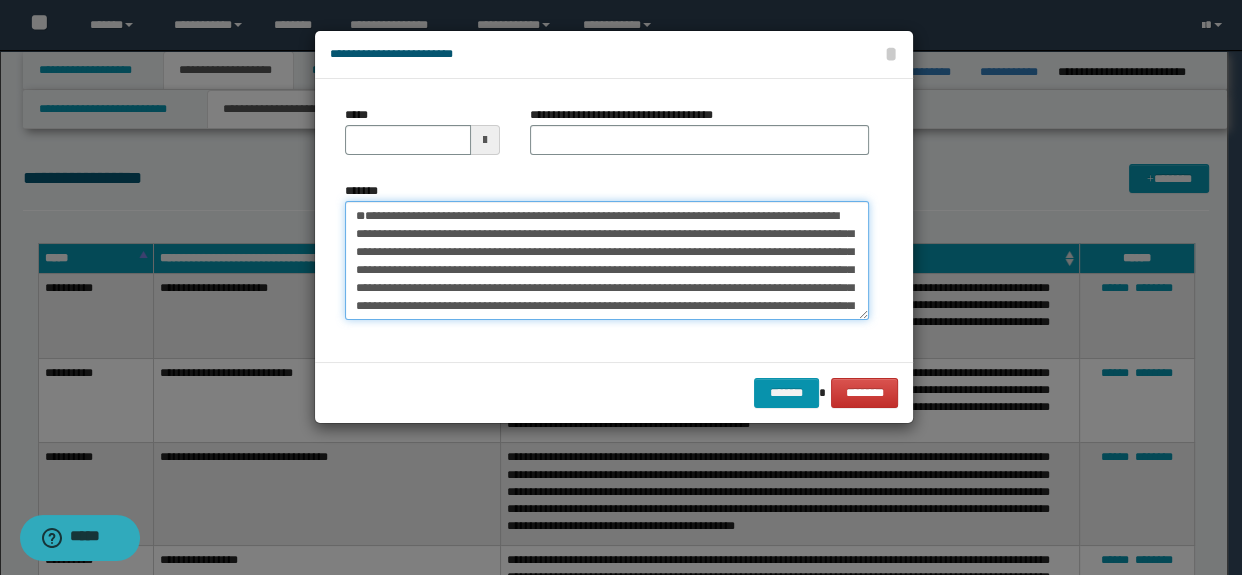 type 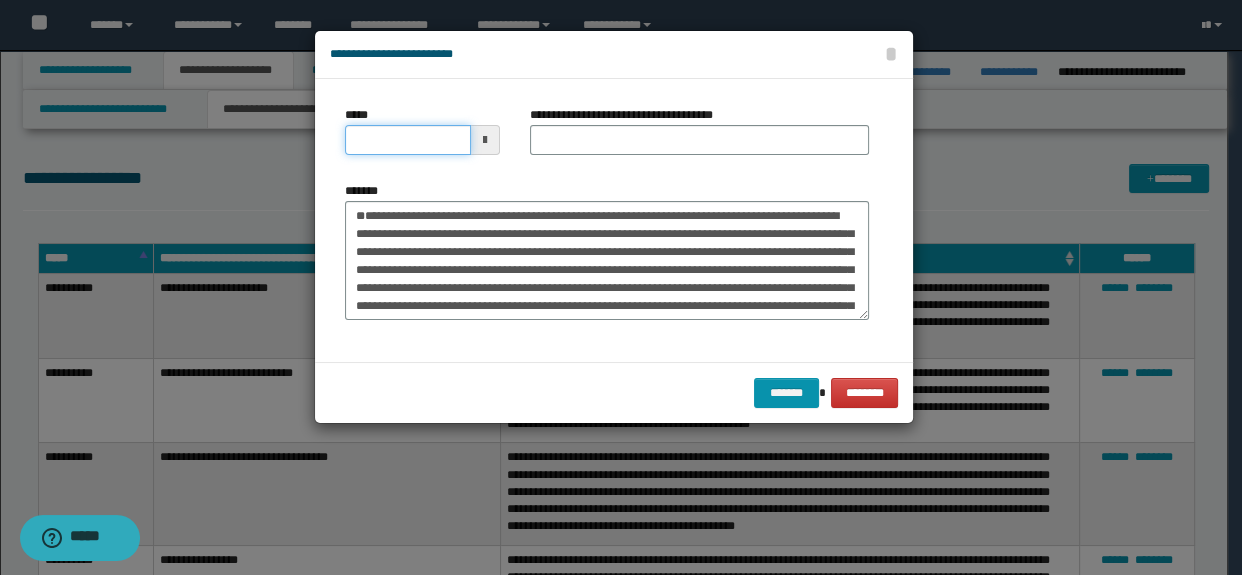 click on "*****" at bounding box center (408, 140) 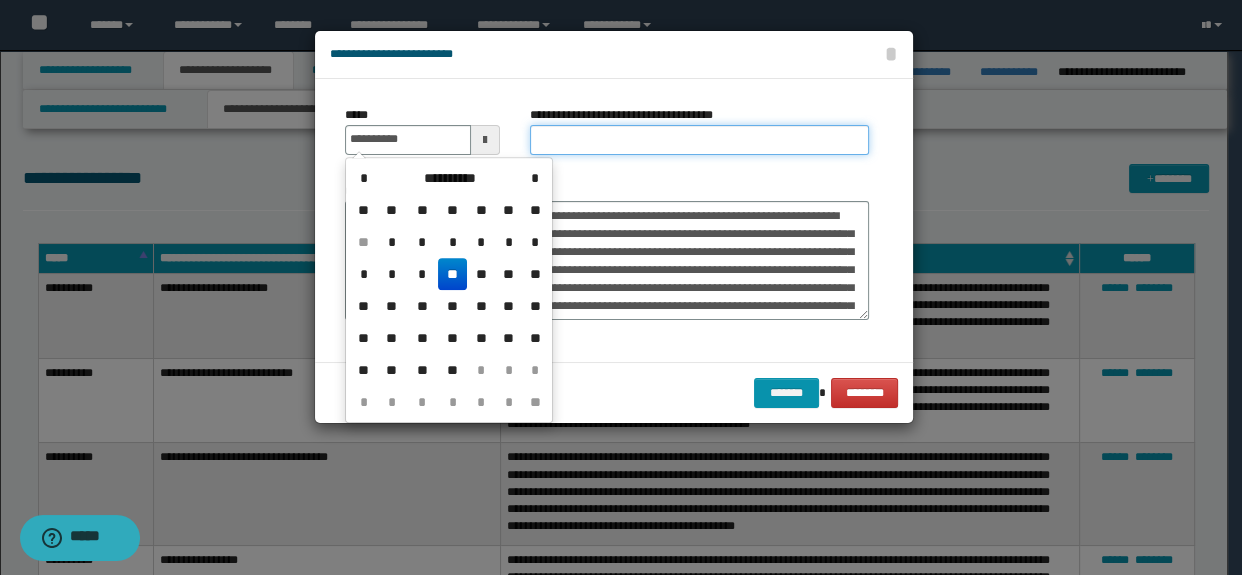type on "**********" 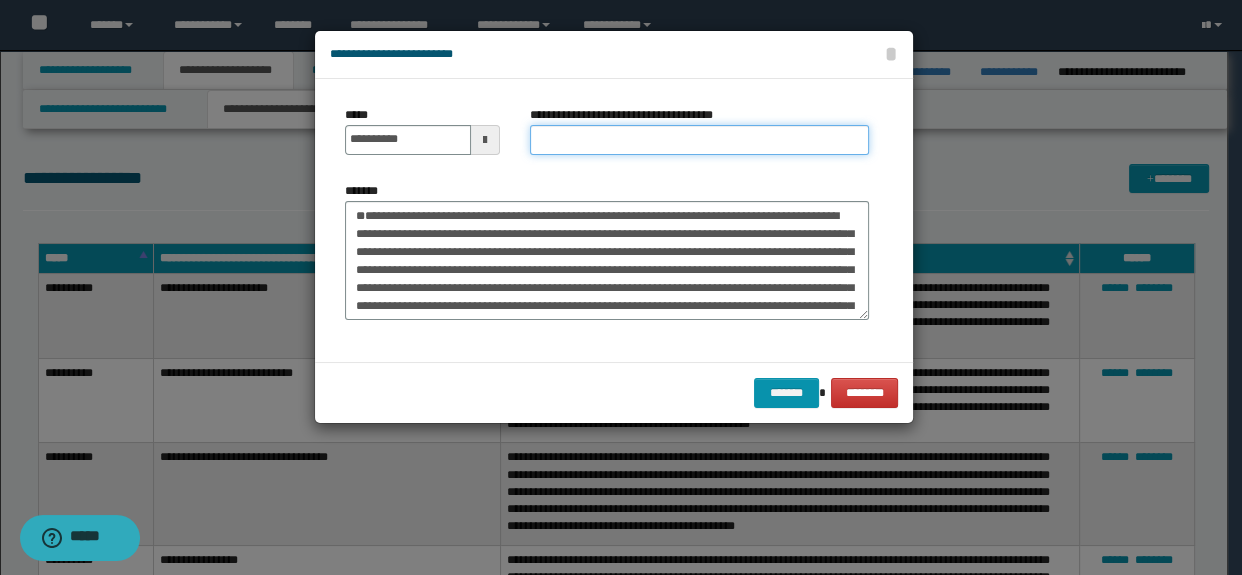 type on "**********" 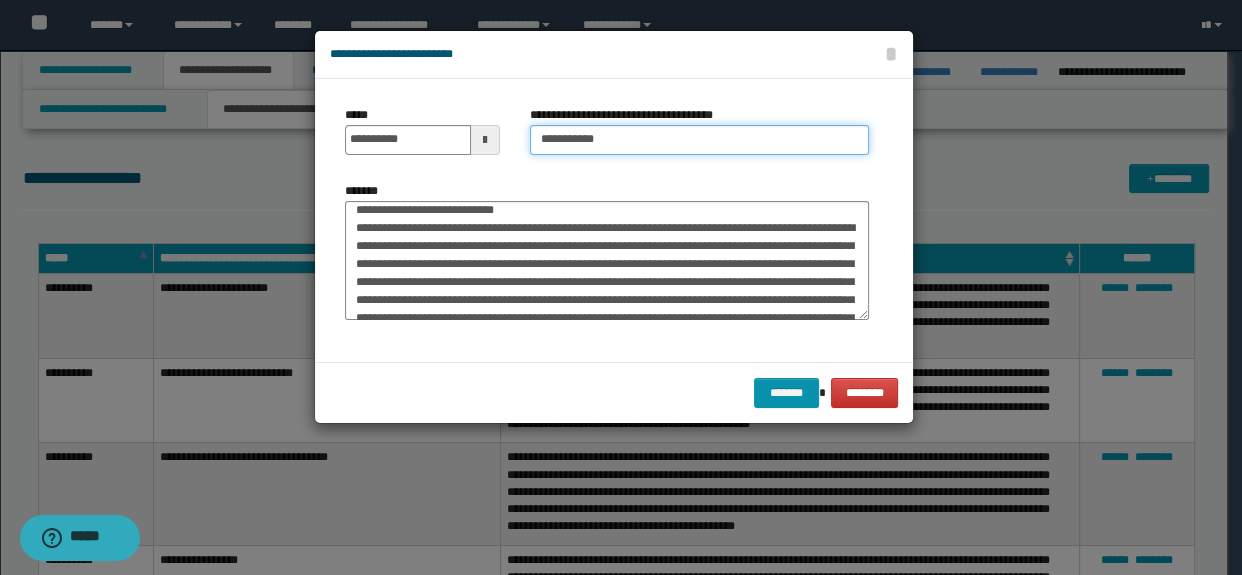 scroll, scrollTop: 151, scrollLeft: 0, axis: vertical 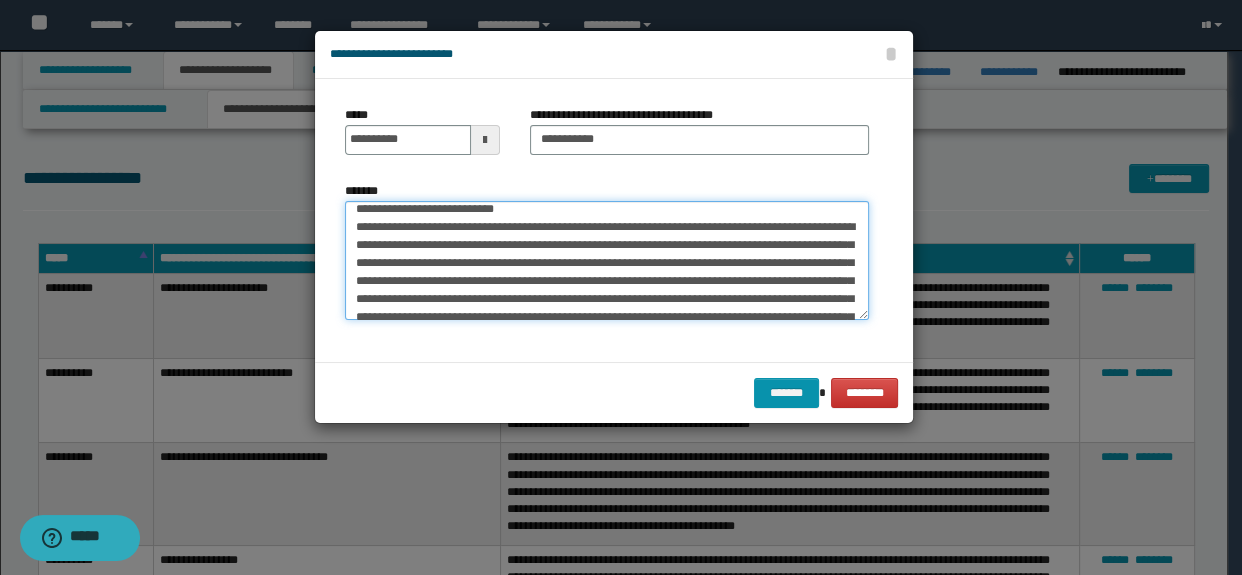 click on "*******" at bounding box center (607, 261) 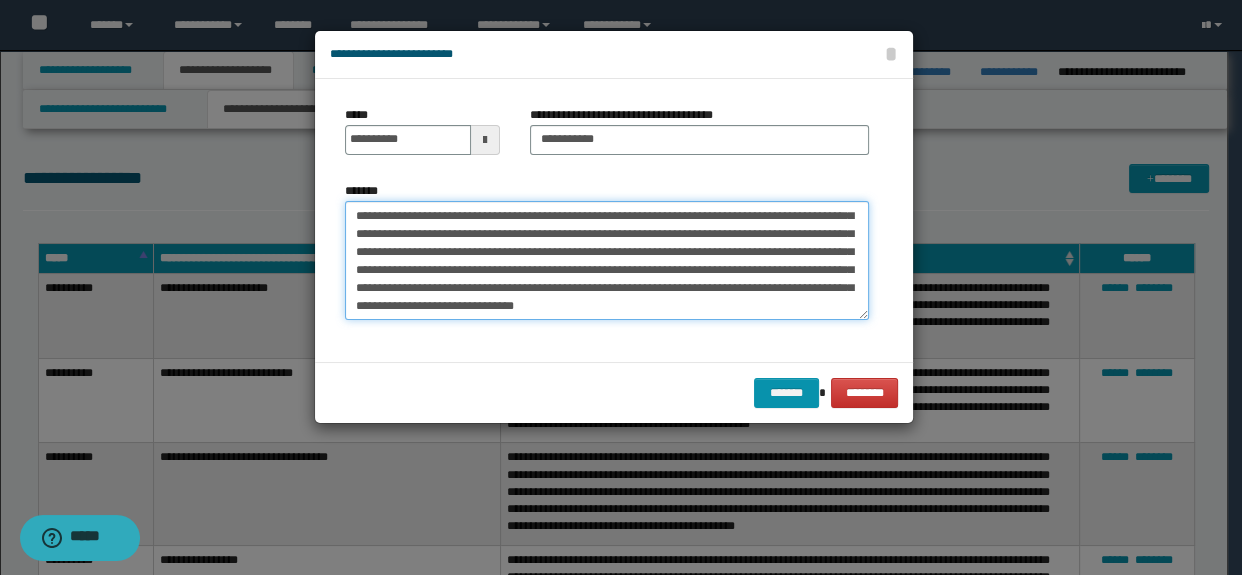 scroll, scrollTop: 323, scrollLeft: 0, axis: vertical 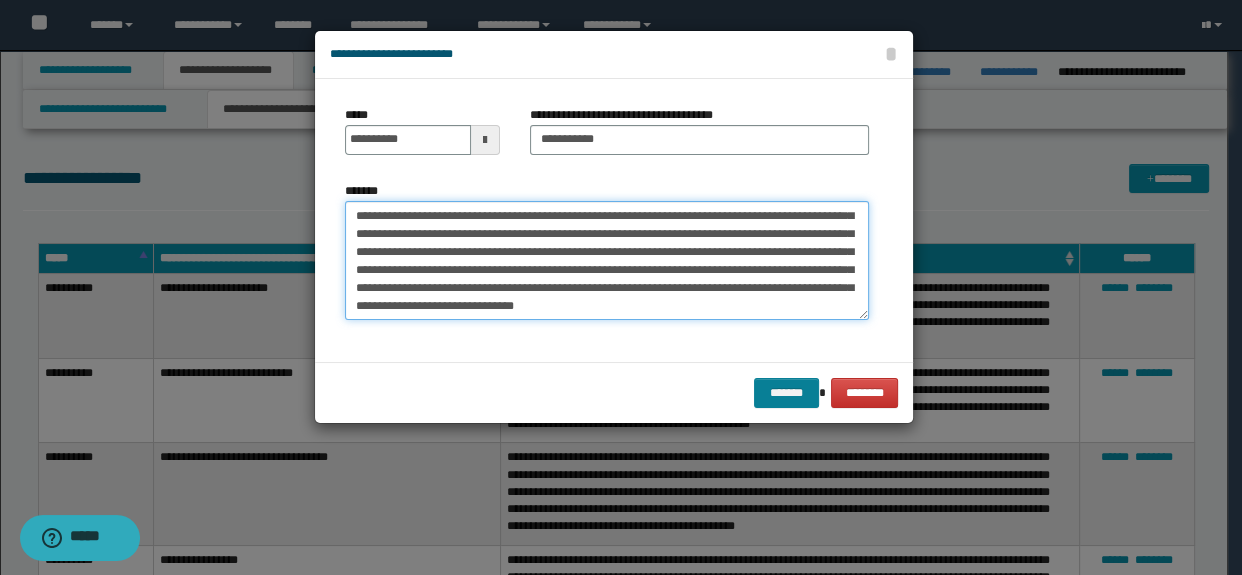 type on "**********" 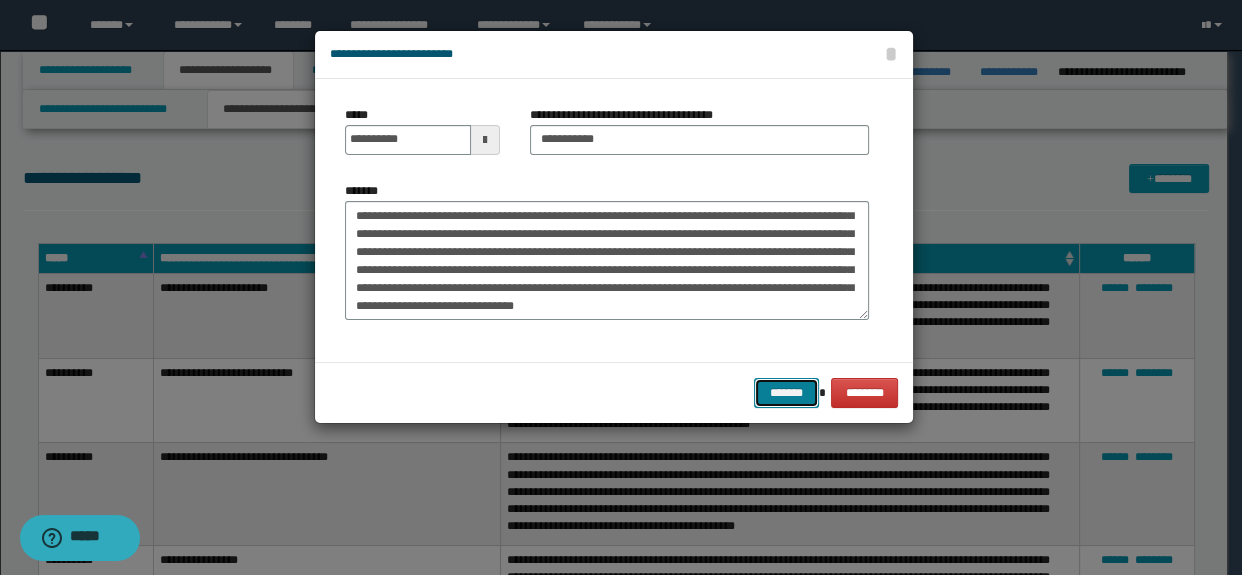 click on "*******" at bounding box center [786, 393] 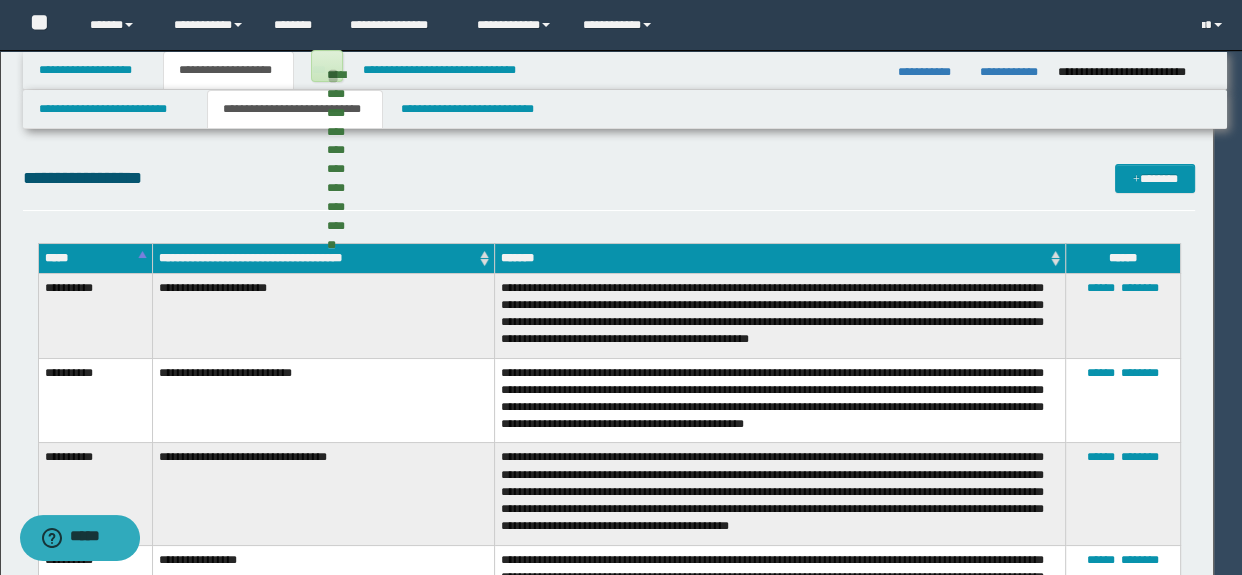 type 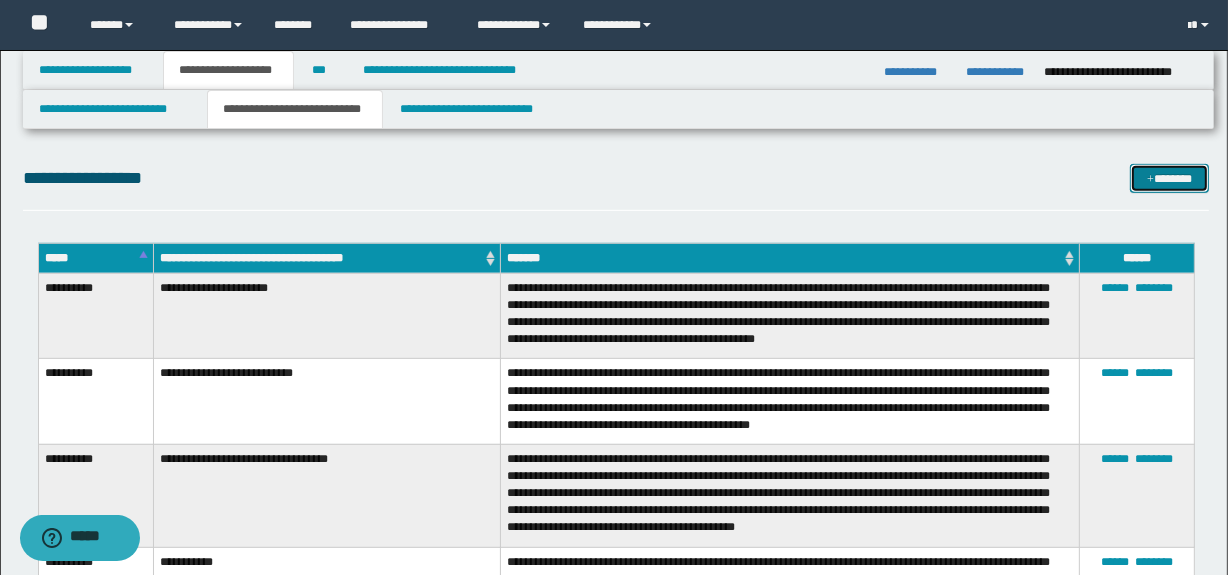 click on "*******" at bounding box center (1170, 179) 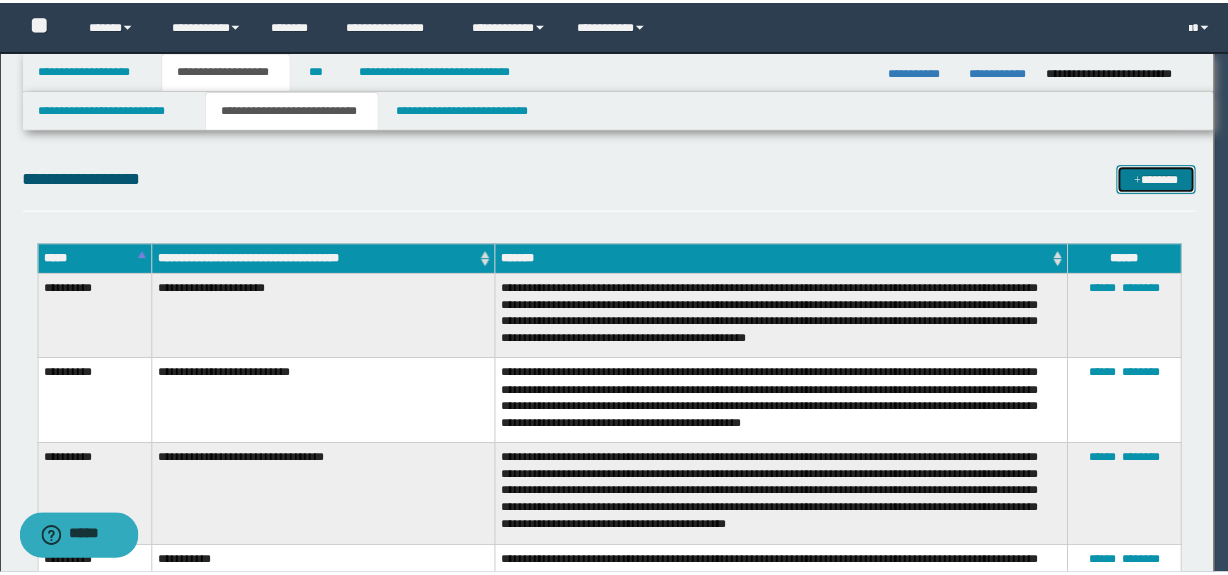 scroll, scrollTop: 0, scrollLeft: 0, axis: both 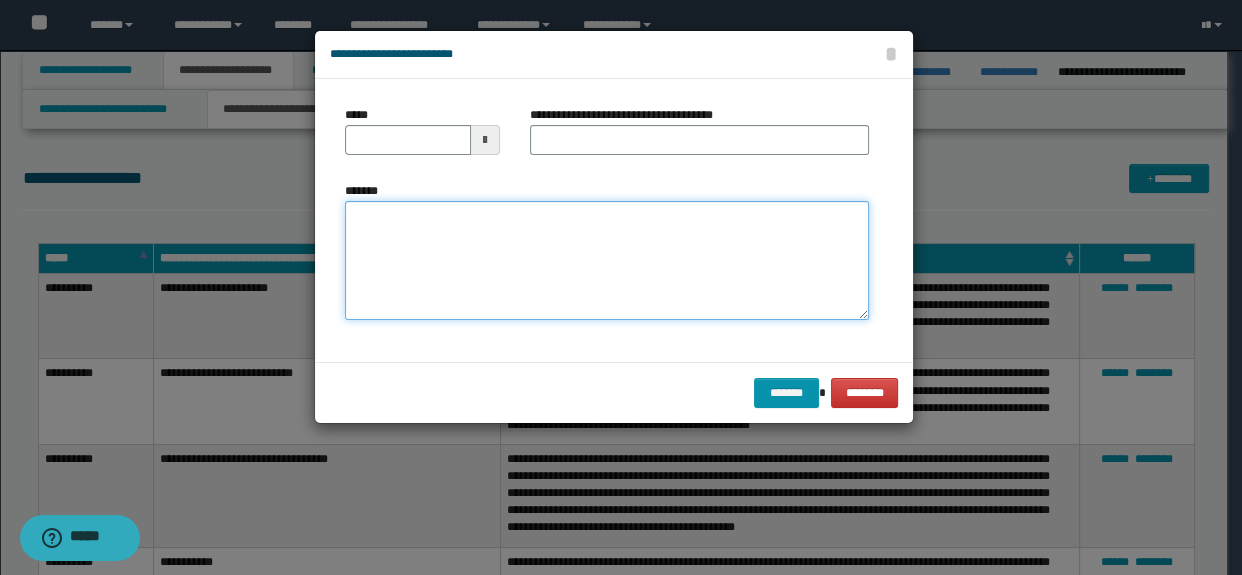 click on "*******" at bounding box center [607, 261] 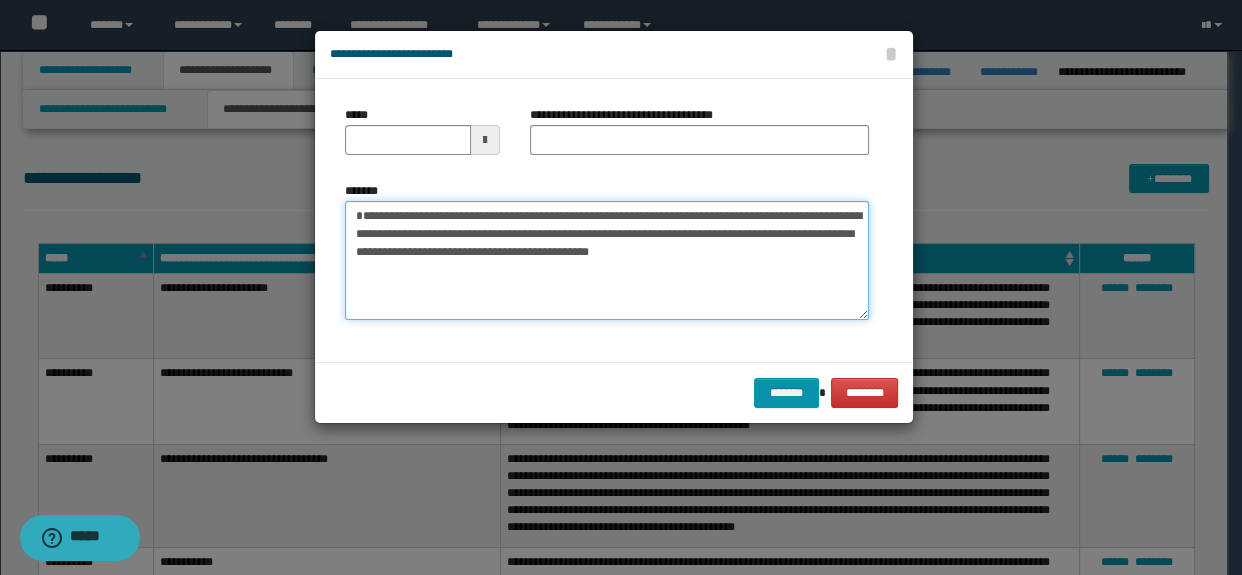 drag, startPoint x: 565, startPoint y: 231, endPoint x: 420, endPoint y: 255, distance: 146.9728 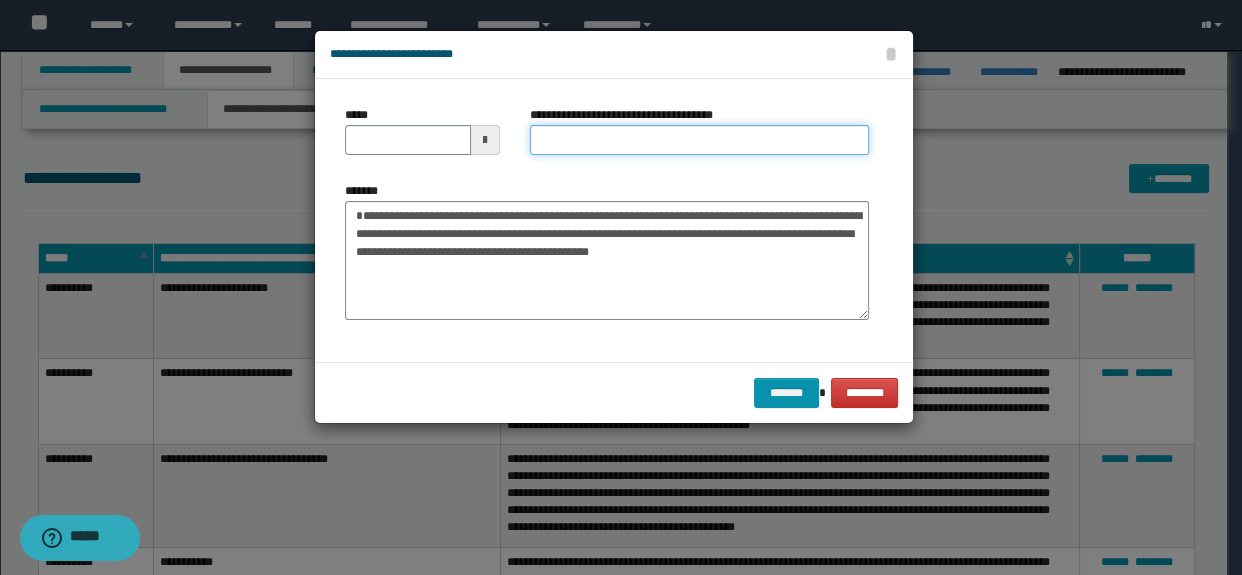 drag, startPoint x: 591, startPoint y: 140, endPoint x: 598, endPoint y: 148, distance: 10.630146 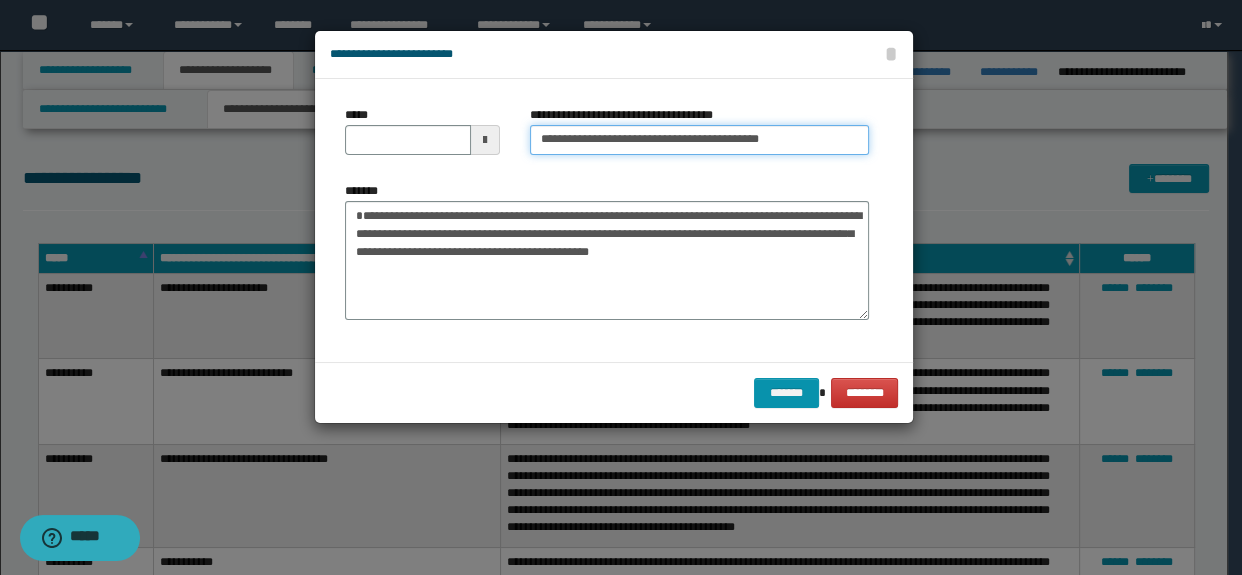 type on "**********" 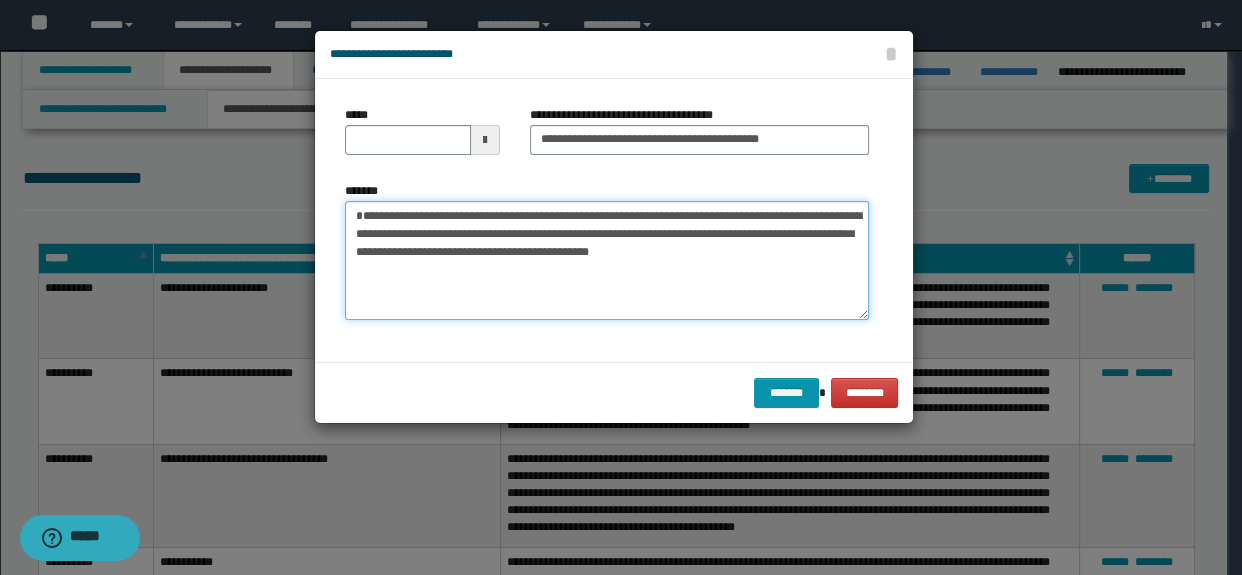click on "**********" at bounding box center (607, 261) 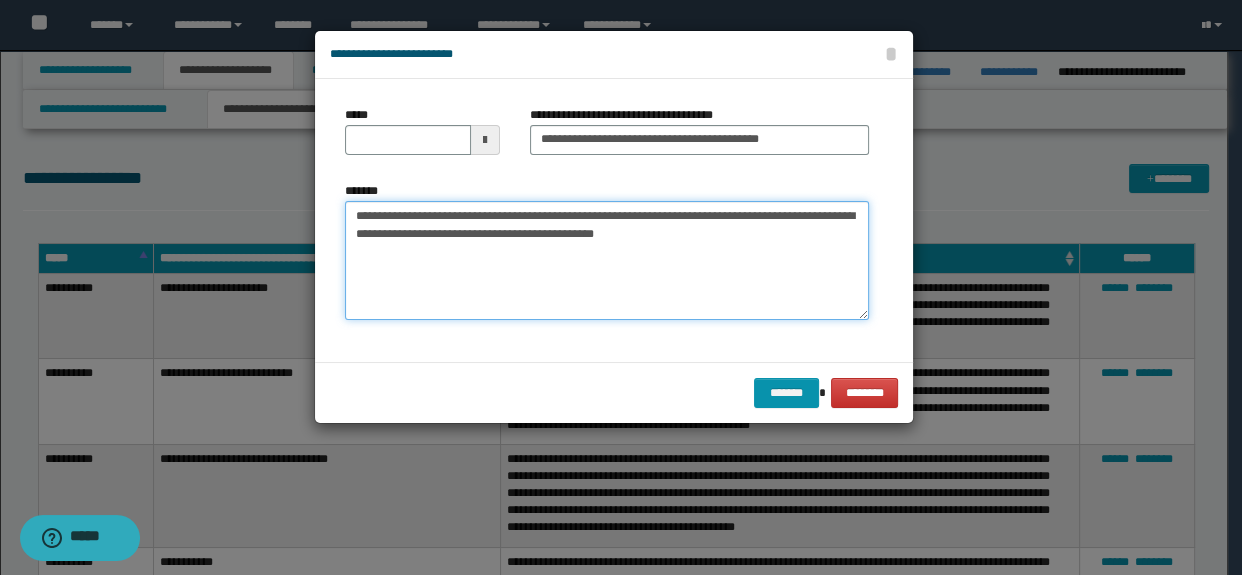 type 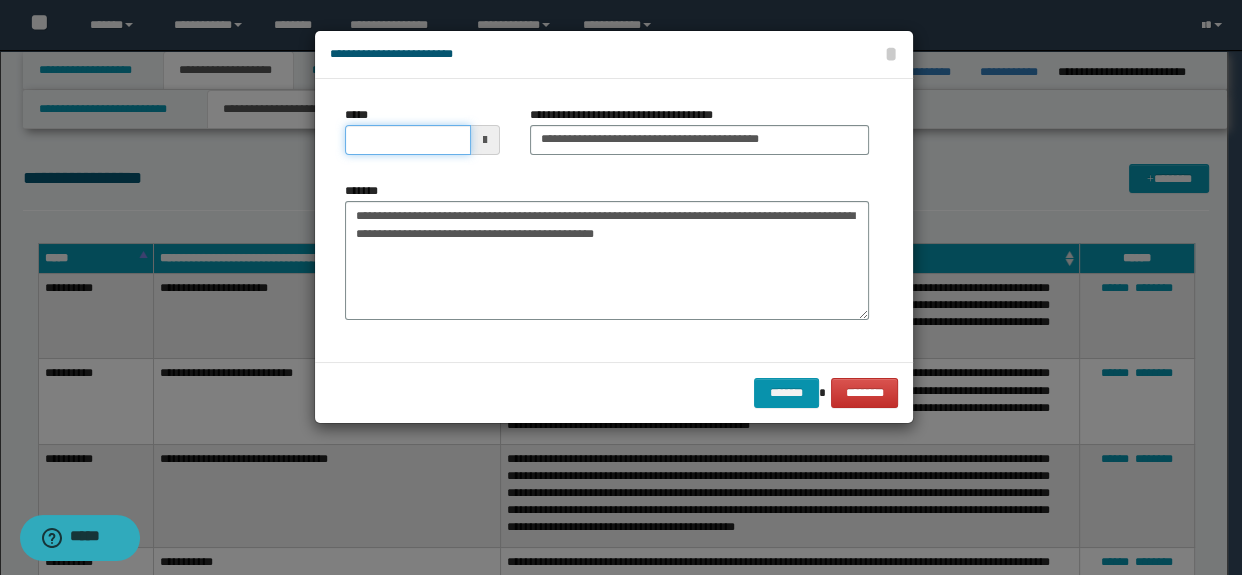click on "*****" at bounding box center [408, 140] 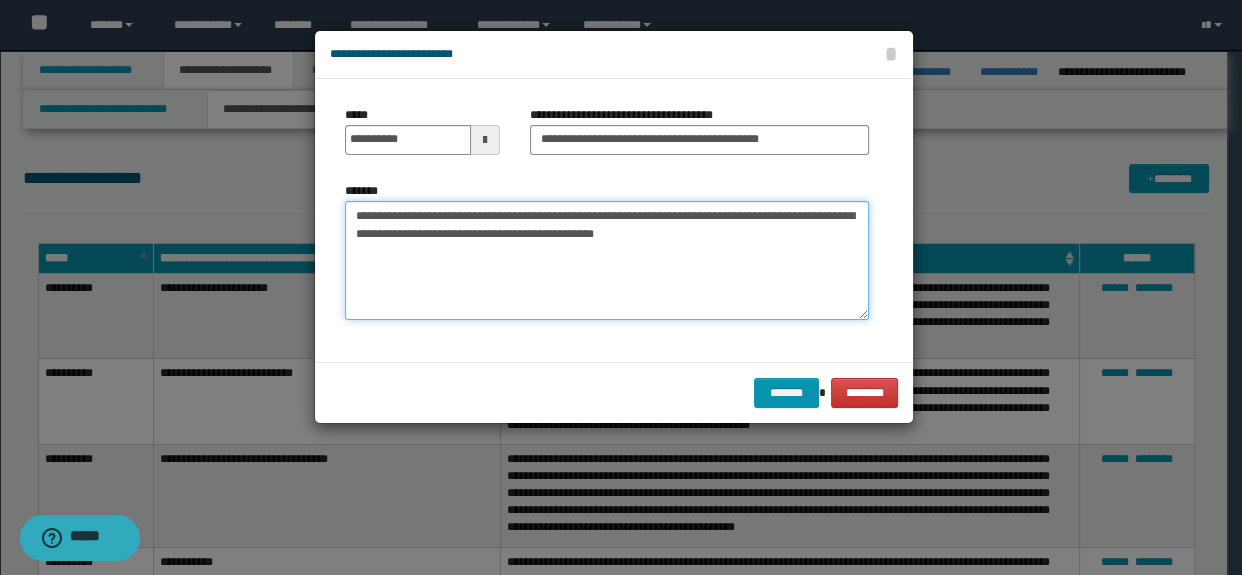 type on "**********" 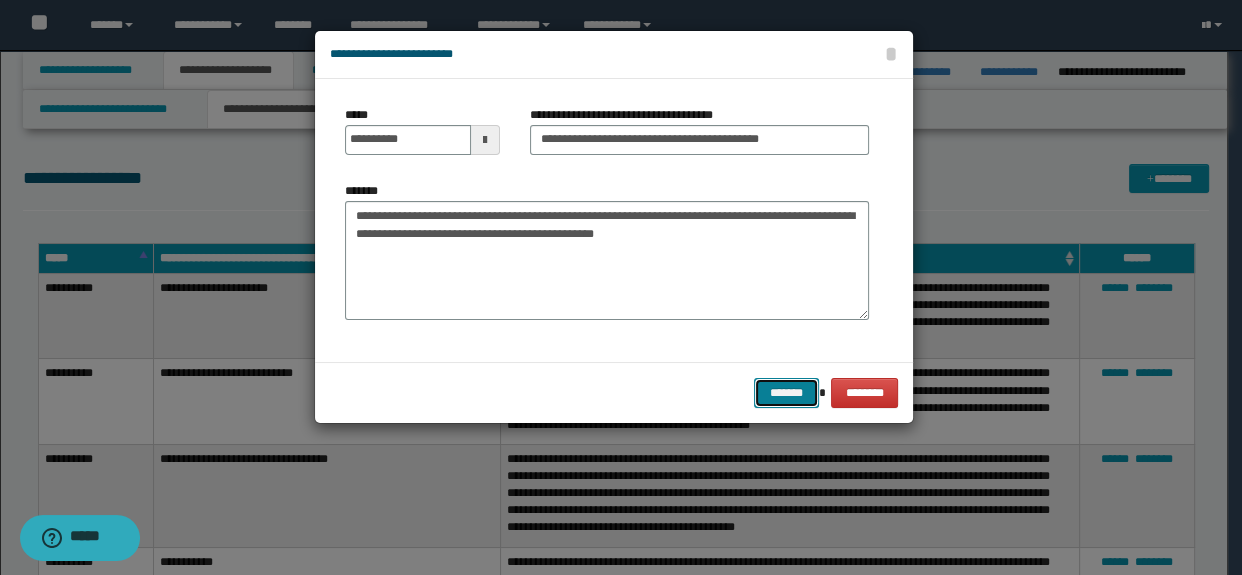 click on "*******" at bounding box center (786, 393) 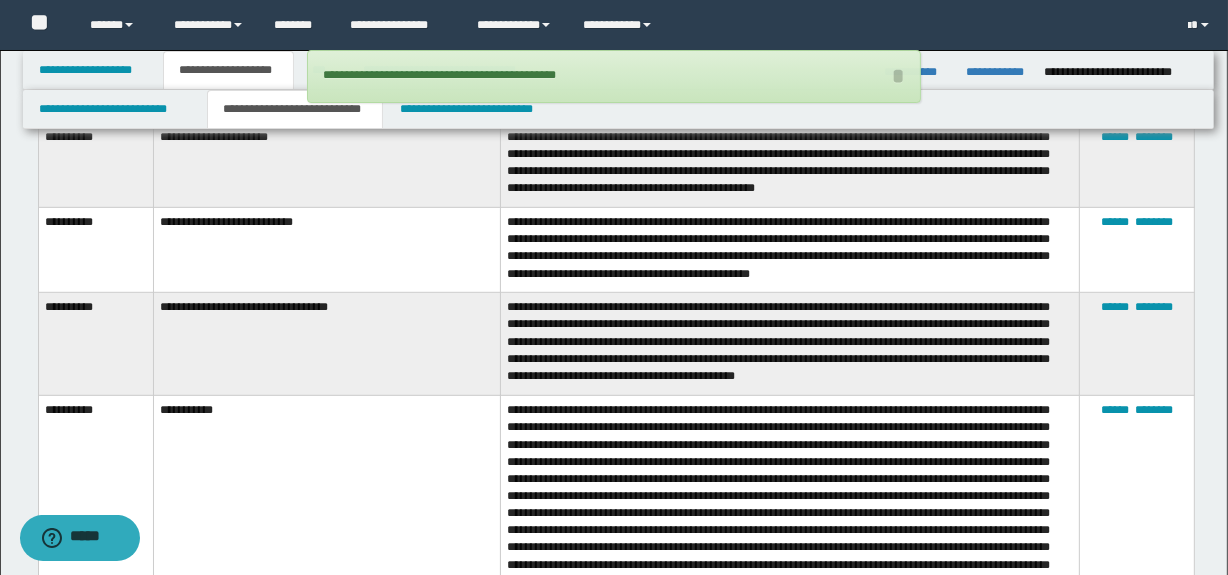 scroll, scrollTop: 9070, scrollLeft: 0, axis: vertical 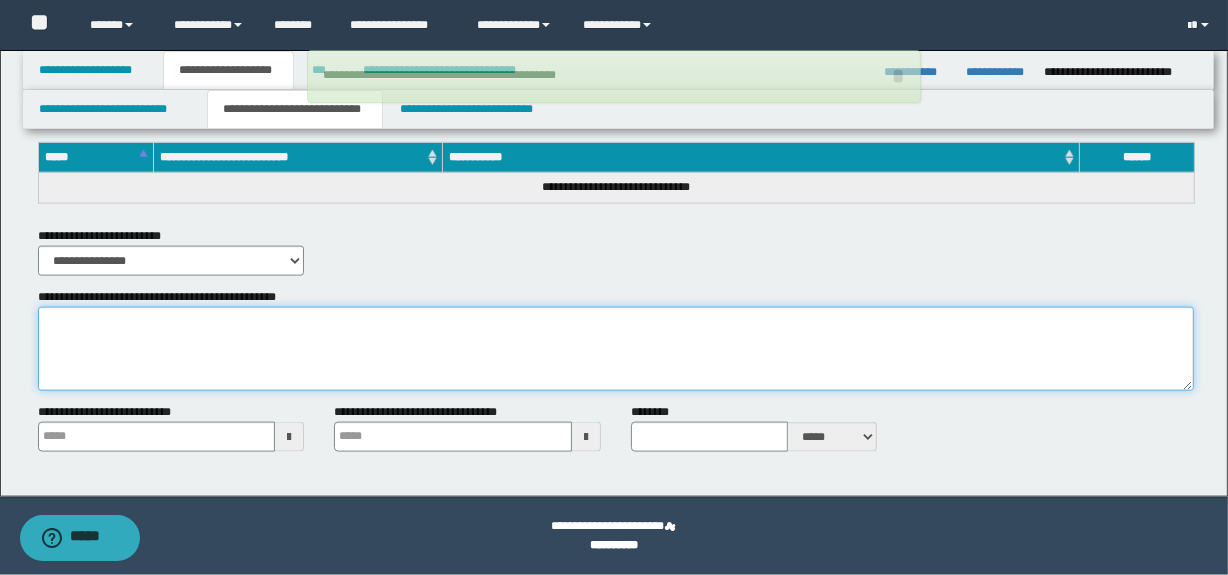 click on "**********" at bounding box center (616, 349) 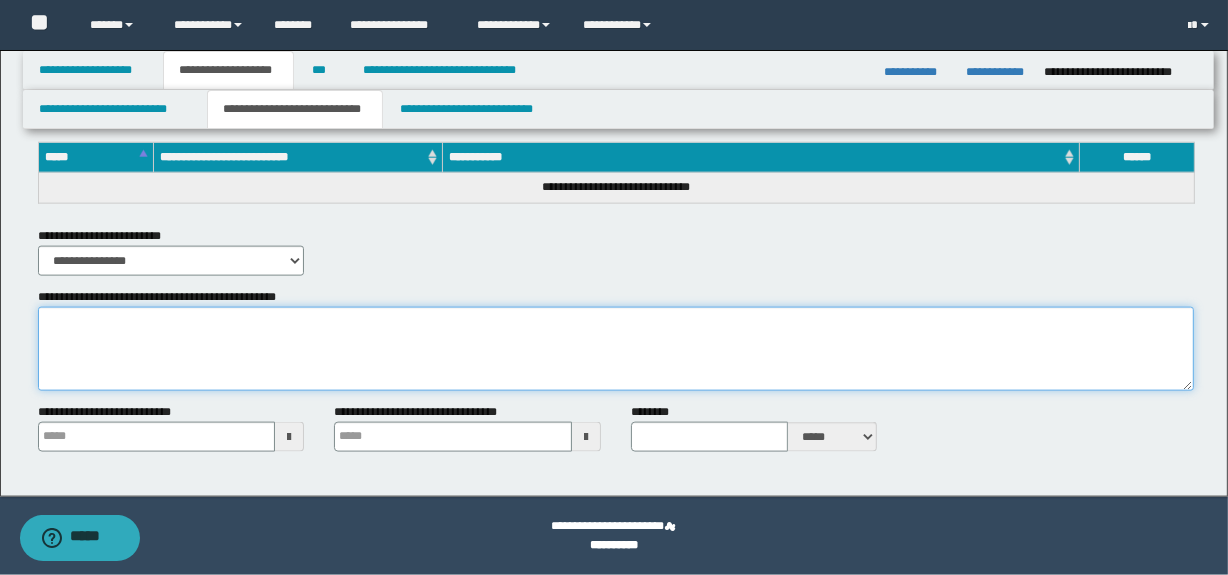 paste on "**********" 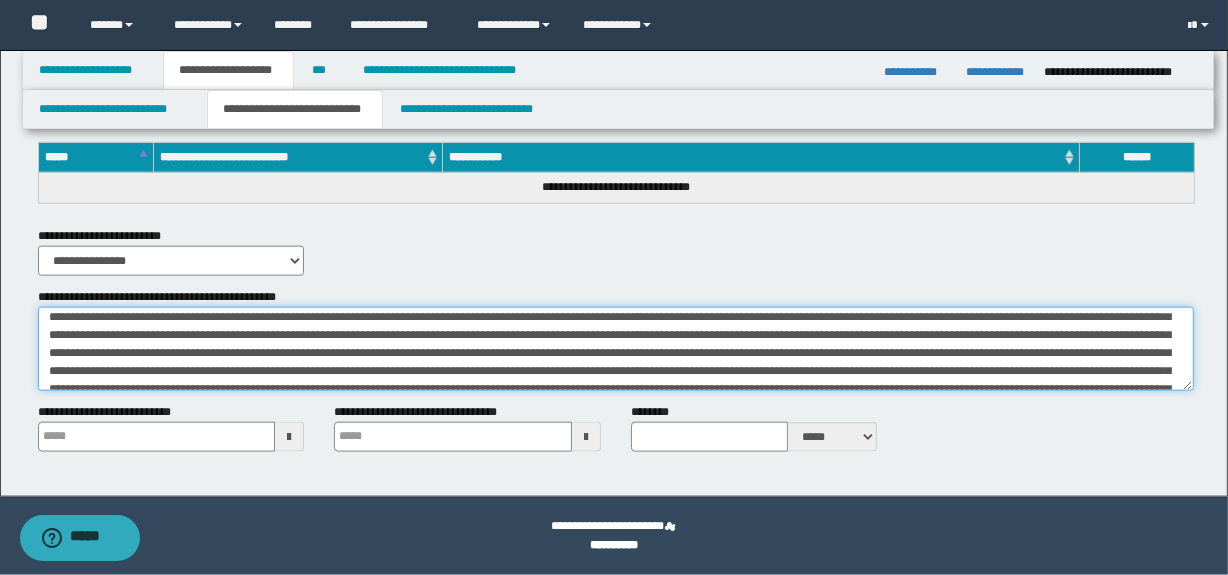 scroll, scrollTop: 0, scrollLeft: 0, axis: both 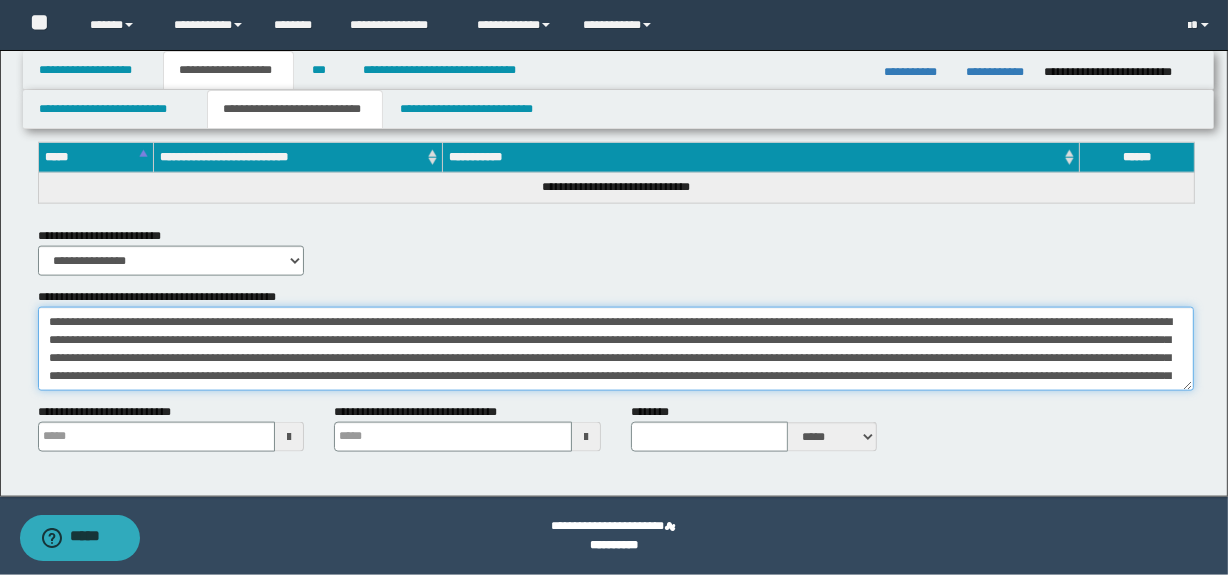 drag, startPoint x: 260, startPoint y: 321, endPoint x: 198, endPoint y: 325, distance: 62.1289 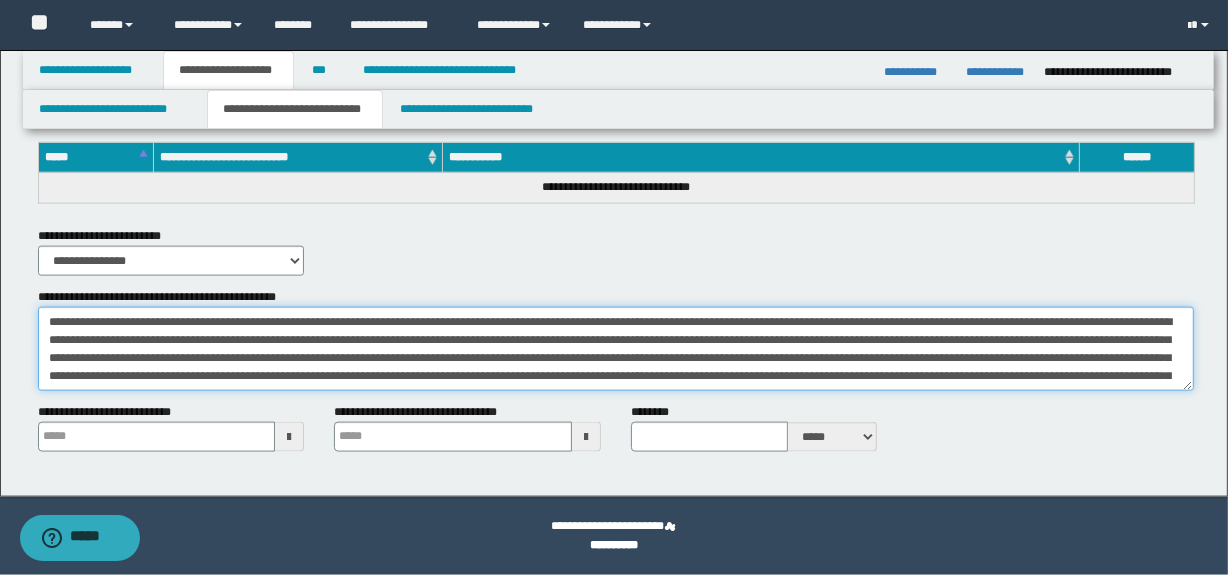 click on "**********" at bounding box center [616, 349] 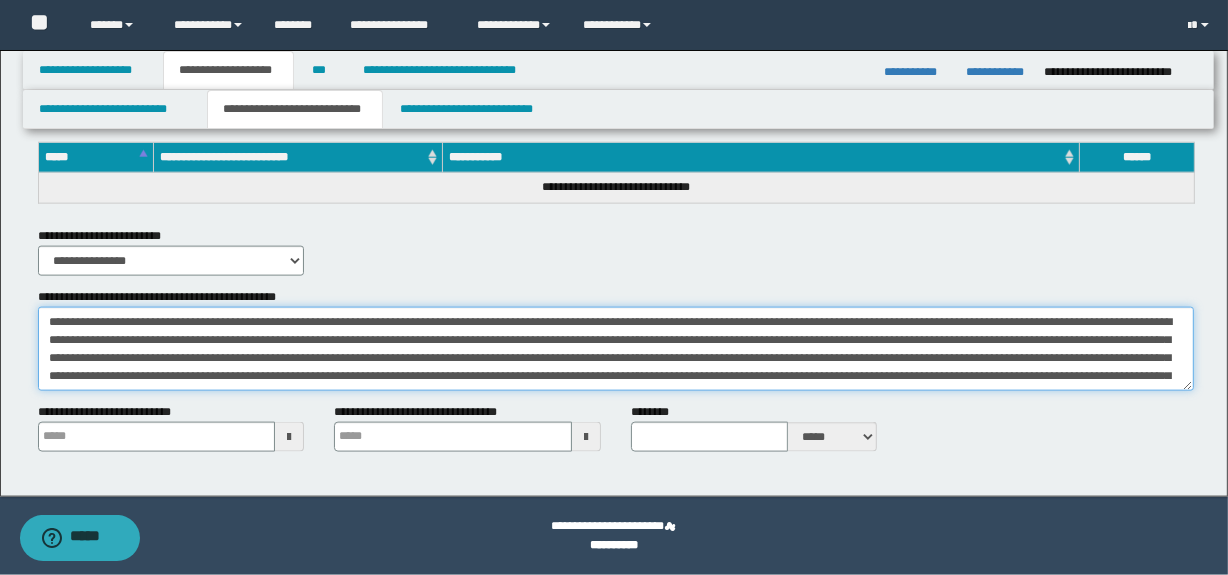 drag, startPoint x: 126, startPoint y: 316, endPoint x: 31, endPoint y: 329, distance: 95.885345 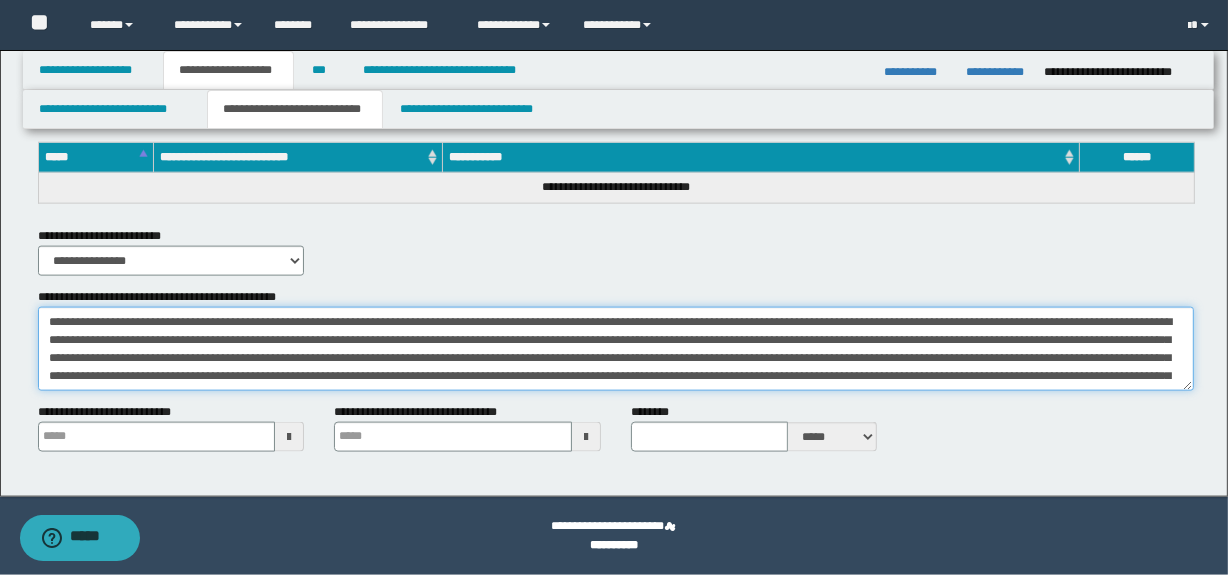 click on "**********" at bounding box center (616, 339) 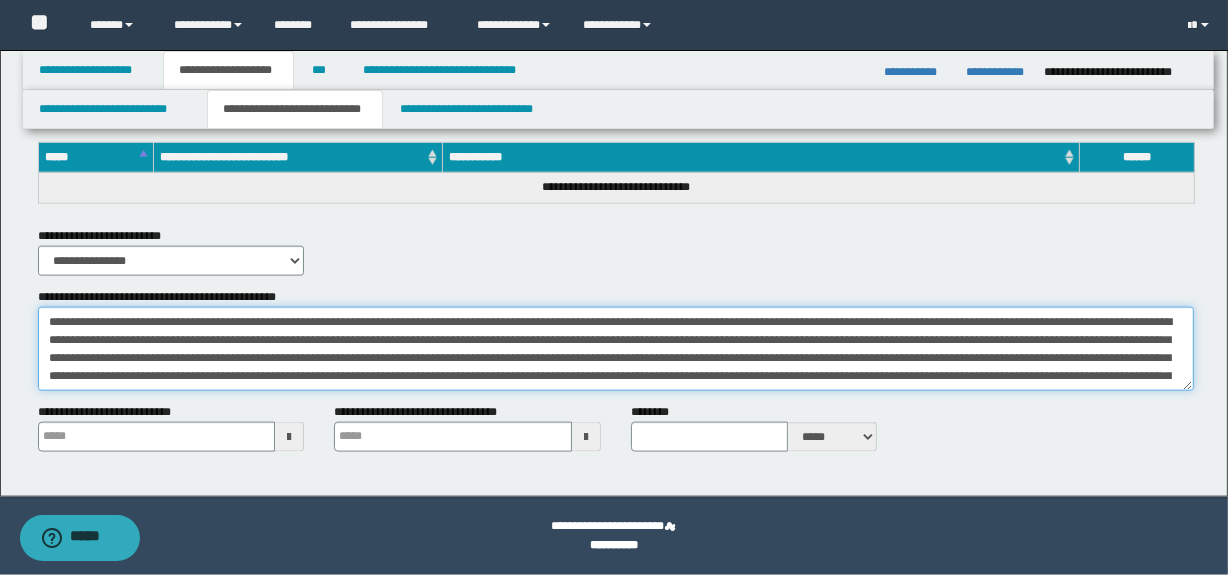 drag, startPoint x: 803, startPoint y: 341, endPoint x: 707, endPoint y: 356, distance: 97.16481 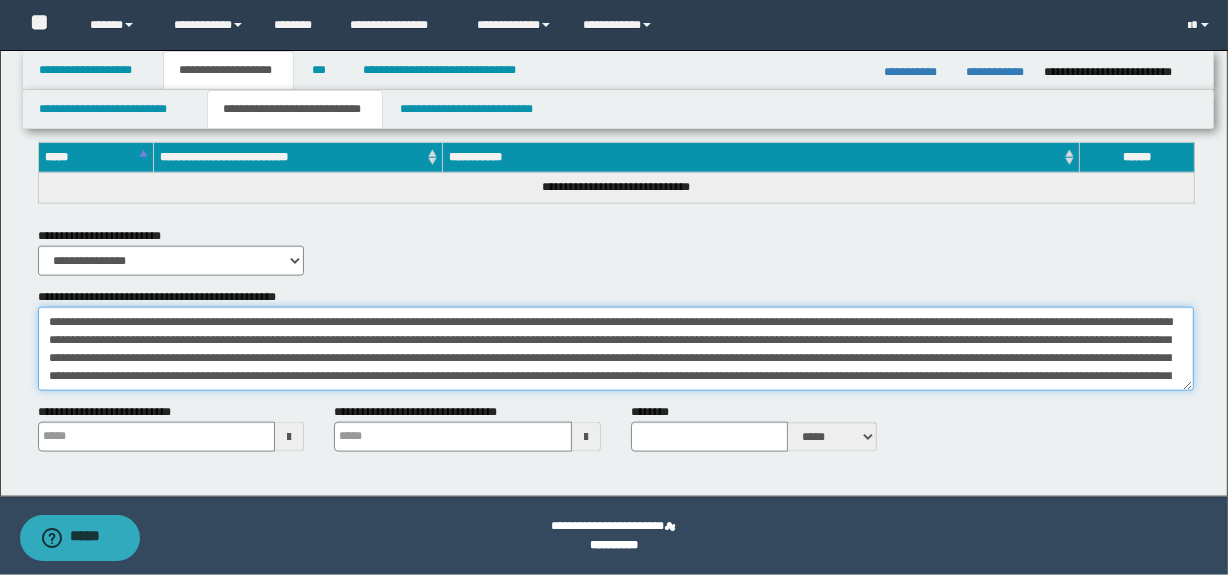 click on "**********" at bounding box center (616, 349) 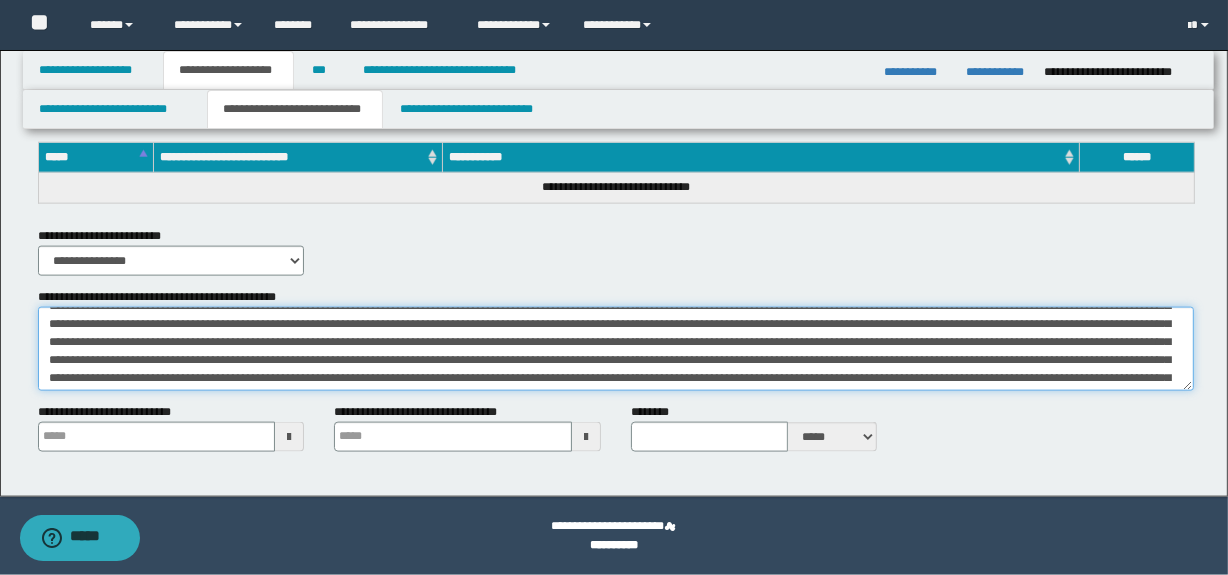 scroll, scrollTop: 53, scrollLeft: 0, axis: vertical 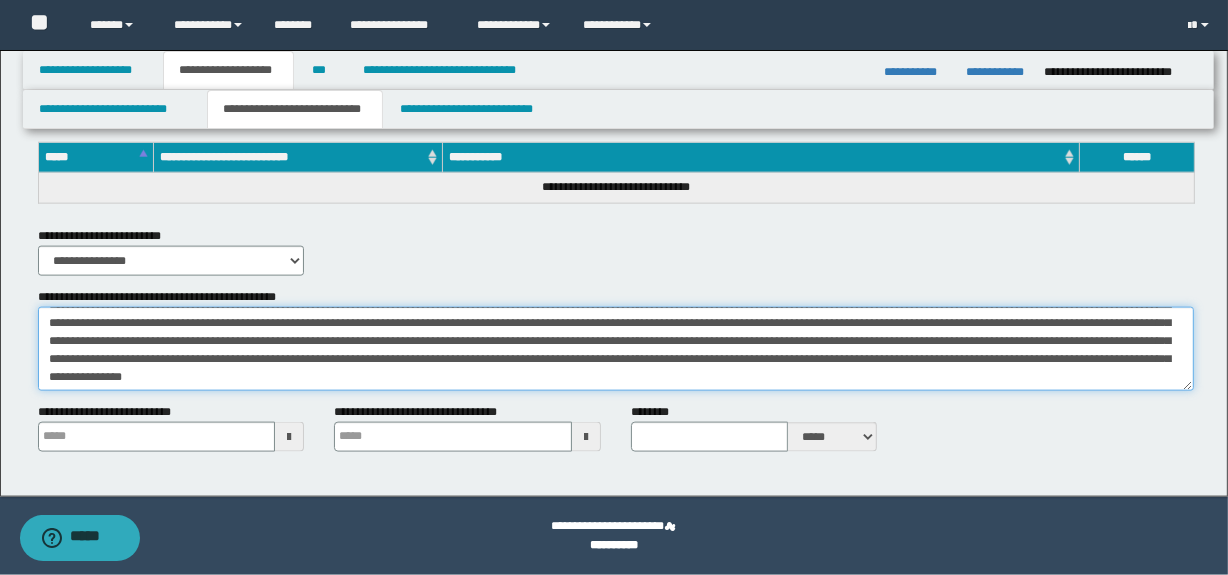 drag, startPoint x: 290, startPoint y: 356, endPoint x: 293, endPoint y: 370, distance: 14.3178215 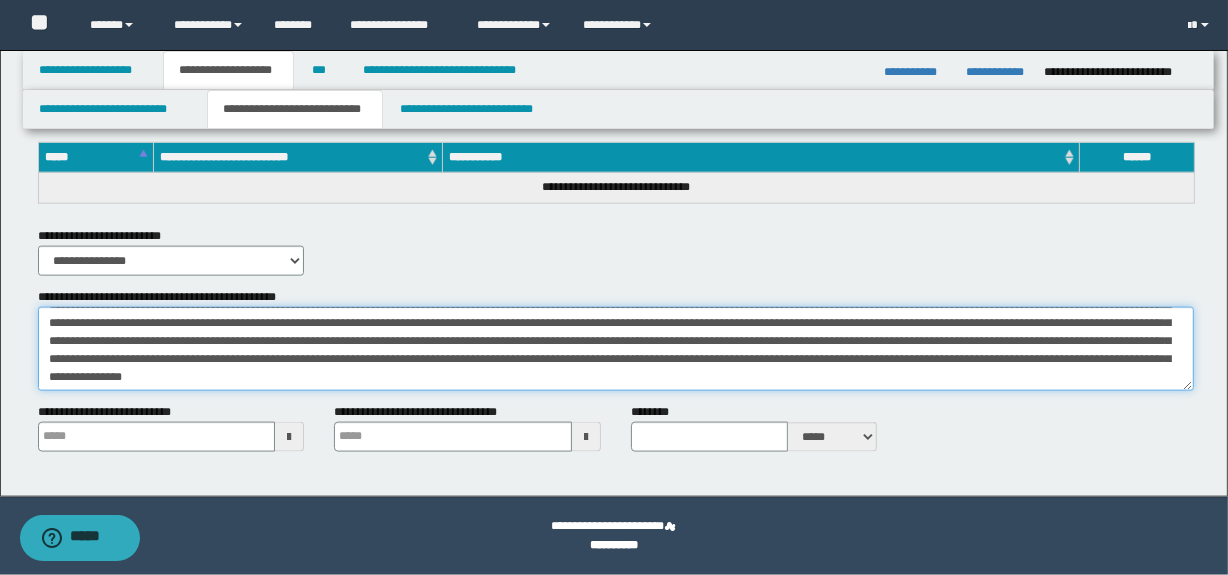 click on "**********" at bounding box center (616, 349) 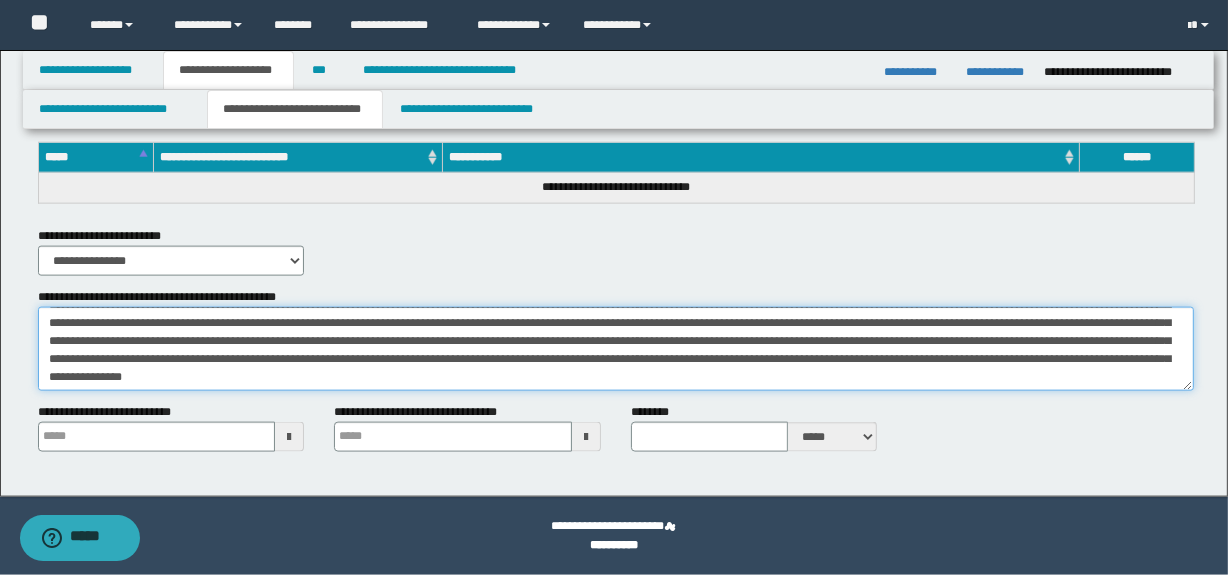 scroll, scrollTop: 0, scrollLeft: 0, axis: both 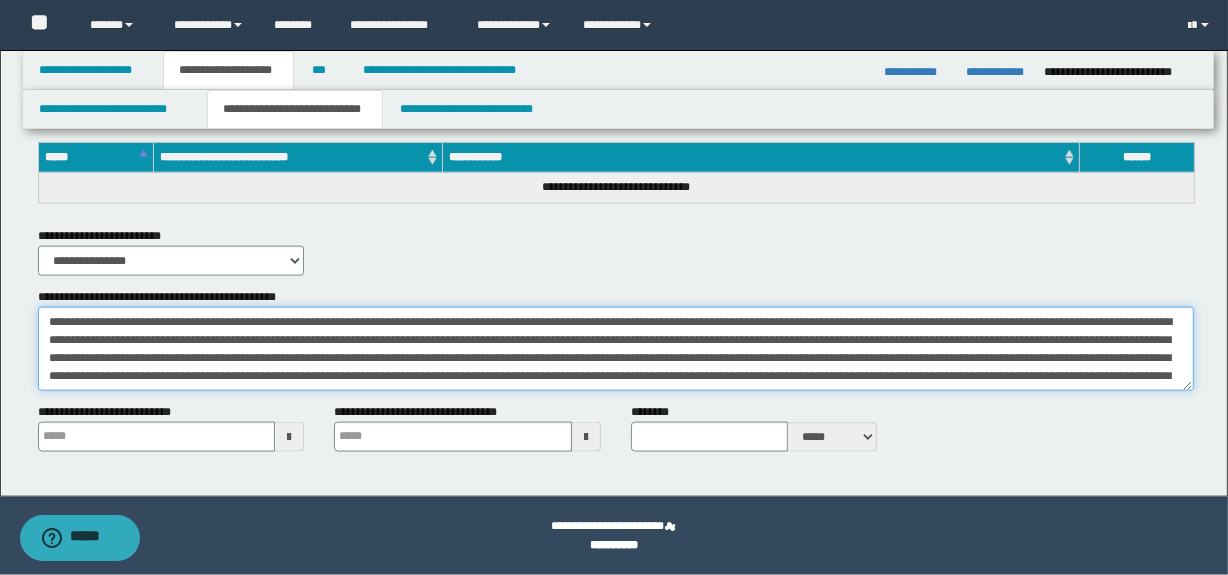 type on "**********" 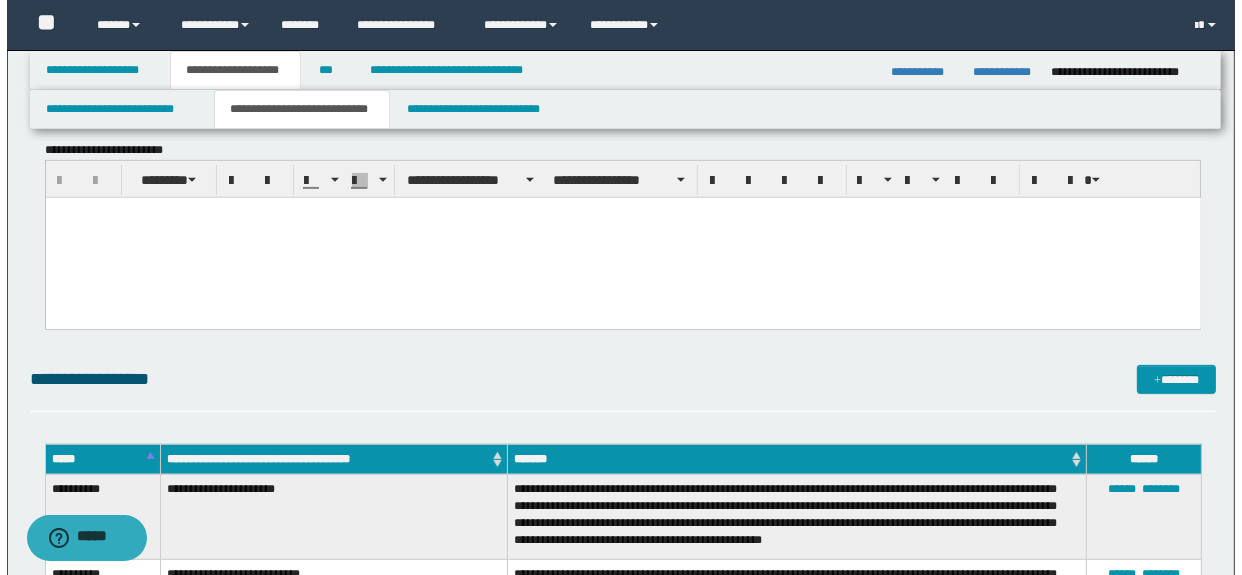 scroll, scrollTop: 7550, scrollLeft: 0, axis: vertical 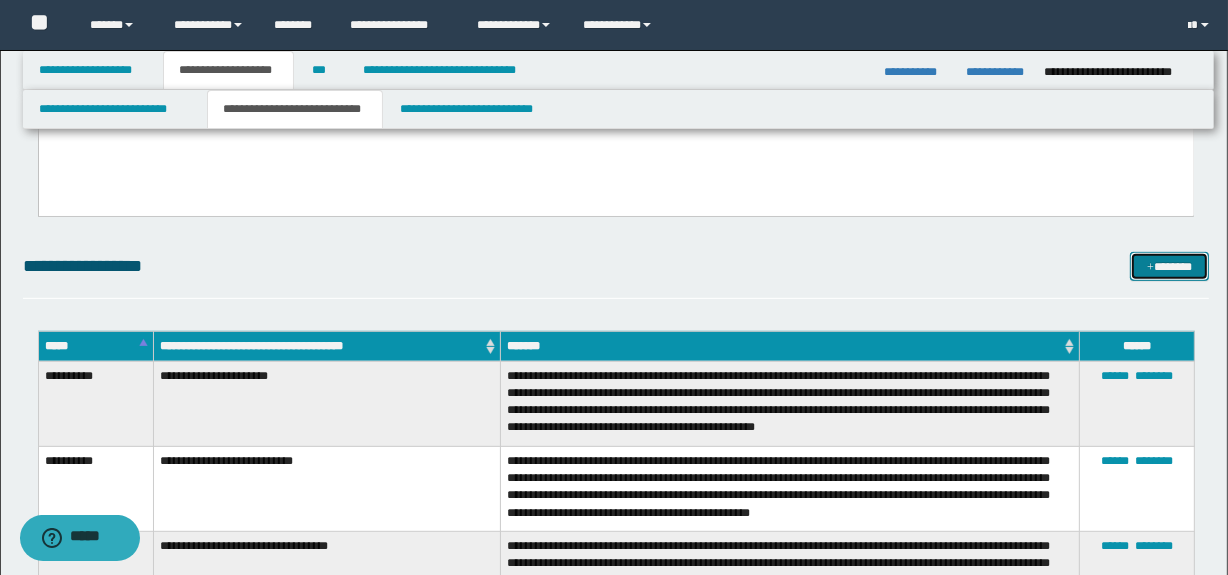 click on "*******" at bounding box center (1170, 267) 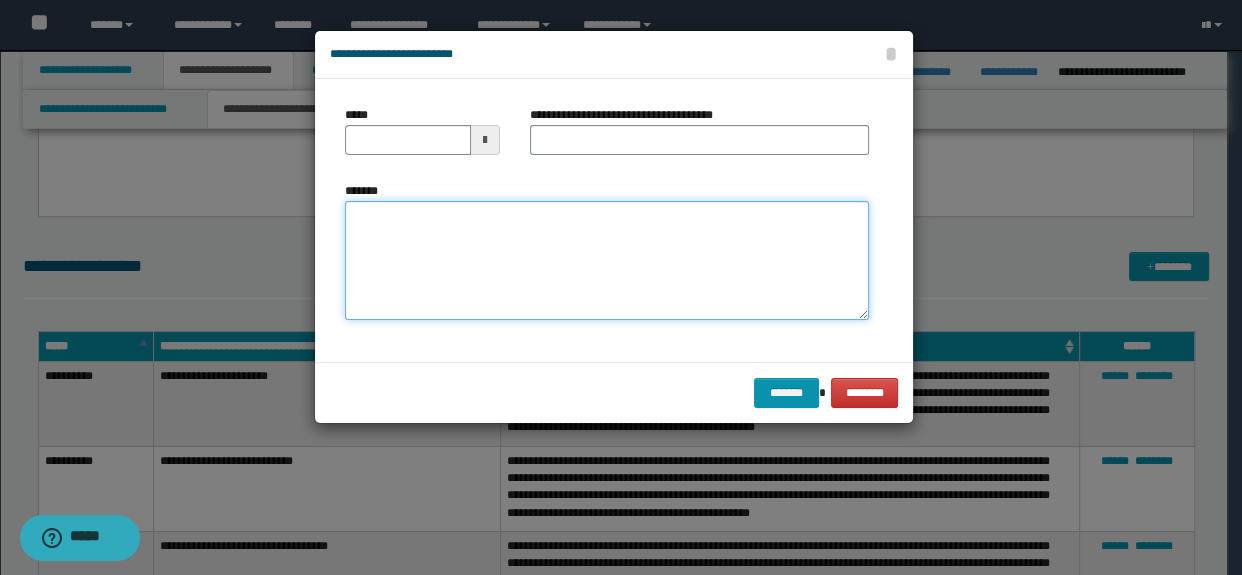 click on "*******" at bounding box center (607, 261) 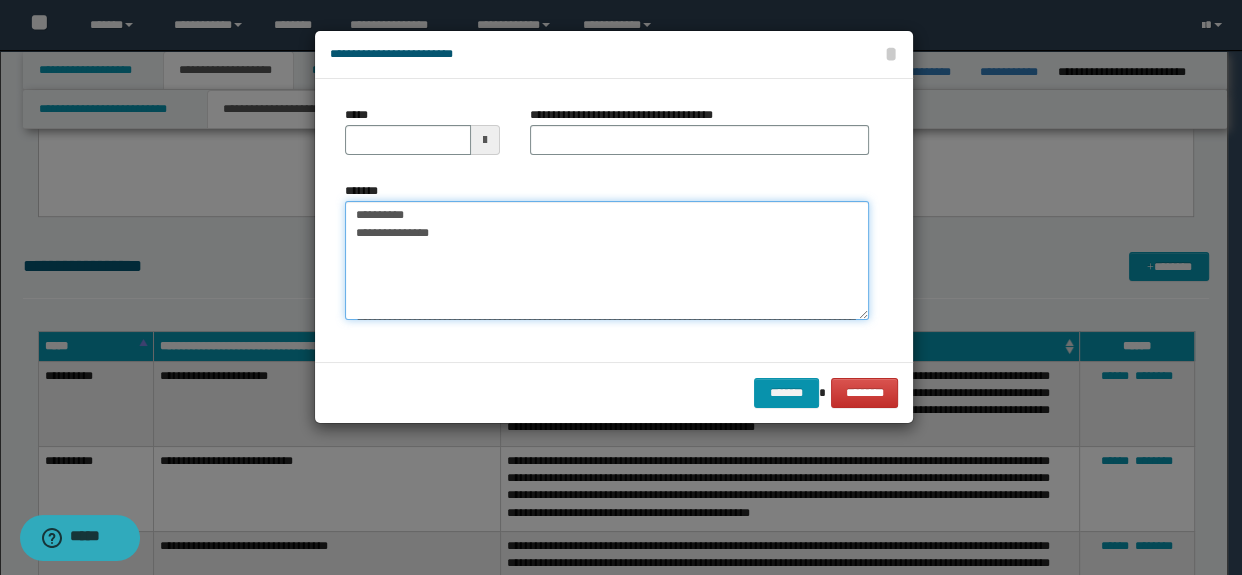 scroll, scrollTop: 0, scrollLeft: 0, axis: both 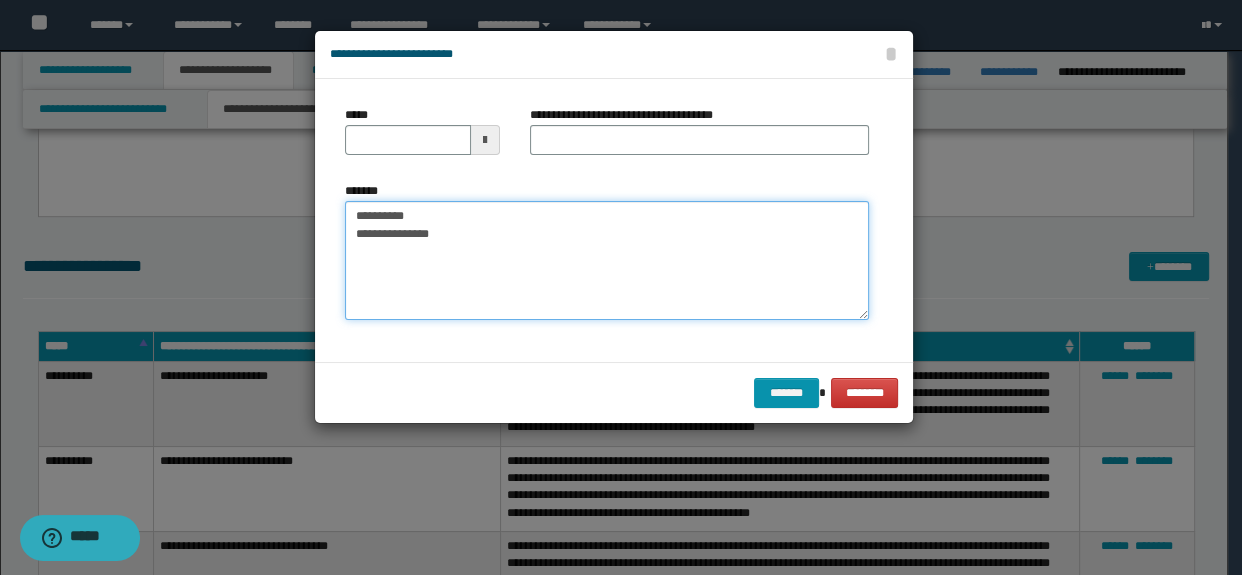 type on "**********" 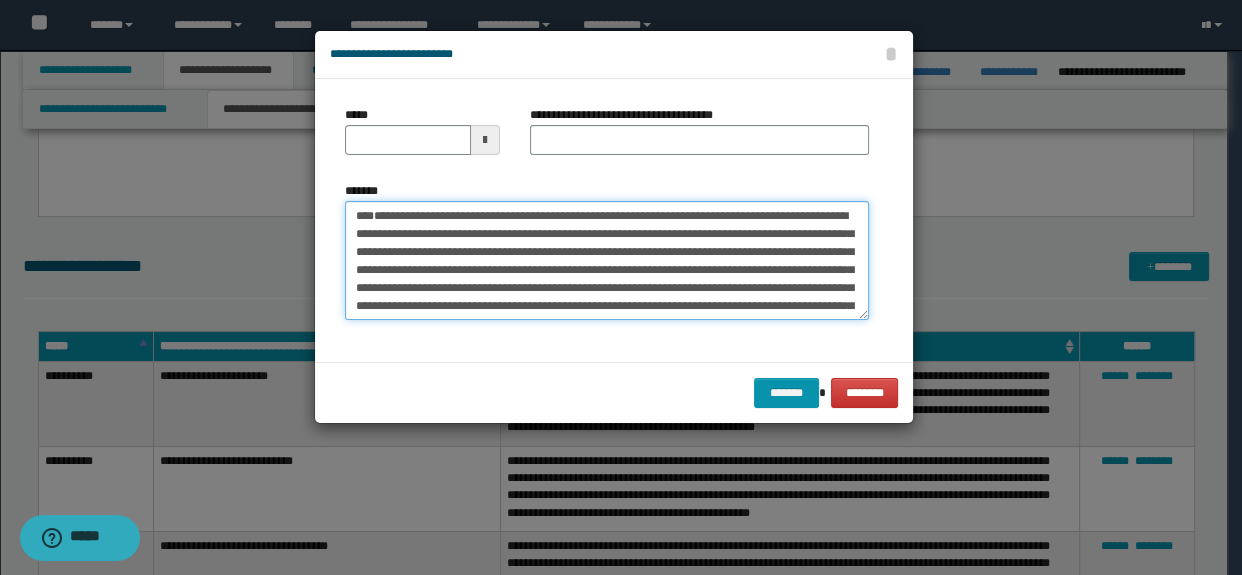 drag, startPoint x: 417, startPoint y: 214, endPoint x: 340, endPoint y: 176, distance: 85.86617 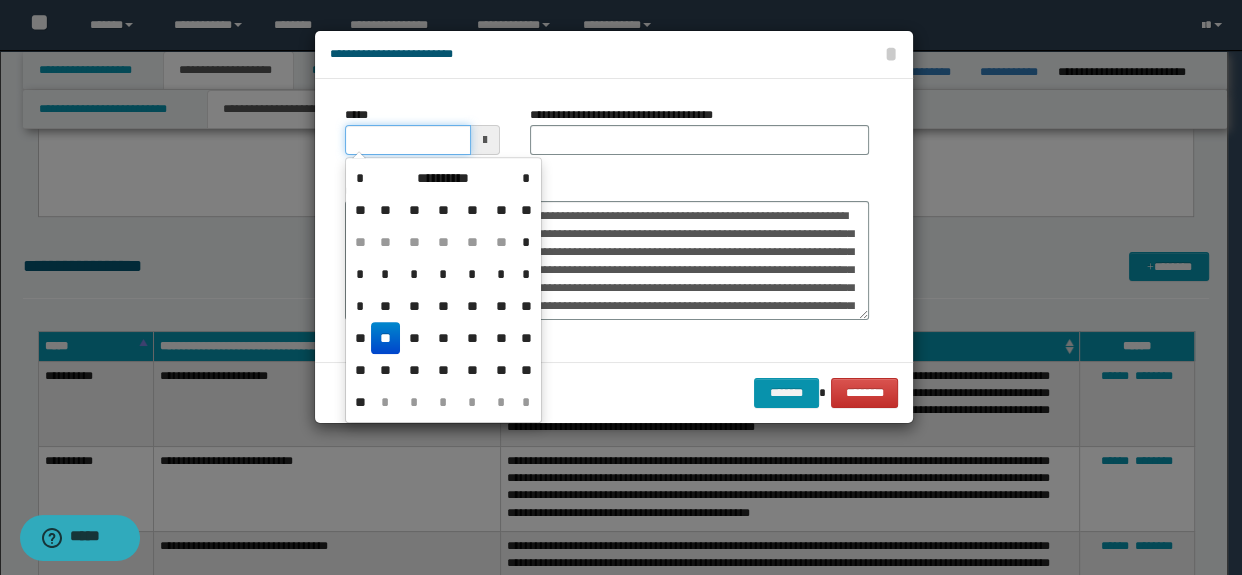 drag, startPoint x: 410, startPoint y: 154, endPoint x: 429, endPoint y: 146, distance: 20.615528 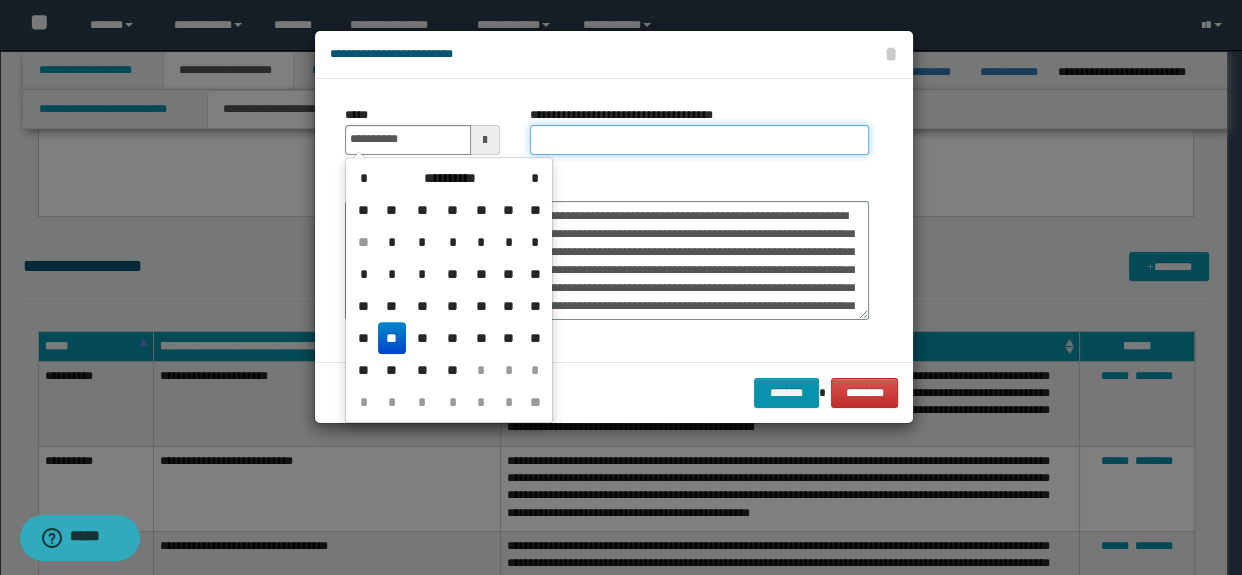 type on "**********" 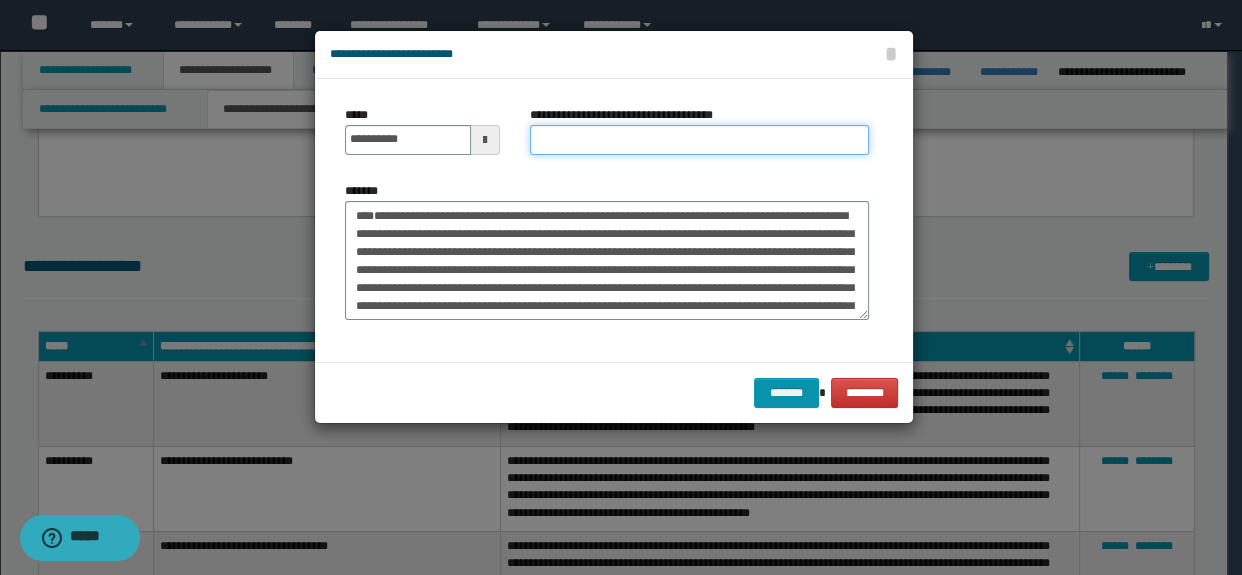 click on "**********" at bounding box center [700, 140] 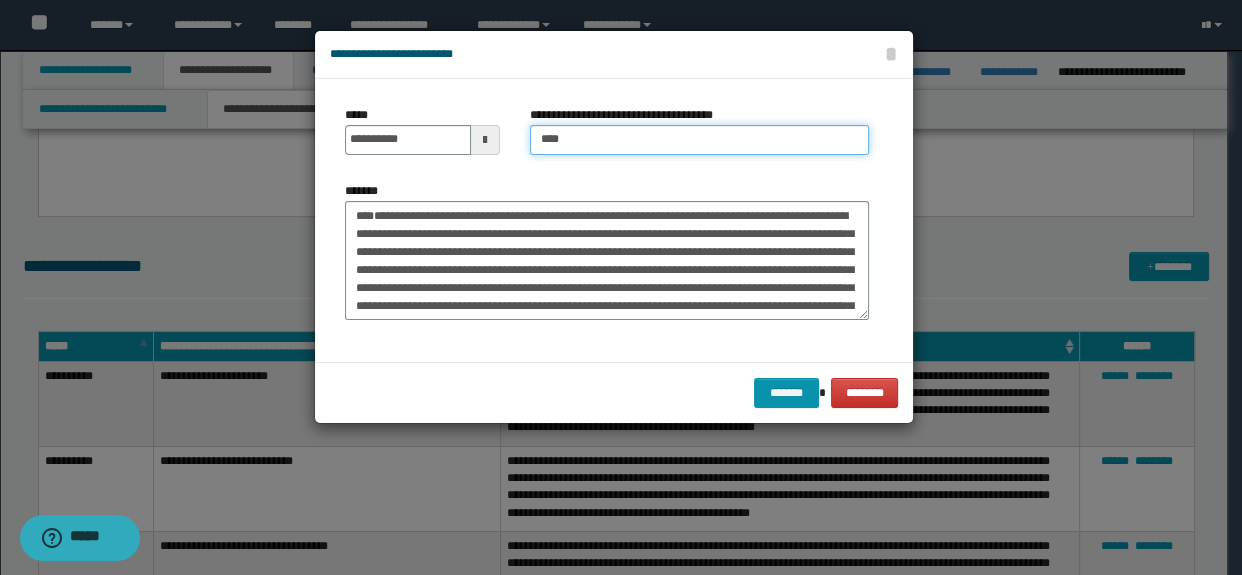 click on "****" at bounding box center [700, 140] 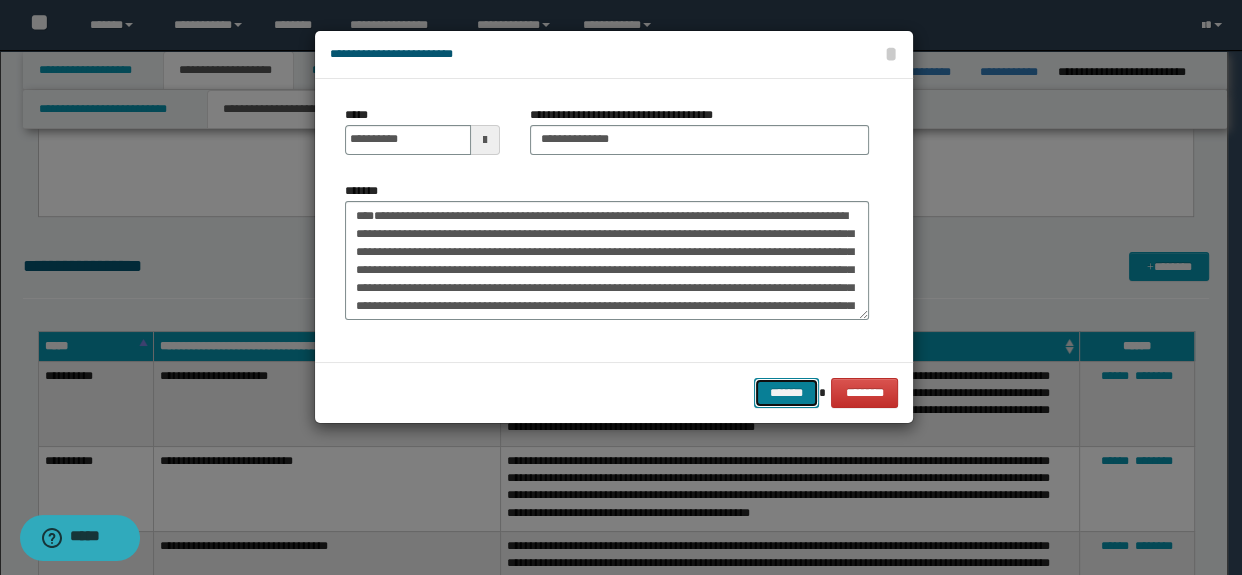 drag, startPoint x: 765, startPoint y: 395, endPoint x: 726, endPoint y: 399, distance: 39.20459 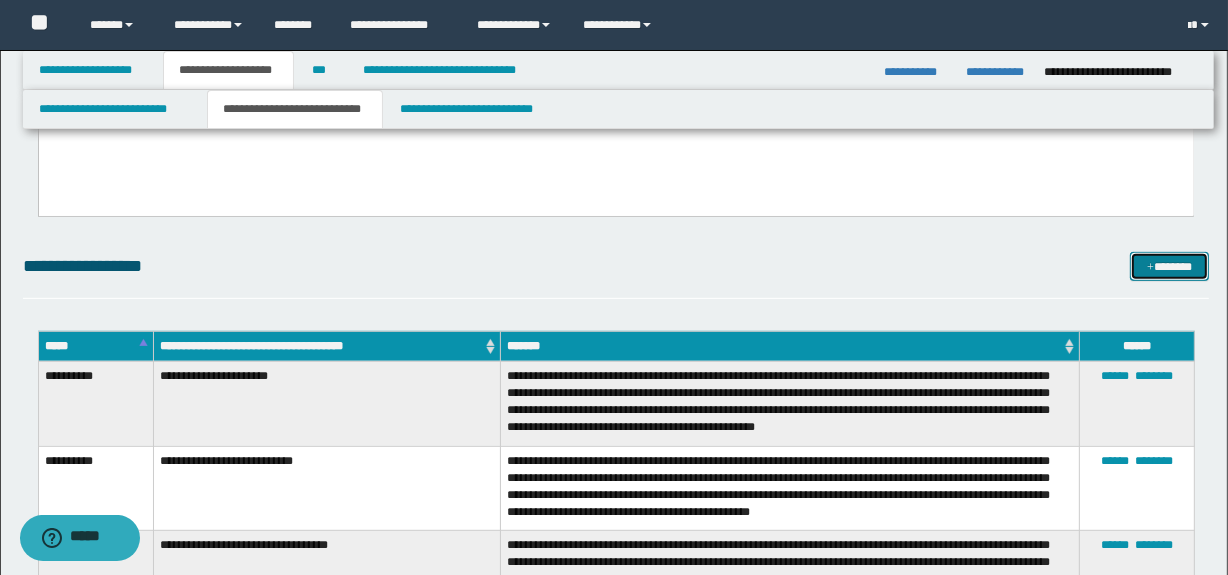 click on "*******" at bounding box center (1170, 267) 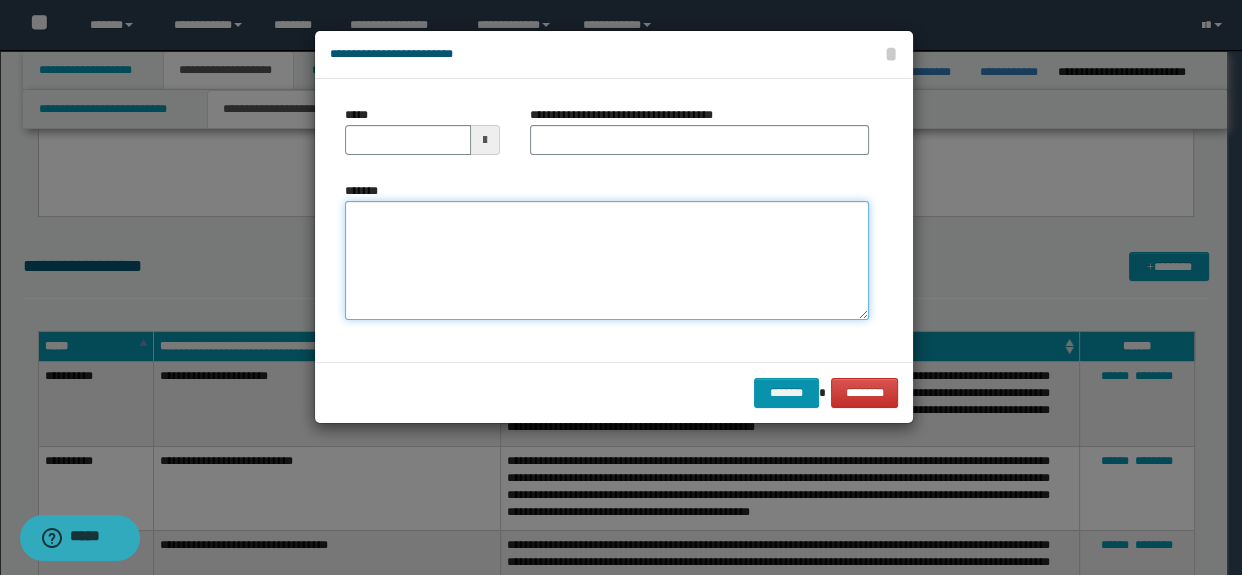click on "*******" at bounding box center (607, 261) 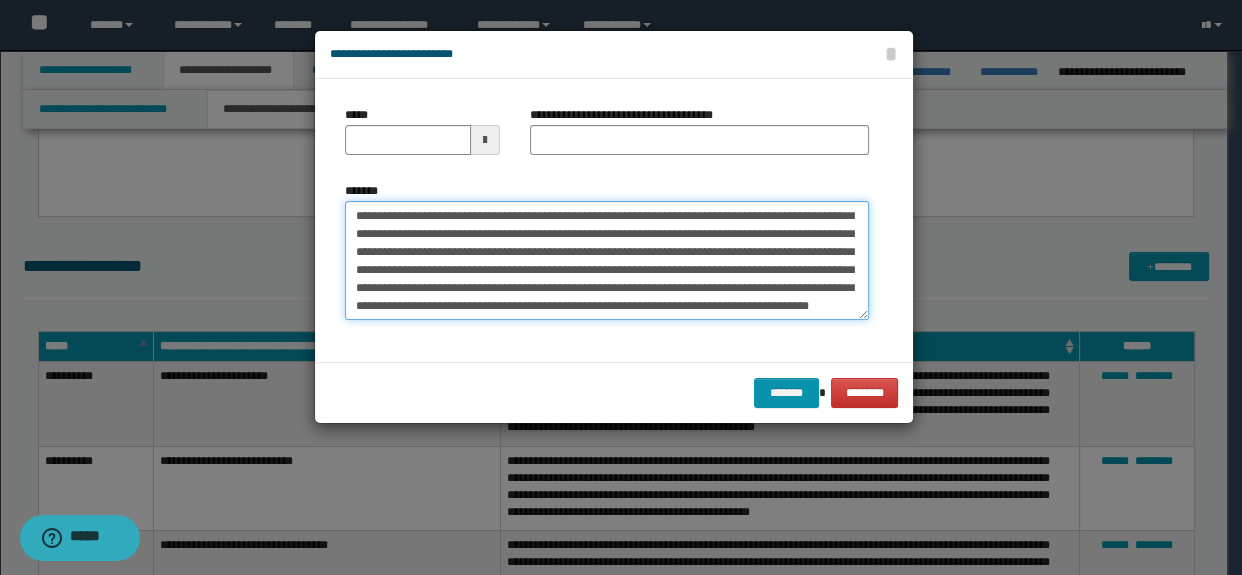 scroll, scrollTop: 0, scrollLeft: 0, axis: both 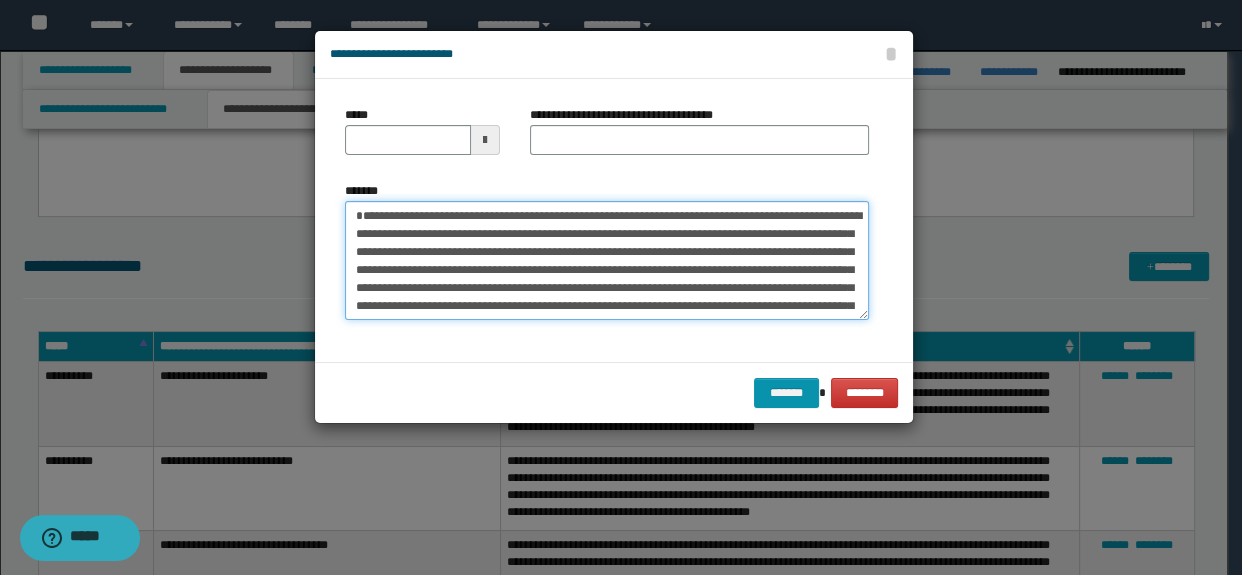 click on "*******" at bounding box center (607, 261) 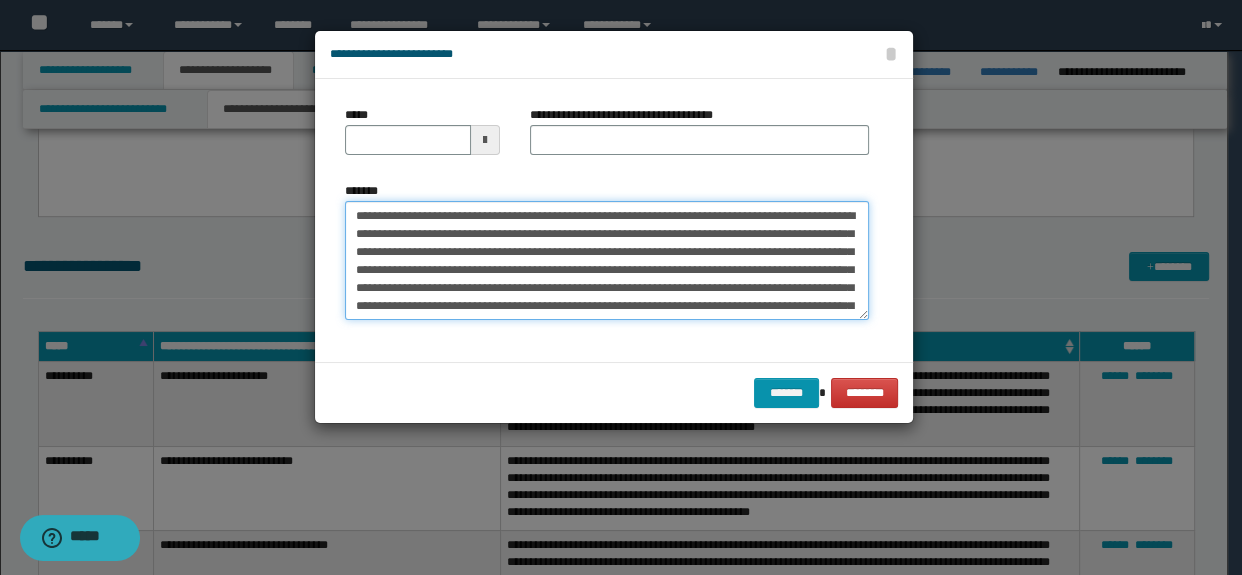 type 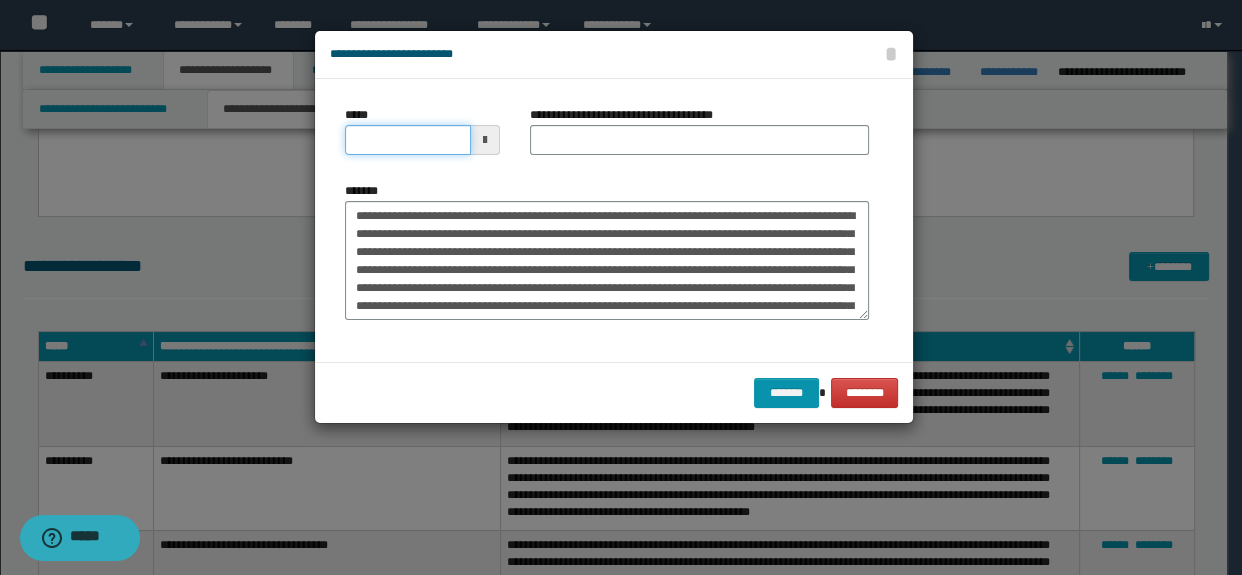 click on "*****" at bounding box center (408, 140) 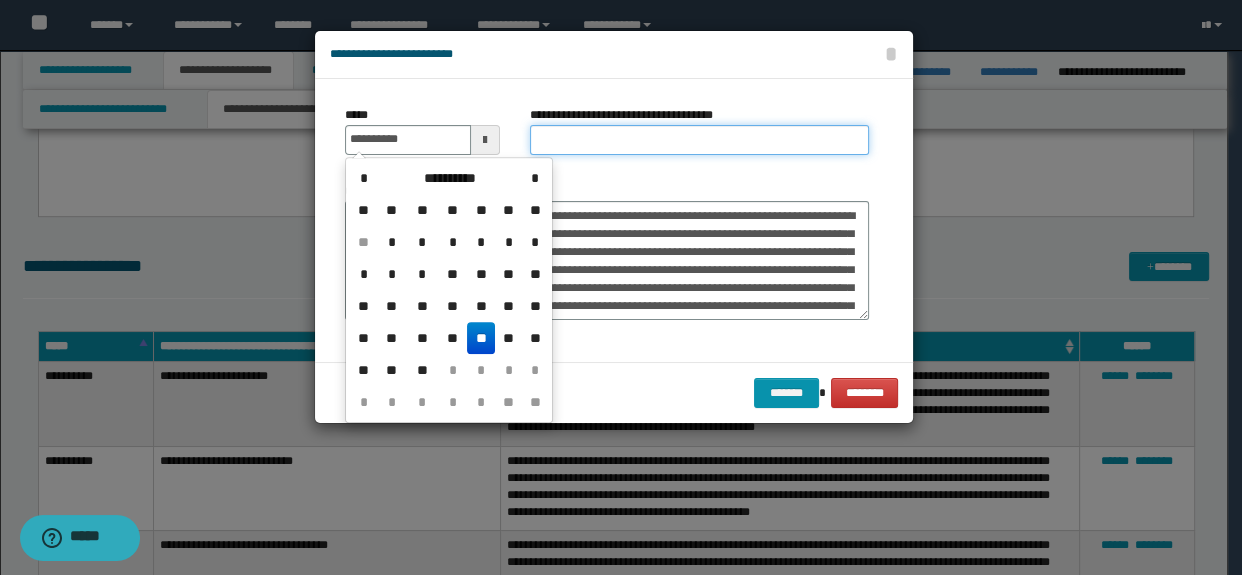 type on "**********" 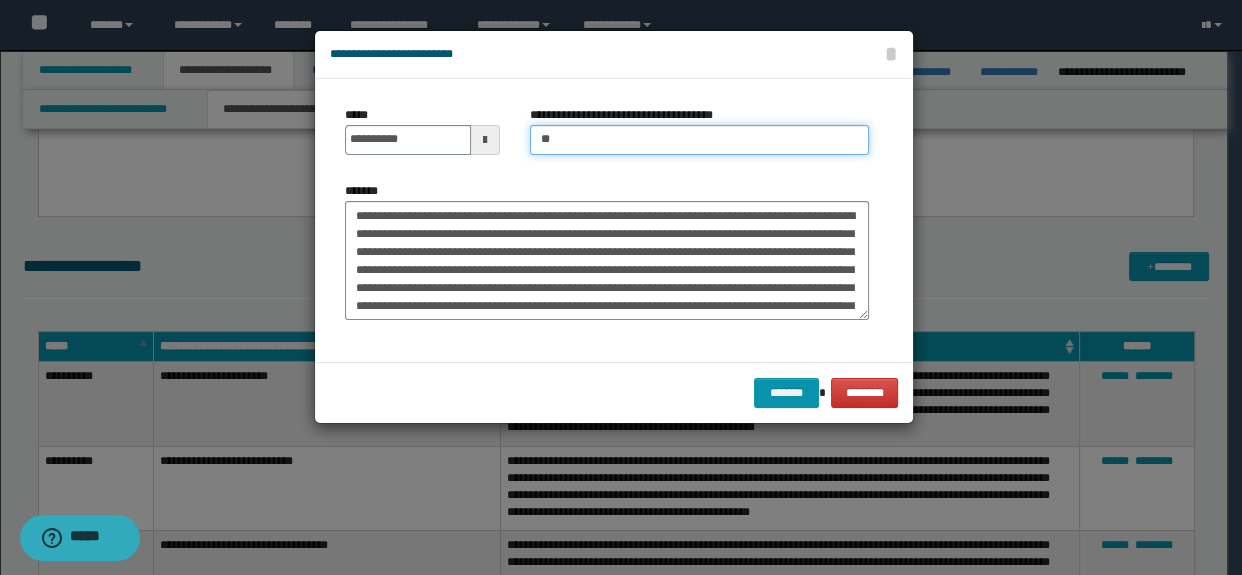 type on "**********" 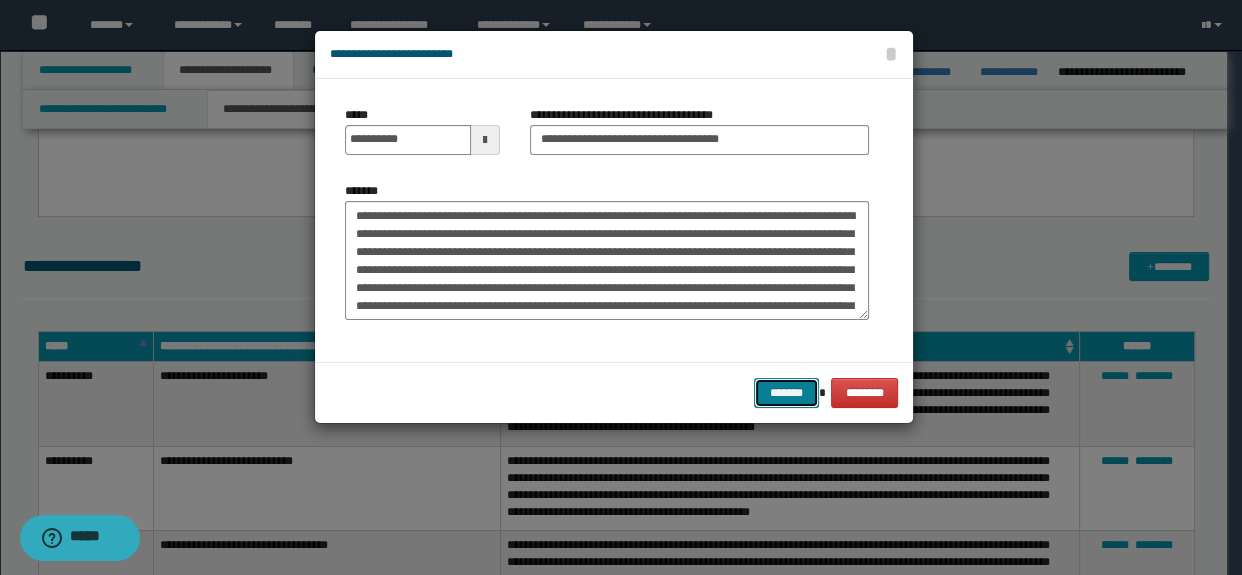 click on "*******" at bounding box center [786, 393] 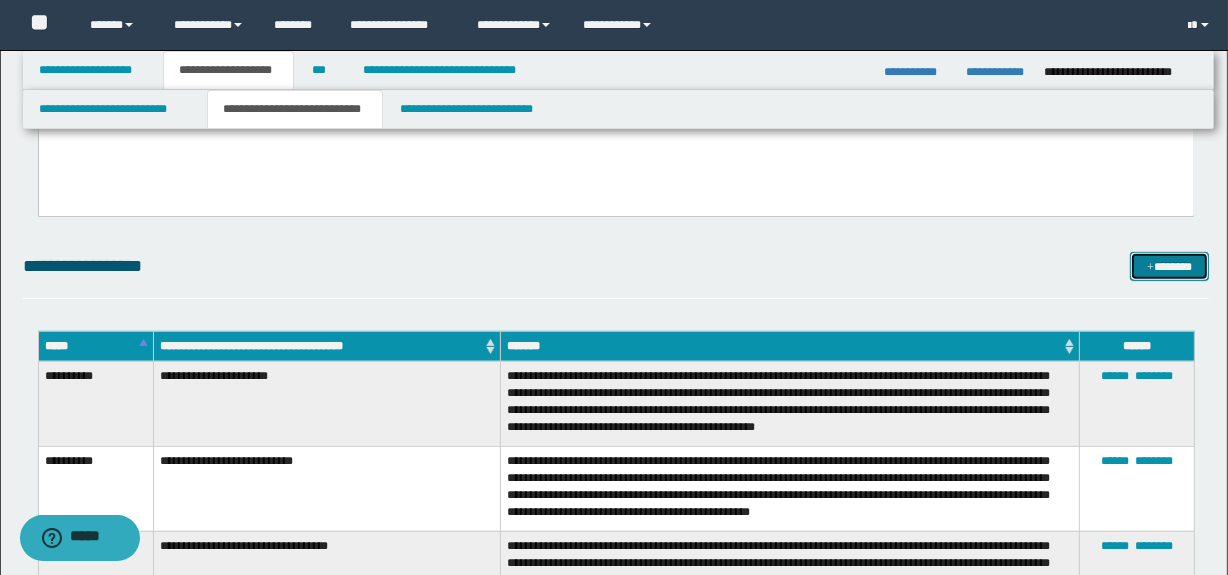 click on "*******" at bounding box center [1170, 267] 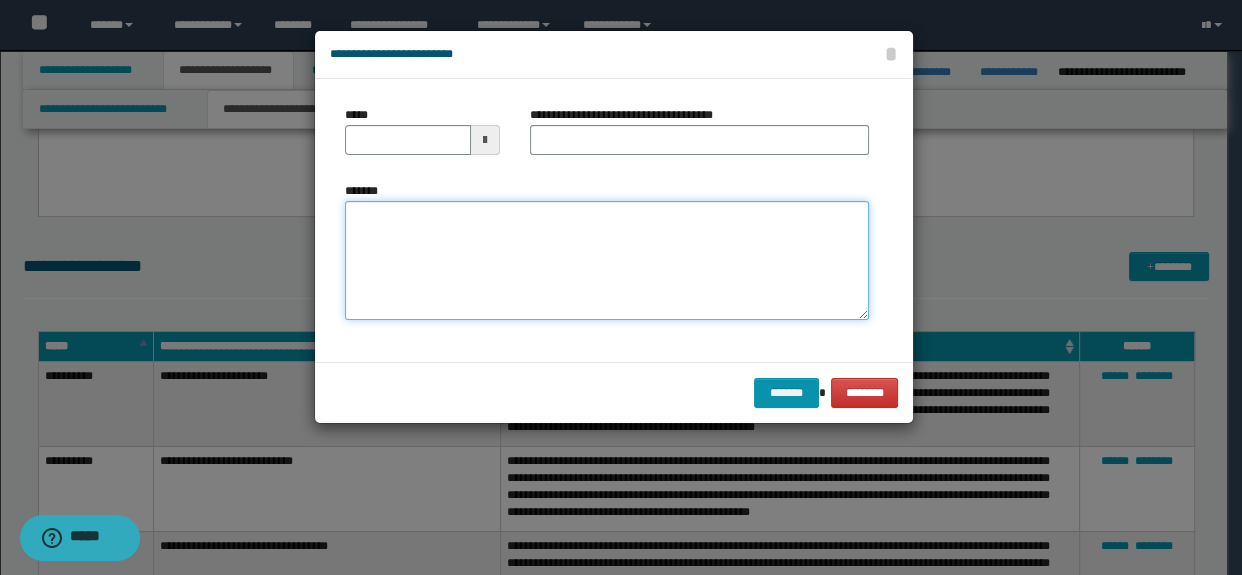 drag, startPoint x: 557, startPoint y: 231, endPoint x: 546, endPoint y: 252, distance: 23.70654 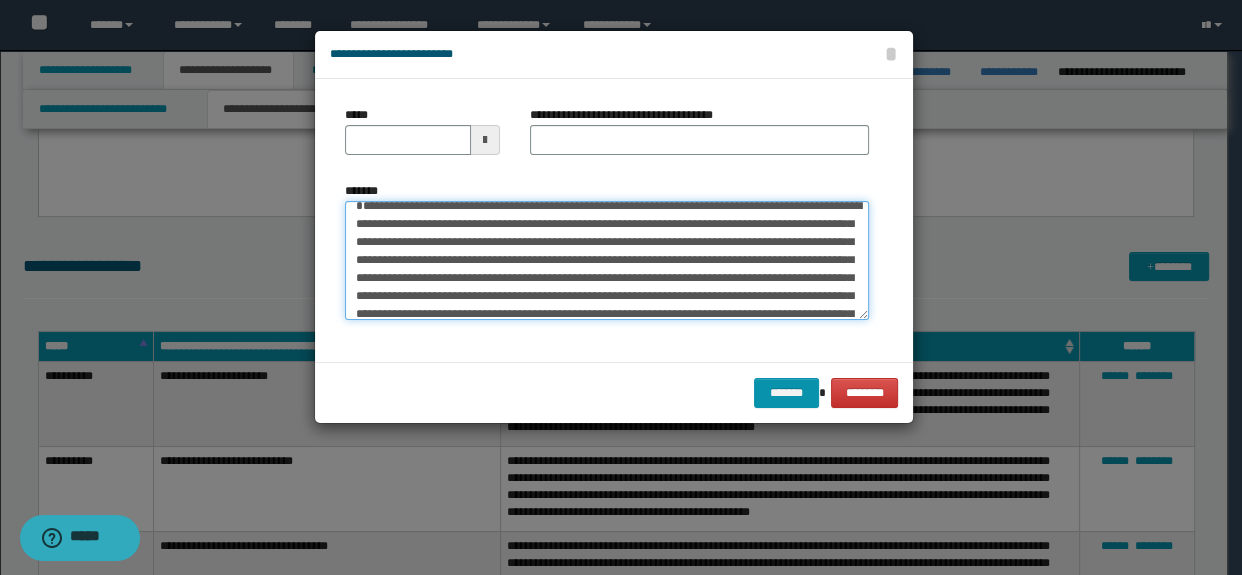 scroll, scrollTop: 0, scrollLeft: 0, axis: both 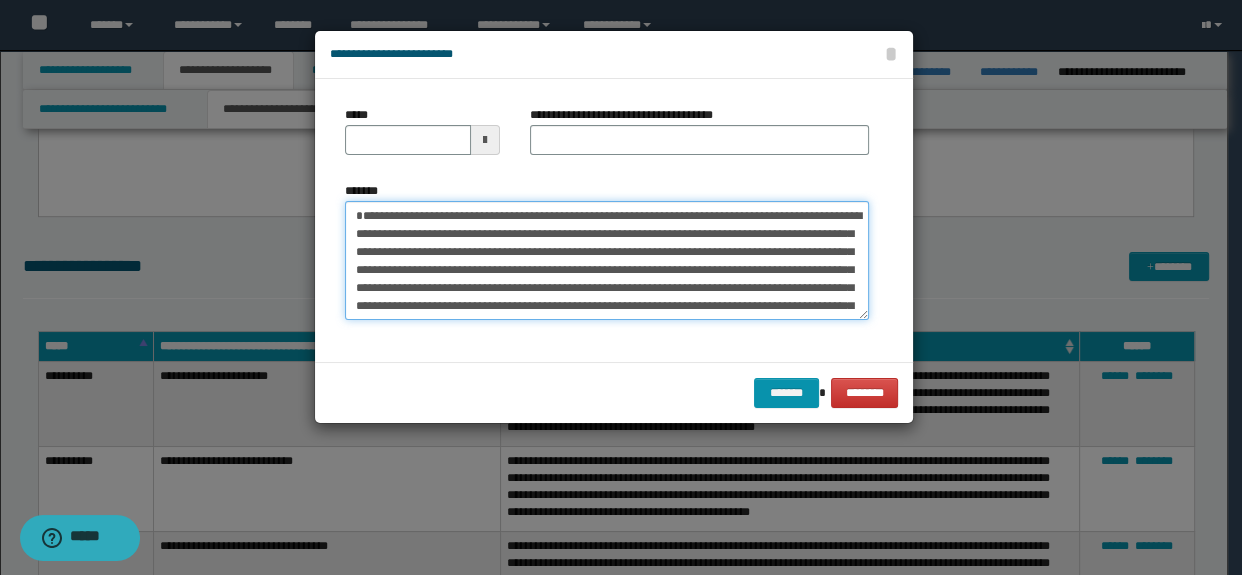 drag, startPoint x: 634, startPoint y: 235, endPoint x: 477, endPoint y: 212, distance: 158.67577 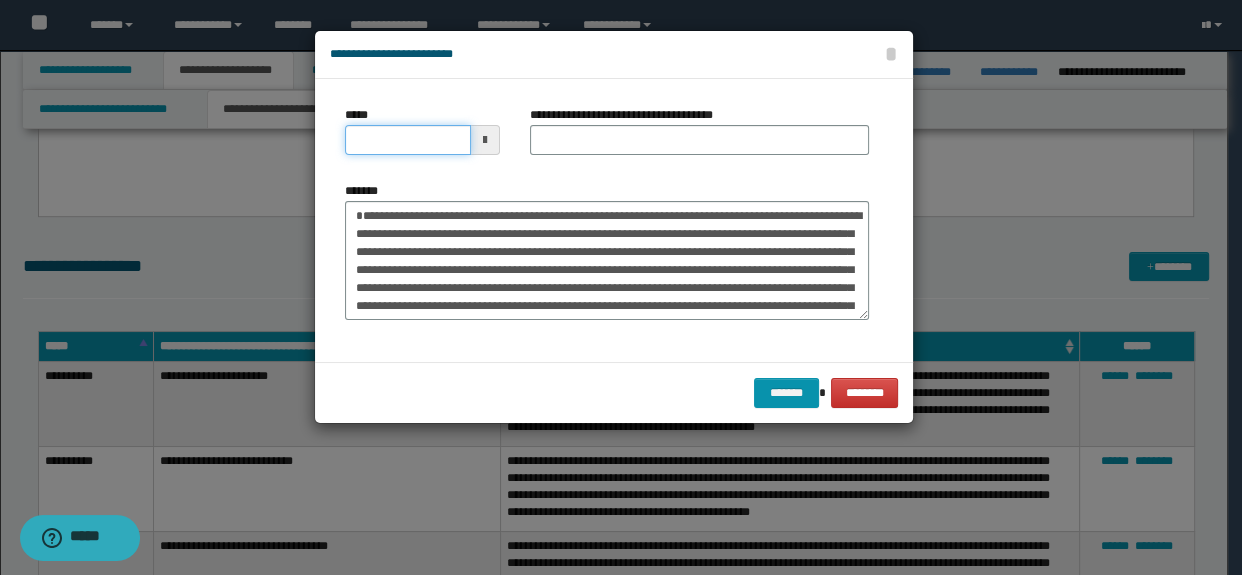 click on "*****" at bounding box center [408, 140] 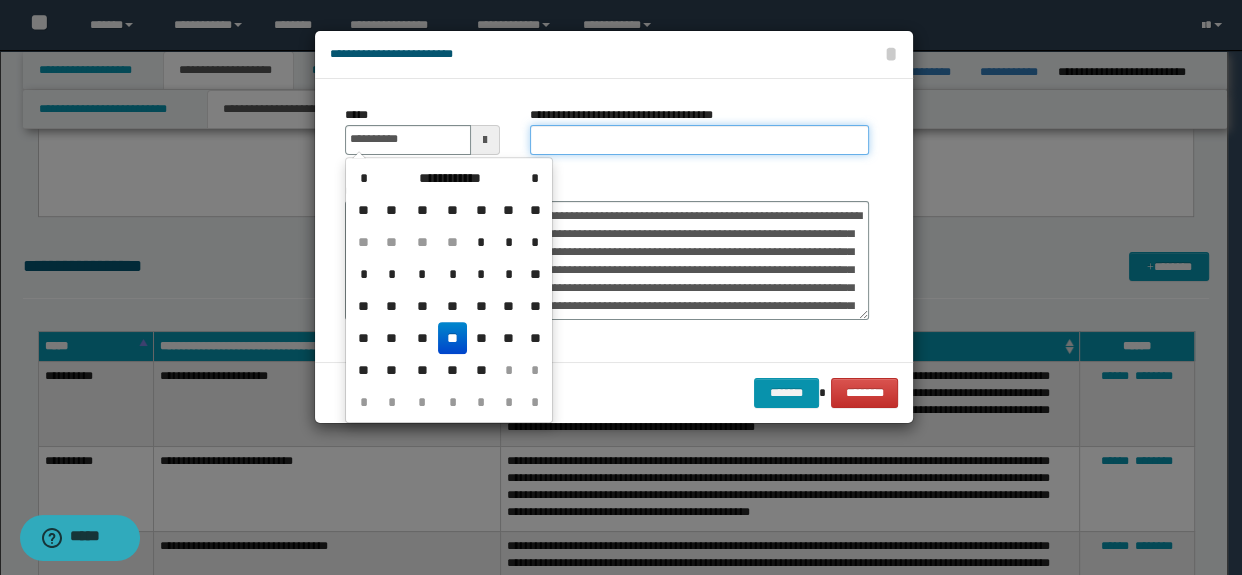 type on "**********" 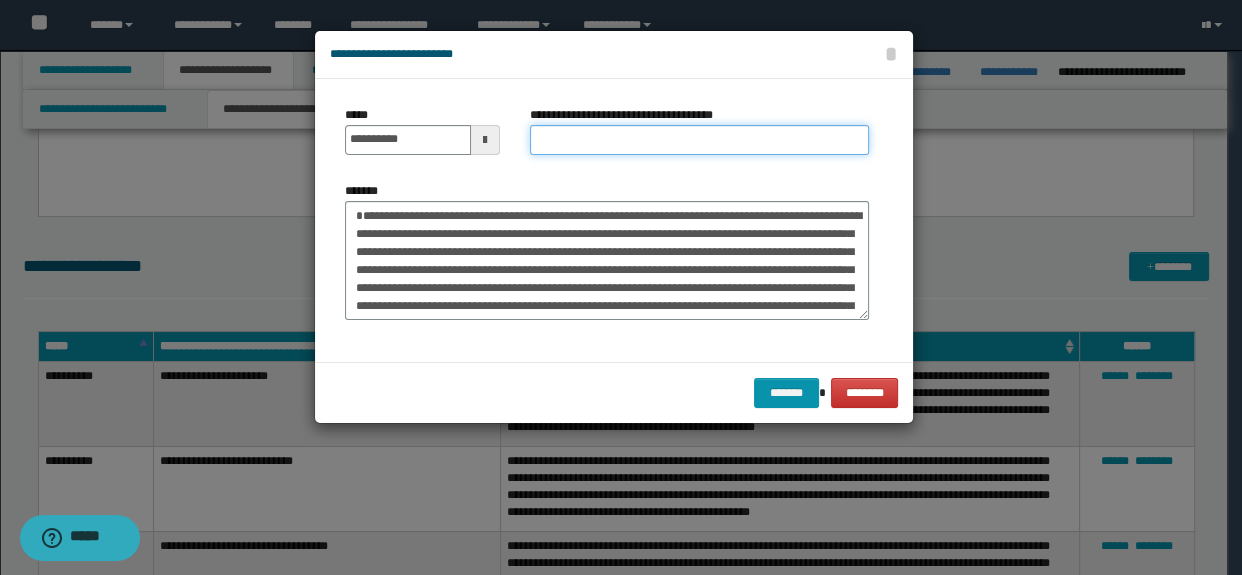 type on "**********" 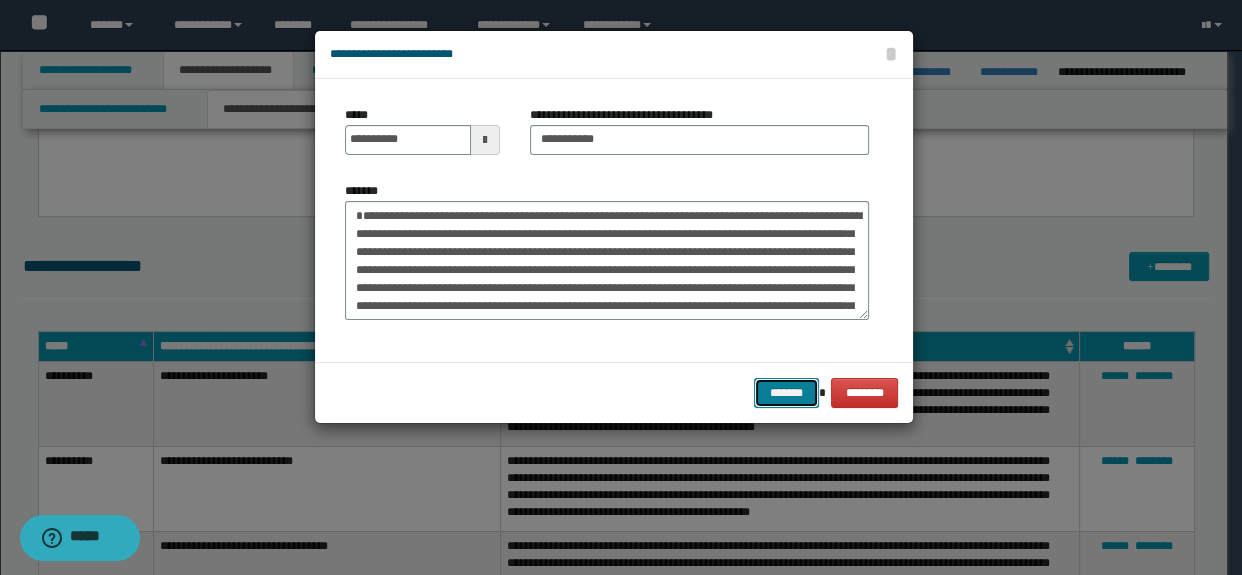 click on "*******" at bounding box center [786, 393] 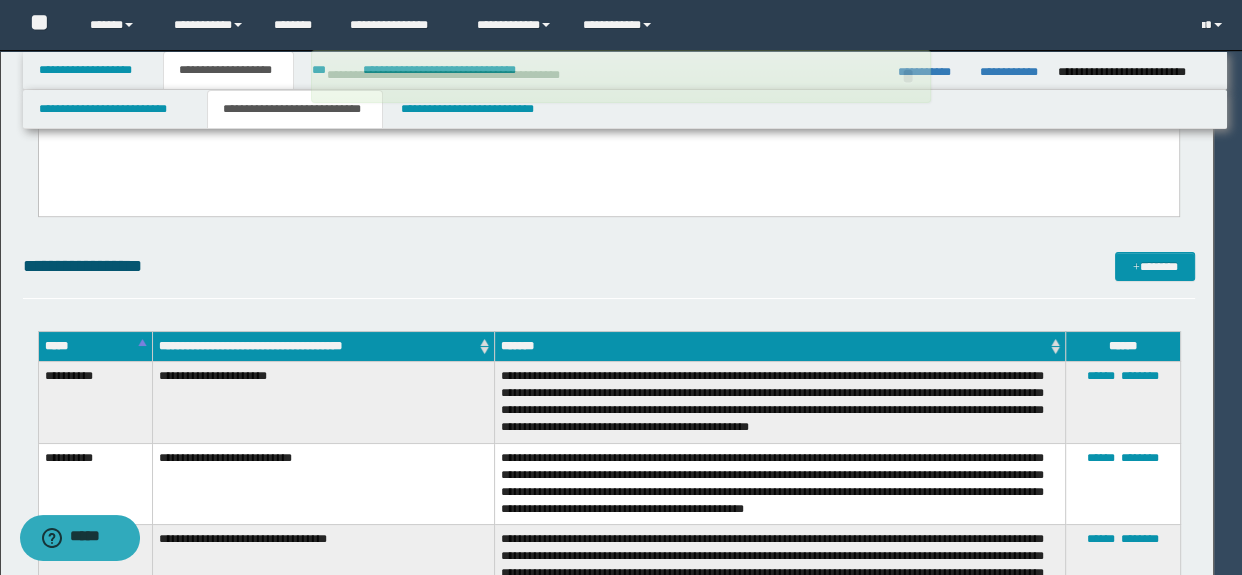 type 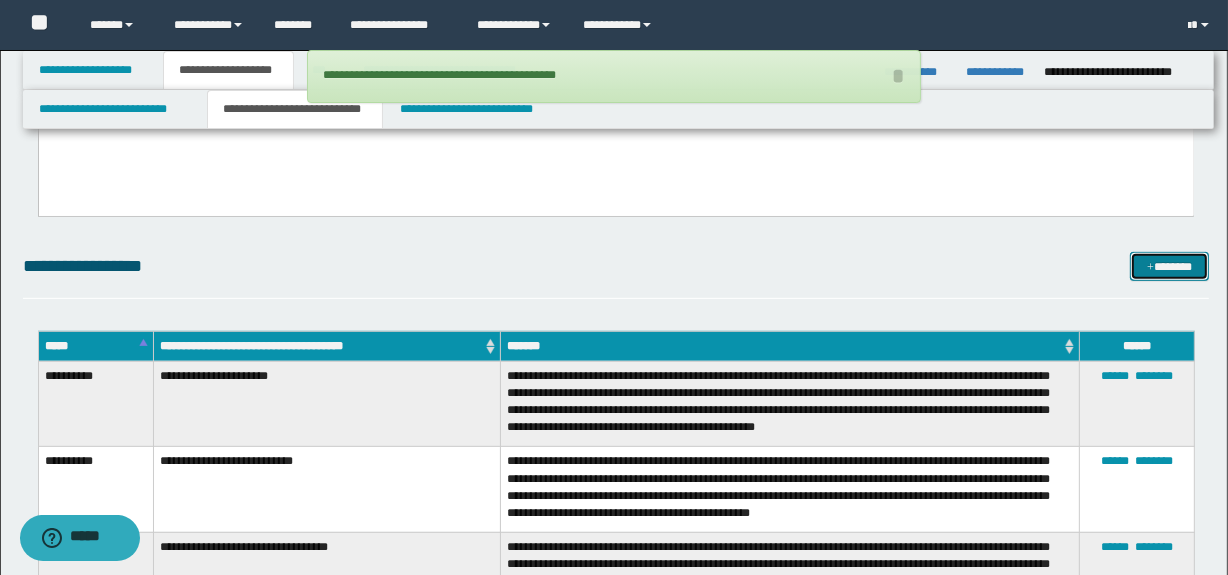 click on "*******" at bounding box center [1170, 267] 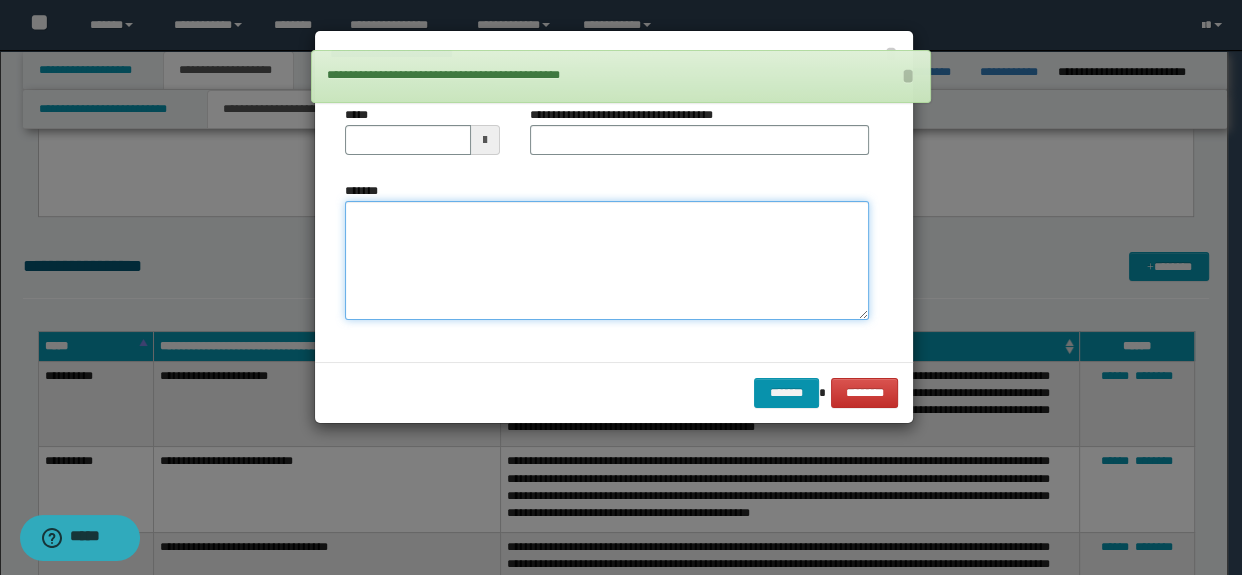 click on "*******" at bounding box center [607, 261] 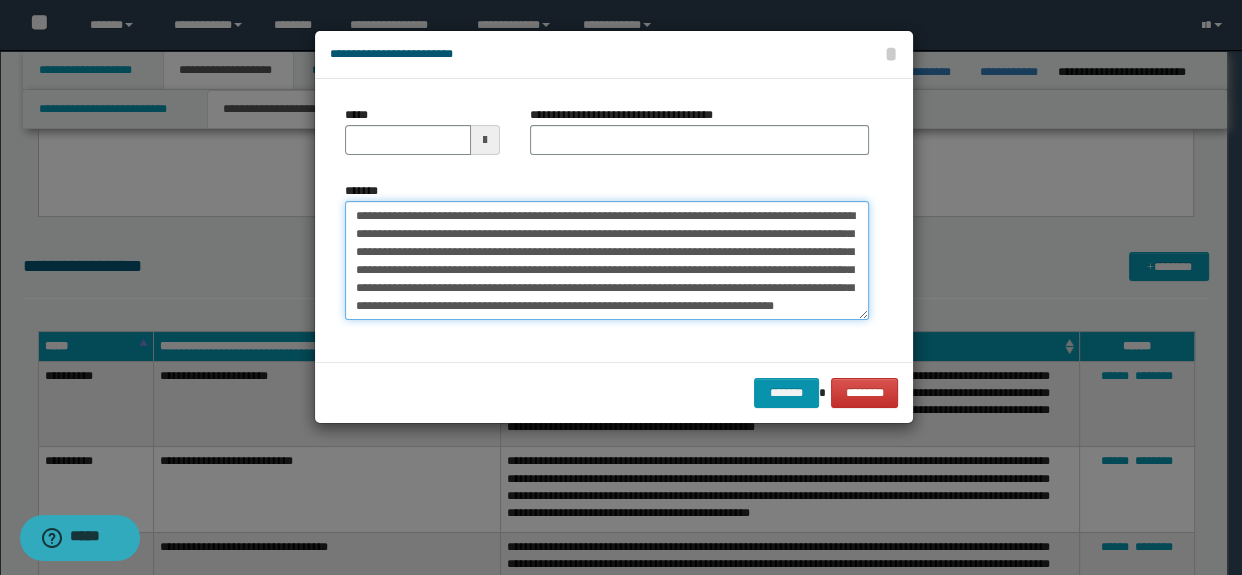 scroll, scrollTop: 0, scrollLeft: 0, axis: both 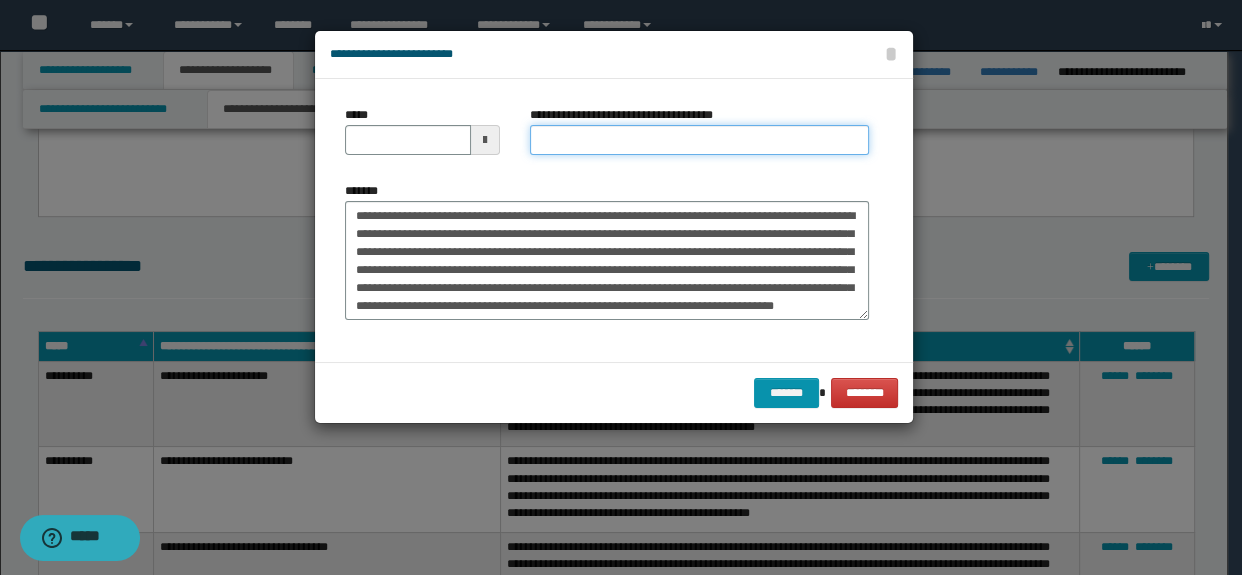 click on "**********" at bounding box center [700, 140] 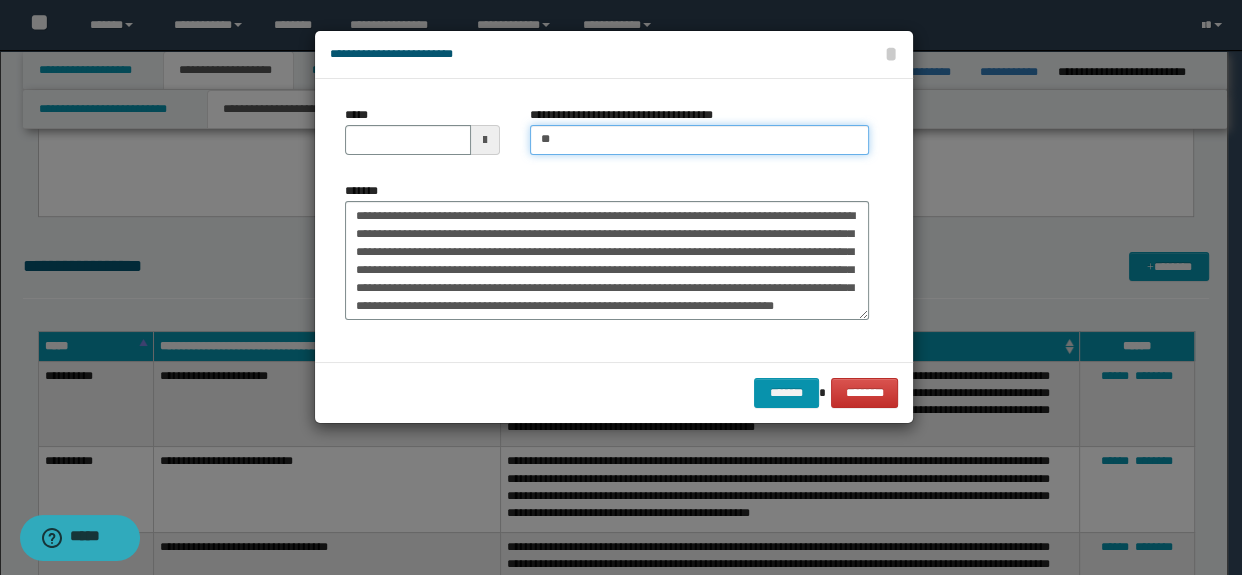 type on "**********" 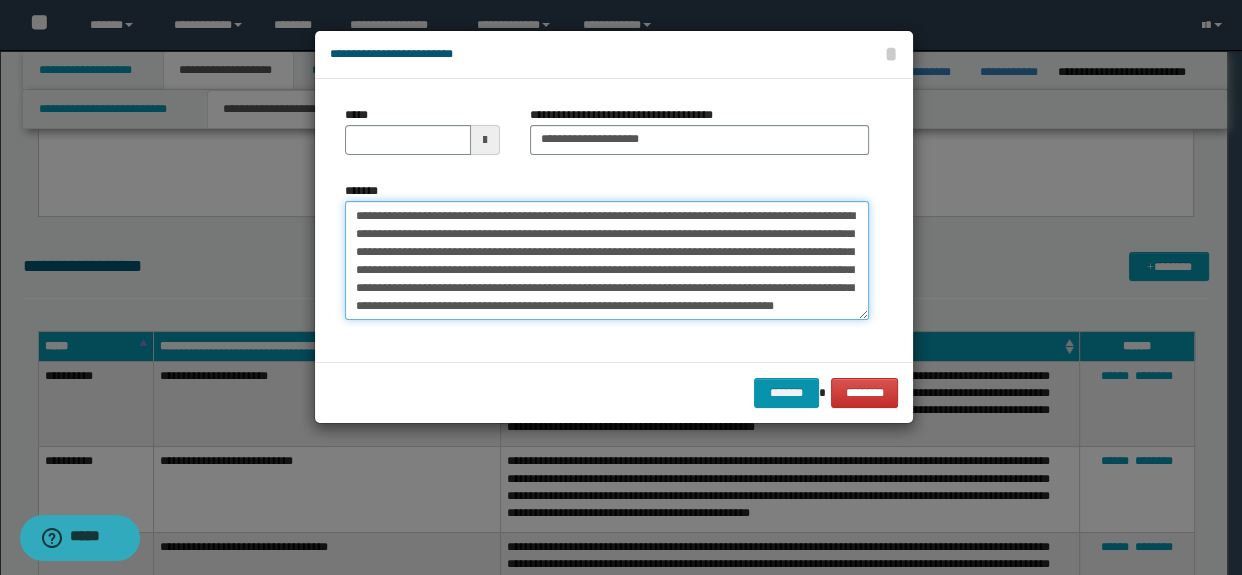 click on "**********" at bounding box center [607, 261] 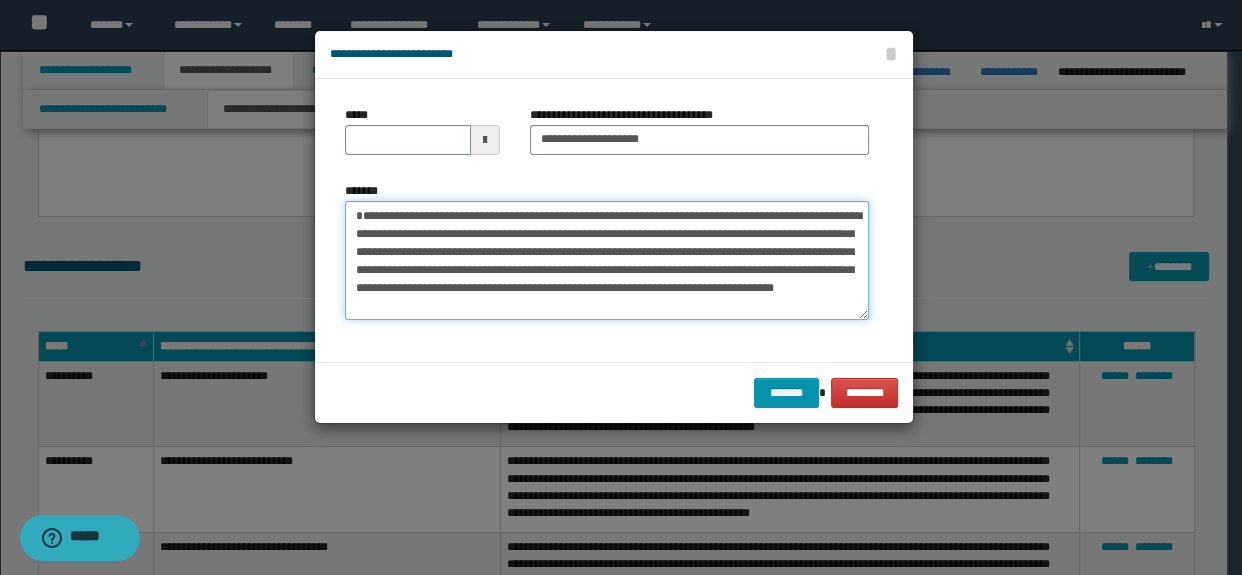 type 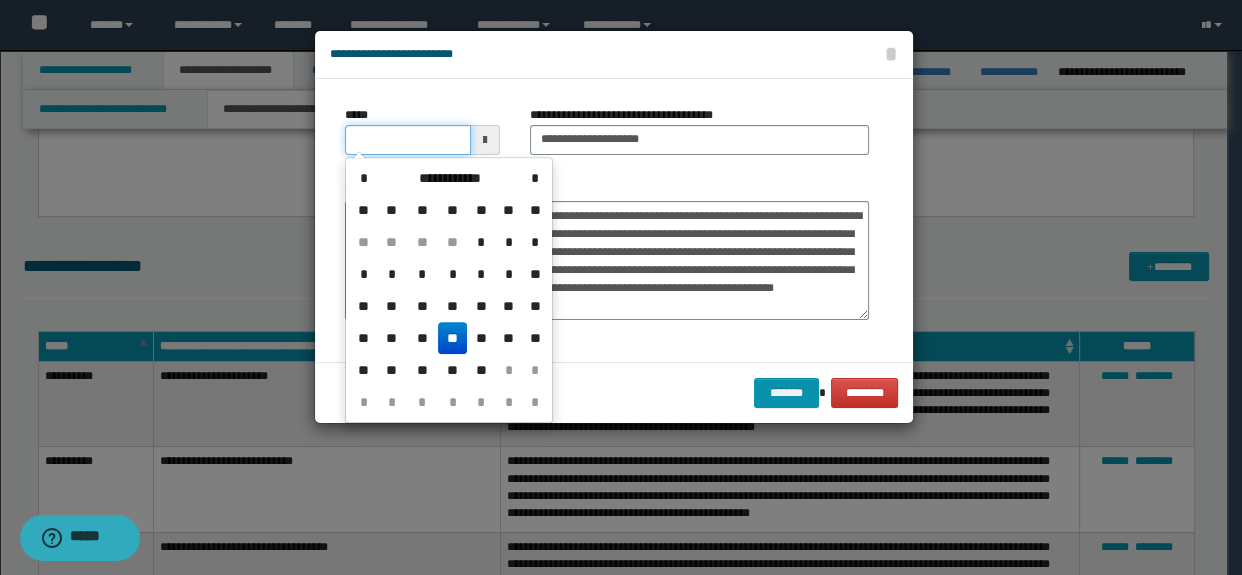 click on "*****" at bounding box center [408, 140] 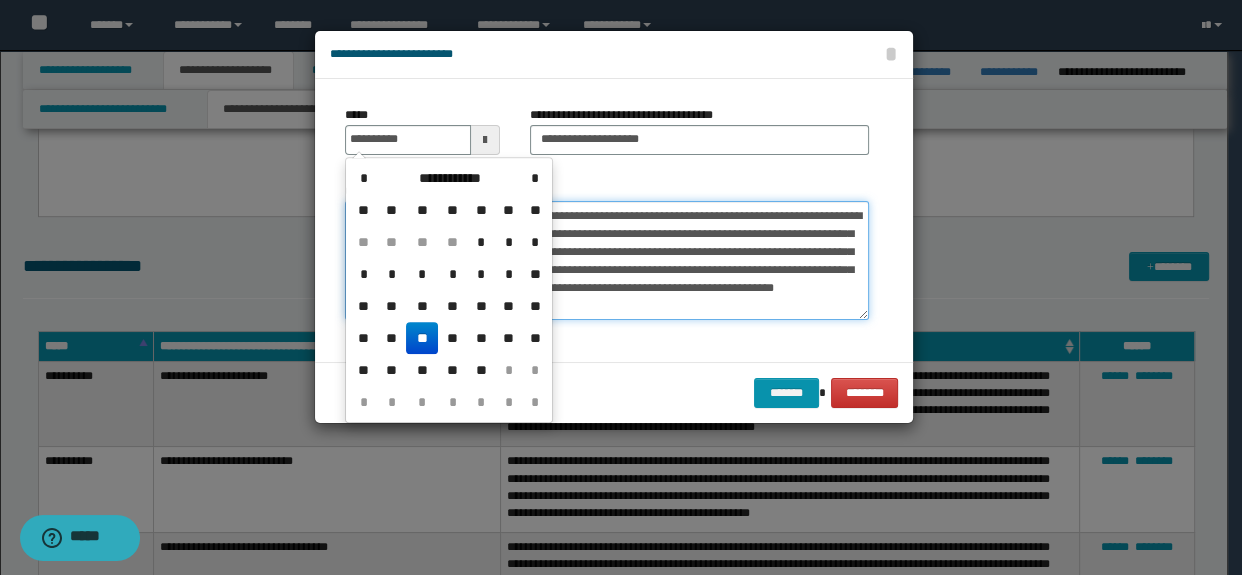 type on "**********" 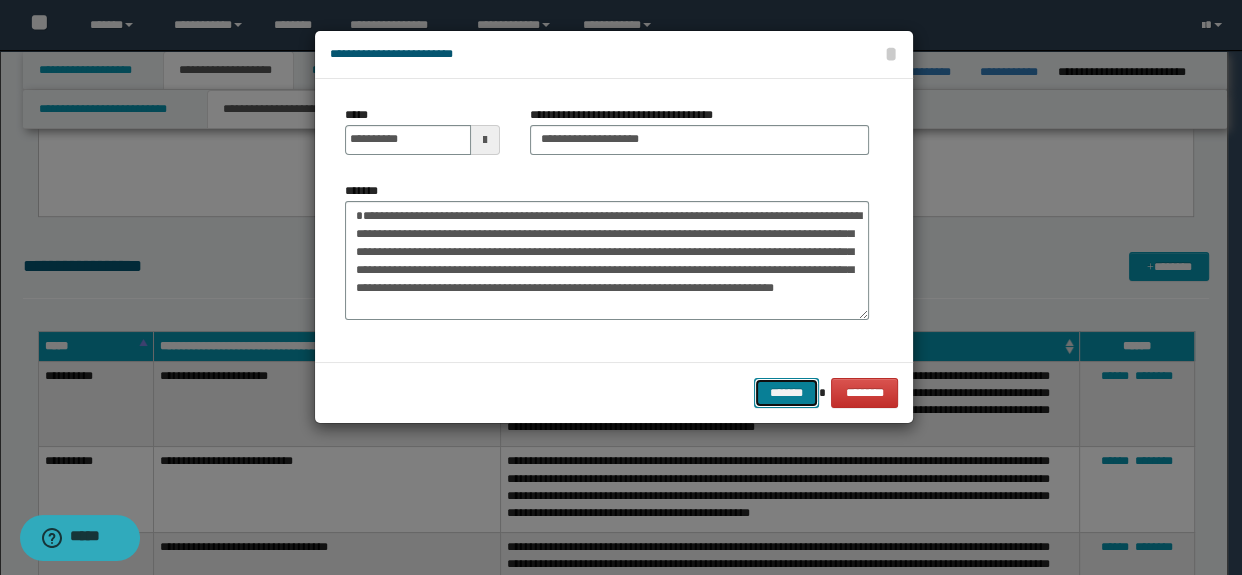 click on "*******" at bounding box center [786, 393] 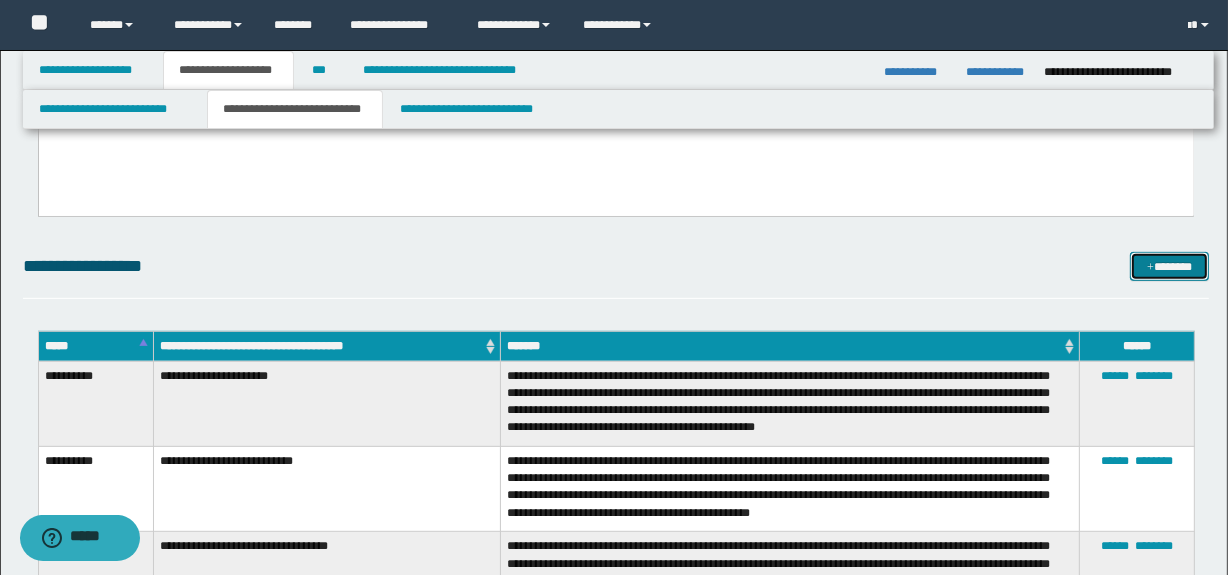 click on "*******" at bounding box center [1170, 267] 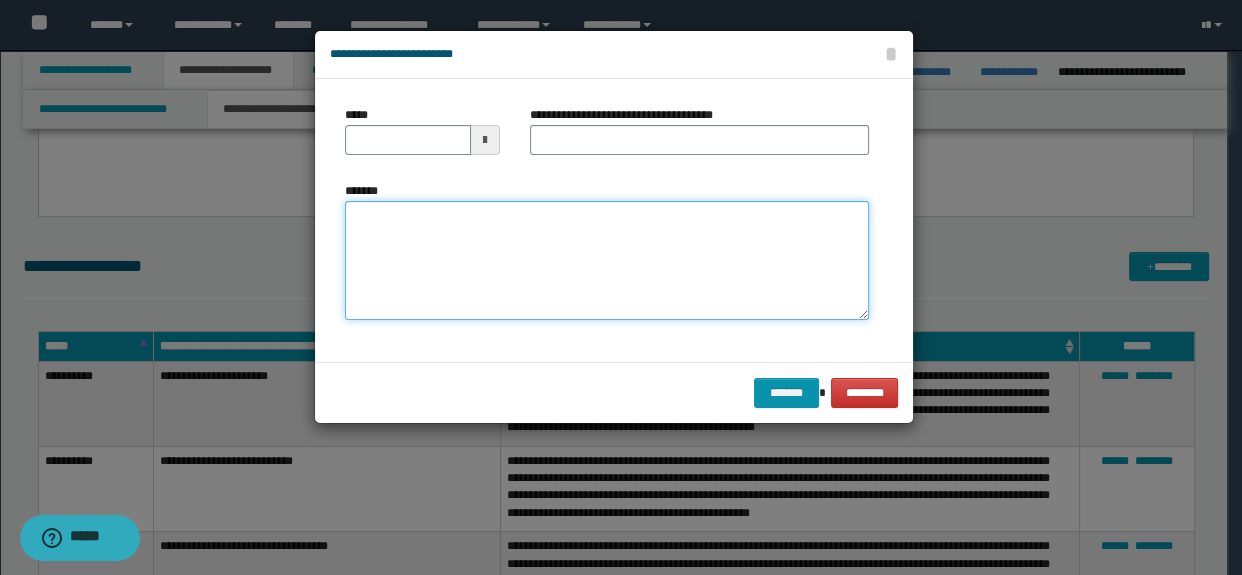 click on "*******" at bounding box center [607, 261] 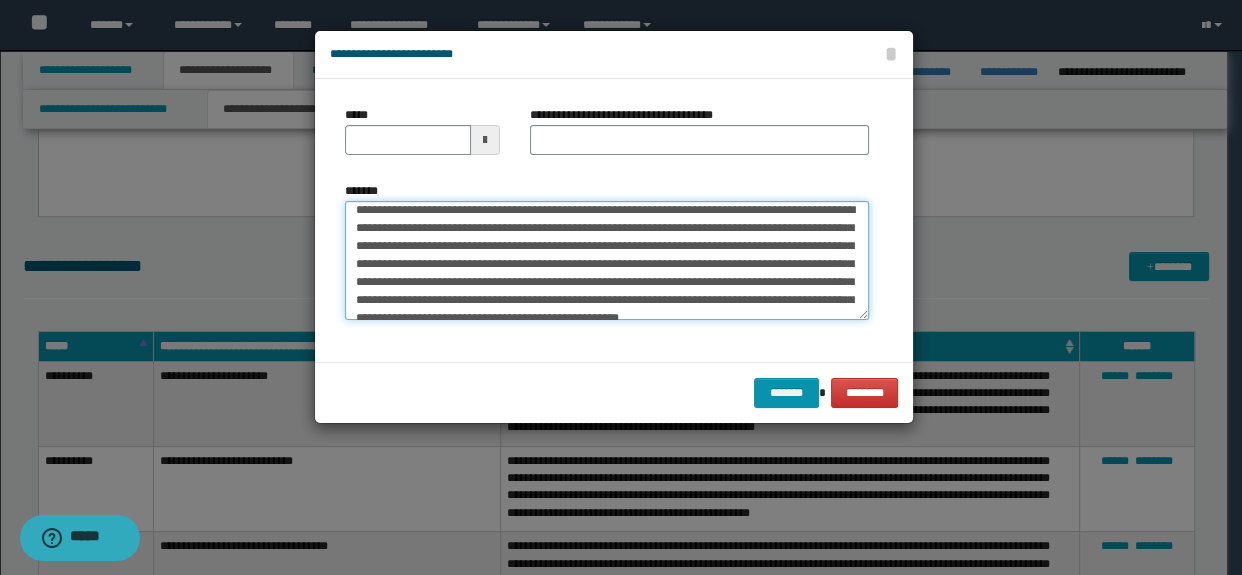 scroll, scrollTop: 0, scrollLeft: 0, axis: both 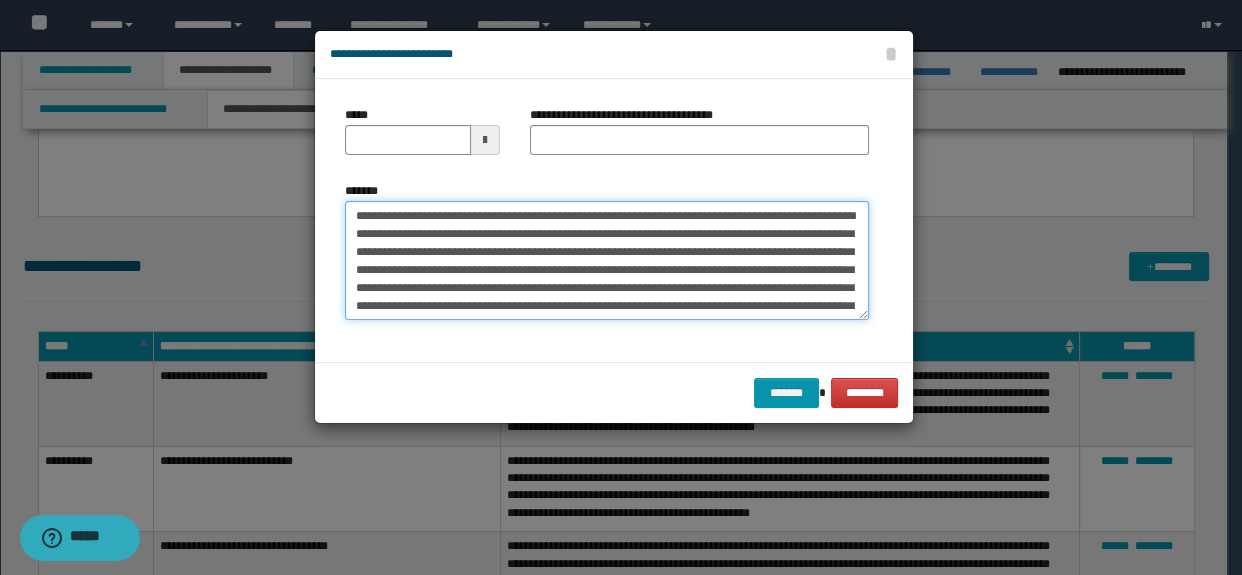 type on "**********" 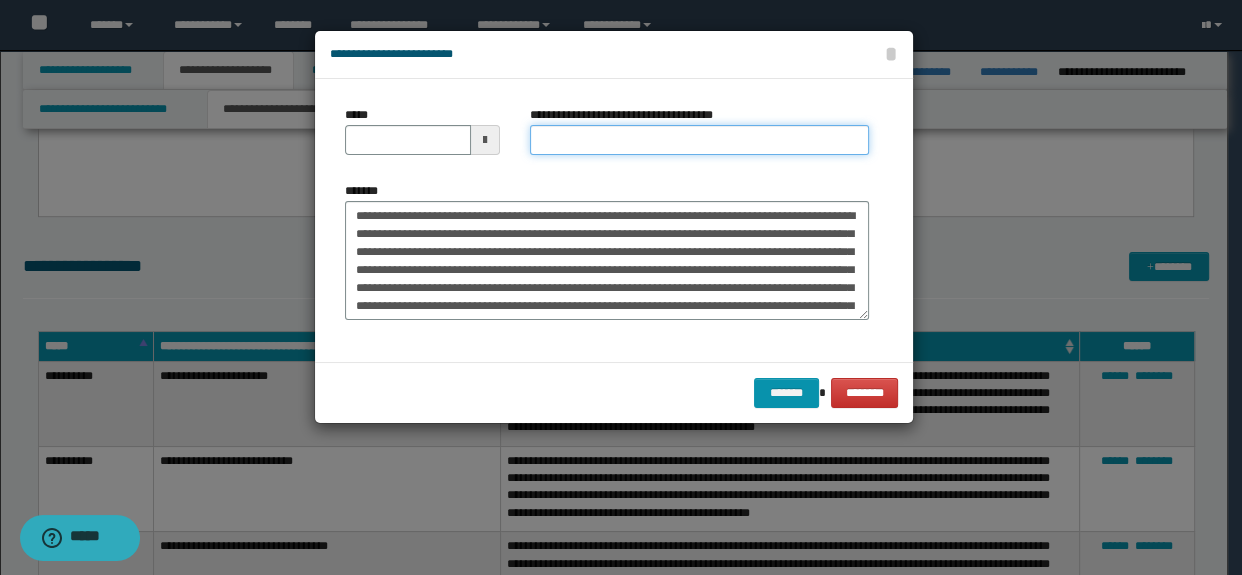 click on "**********" at bounding box center (700, 140) 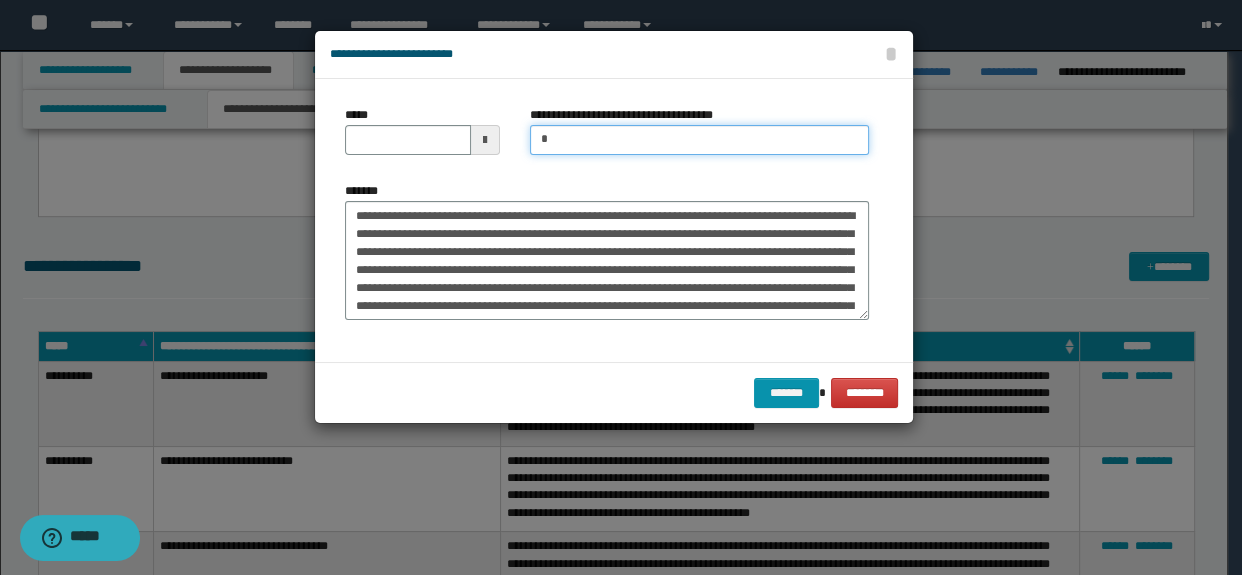 type on "*********" 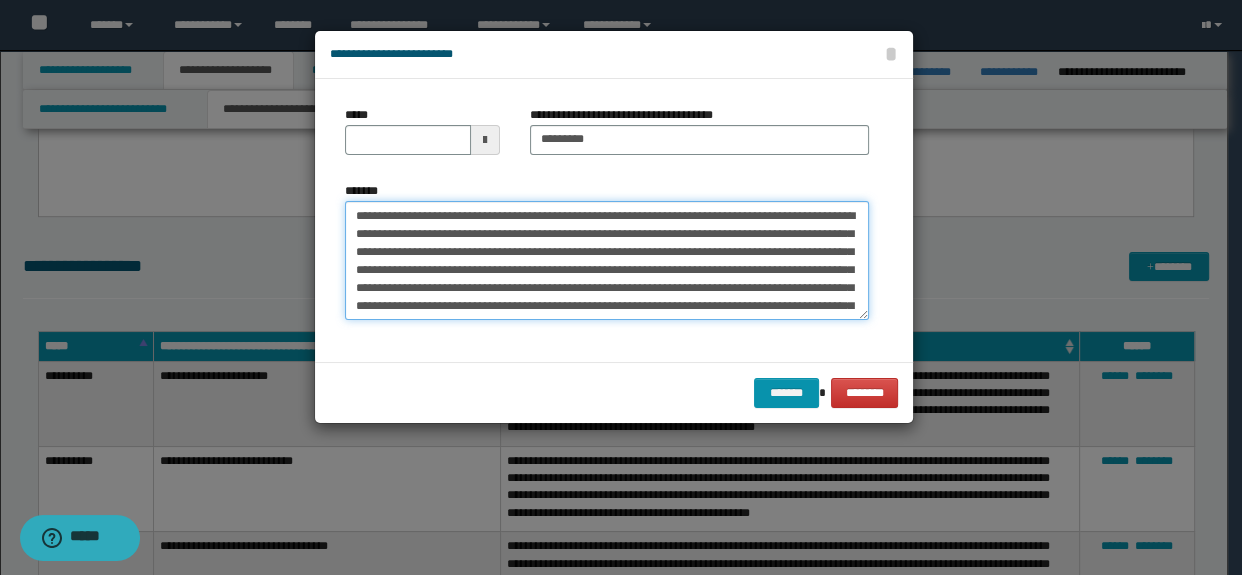 click on "**********" at bounding box center (607, 261) 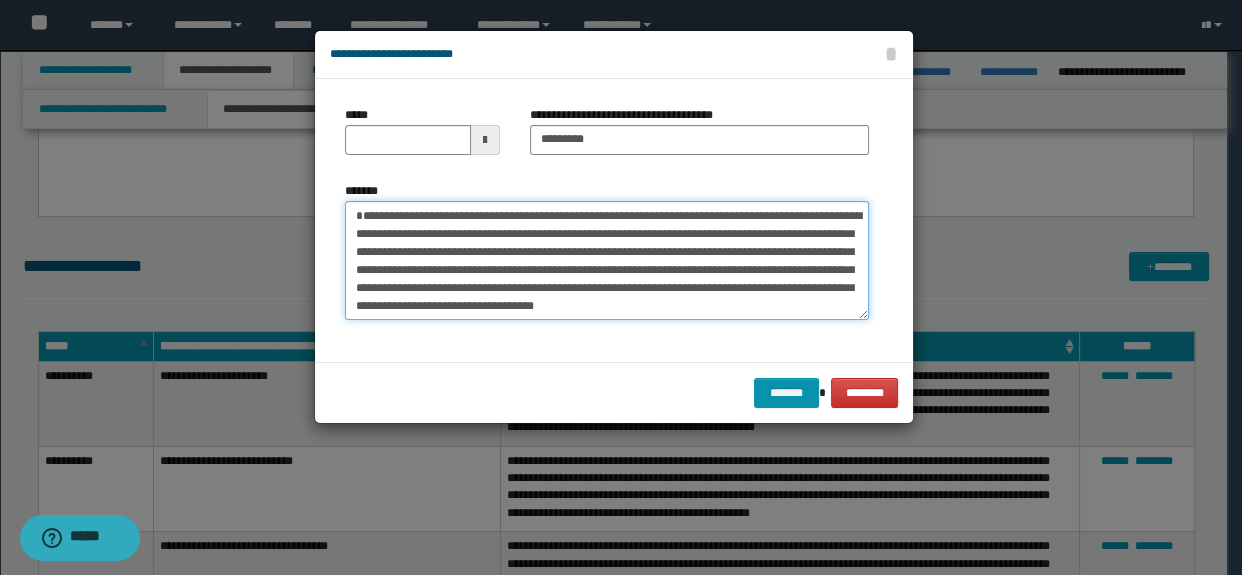 type 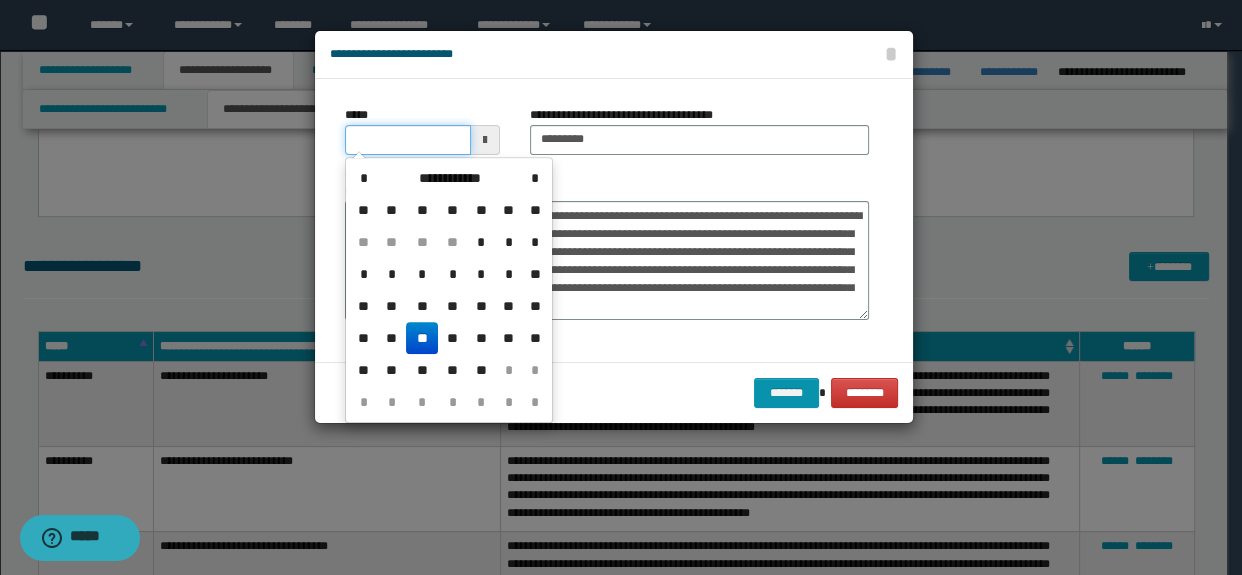 click on "*****" at bounding box center [408, 140] 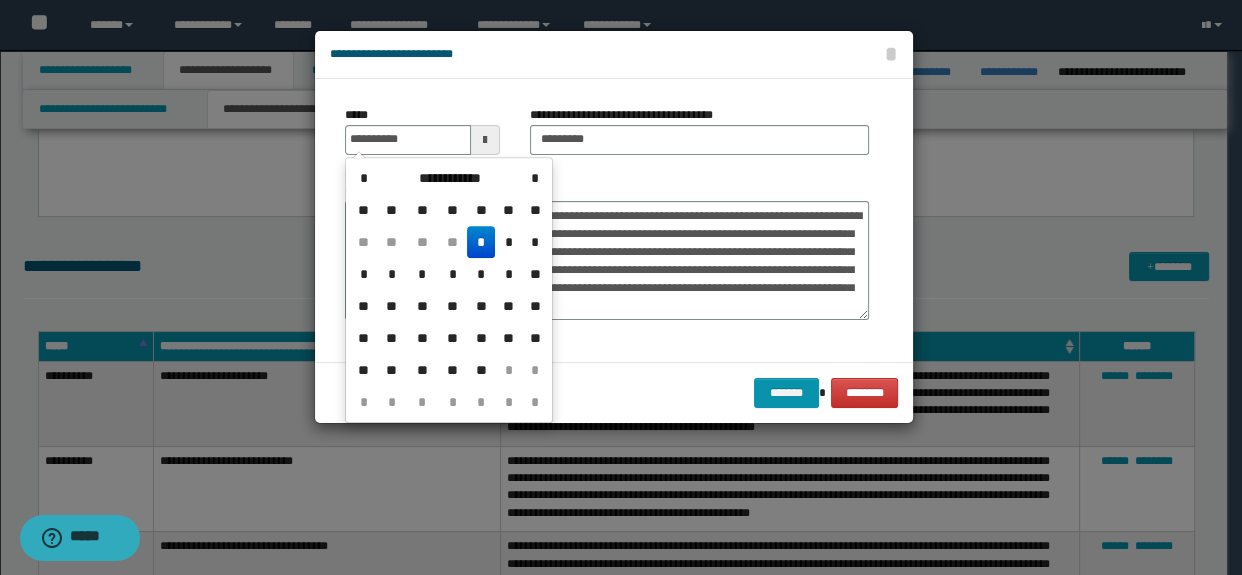 click on "**********" at bounding box center (449, 290) 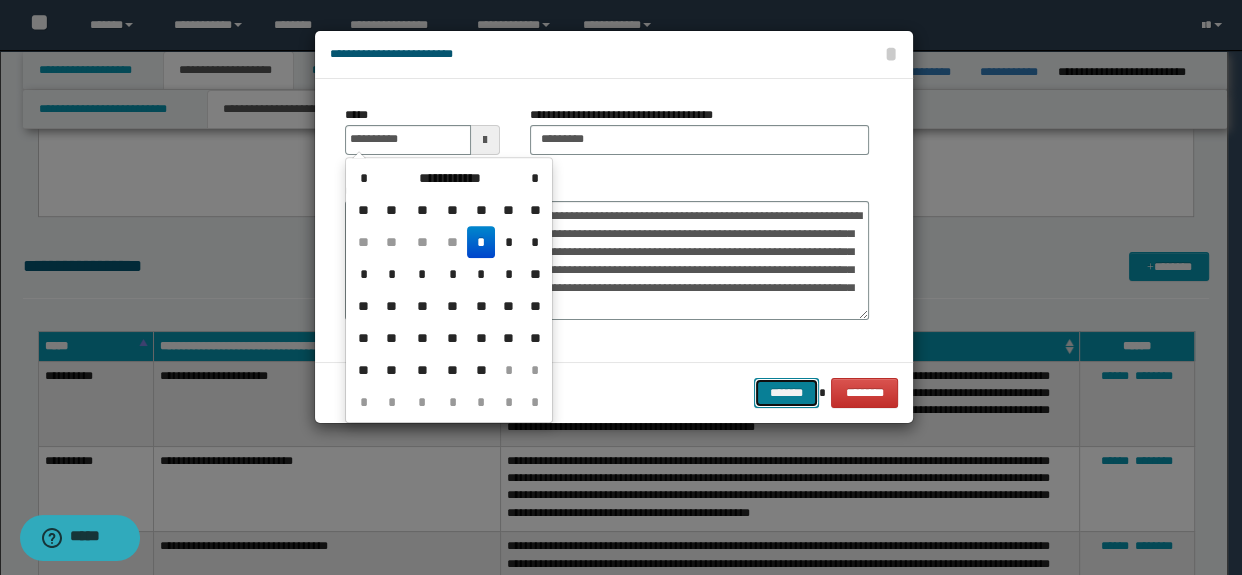 type on "**********" 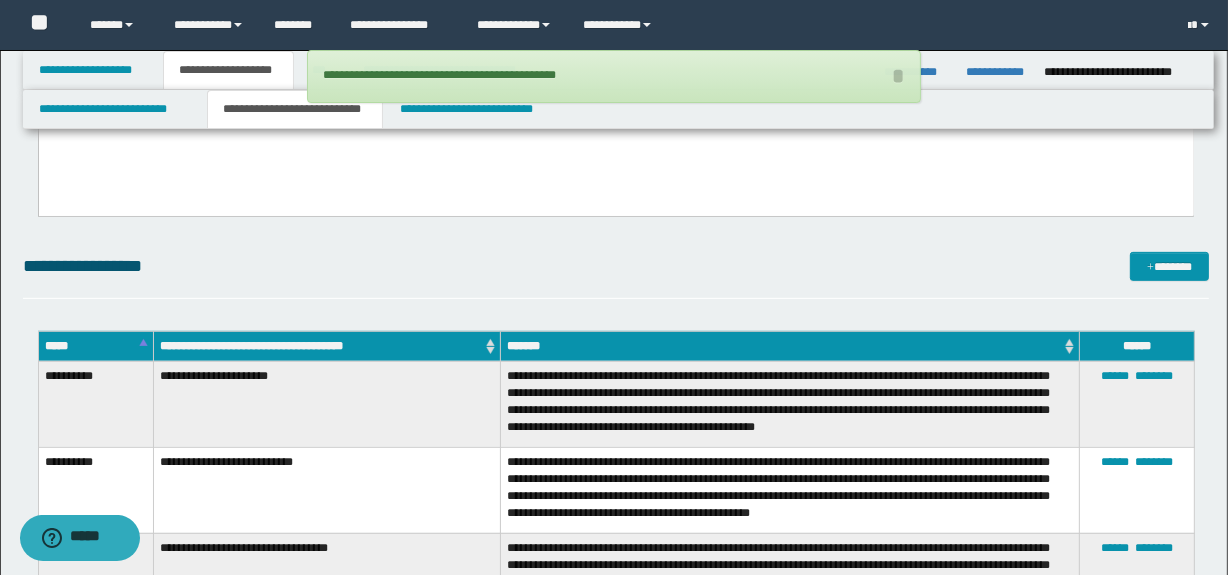 click on "**********" at bounding box center (616, 266) 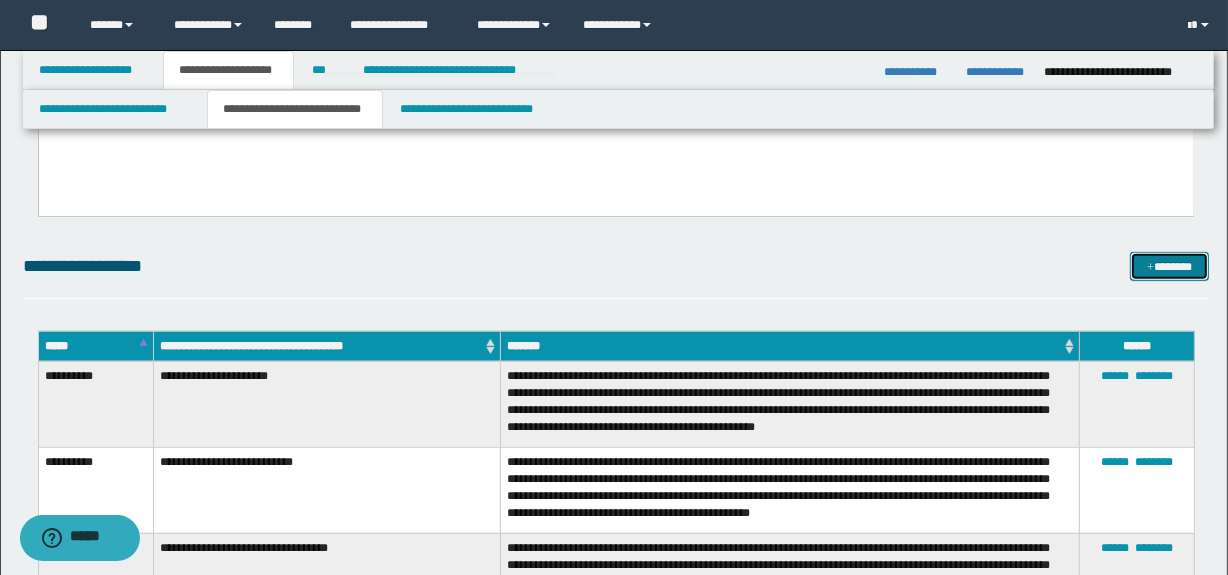 click on "*******" at bounding box center (1170, 267) 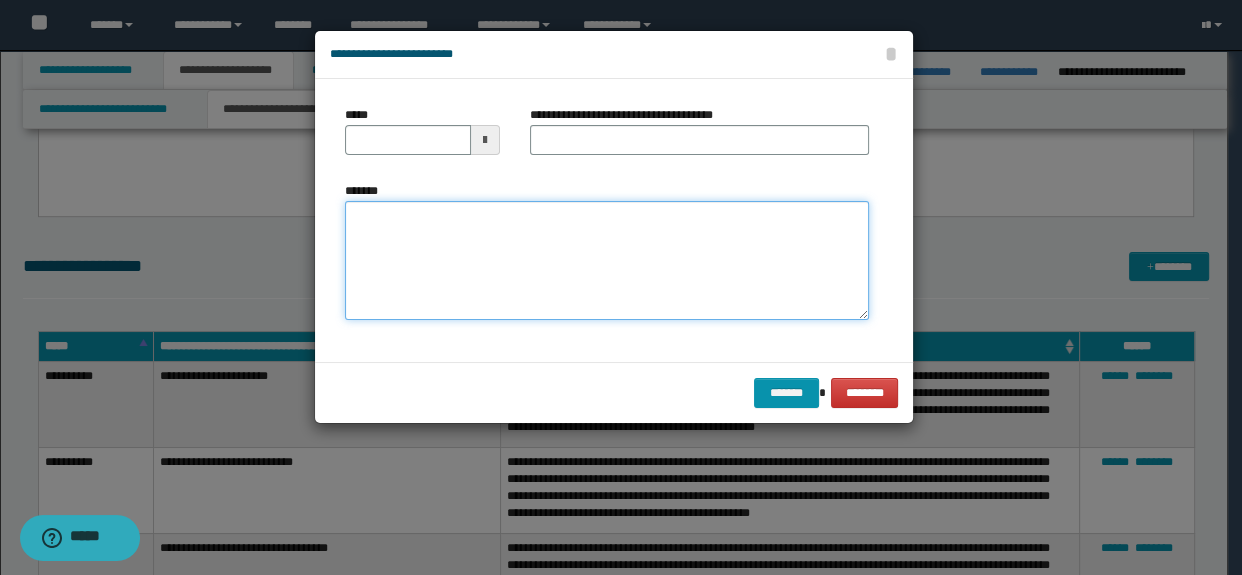 click on "*******" at bounding box center (607, 261) 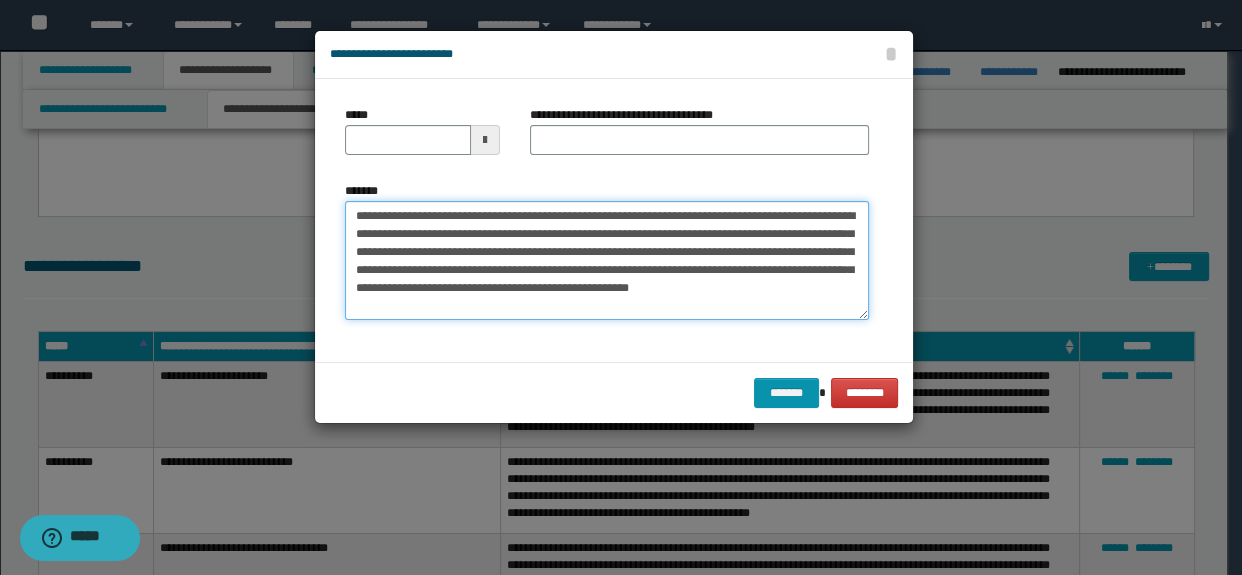 drag, startPoint x: 712, startPoint y: 300, endPoint x: 339, endPoint y: 303, distance: 373.01205 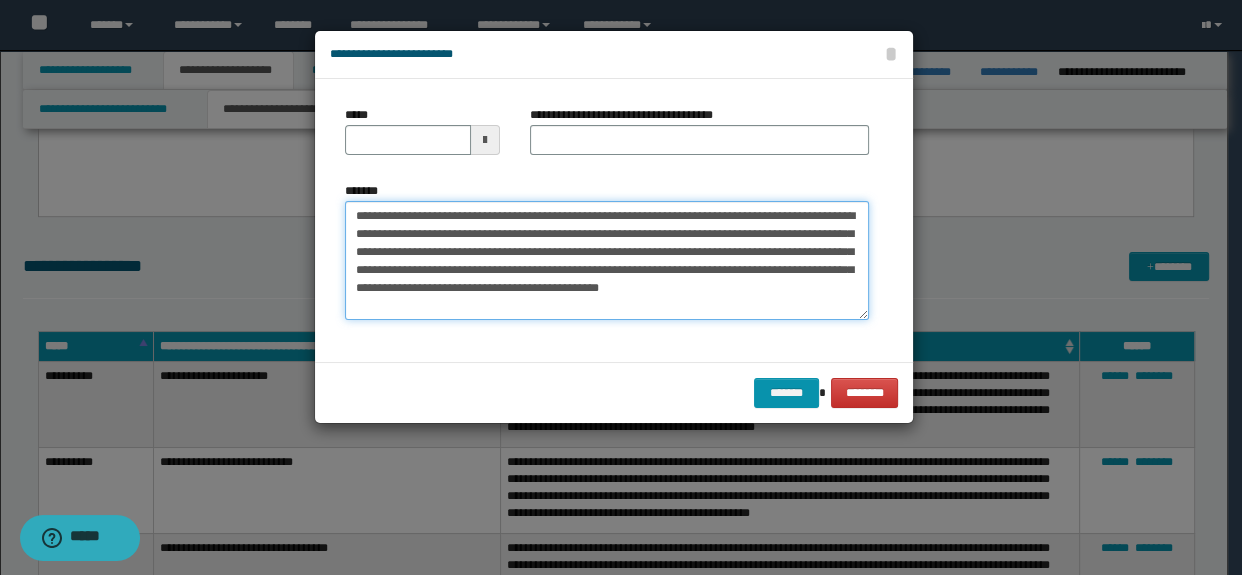 drag, startPoint x: 470, startPoint y: 230, endPoint x: 388, endPoint y: 178, distance: 97.097885 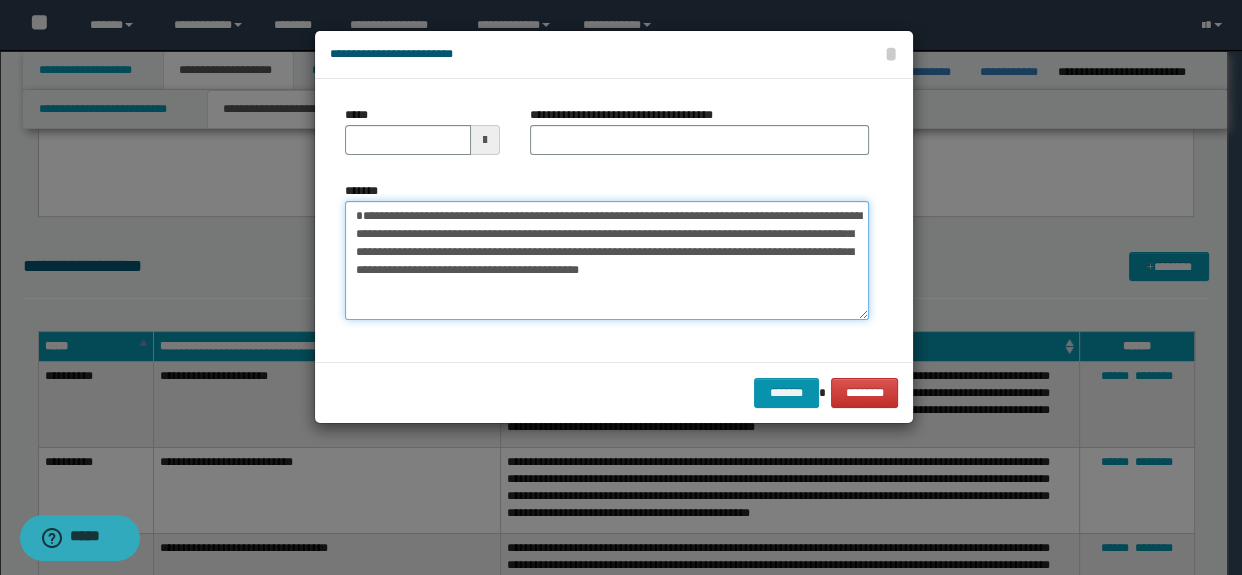 type 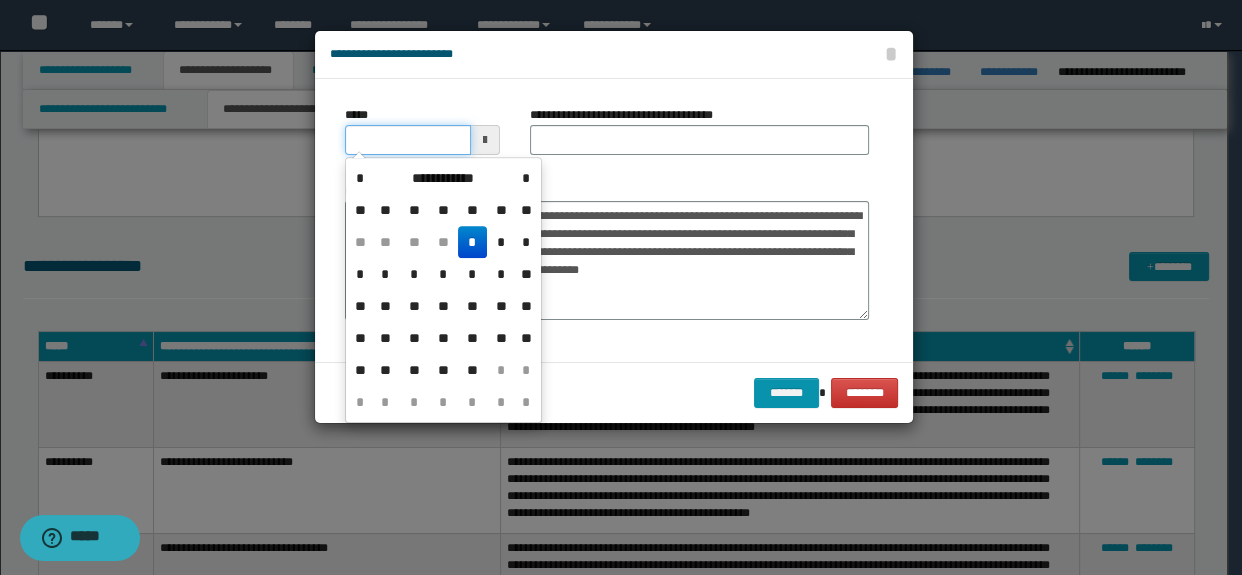 click on "*****" at bounding box center [408, 140] 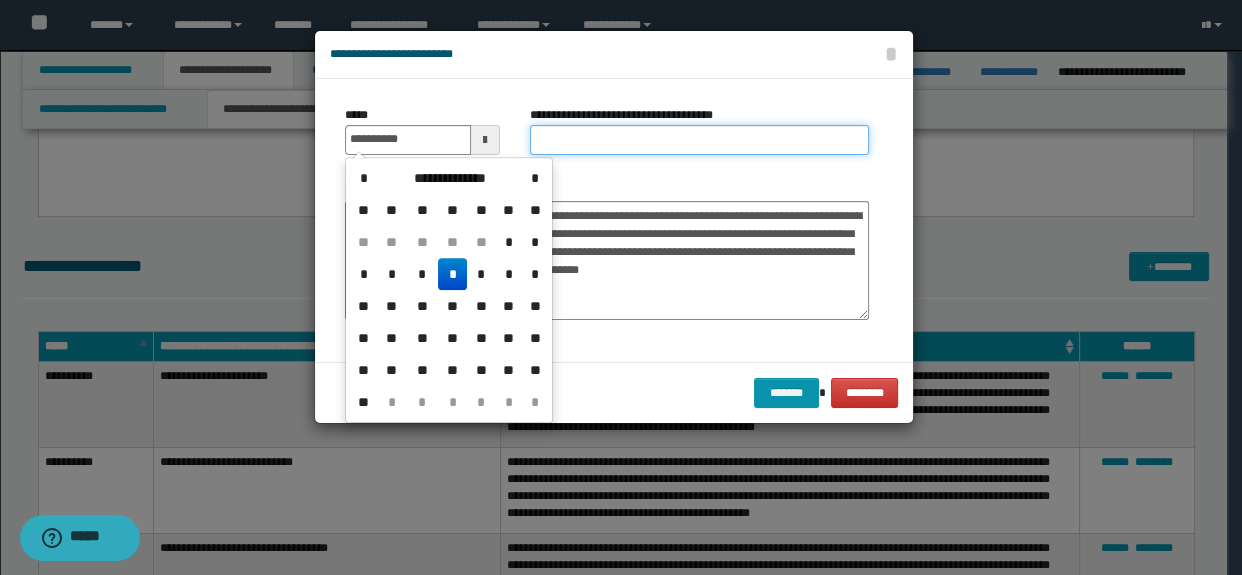 type on "**********" 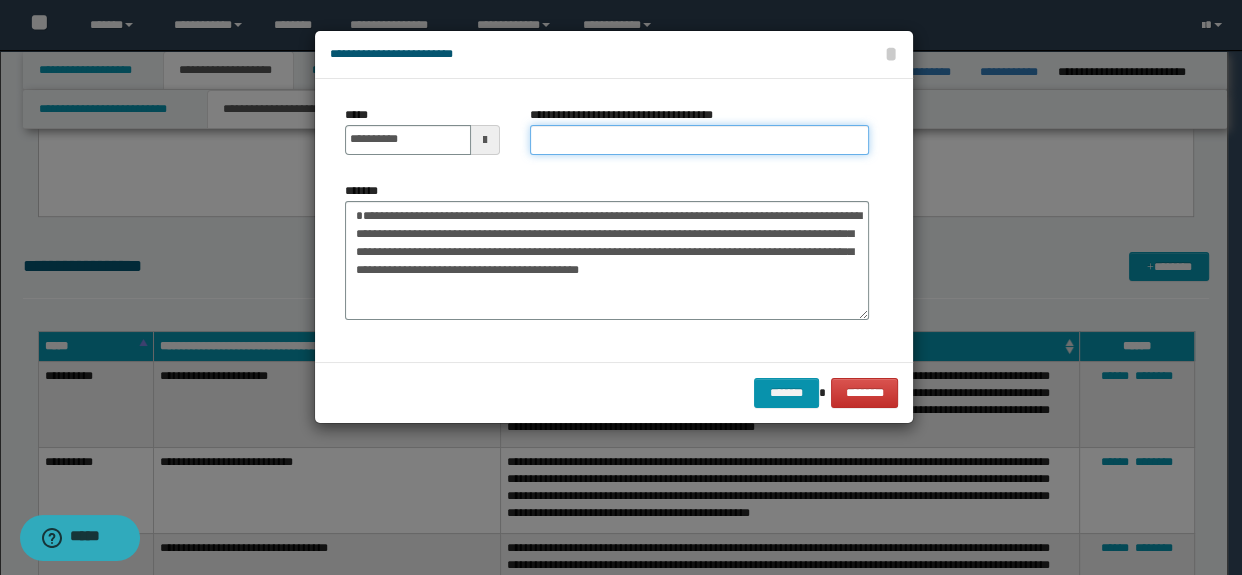 type on "**********" 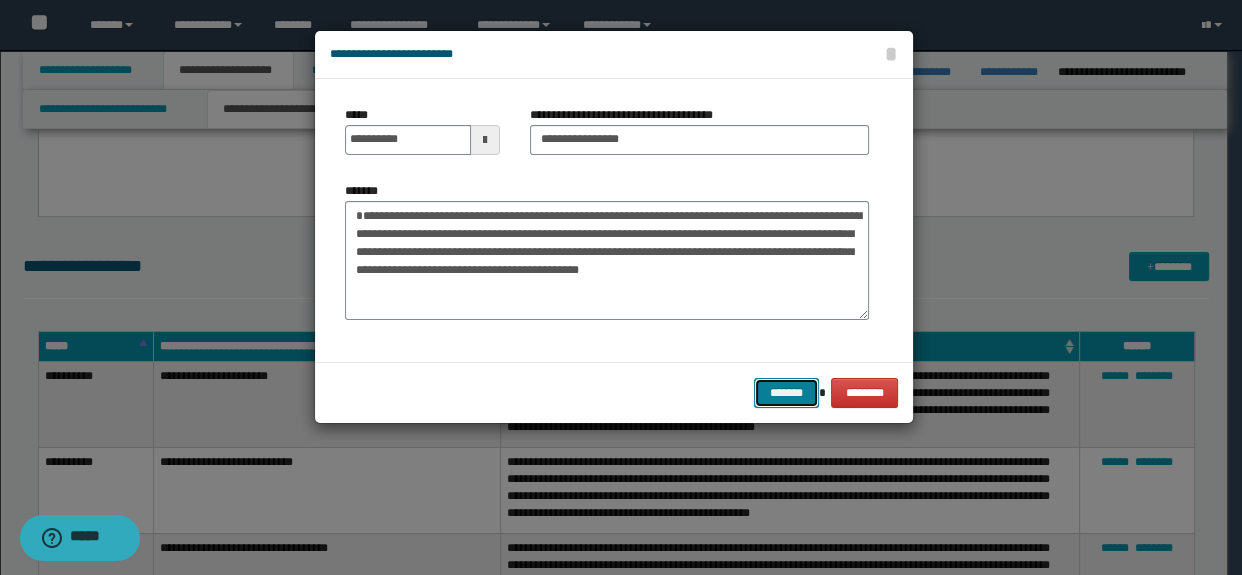 click on "*******" at bounding box center (786, 393) 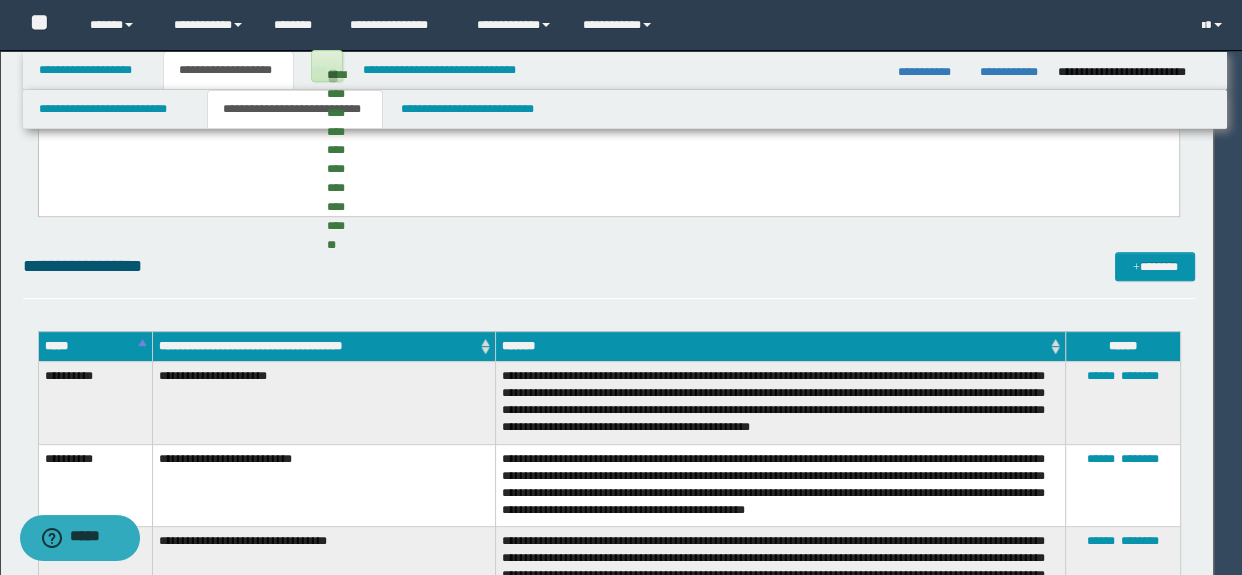 type 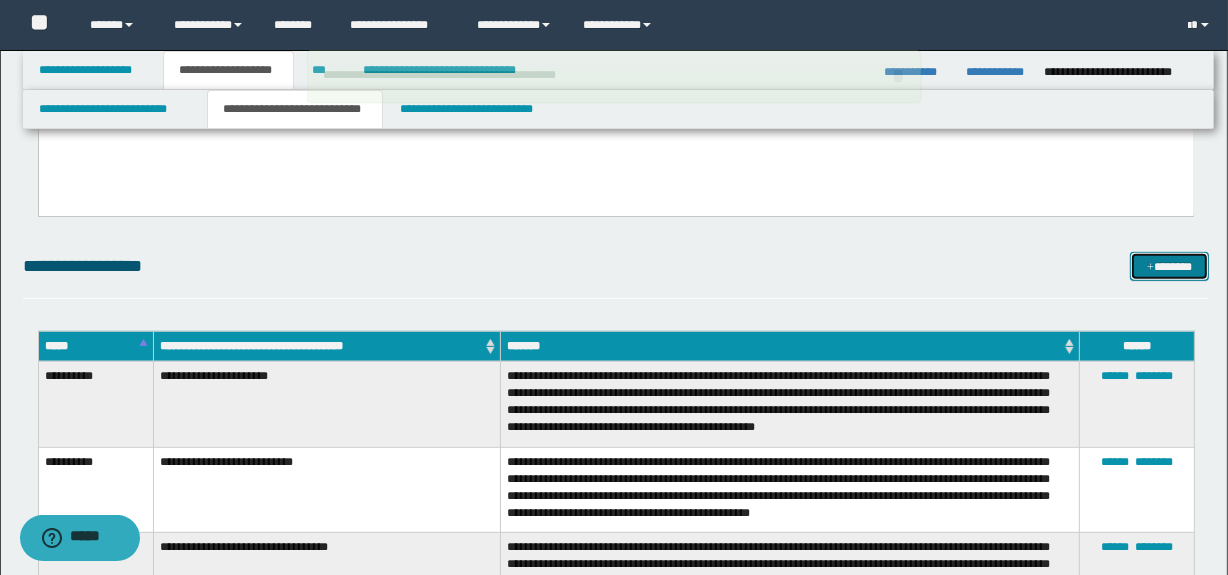click on "*******" at bounding box center [1170, 267] 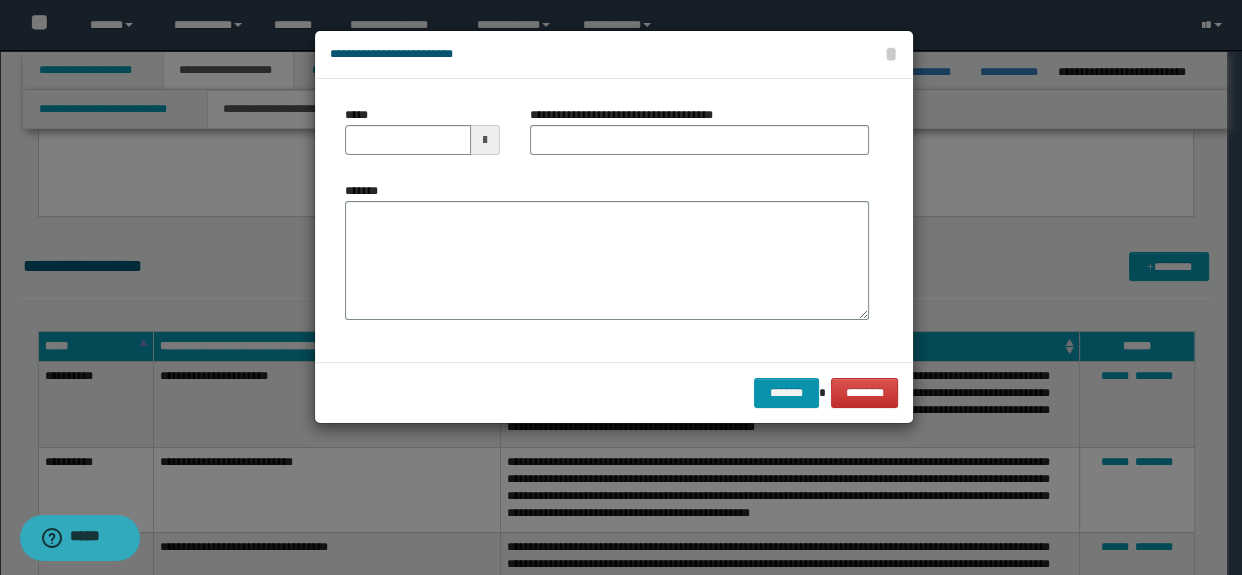 click on "*******" at bounding box center (607, 261) 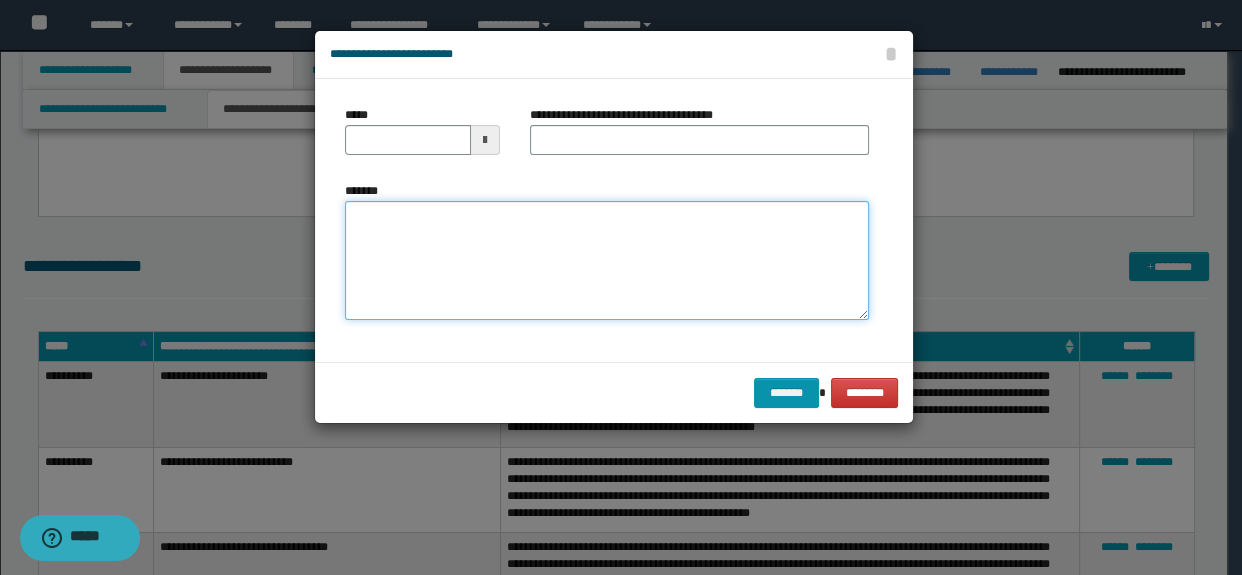 click on "*******" at bounding box center [607, 261] 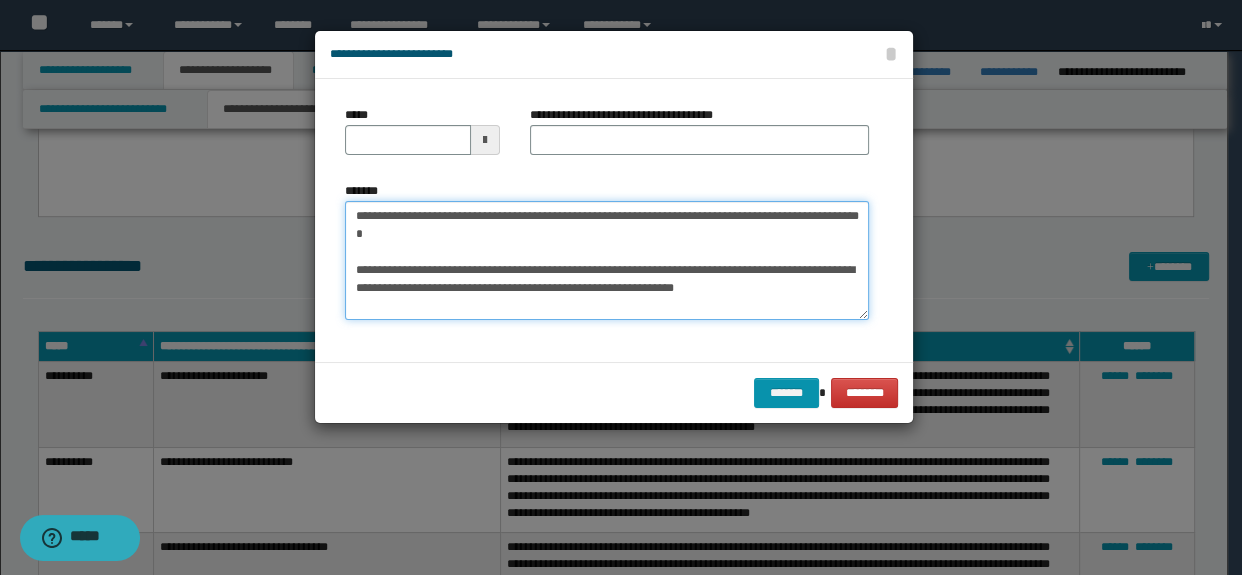 type on "**********" 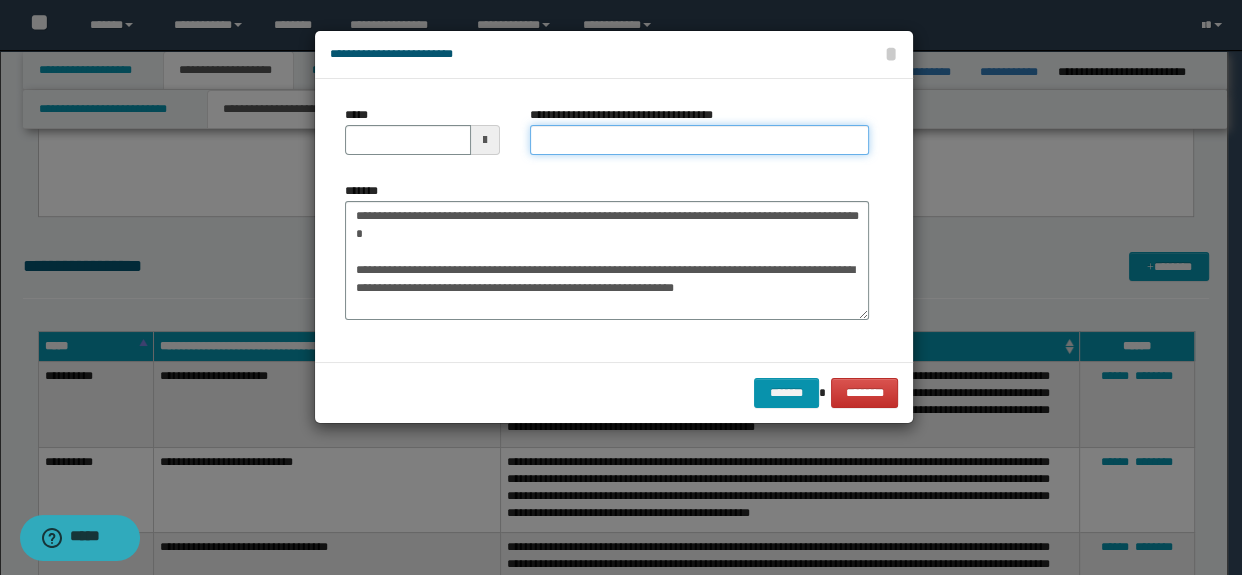 click on "**********" at bounding box center [700, 140] 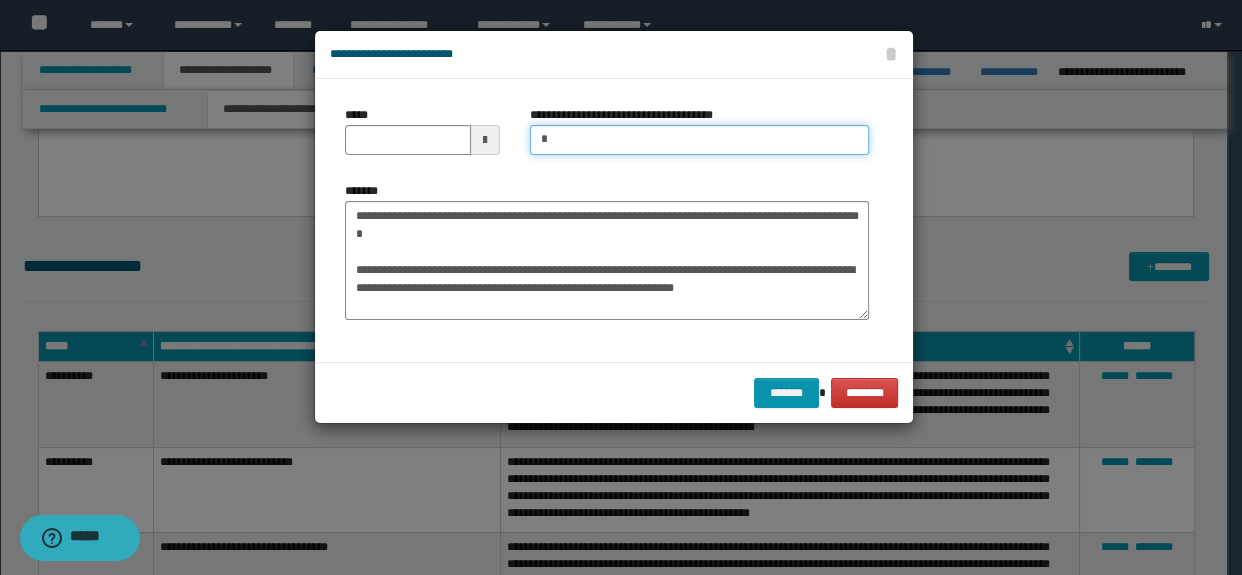 type on "**********" 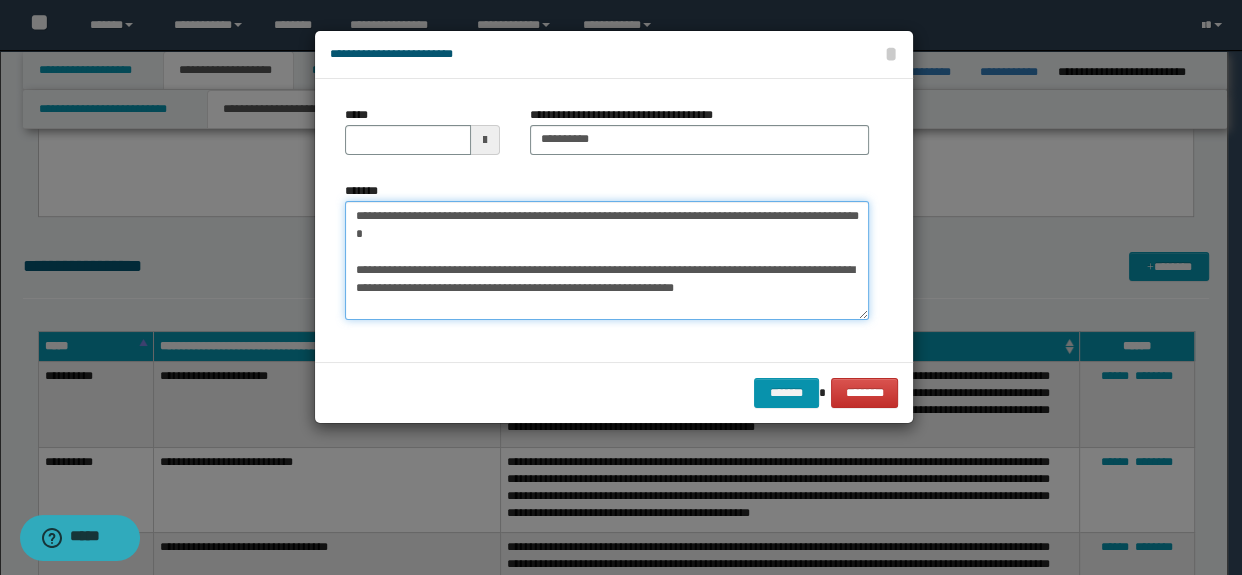 drag, startPoint x: 344, startPoint y: 218, endPoint x: 227, endPoint y: 193, distance: 119.64113 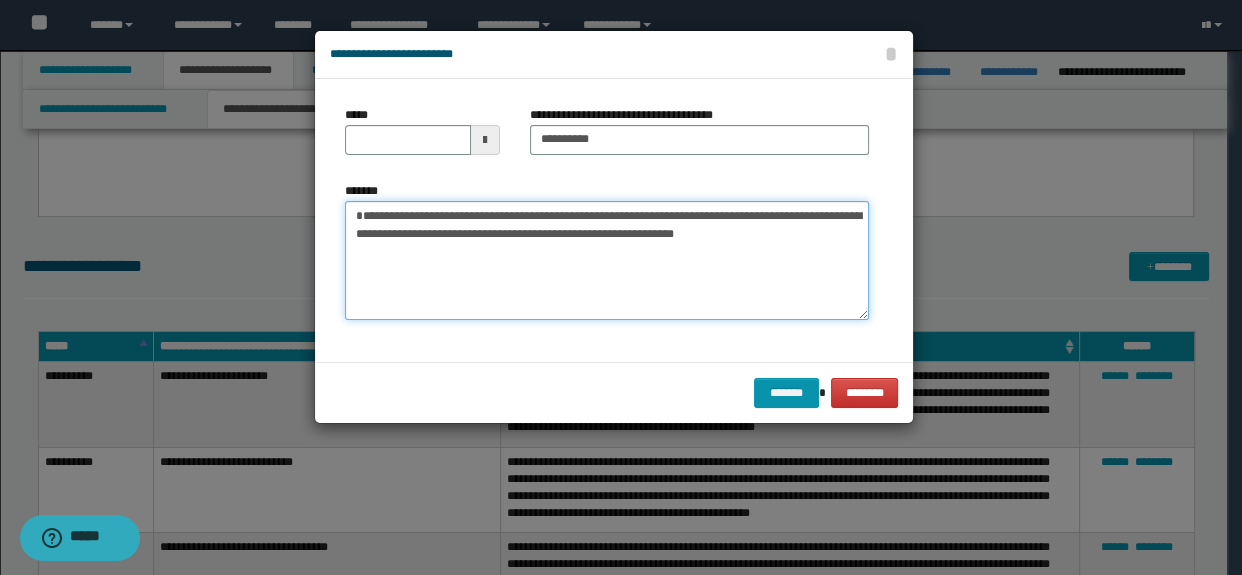 type 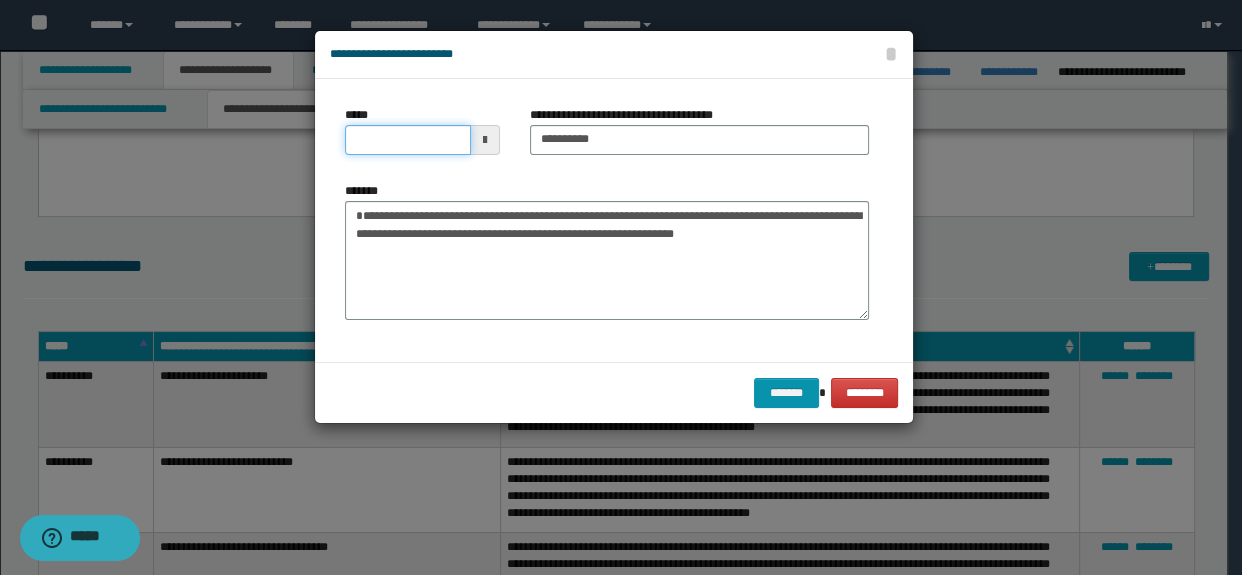 click on "*****" at bounding box center [408, 140] 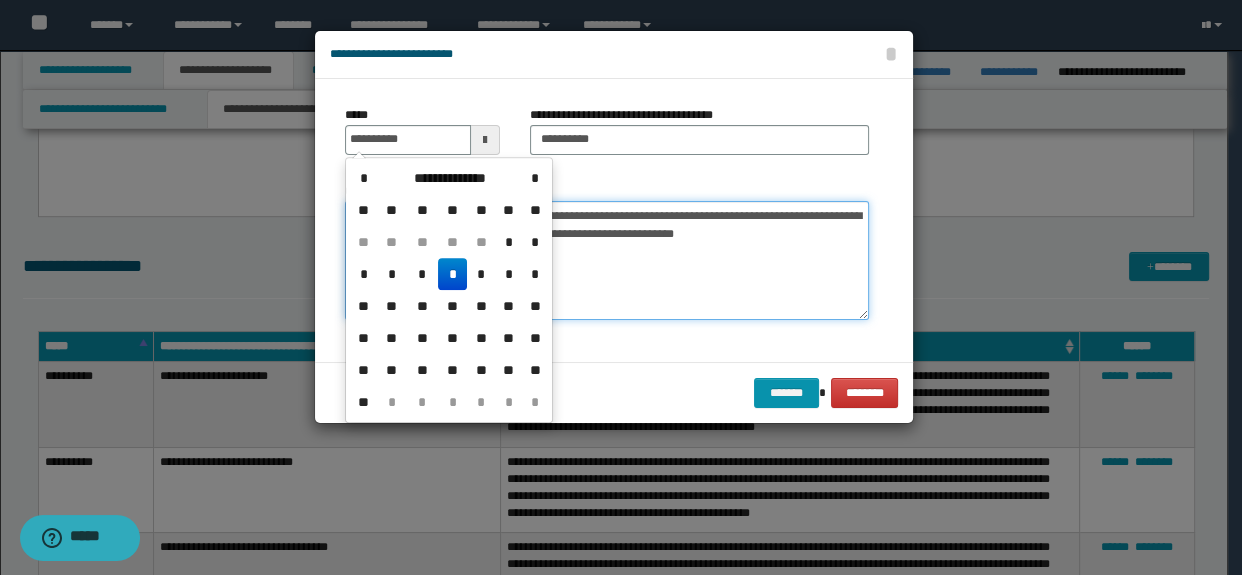 type on "**********" 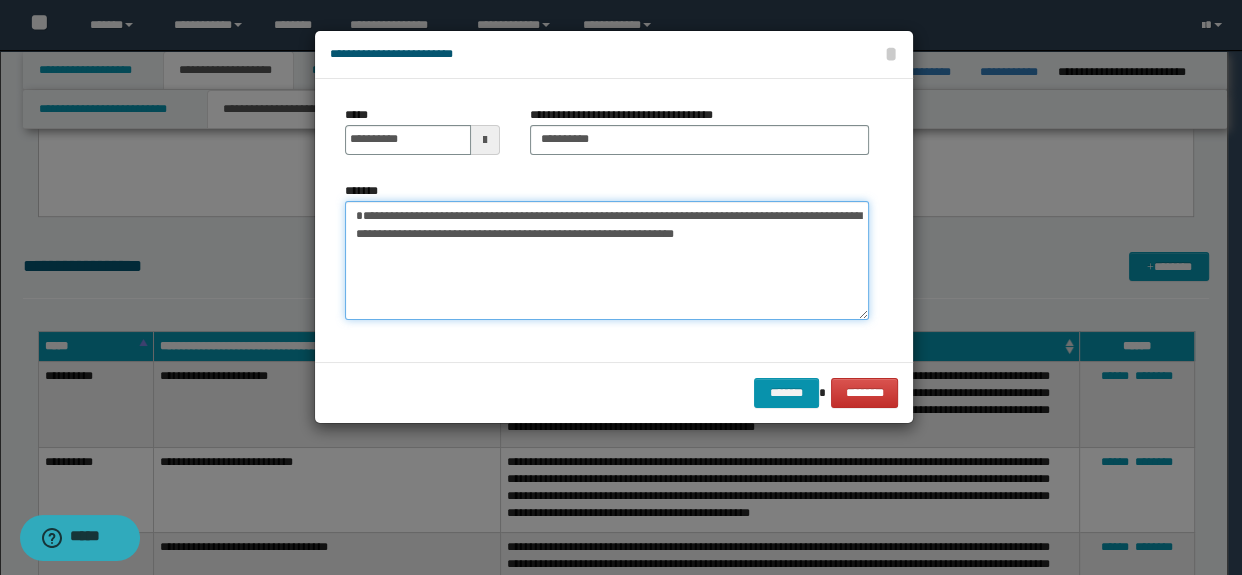 click on "**********" at bounding box center [607, 261] 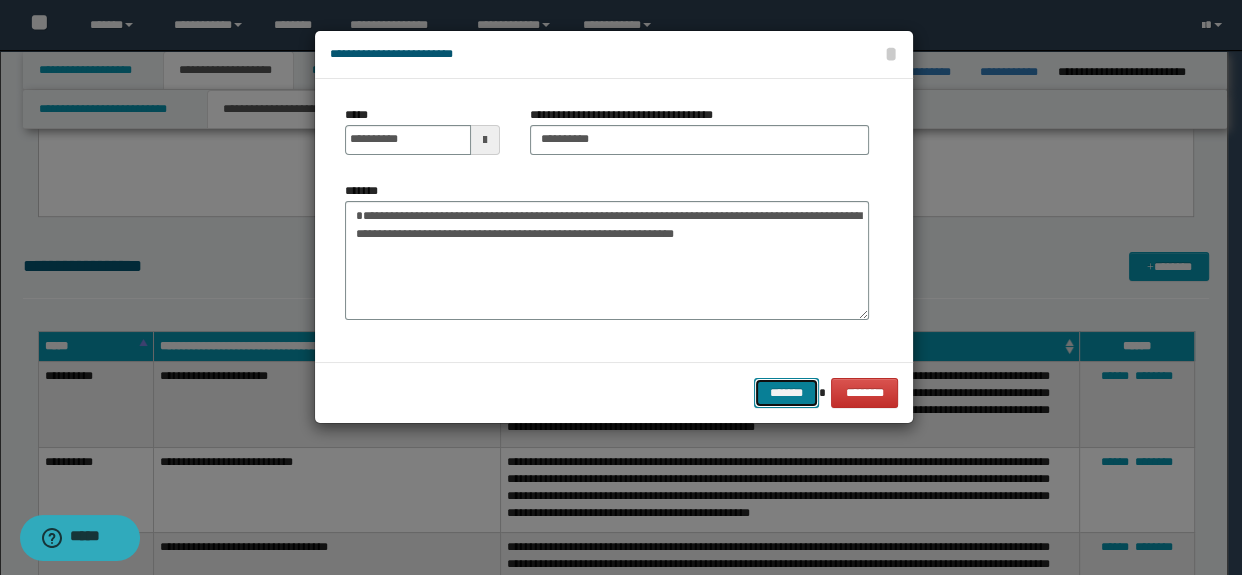 click on "*******" at bounding box center (786, 393) 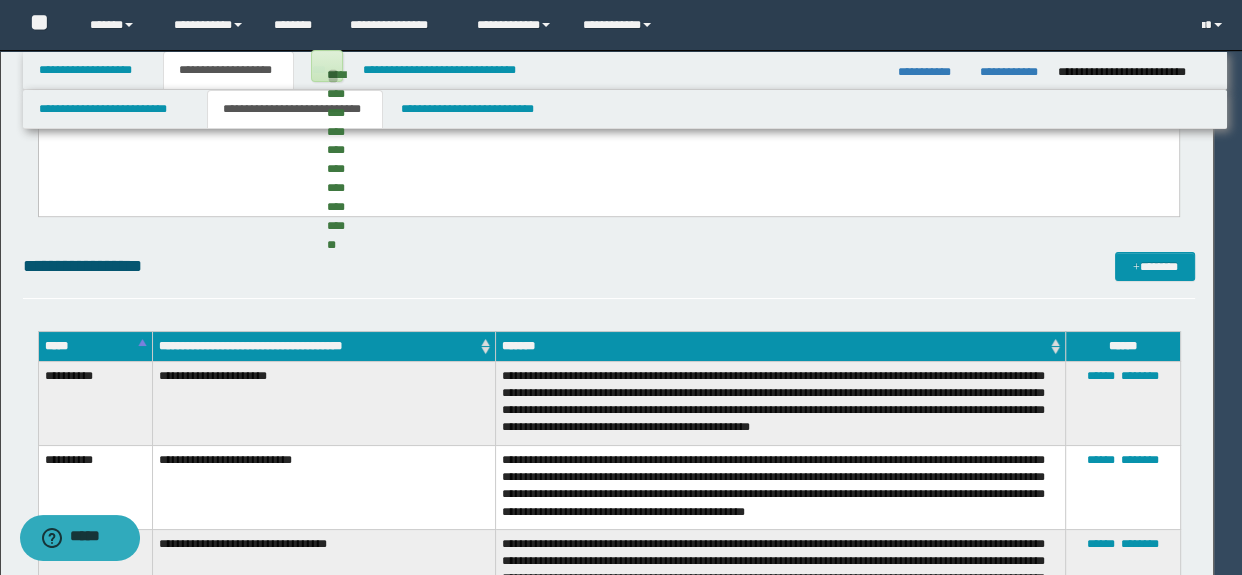 type 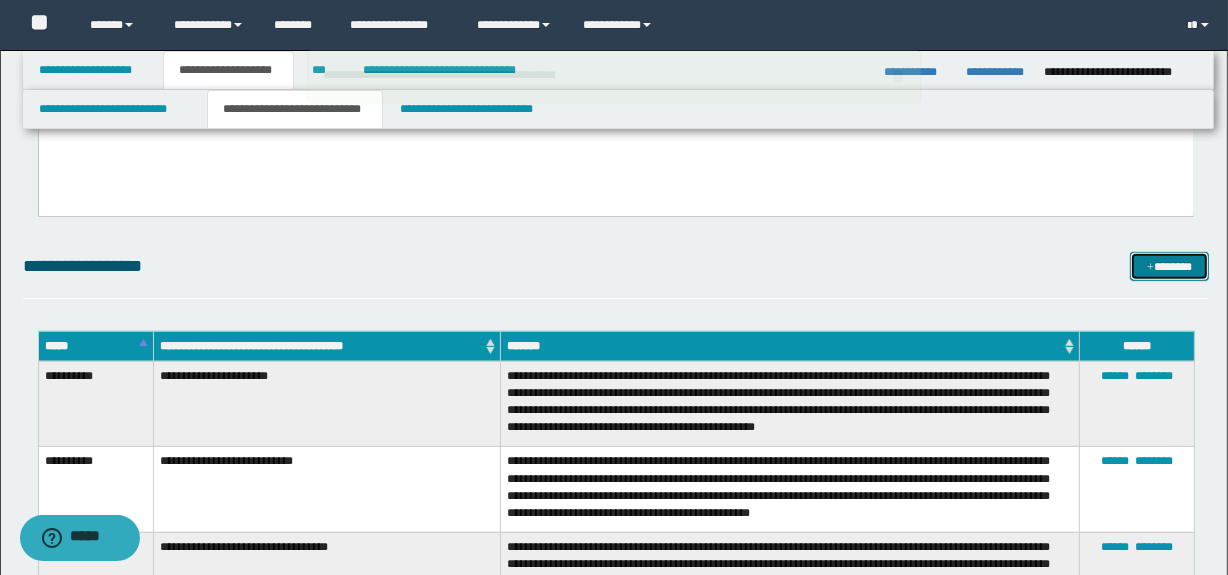 click on "*******" at bounding box center [1170, 267] 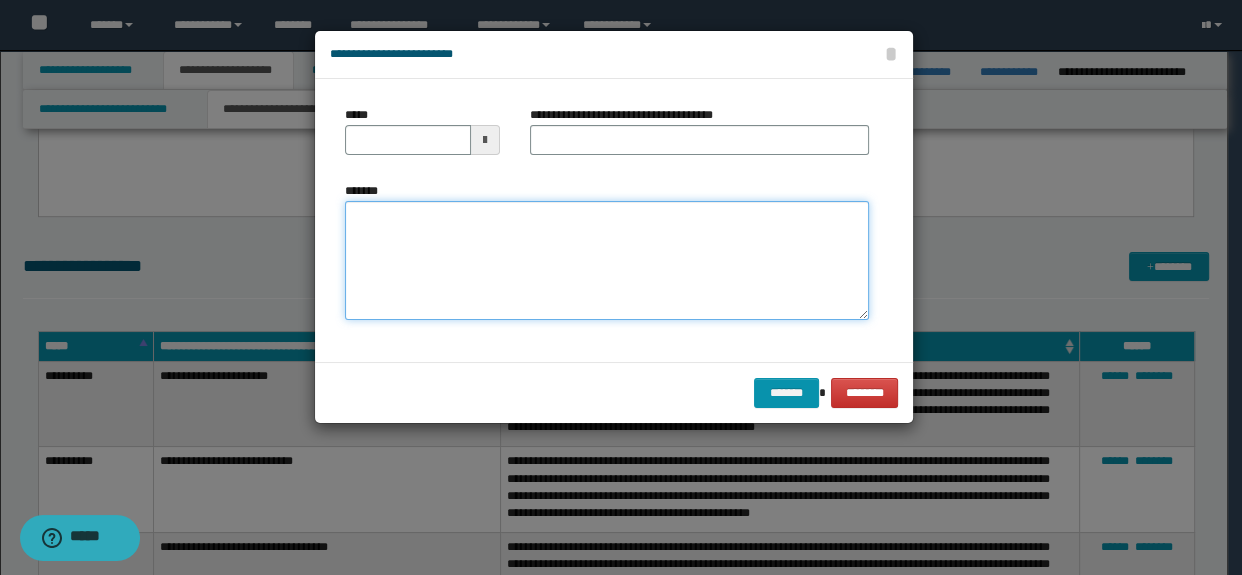 click on "*******" at bounding box center (607, 261) 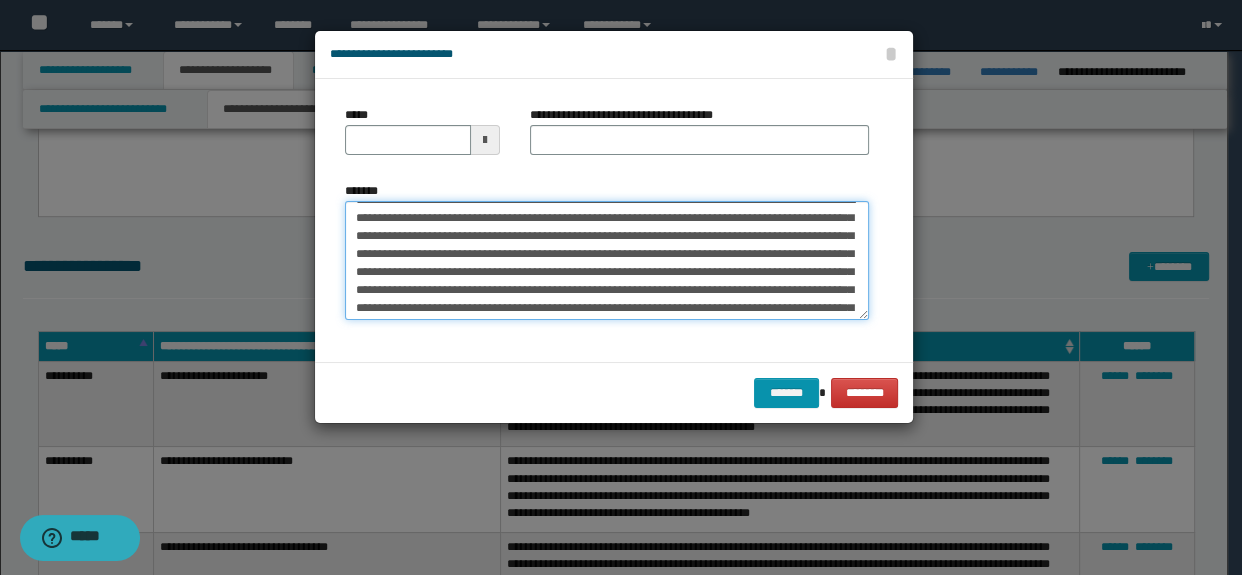 scroll, scrollTop: 0, scrollLeft: 0, axis: both 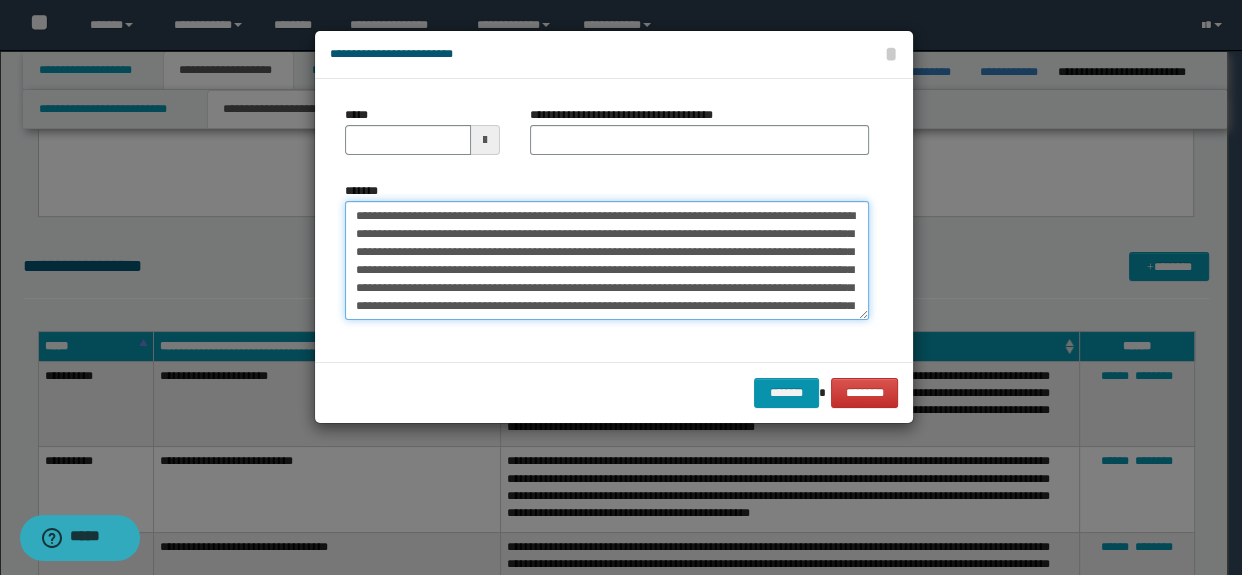 click on "*******" at bounding box center (607, 261) 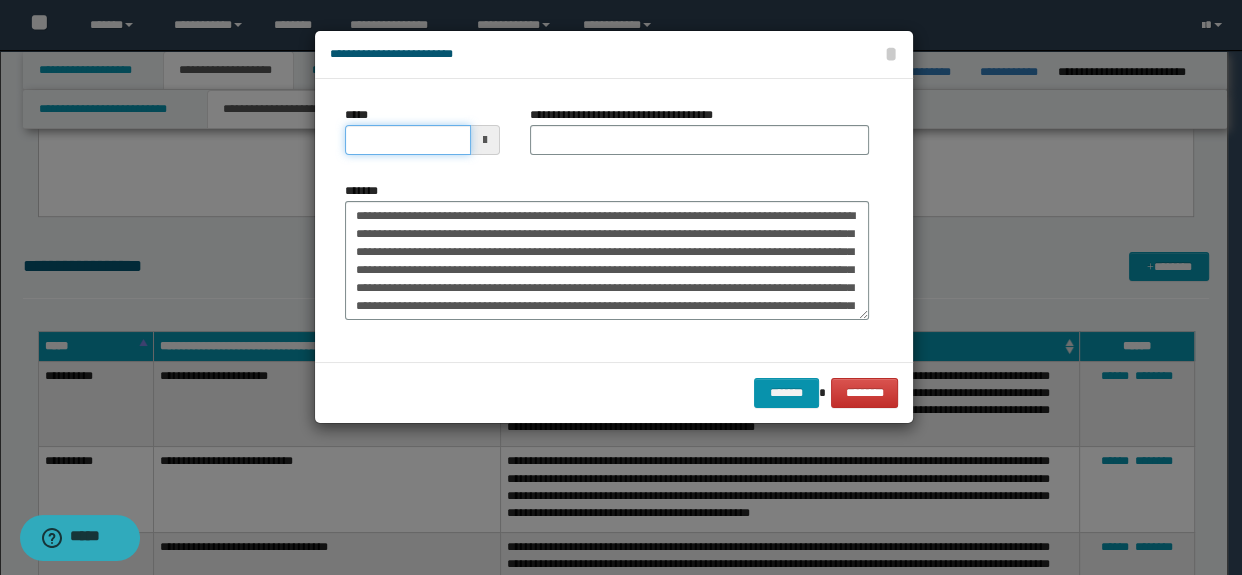 click on "*****" at bounding box center (408, 140) 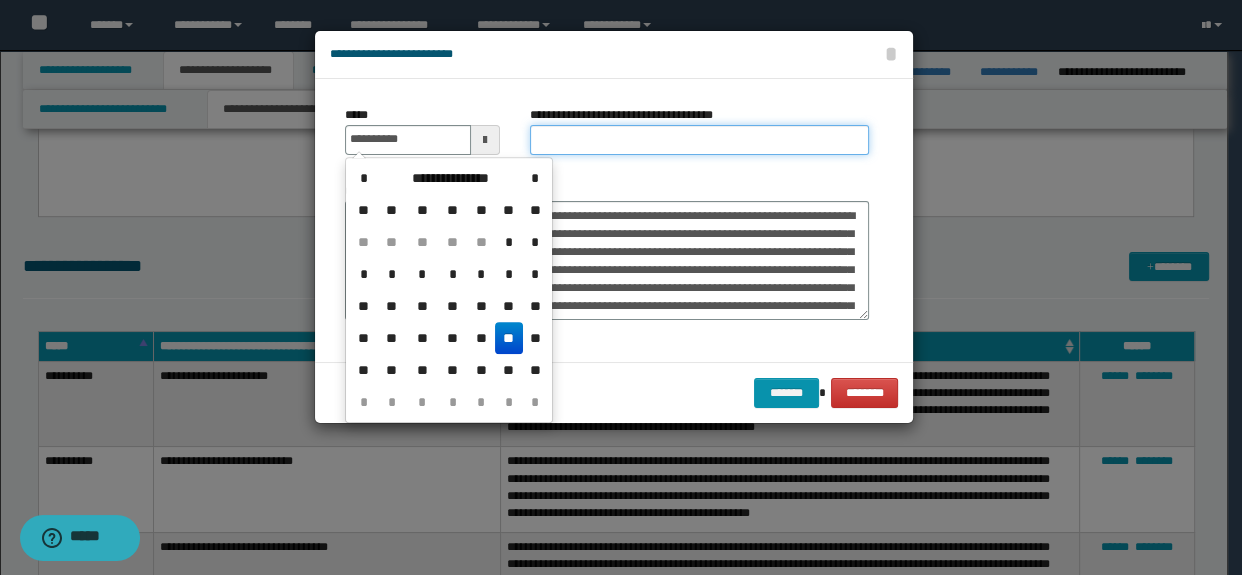 type on "**********" 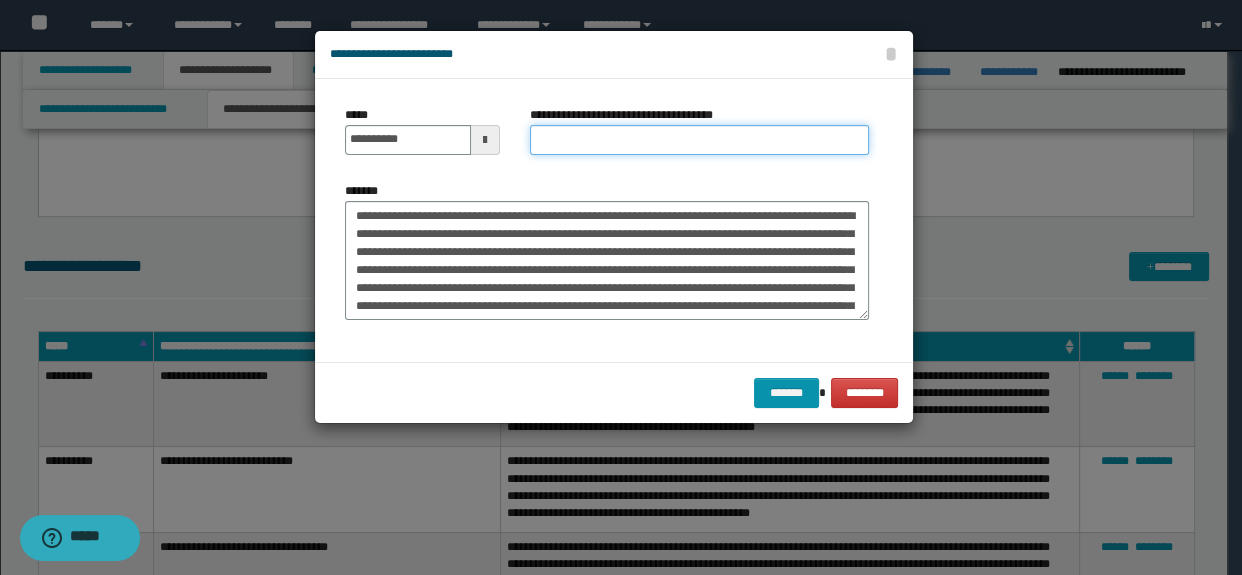 type on "*********" 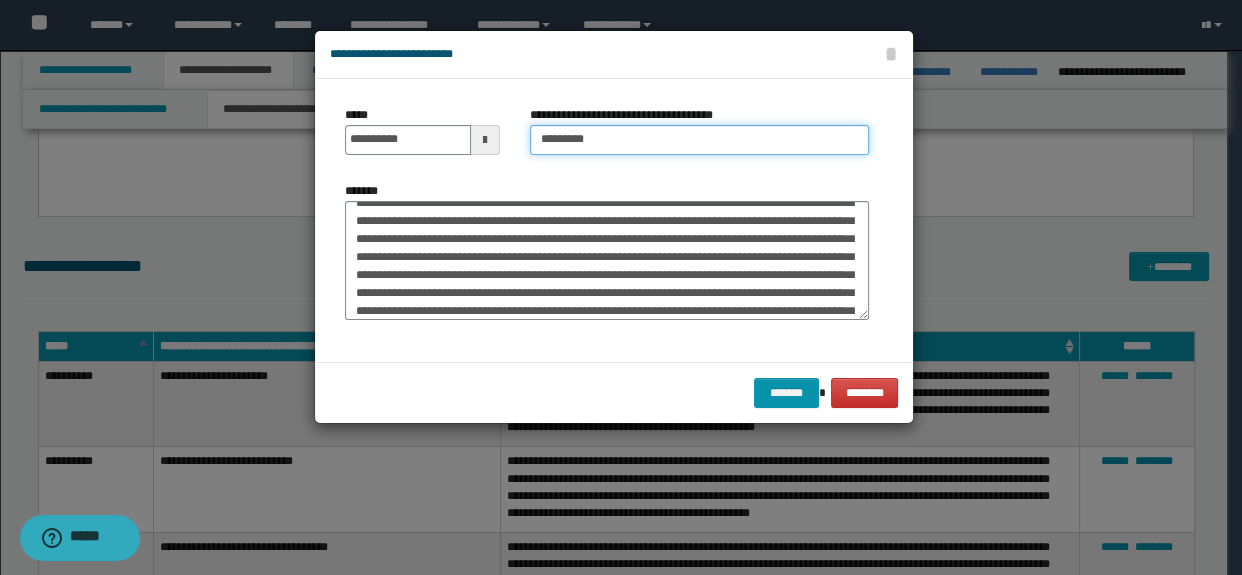 scroll, scrollTop: 108, scrollLeft: 0, axis: vertical 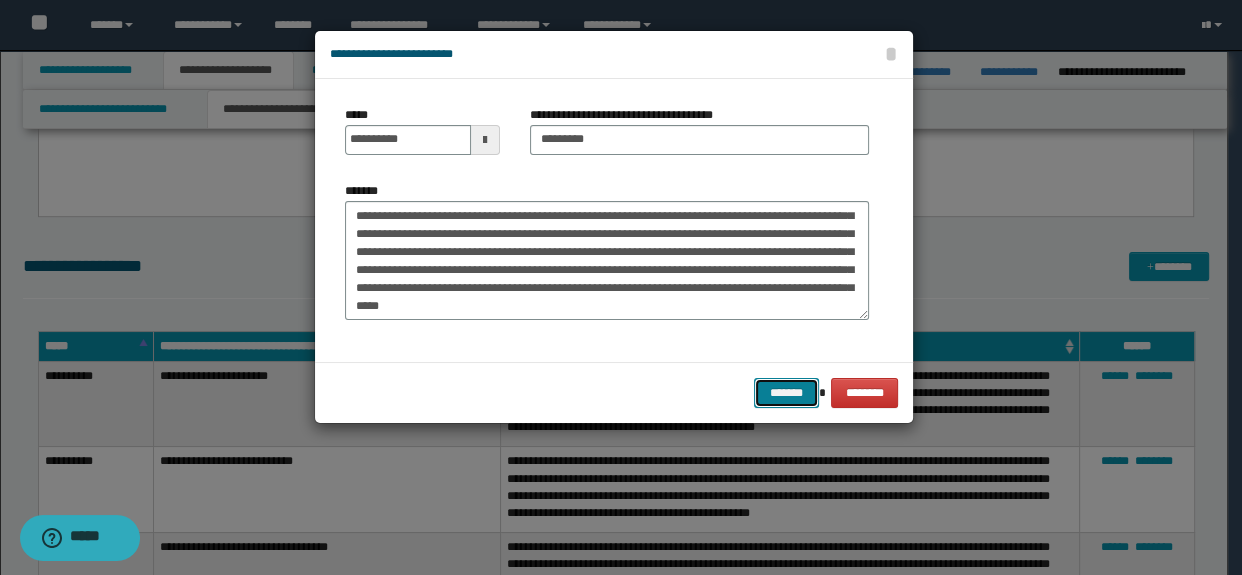 click on "*******" at bounding box center [786, 393] 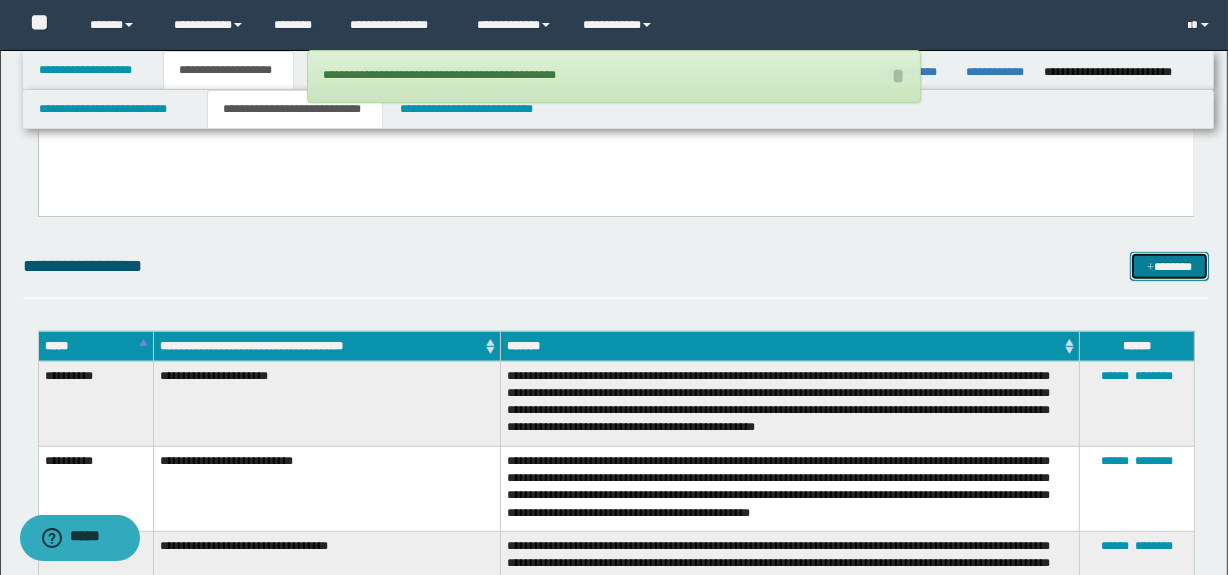 click at bounding box center (1150, 268) 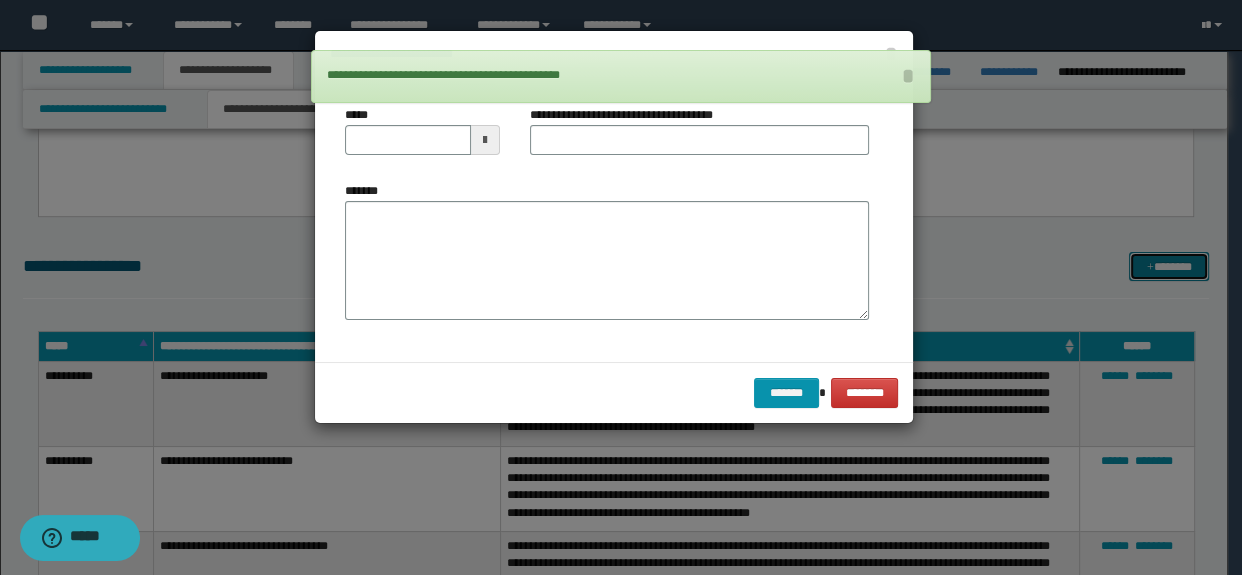 scroll, scrollTop: 0, scrollLeft: 0, axis: both 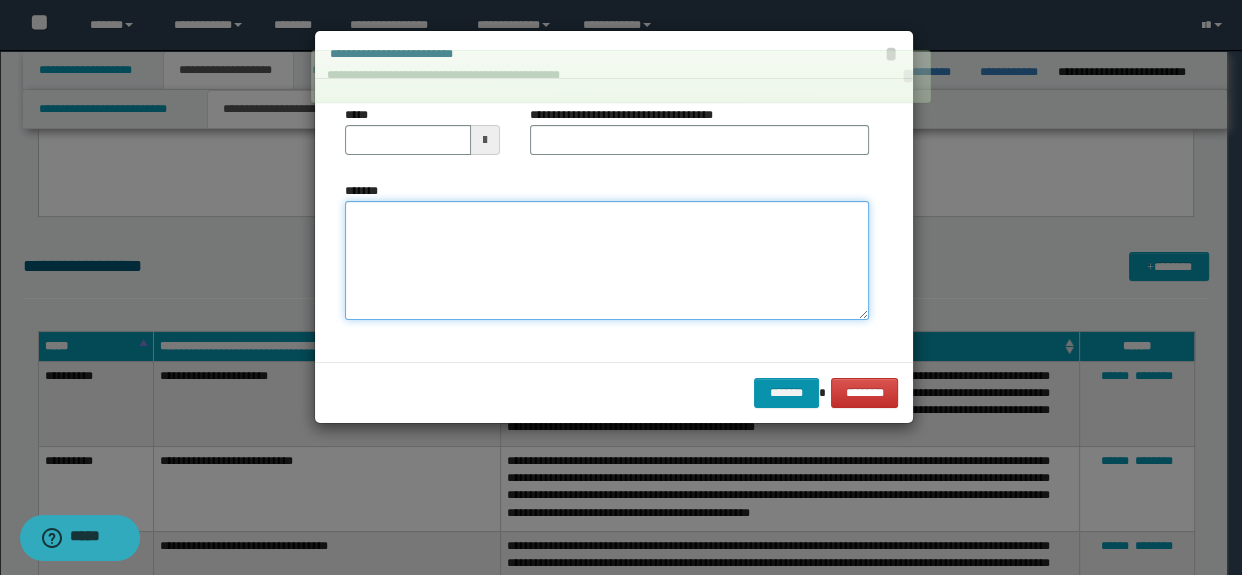 click on "*******" at bounding box center (607, 261) 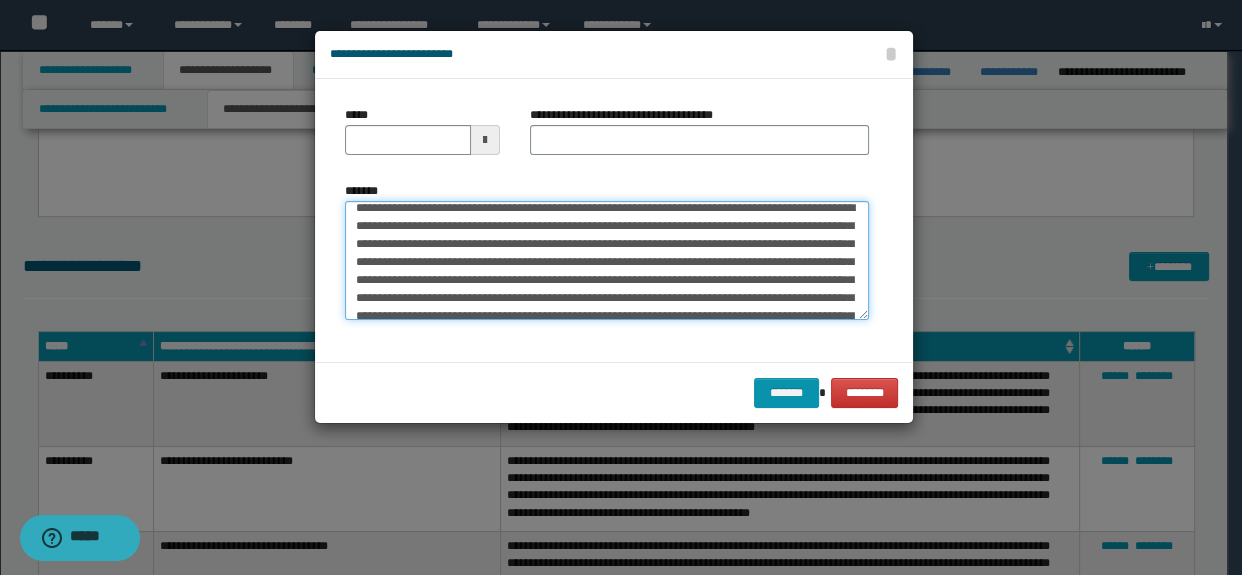 scroll, scrollTop: 0, scrollLeft: 0, axis: both 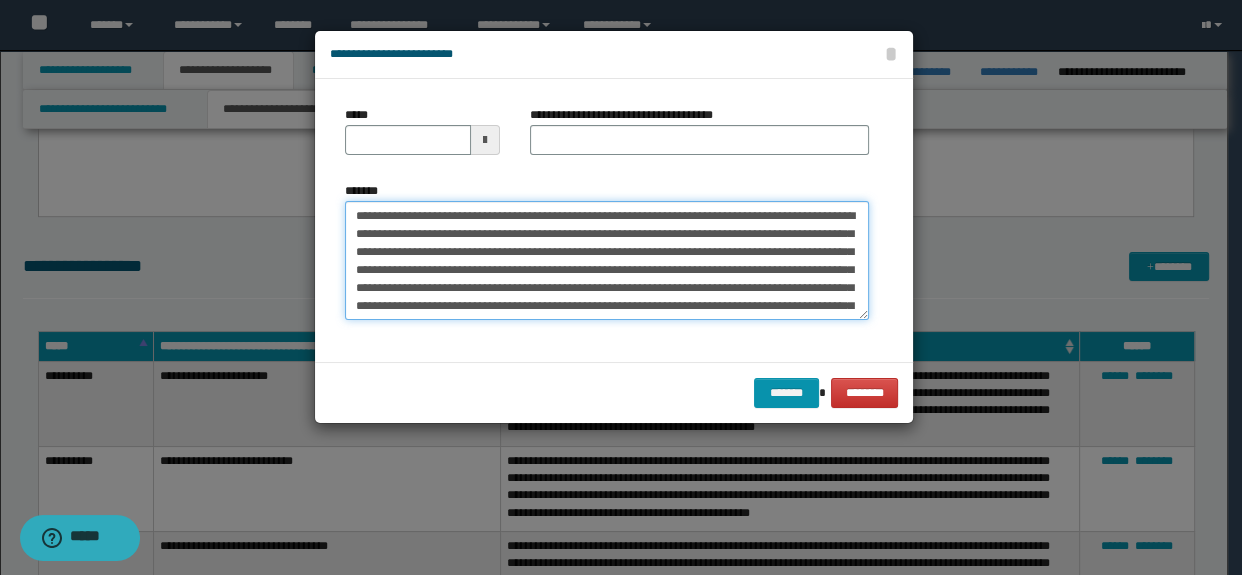 drag, startPoint x: 670, startPoint y: 215, endPoint x: 570, endPoint y: 212, distance: 100.04499 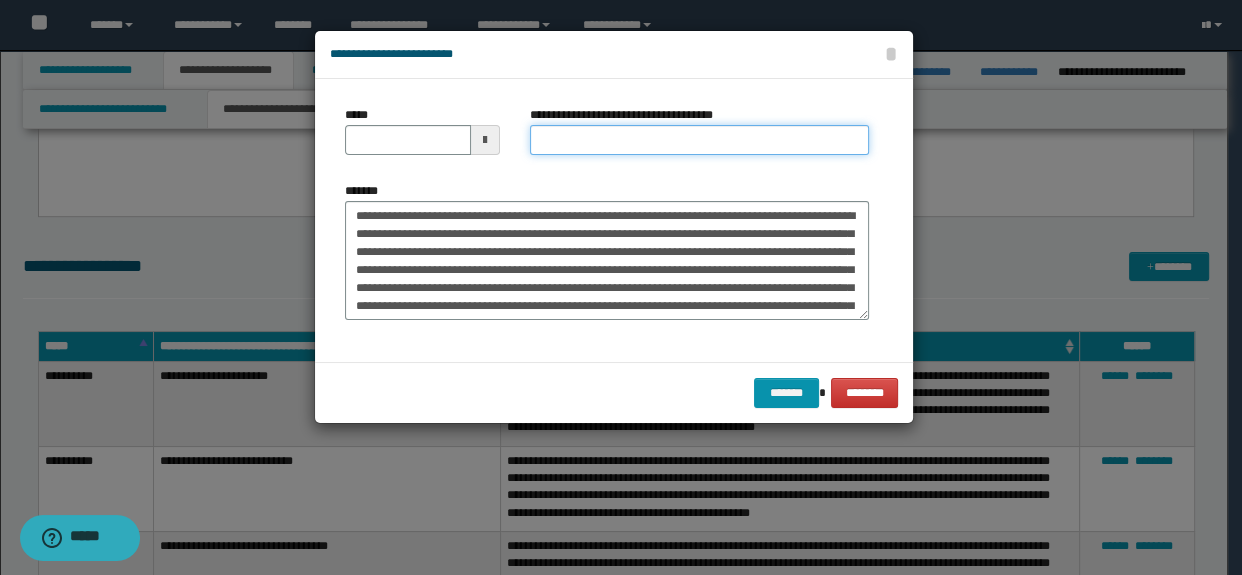 click on "**********" at bounding box center [700, 140] 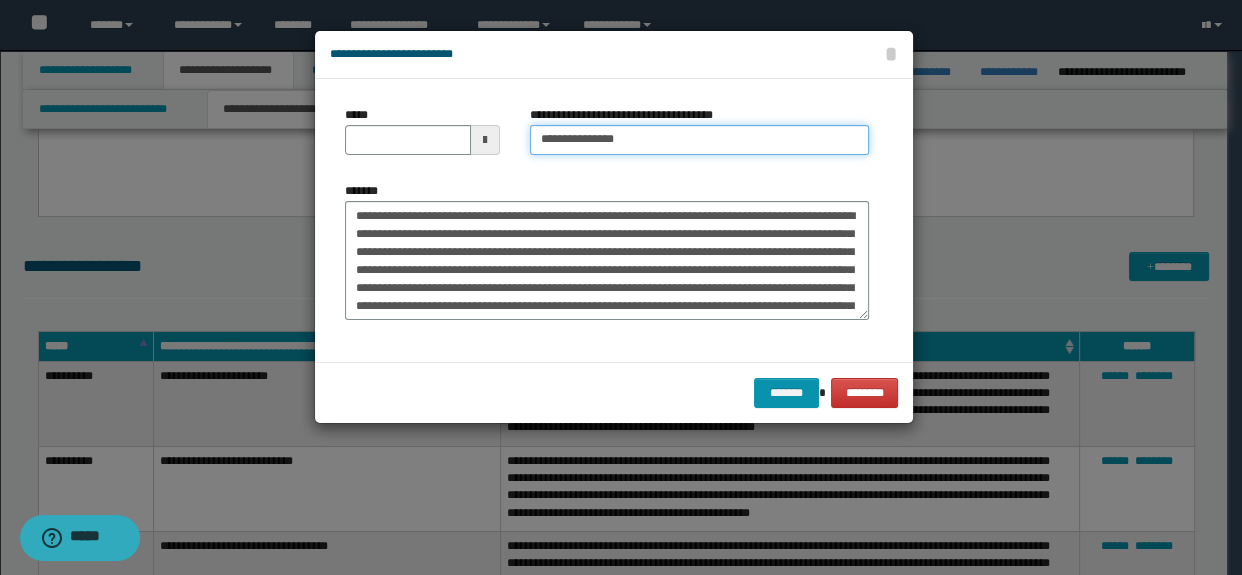 type on "**********" 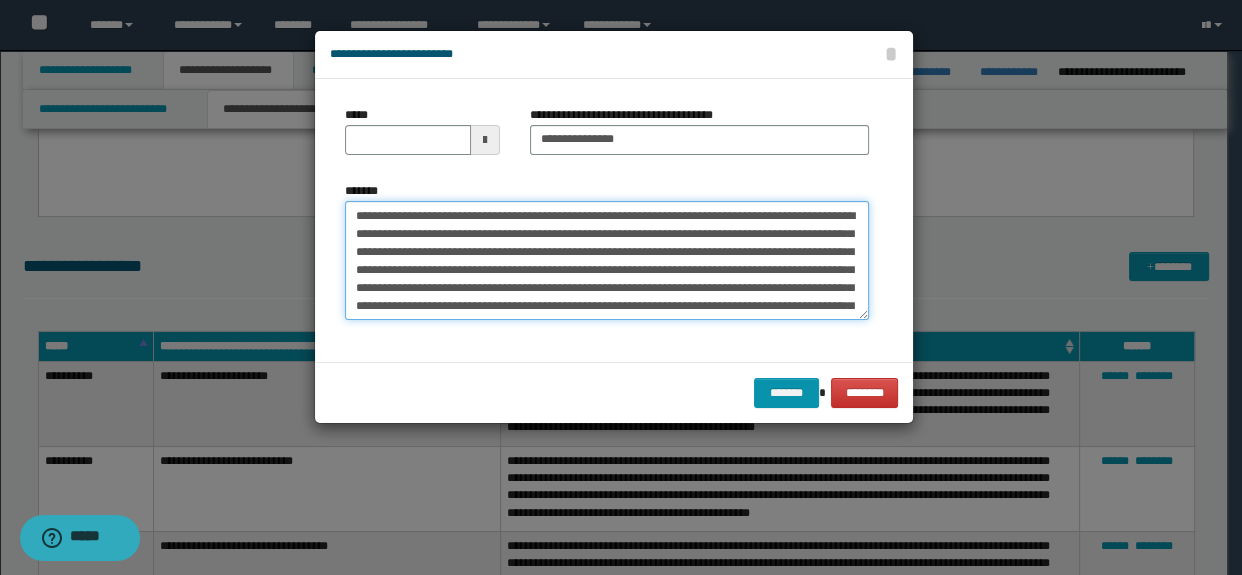 click on "*******" at bounding box center (607, 261) 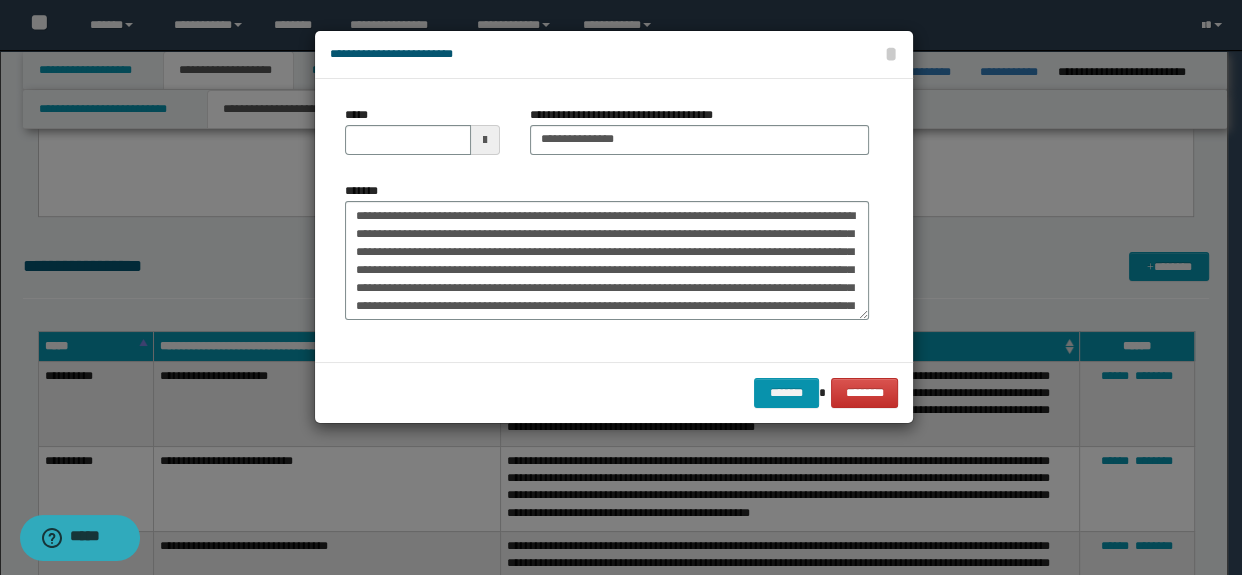 click on "*****" at bounding box center [422, 130] 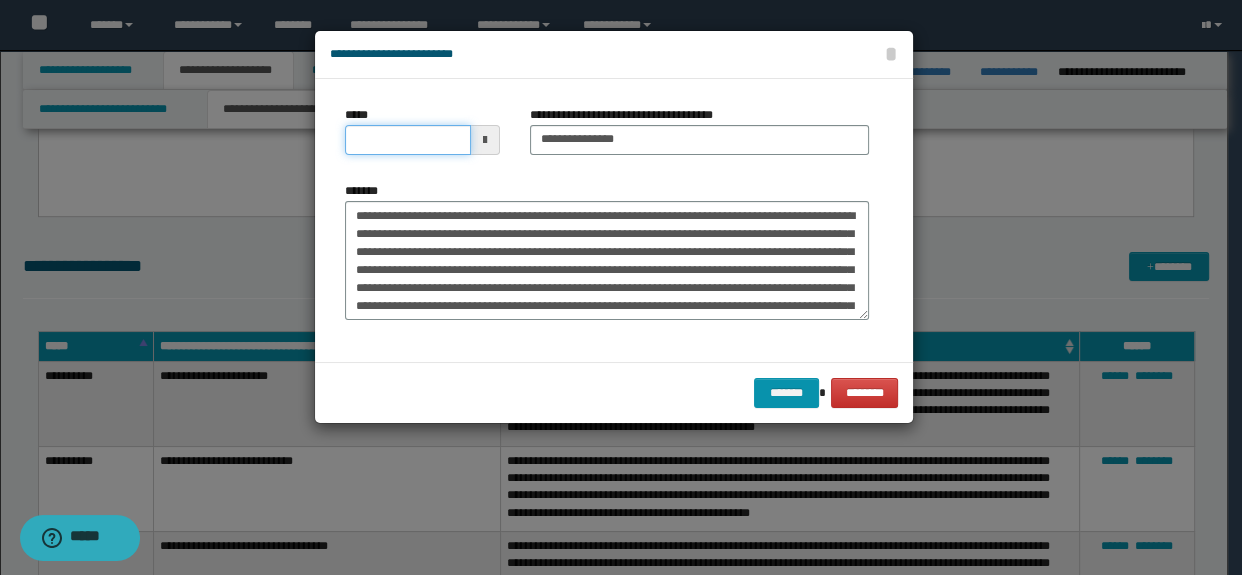 click on "*****" at bounding box center [408, 140] 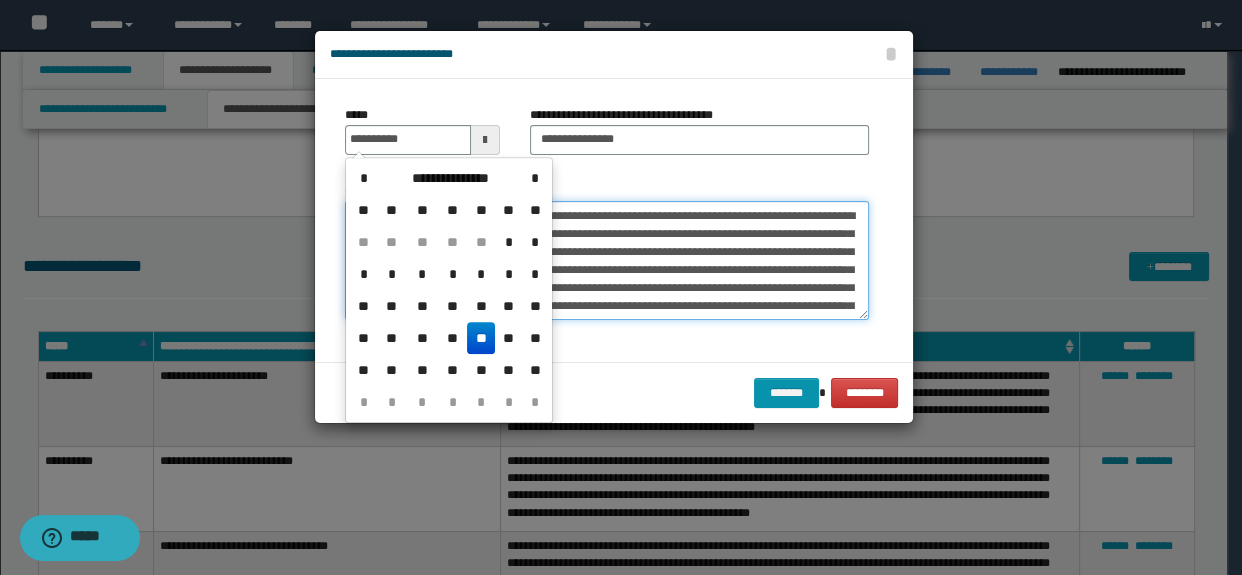 type on "**********" 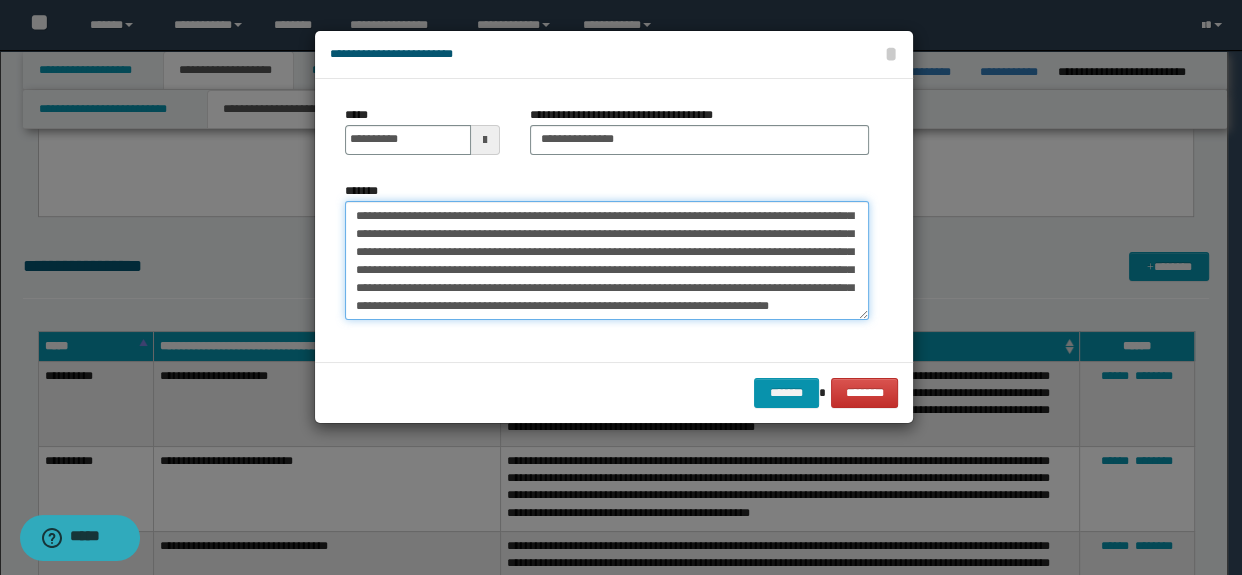 scroll, scrollTop: 341, scrollLeft: 0, axis: vertical 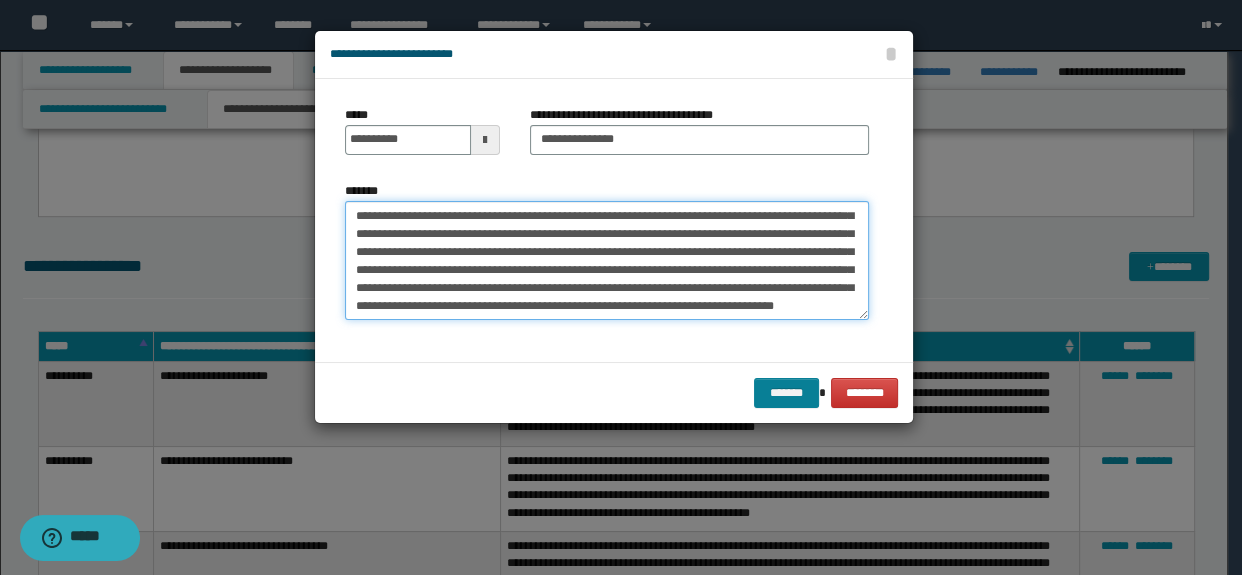 type on "**********" 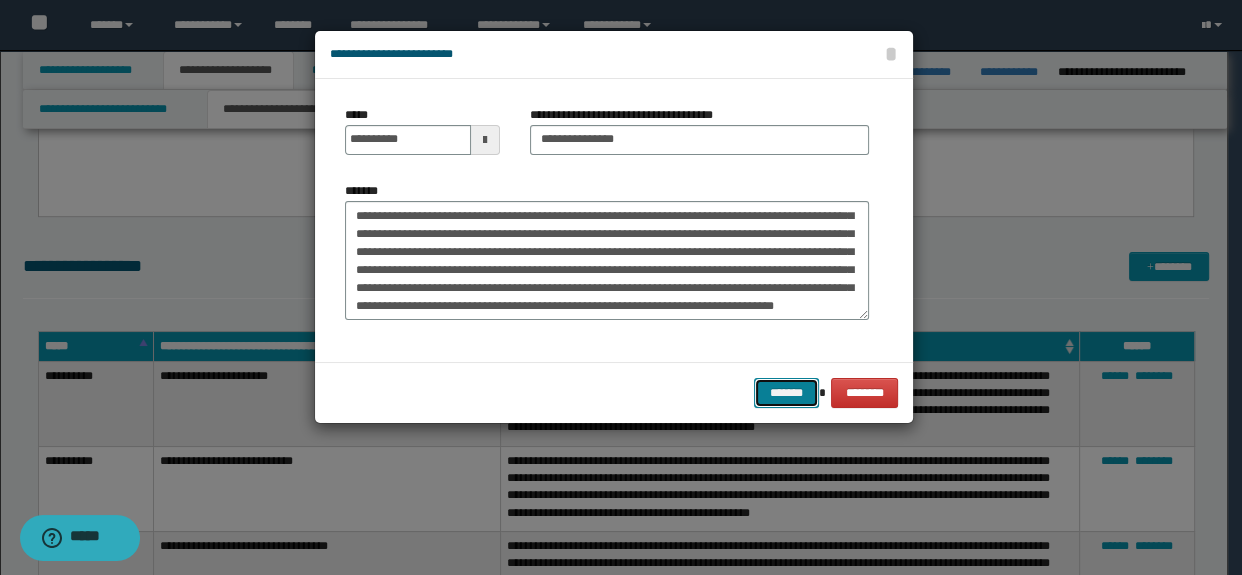 click on "*******" at bounding box center [786, 393] 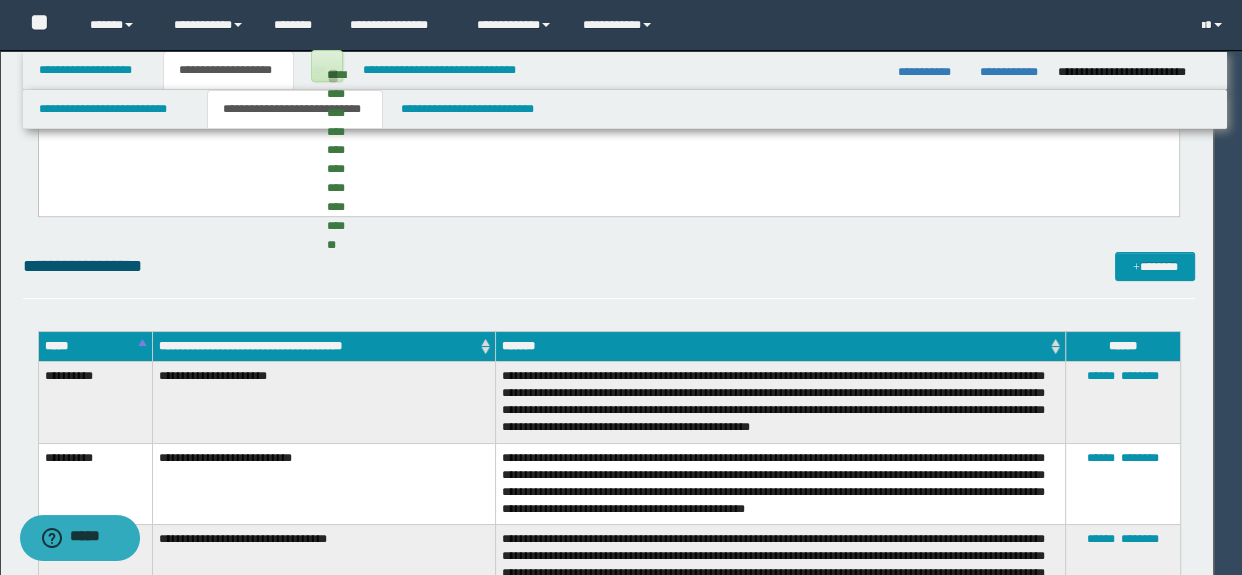 type 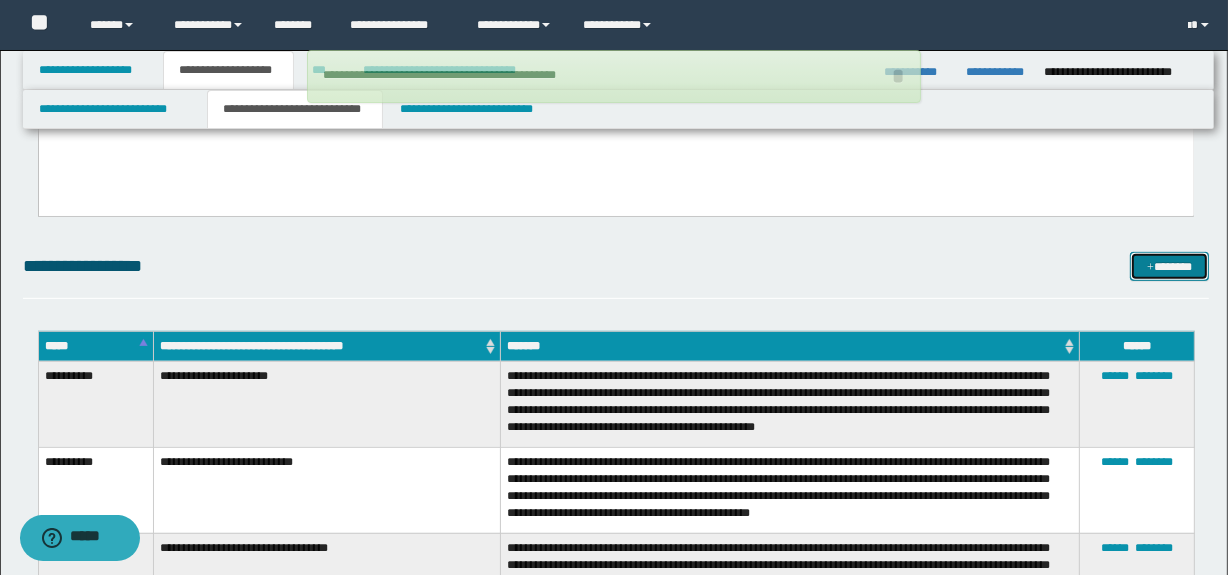 click on "*******" at bounding box center [1170, 267] 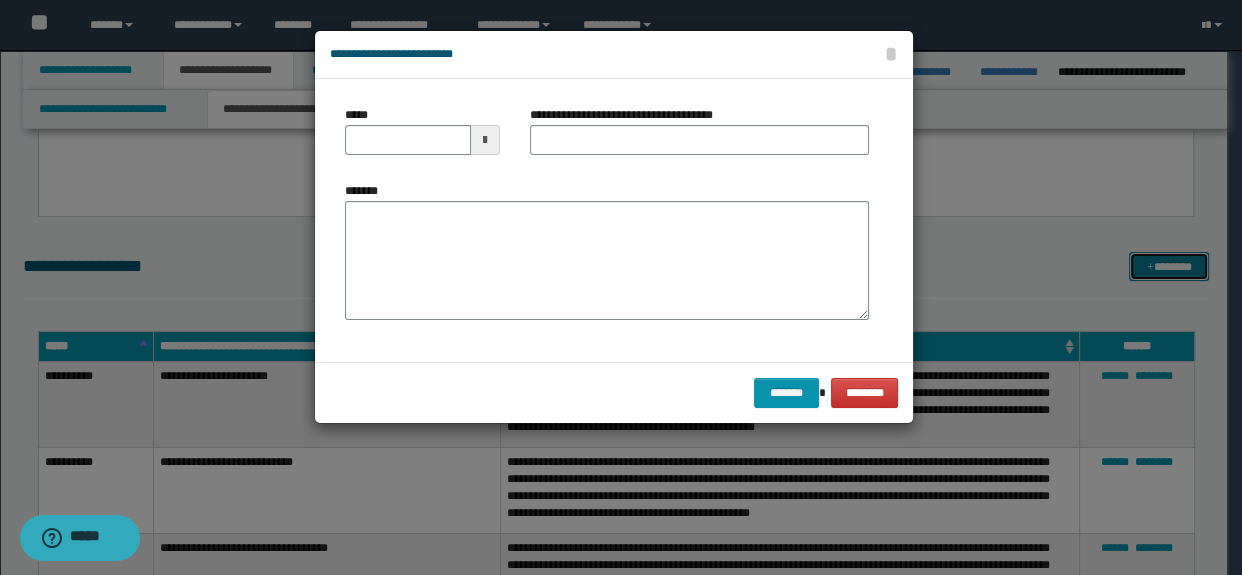 scroll, scrollTop: 0, scrollLeft: 0, axis: both 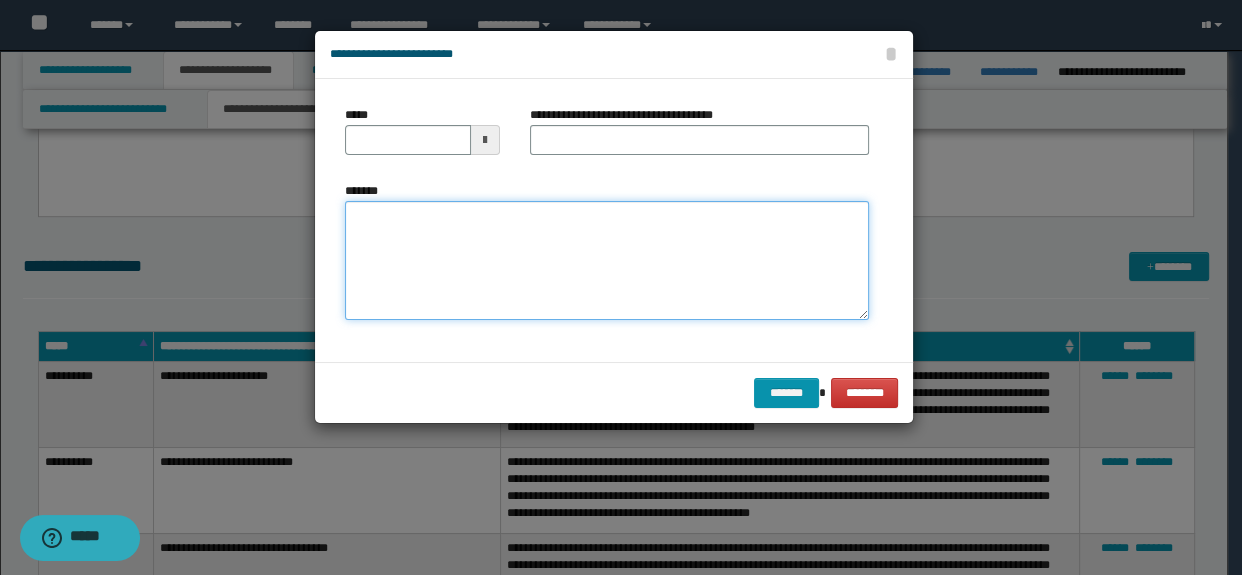 click on "*******" at bounding box center (607, 261) 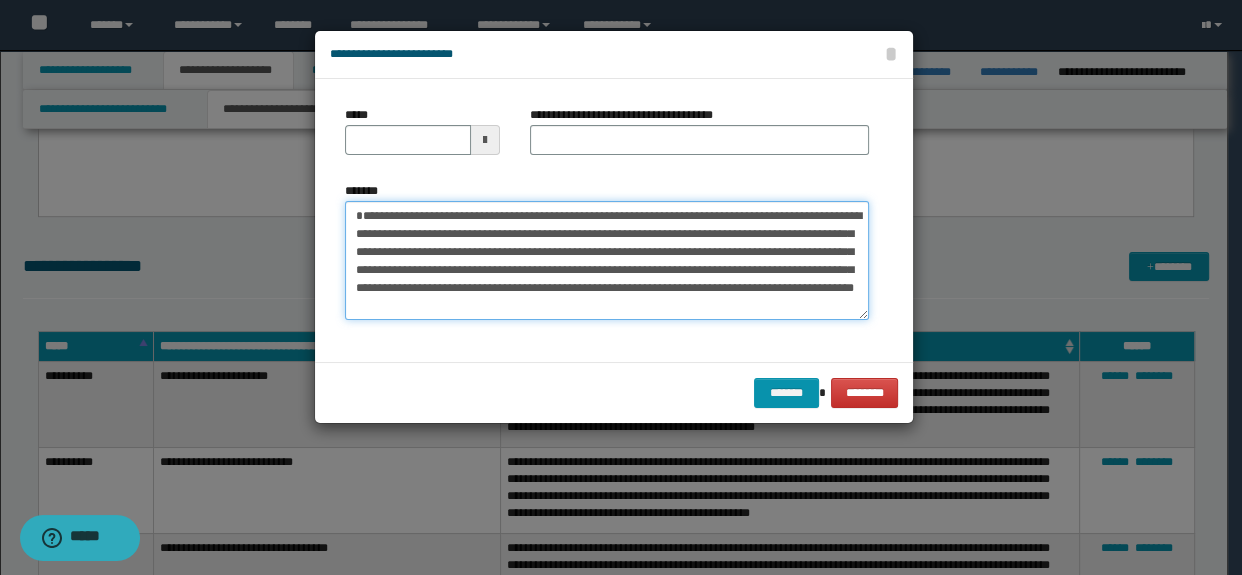 scroll, scrollTop: 0, scrollLeft: 0, axis: both 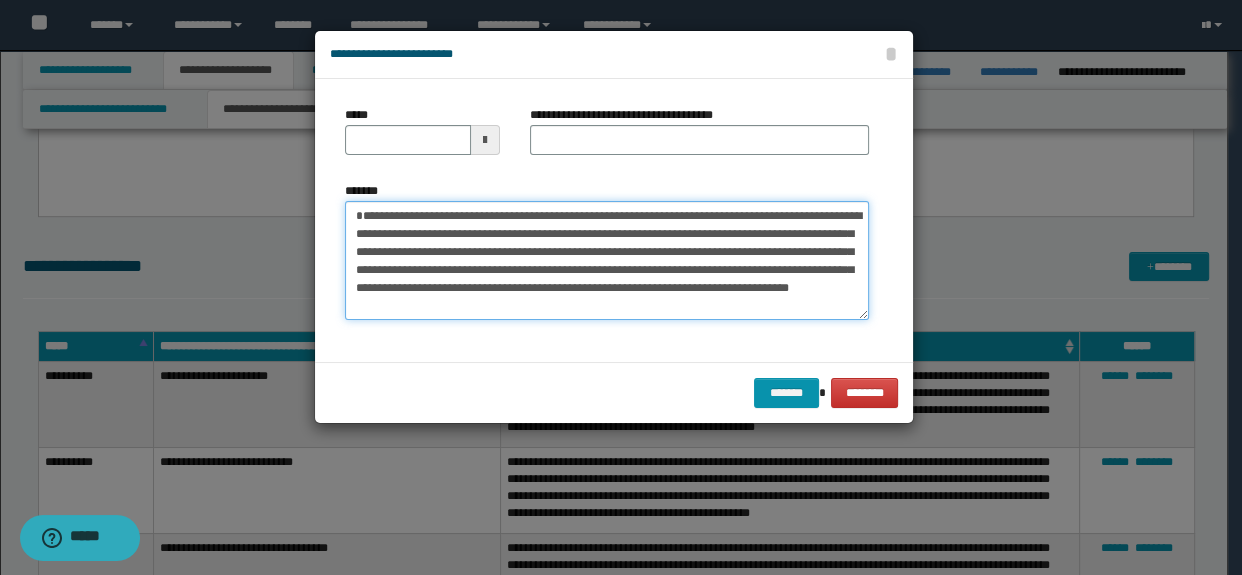 type on "**********" 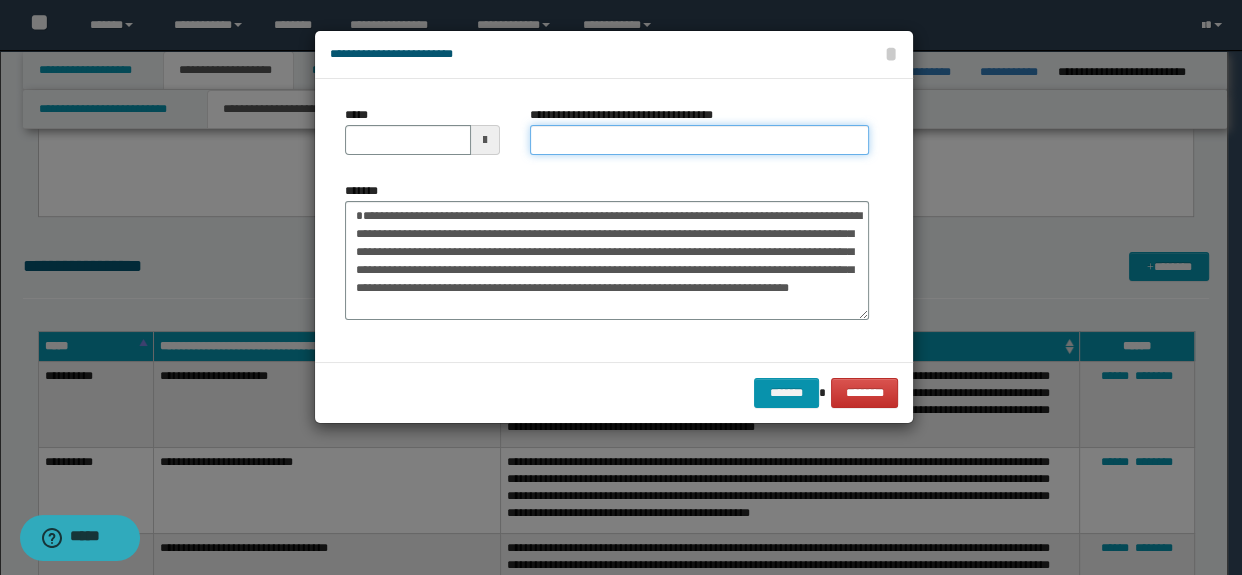 click on "**********" at bounding box center [700, 140] 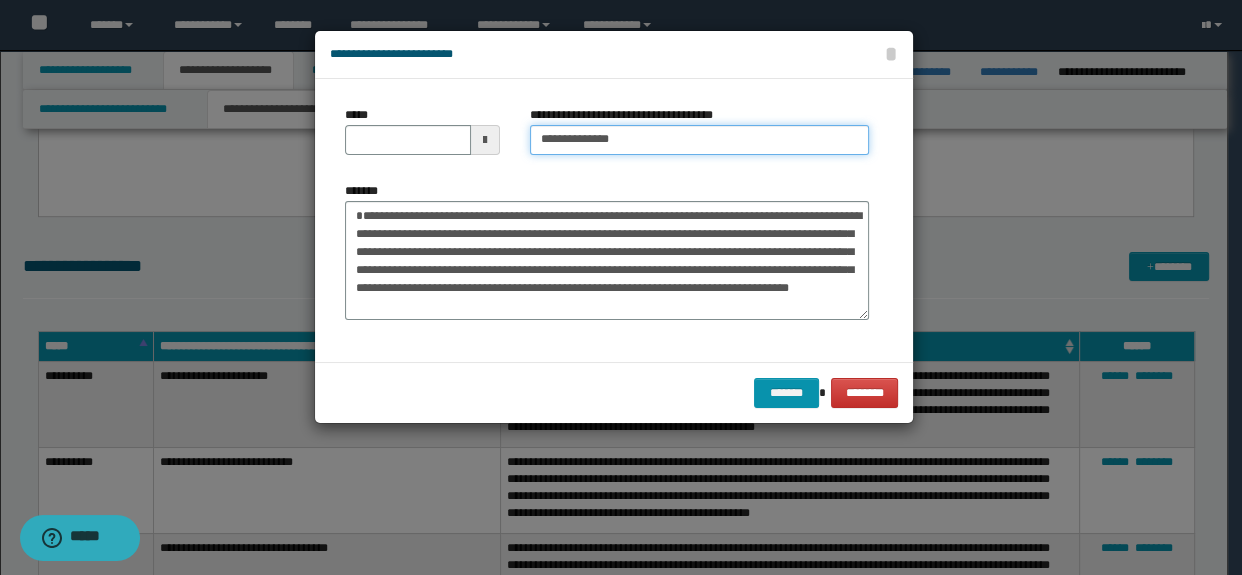 type on "**********" 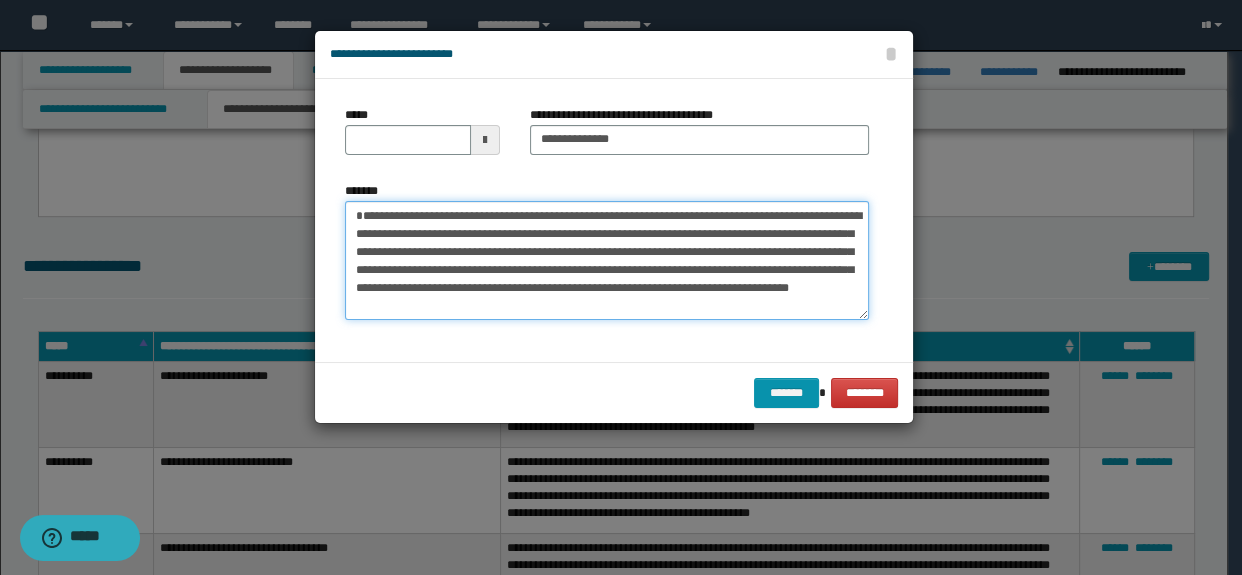 click on "**********" at bounding box center (607, 261) 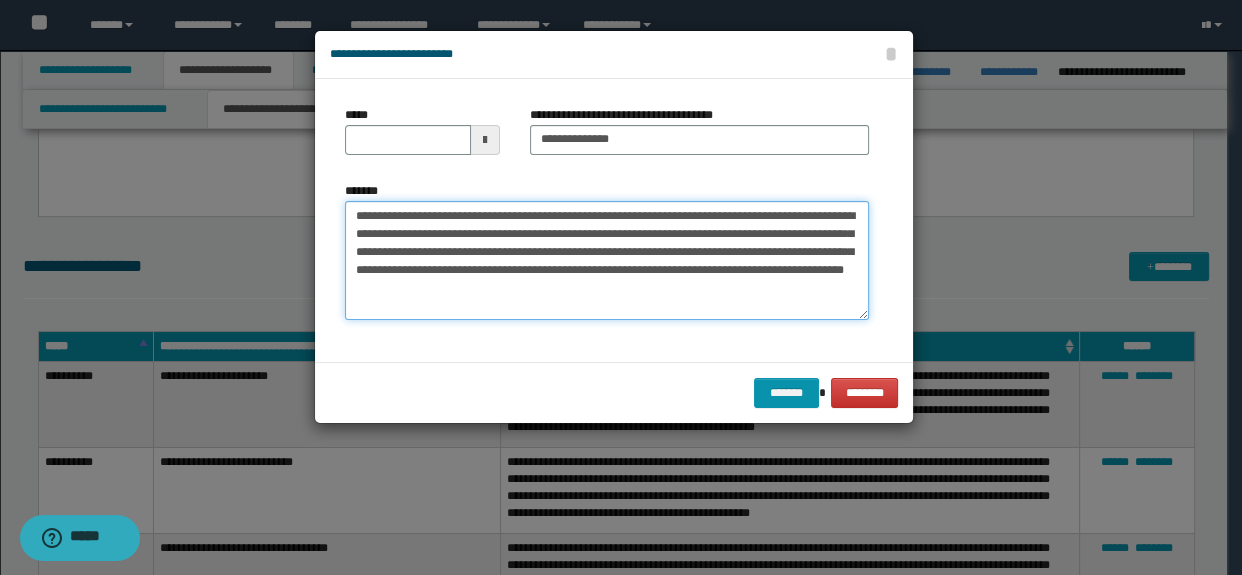 drag, startPoint x: 401, startPoint y: 248, endPoint x: 364, endPoint y: 152, distance: 102.88343 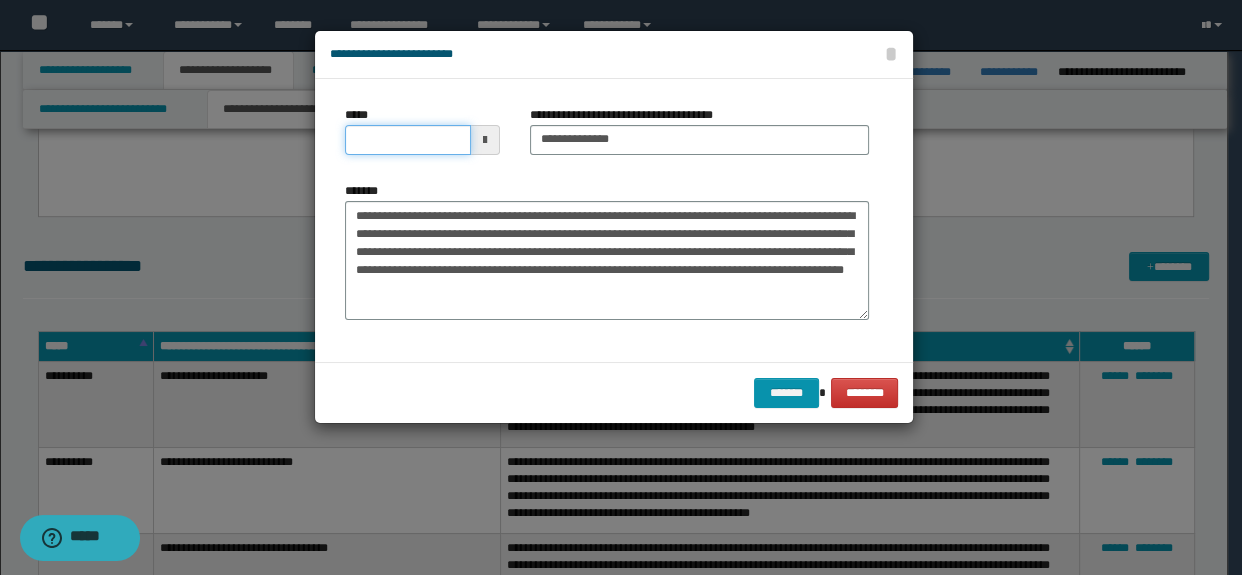 click on "*****" at bounding box center [408, 140] 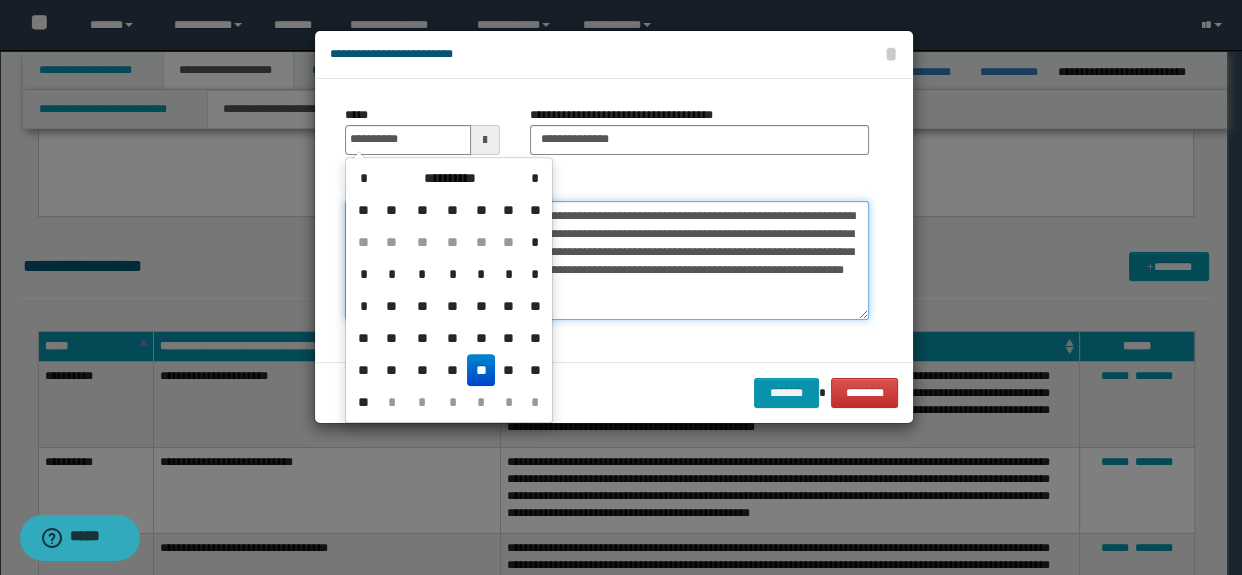 type on "**********" 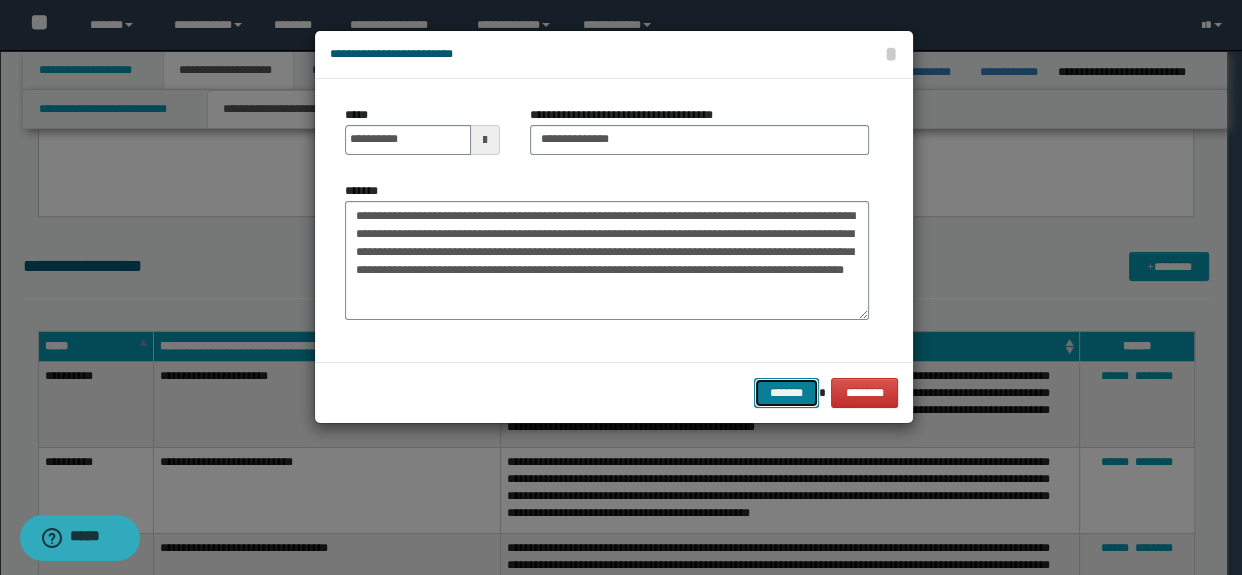 click on "*******" at bounding box center [786, 393] 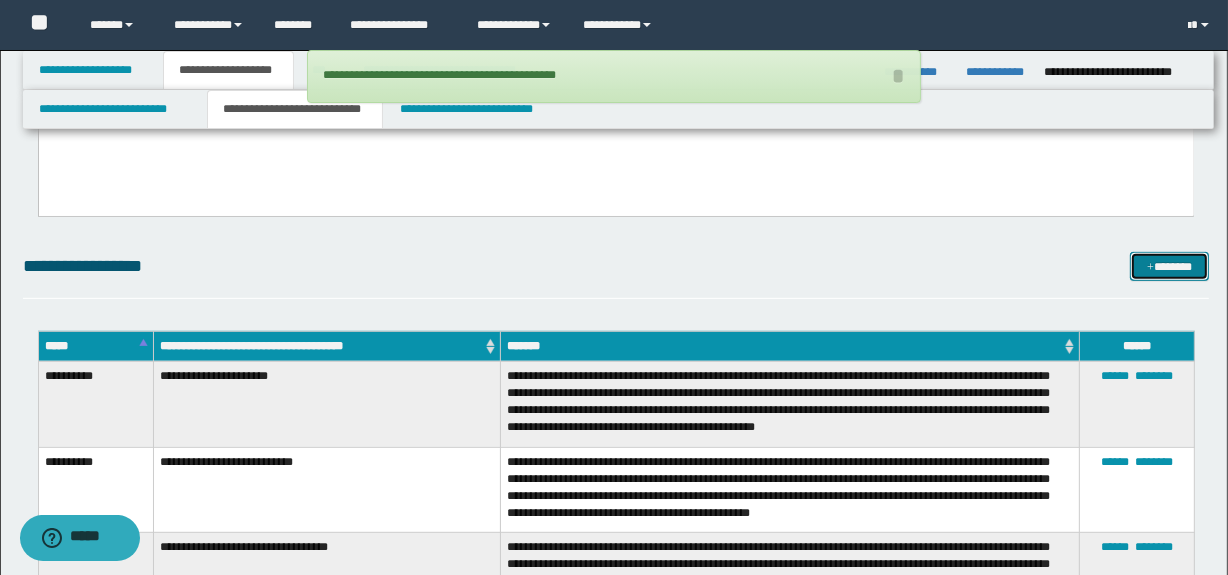 click on "*******" at bounding box center [1170, 267] 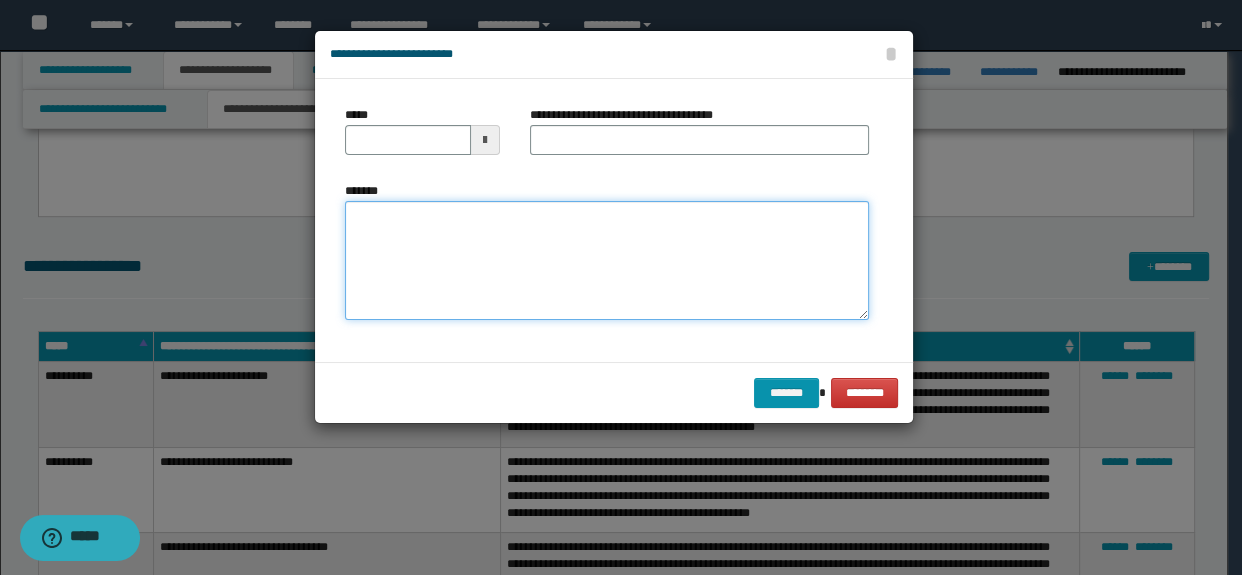 click on "*******" at bounding box center [607, 261] 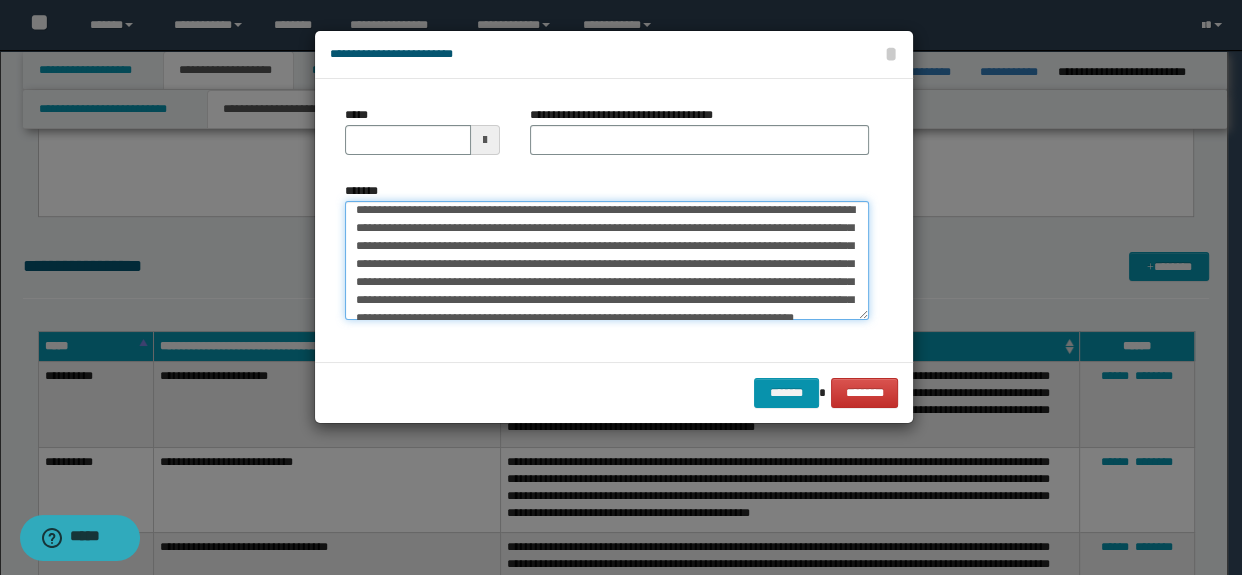 scroll, scrollTop: 0, scrollLeft: 0, axis: both 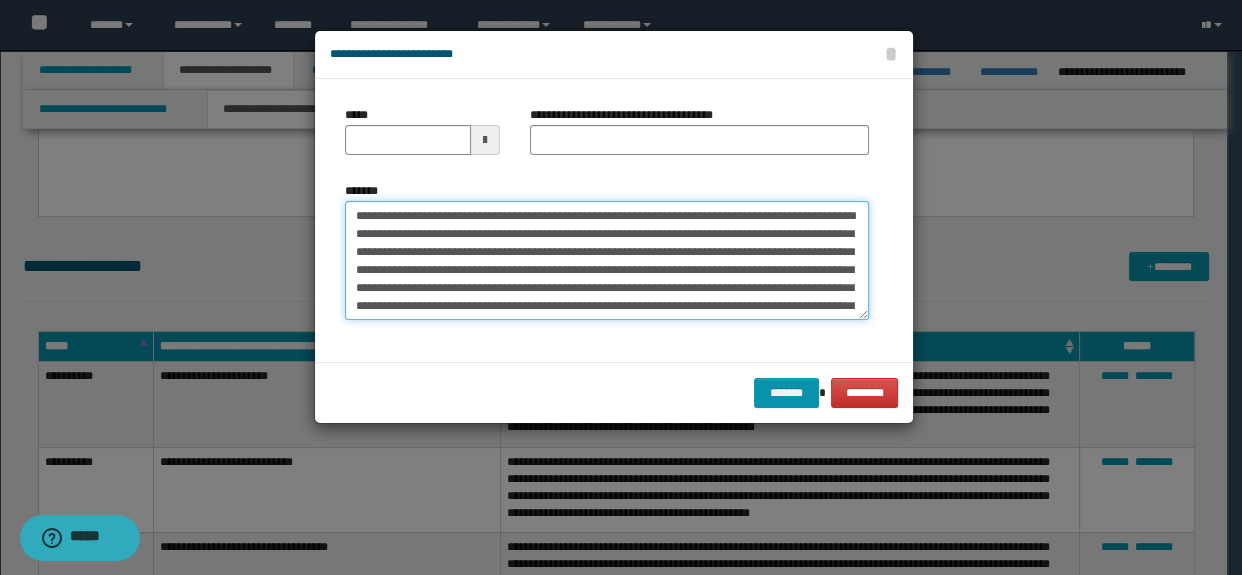 click on "**********" at bounding box center [607, 261] 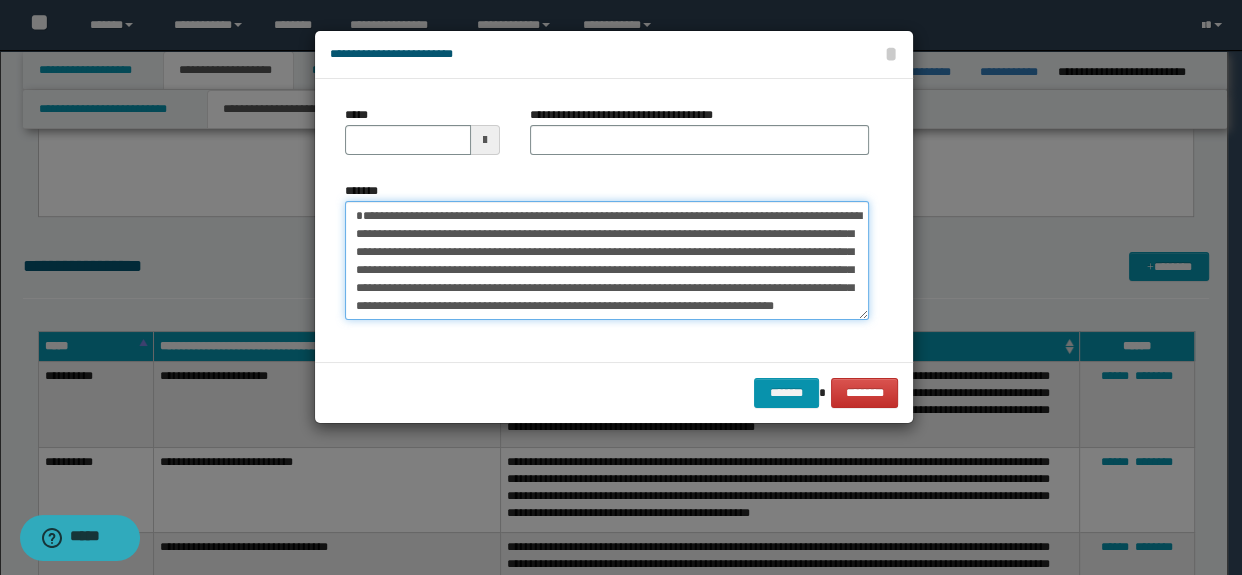type on "**********" 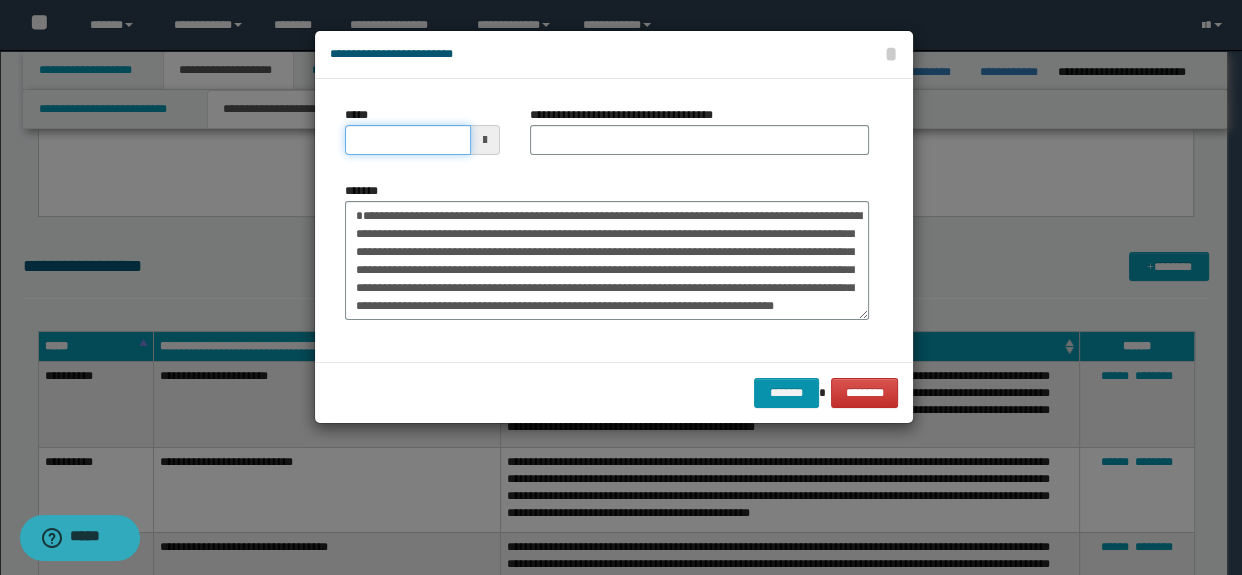 click on "*****" at bounding box center (408, 140) 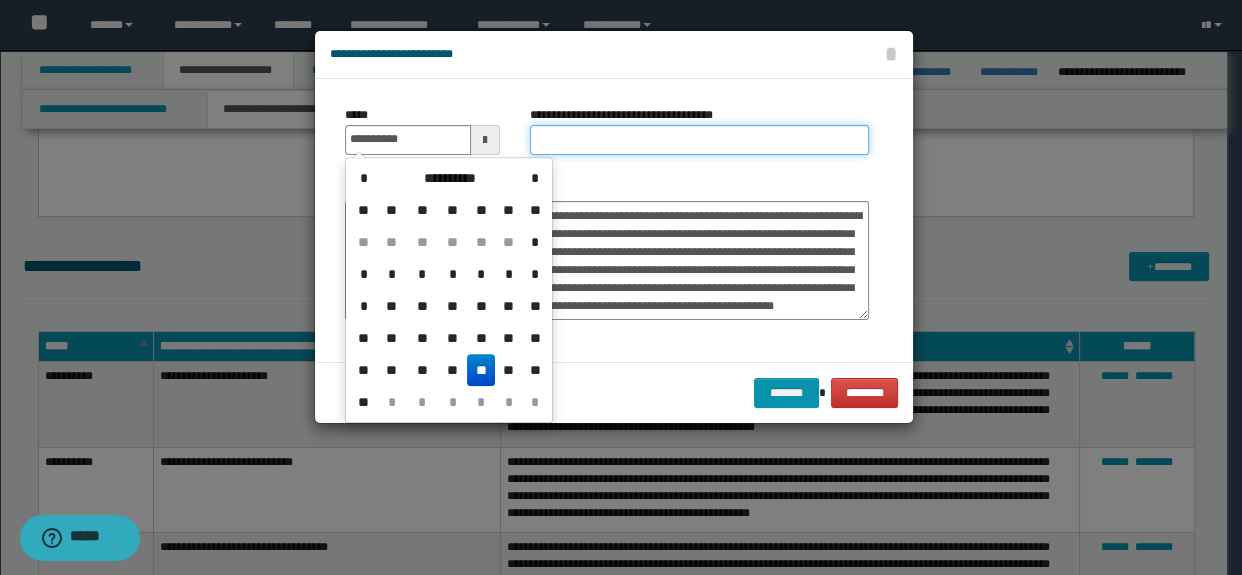 type on "**********" 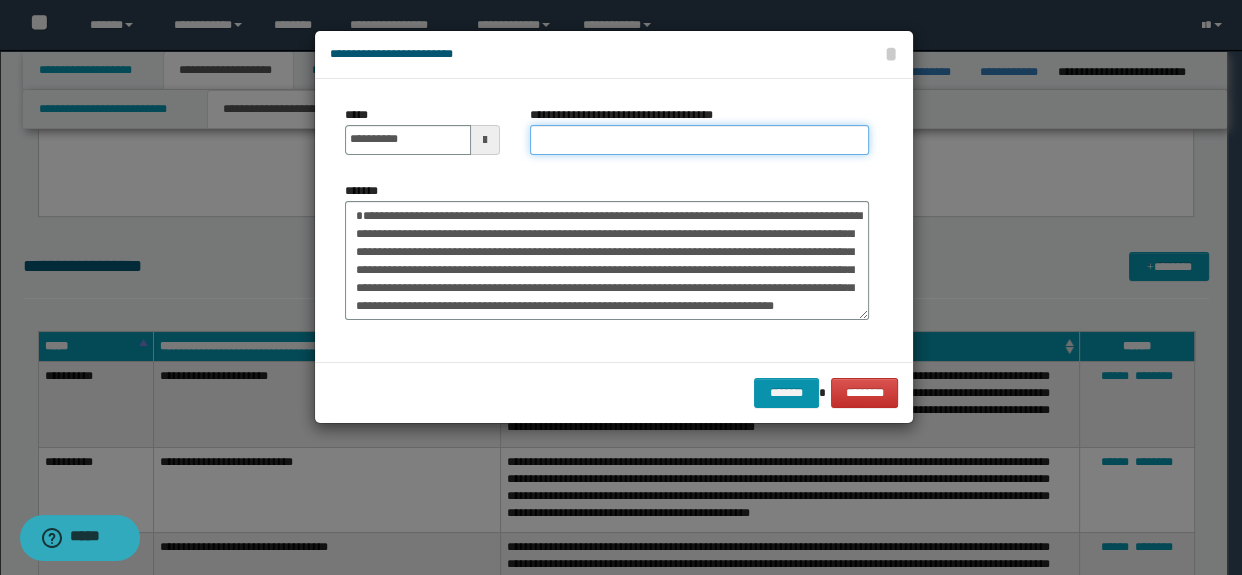 drag, startPoint x: 632, startPoint y: 130, endPoint x: 649, endPoint y: 140, distance: 19.723083 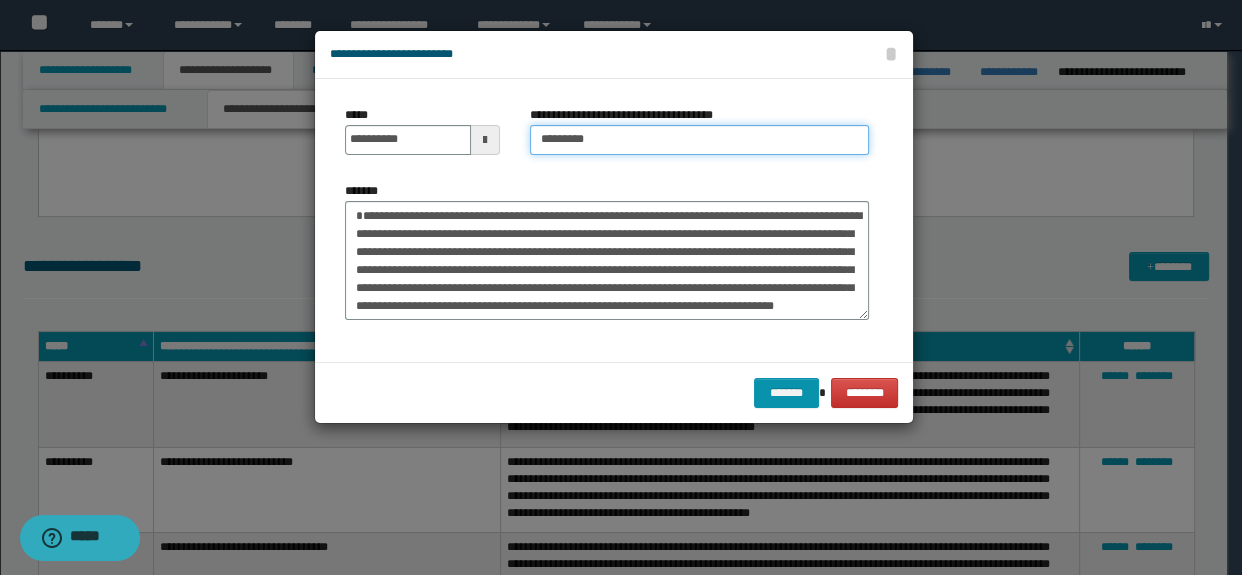 scroll, scrollTop: 18, scrollLeft: 0, axis: vertical 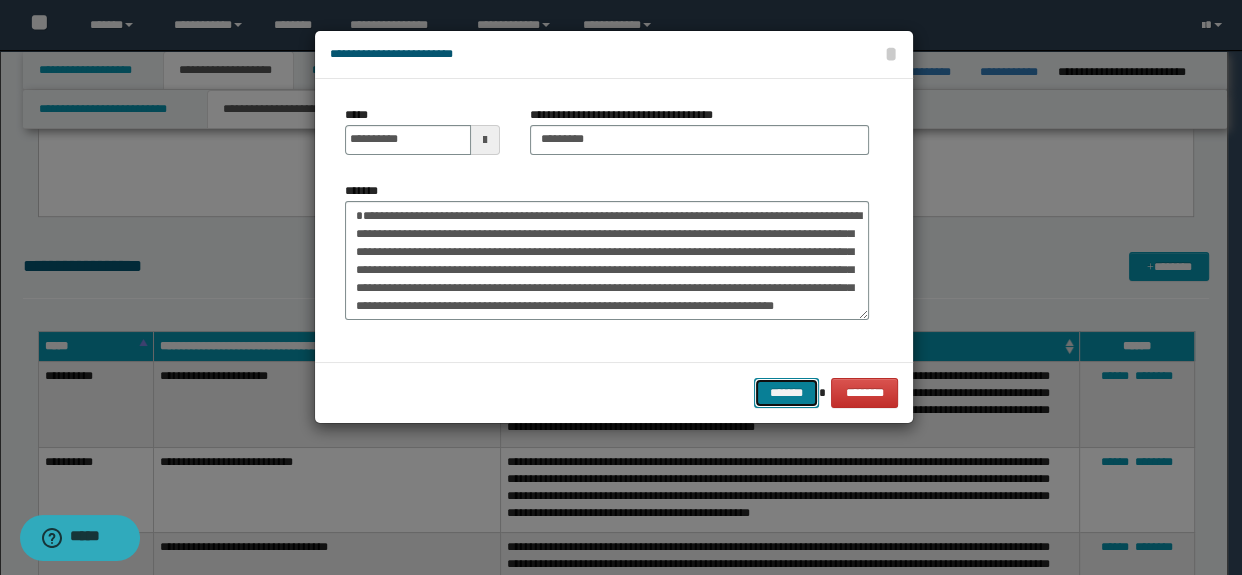 click on "*******" at bounding box center [786, 393] 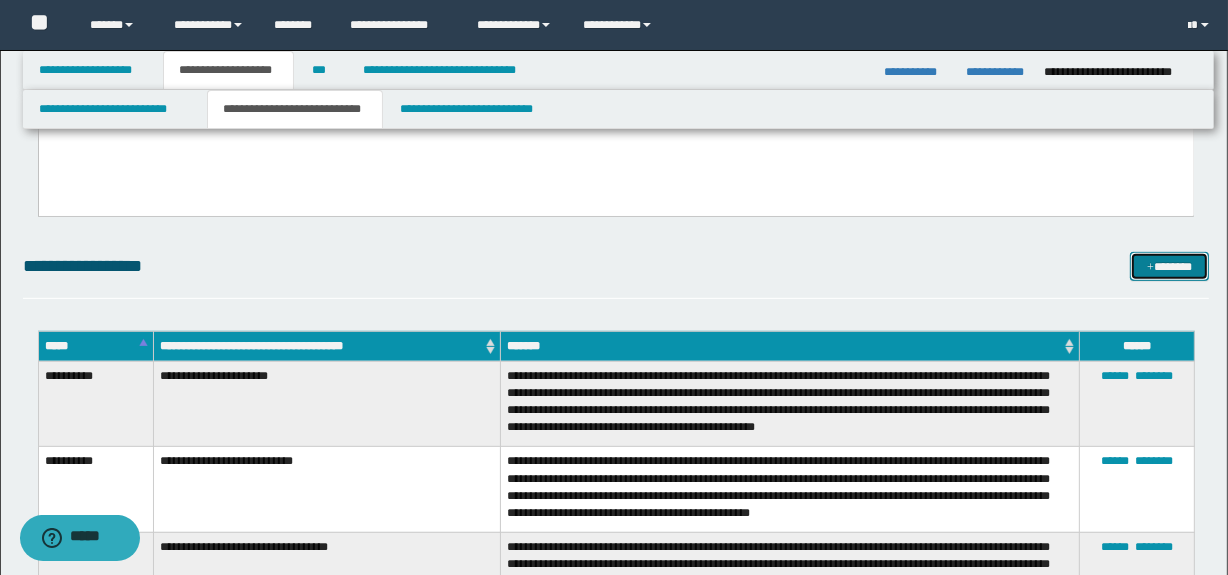 click on "*******" at bounding box center [1170, 267] 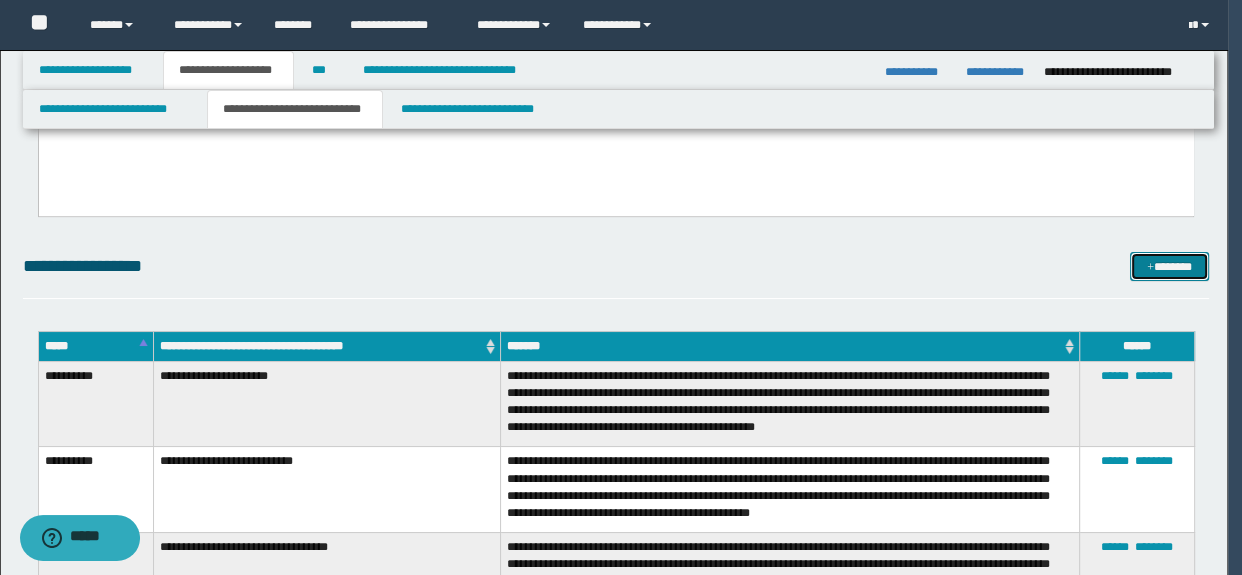 scroll, scrollTop: 0, scrollLeft: 0, axis: both 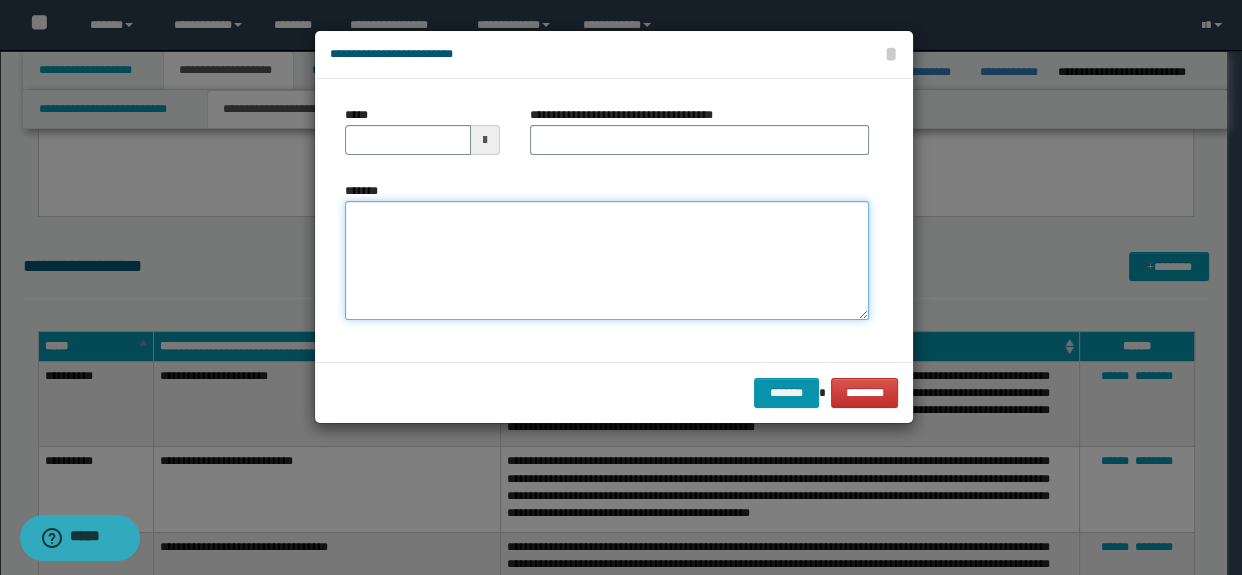 click on "*******" at bounding box center [607, 261] 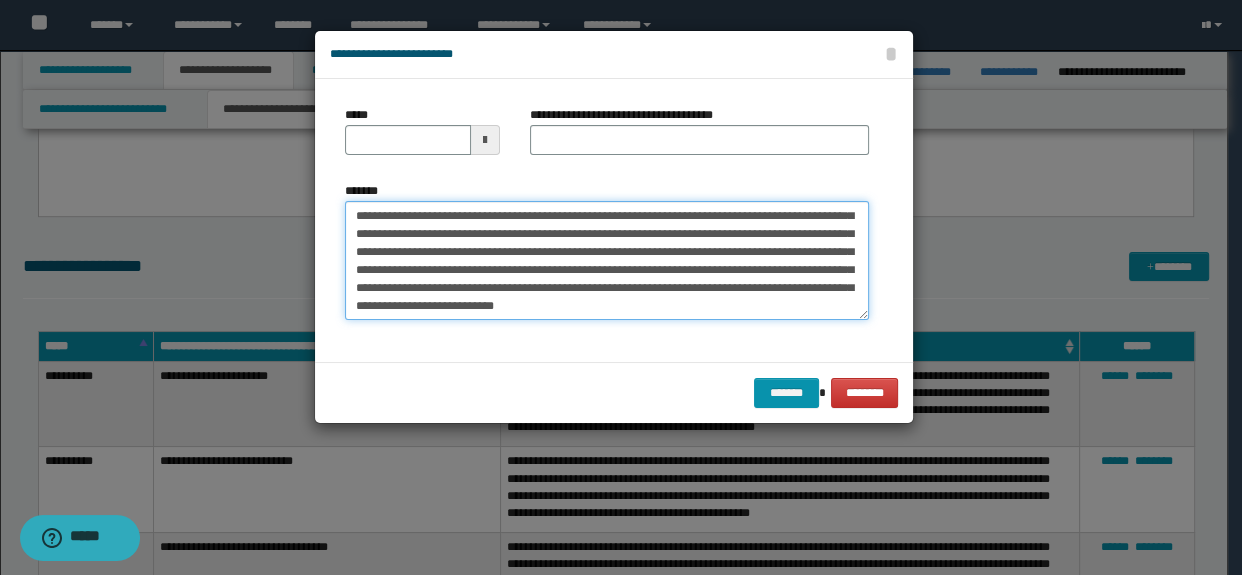 scroll, scrollTop: 0, scrollLeft: 0, axis: both 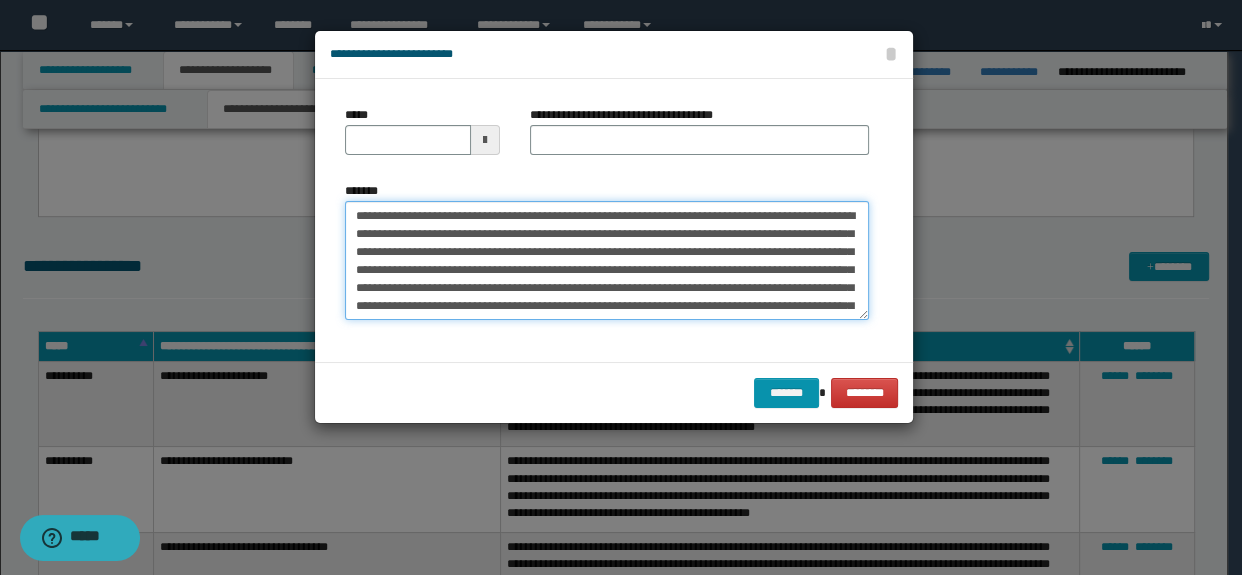 type on "**********" 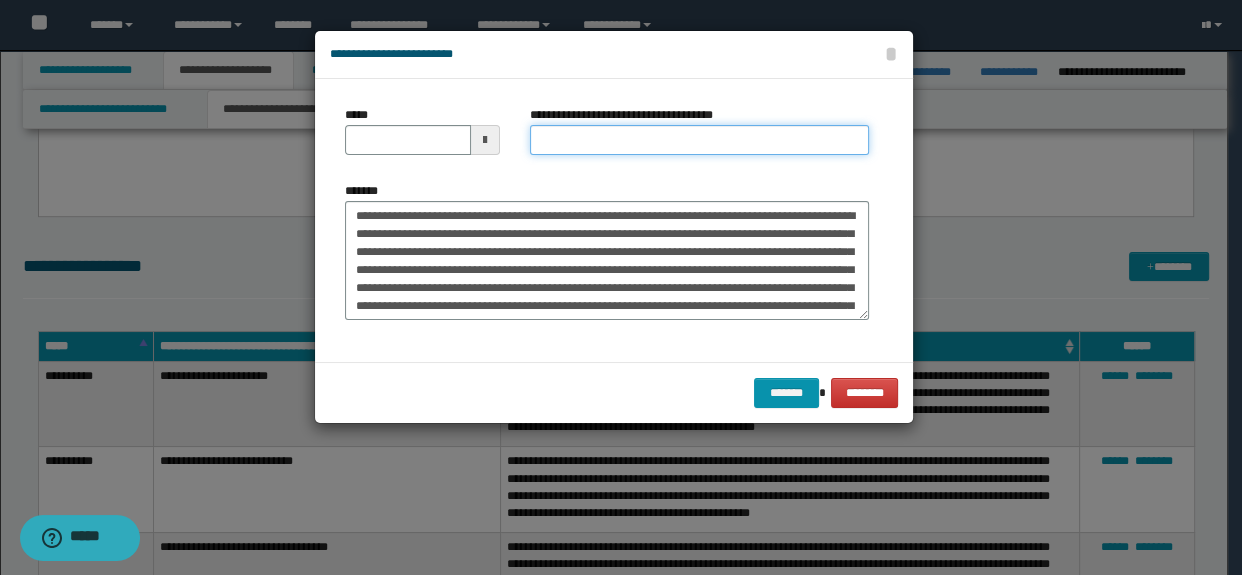 click on "**********" at bounding box center (700, 140) 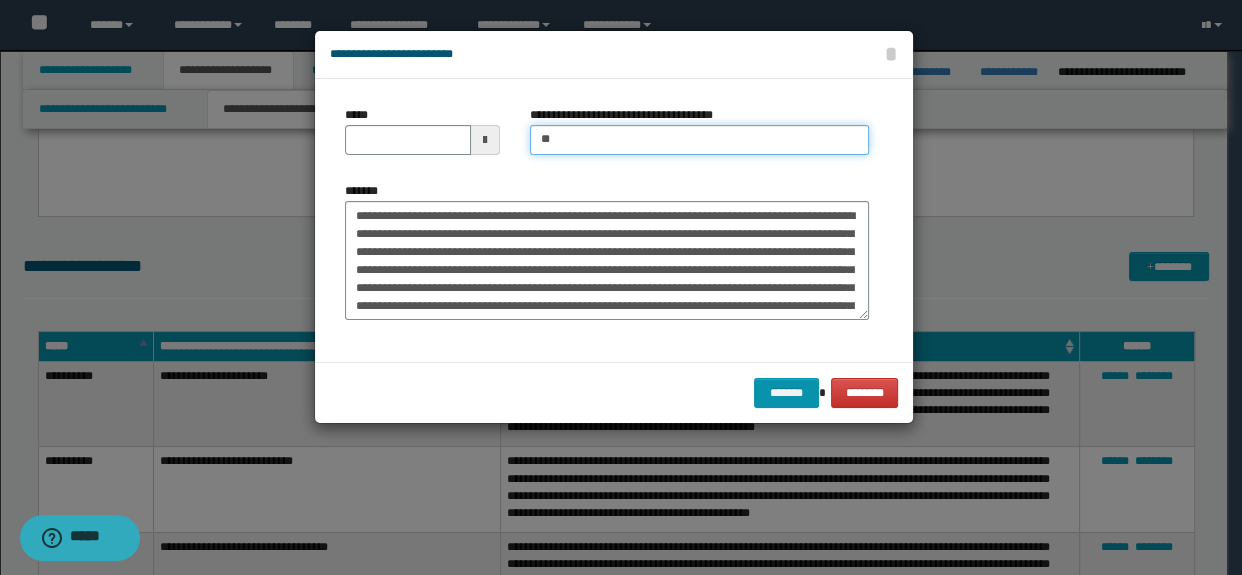 type on "**********" 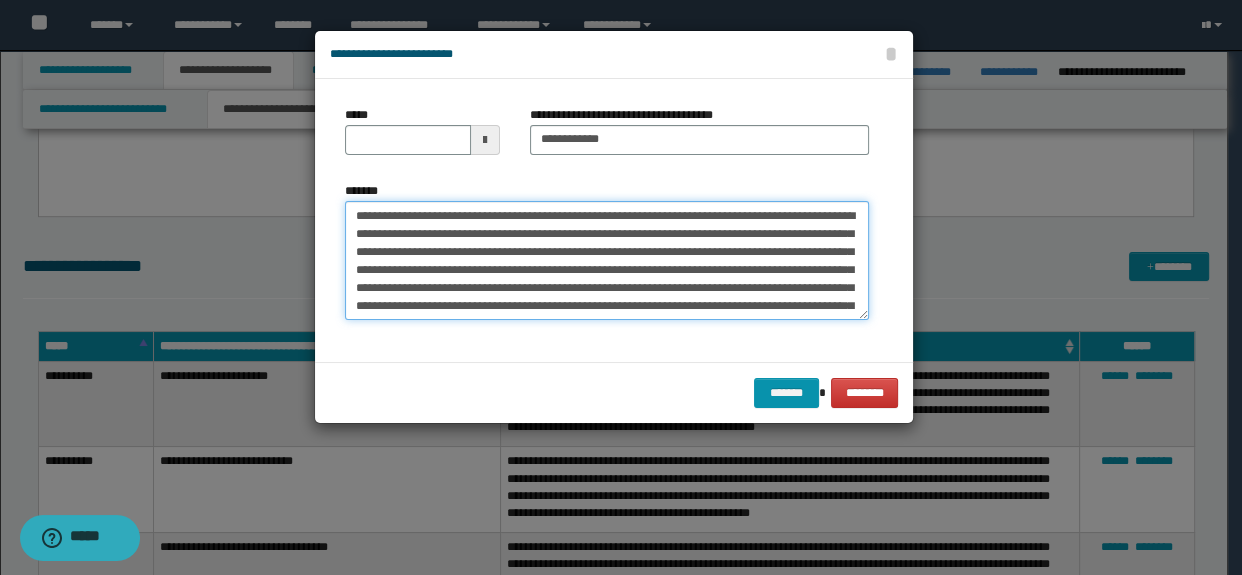 click on "**********" at bounding box center (607, 261) 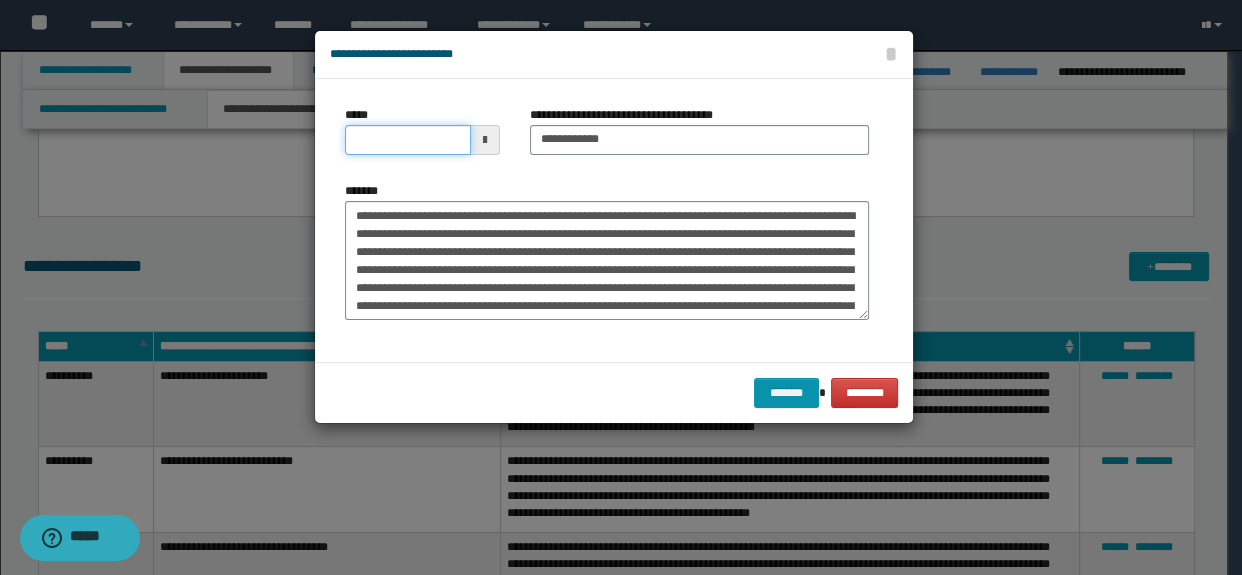 click on "*****" at bounding box center [408, 140] 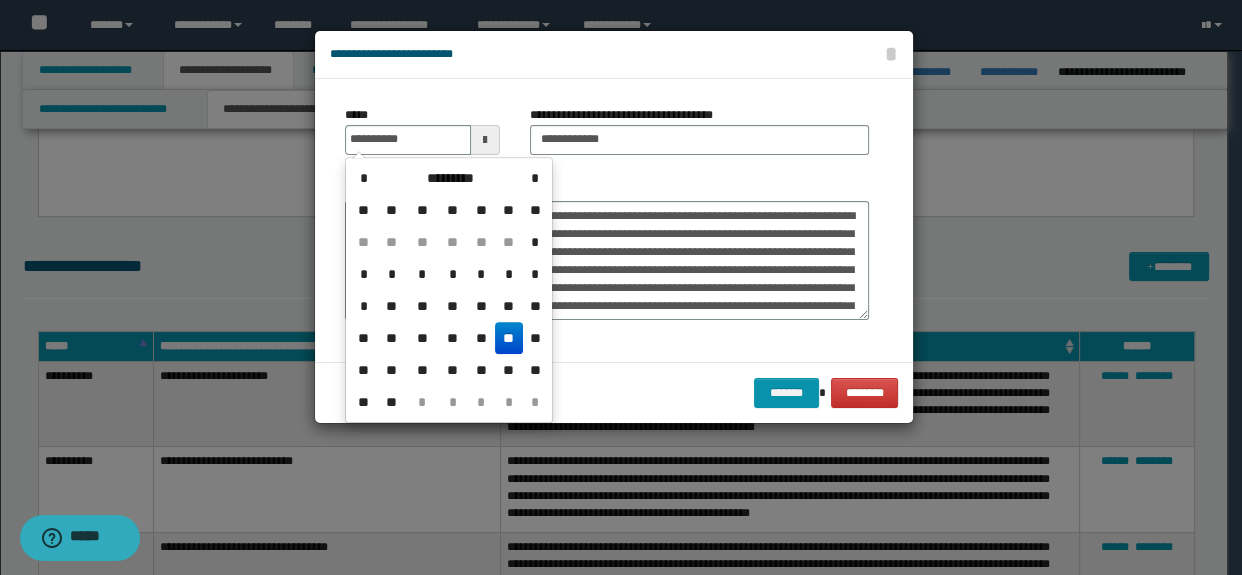 type on "**********" 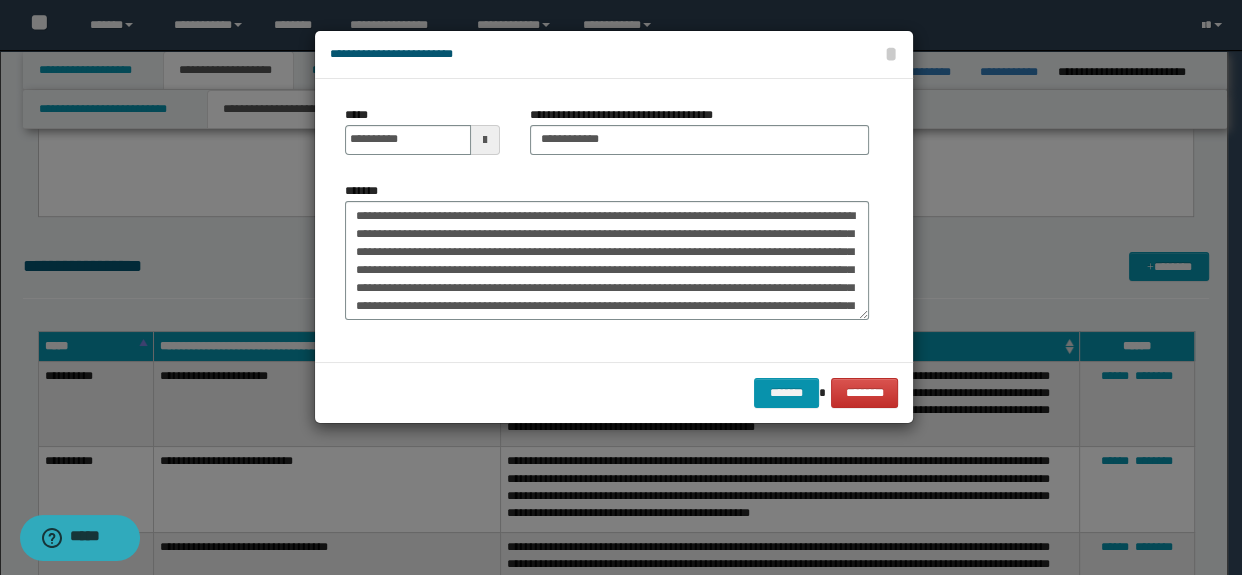 click on "**********" at bounding box center (607, 251) 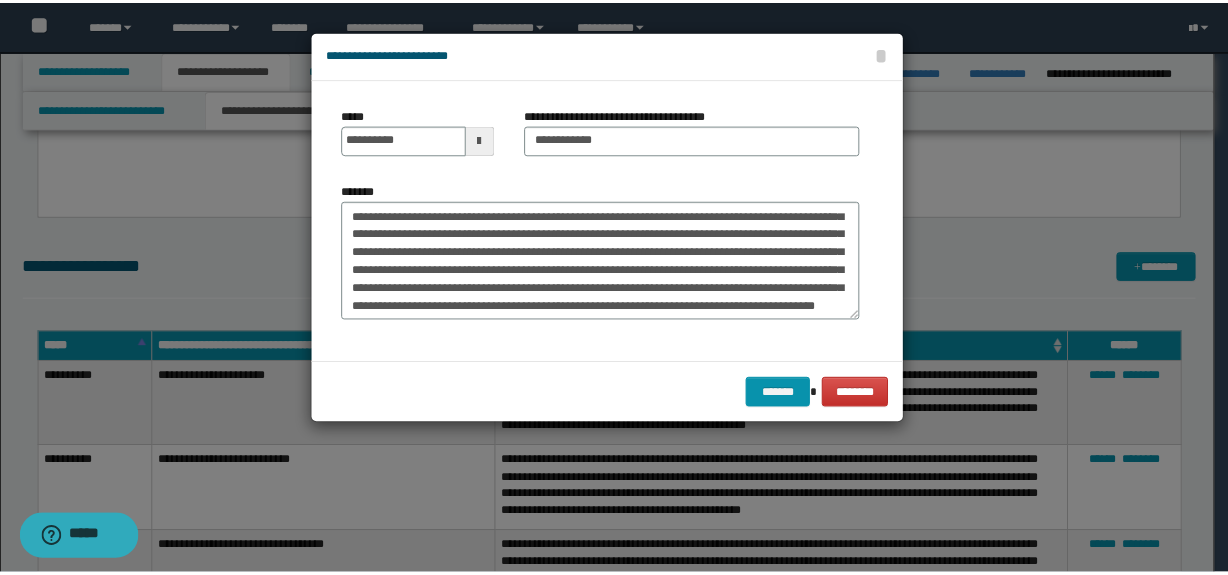 scroll, scrollTop: 53, scrollLeft: 0, axis: vertical 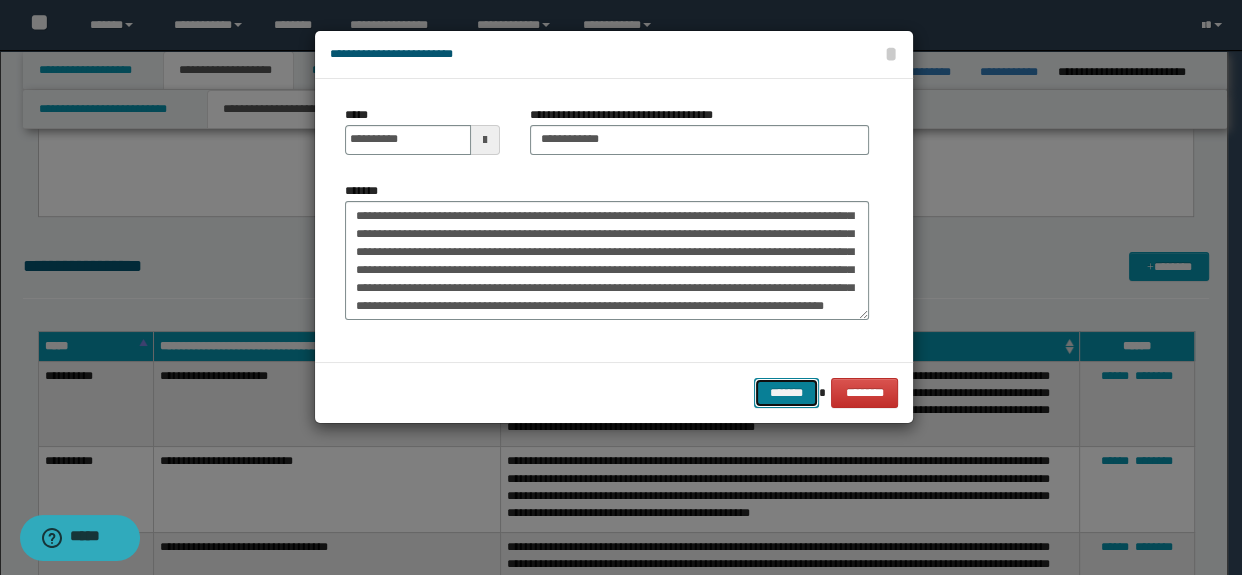 click on "*******" at bounding box center [786, 393] 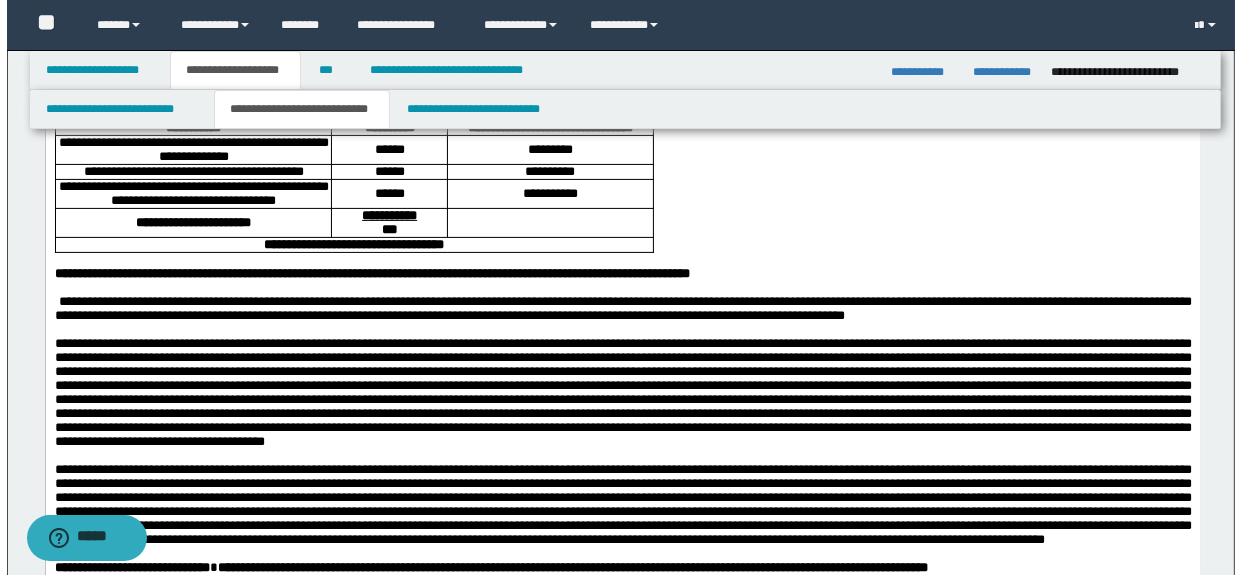 scroll, scrollTop: 0, scrollLeft: 0, axis: both 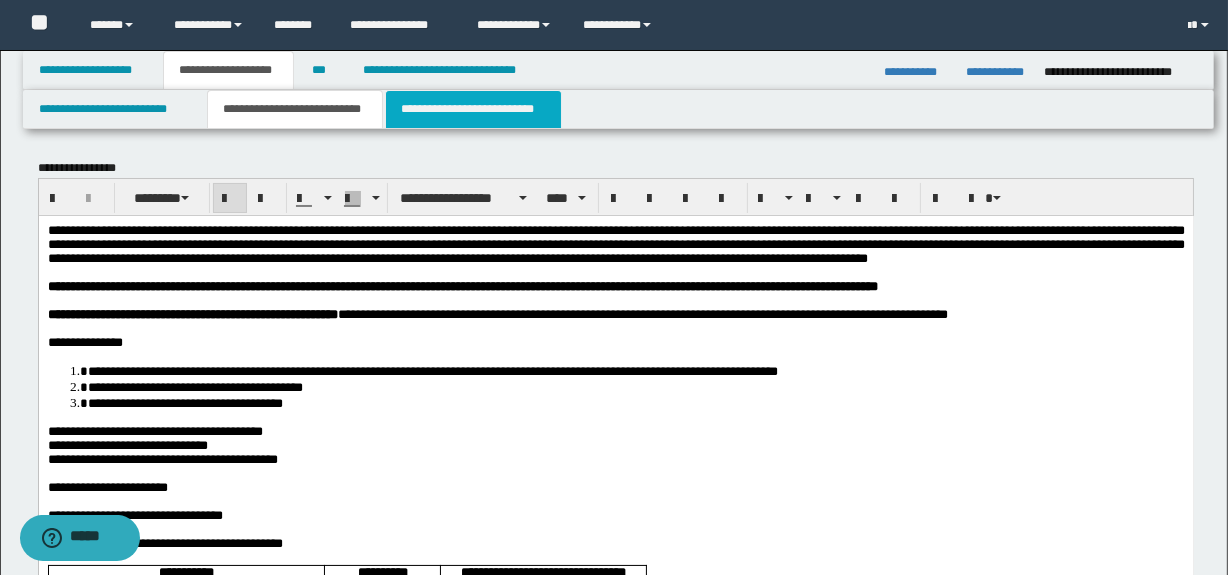 click on "**********" at bounding box center [473, 109] 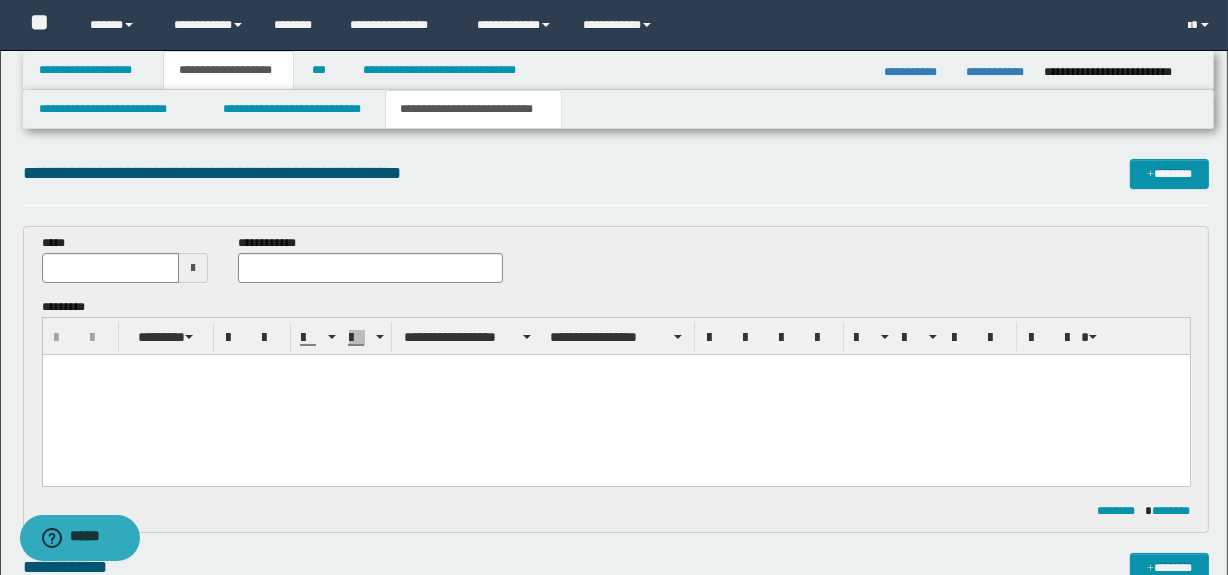 scroll, scrollTop: 0, scrollLeft: 0, axis: both 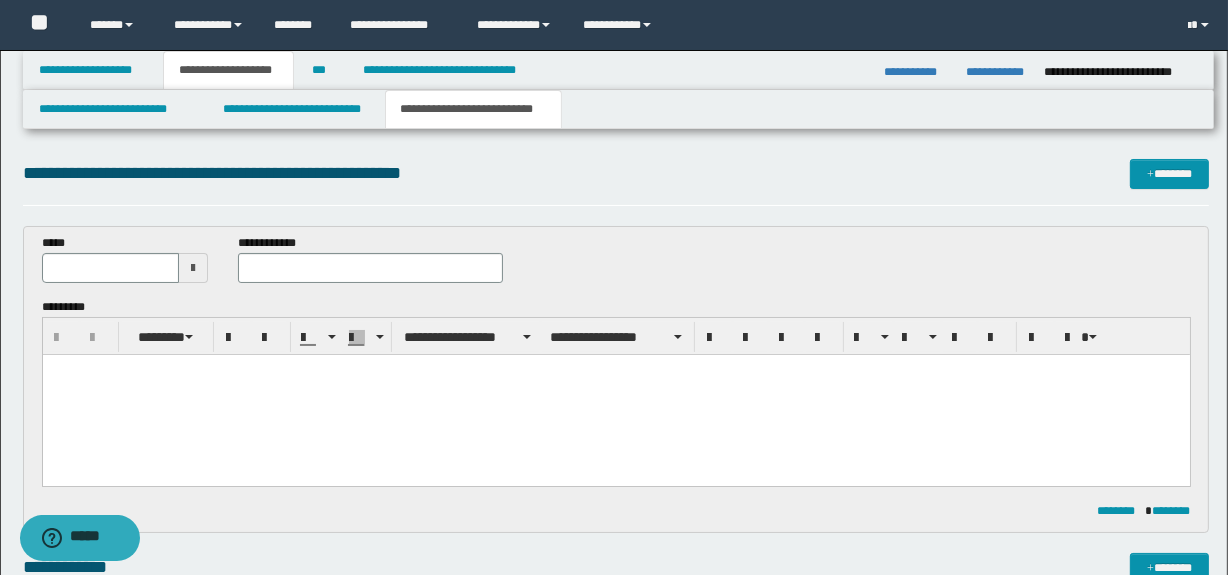 click at bounding box center [615, 395] 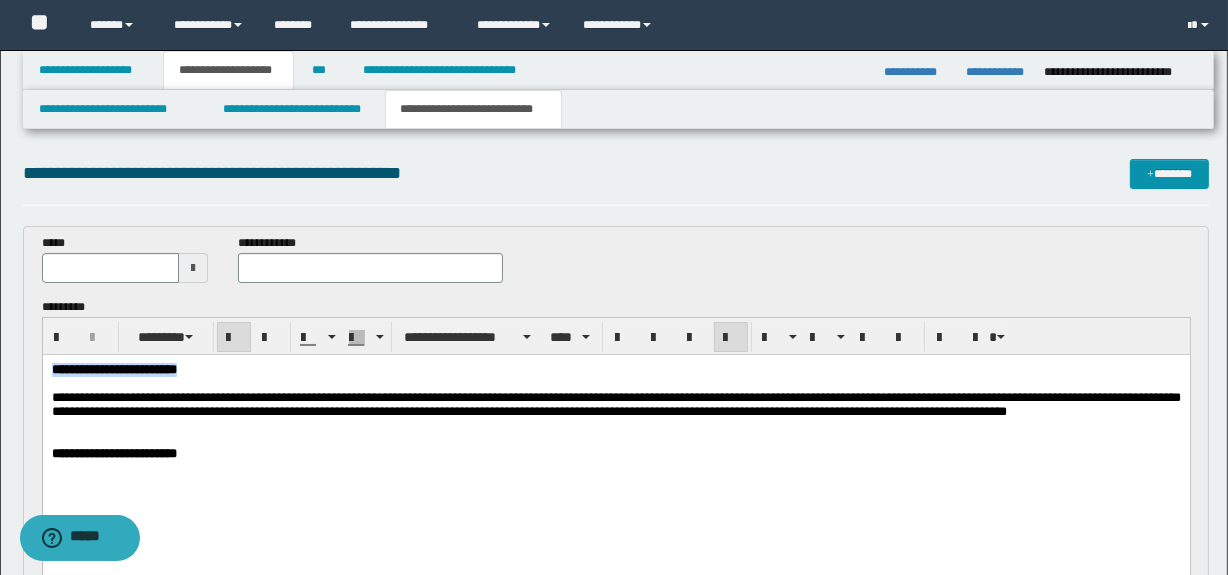 drag, startPoint x: 277, startPoint y: 368, endPoint x: 47, endPoint y: 362, distance: 230.07825 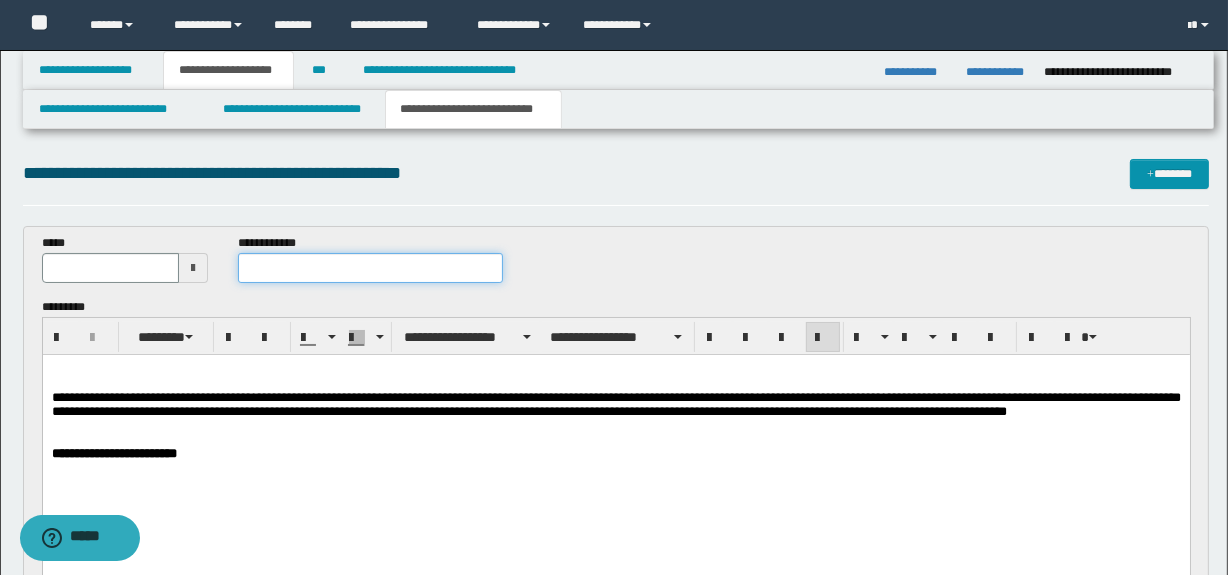 click at bounding box center (370, 268) 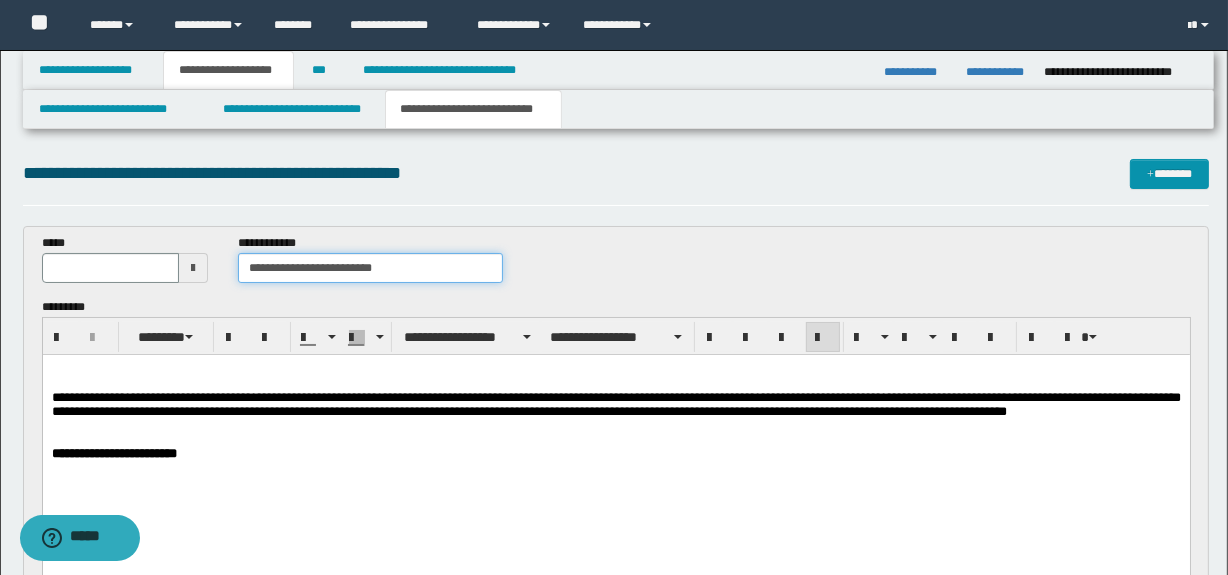 type 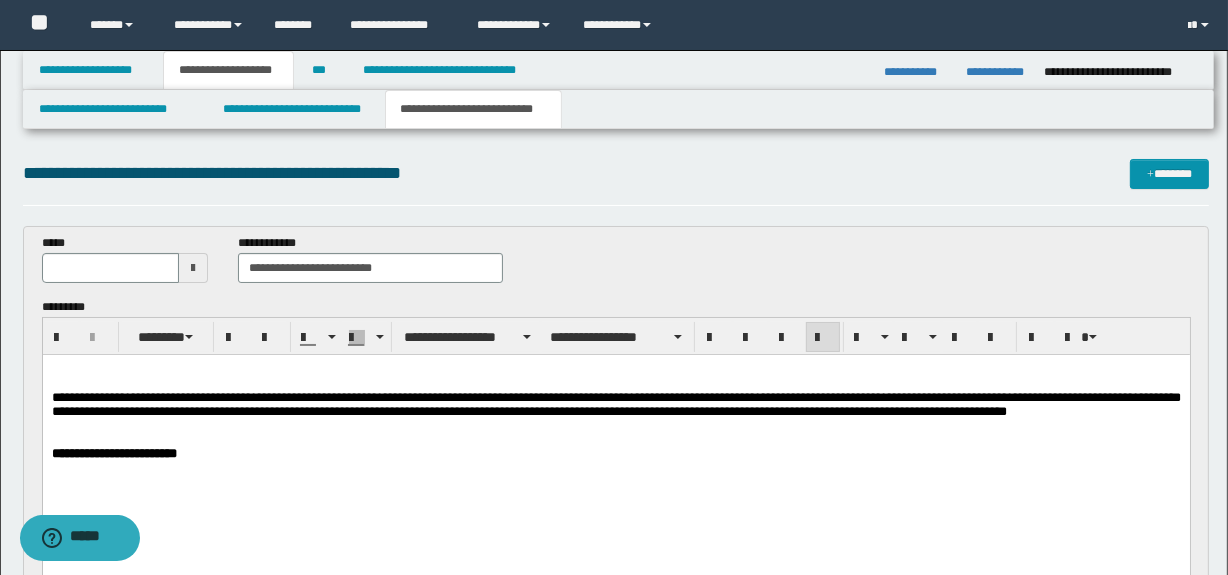 click at bounding box center (193, 268) 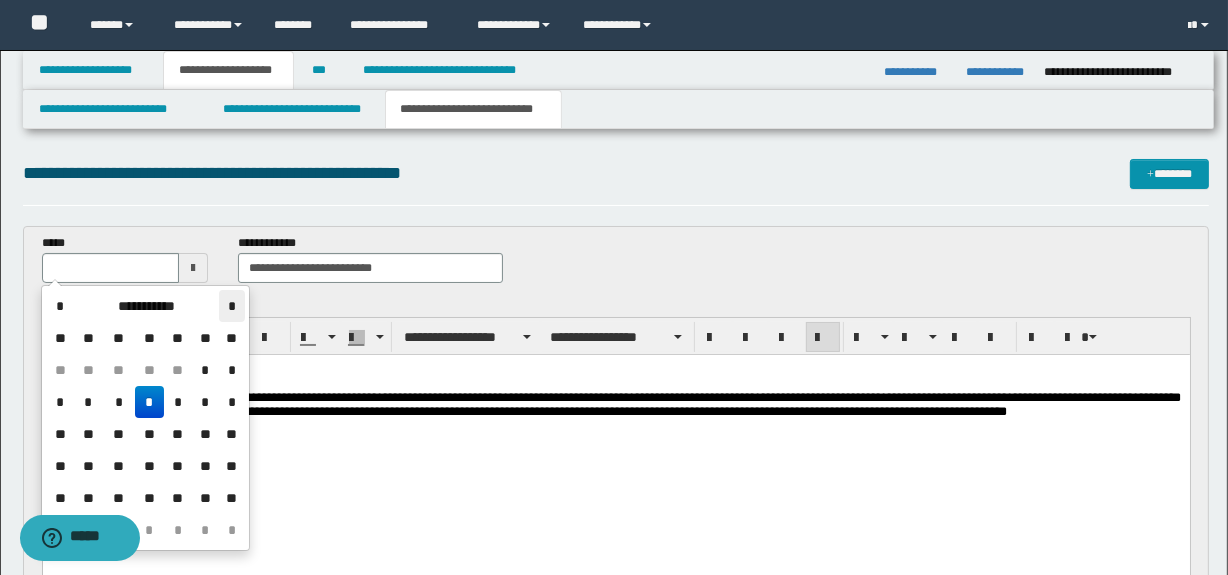 click on "*" at bounding box center [231, 306] 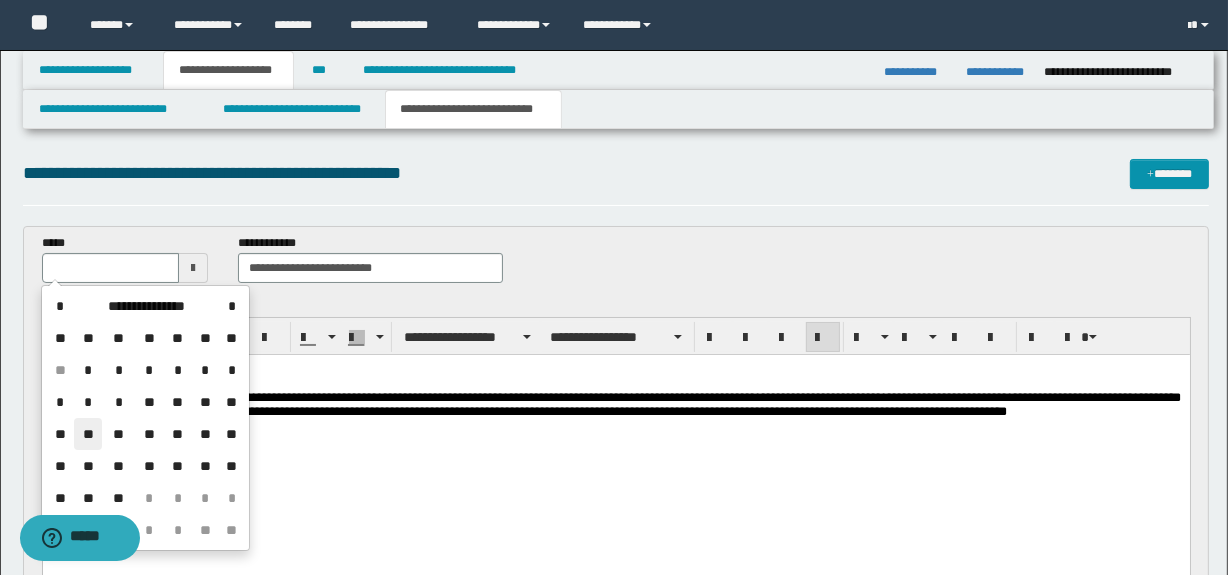 click on "**" at bounding box center (88, 434) 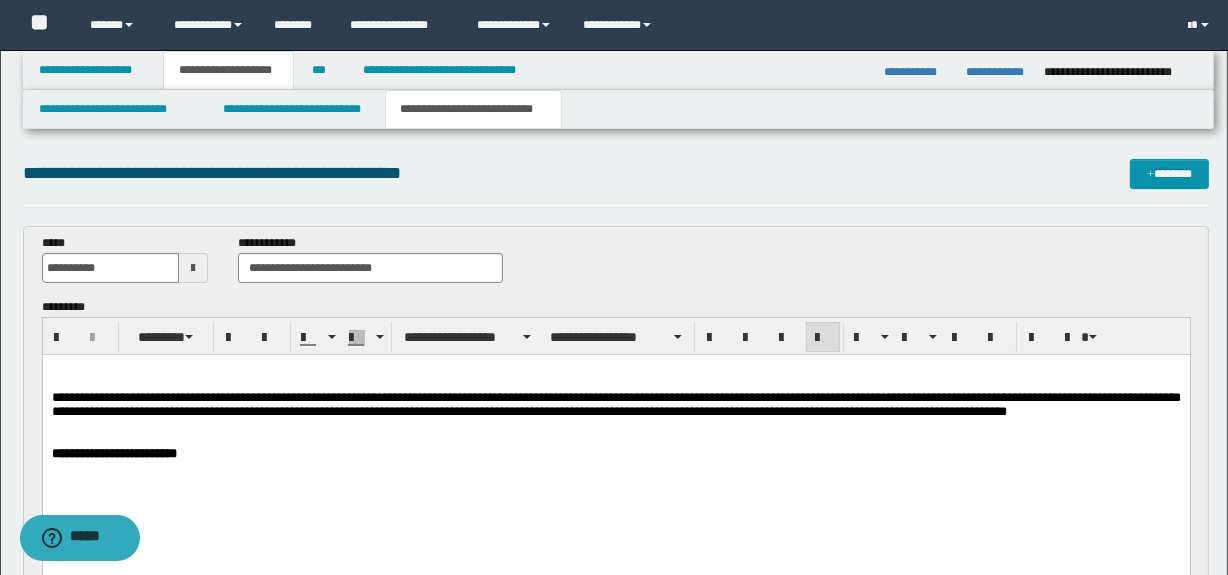click on "**********" at bounding box center (615, 437) 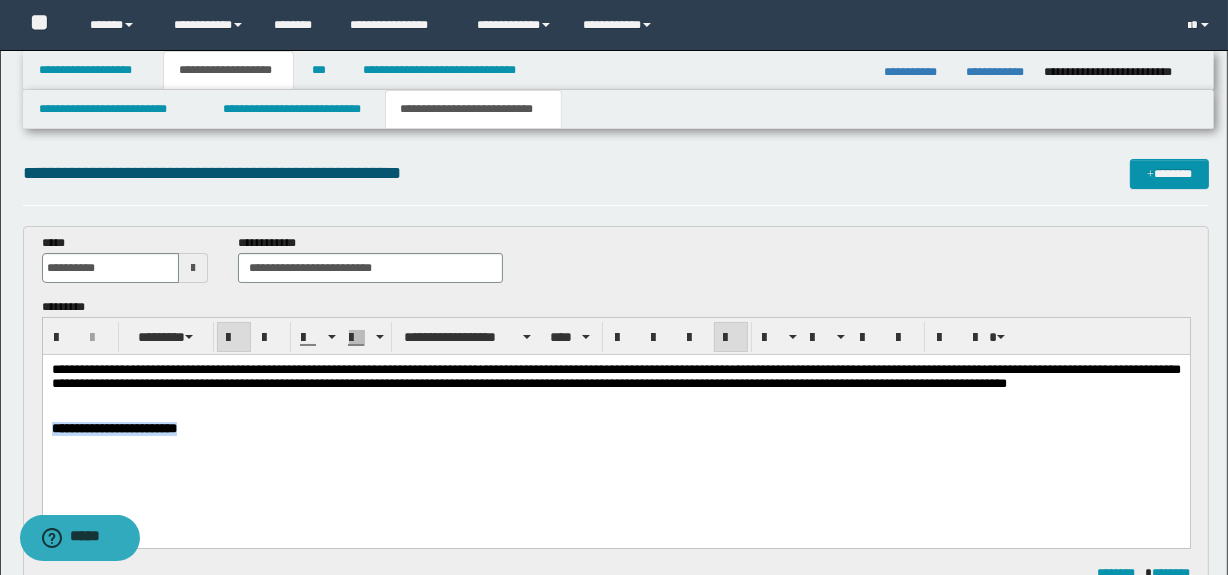 drag, startPoint x: 273, startPoint y: 430, endPoint x: 79, endPoint y: 786, distance: 405.42816 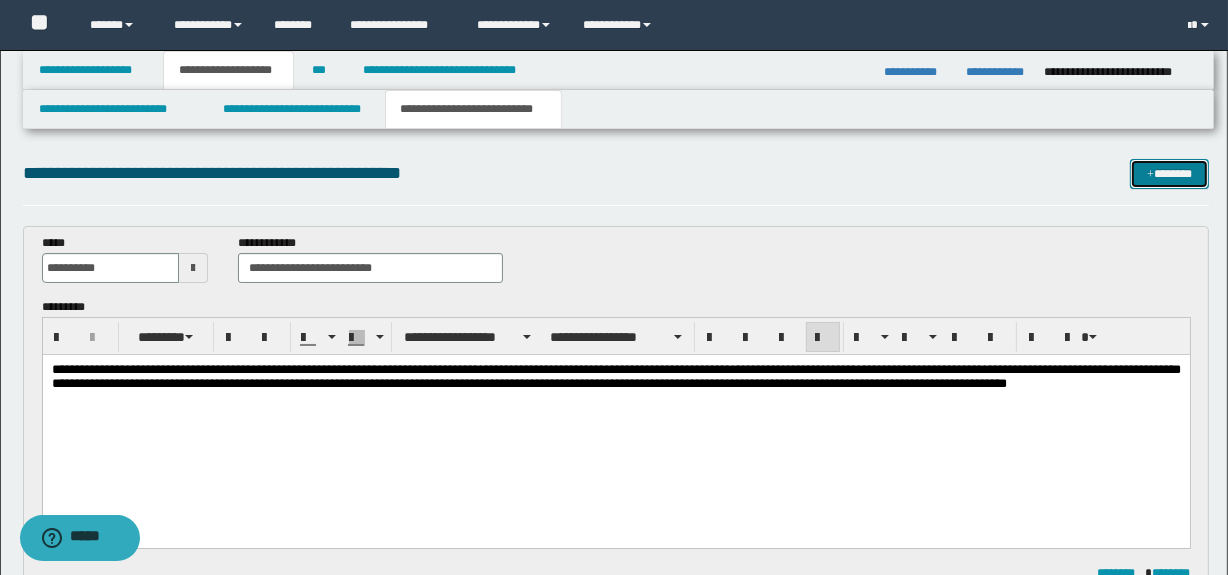click on "*******" at bounding box center [1170, 174] 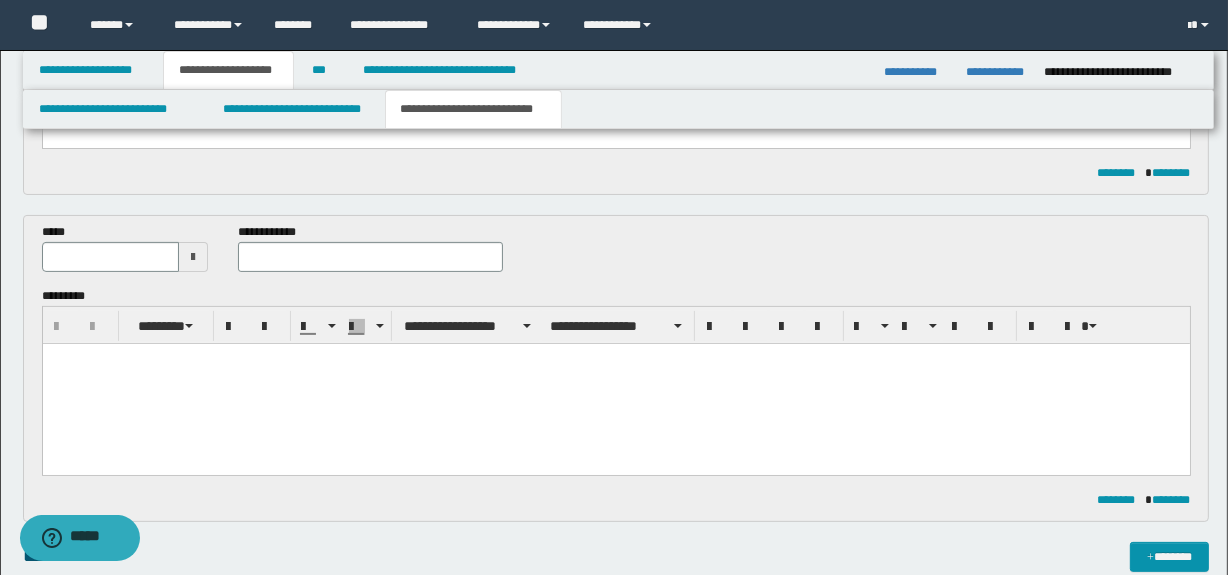 scroll, scrollTop: 390, scrollLeft: 0, axis: vertical 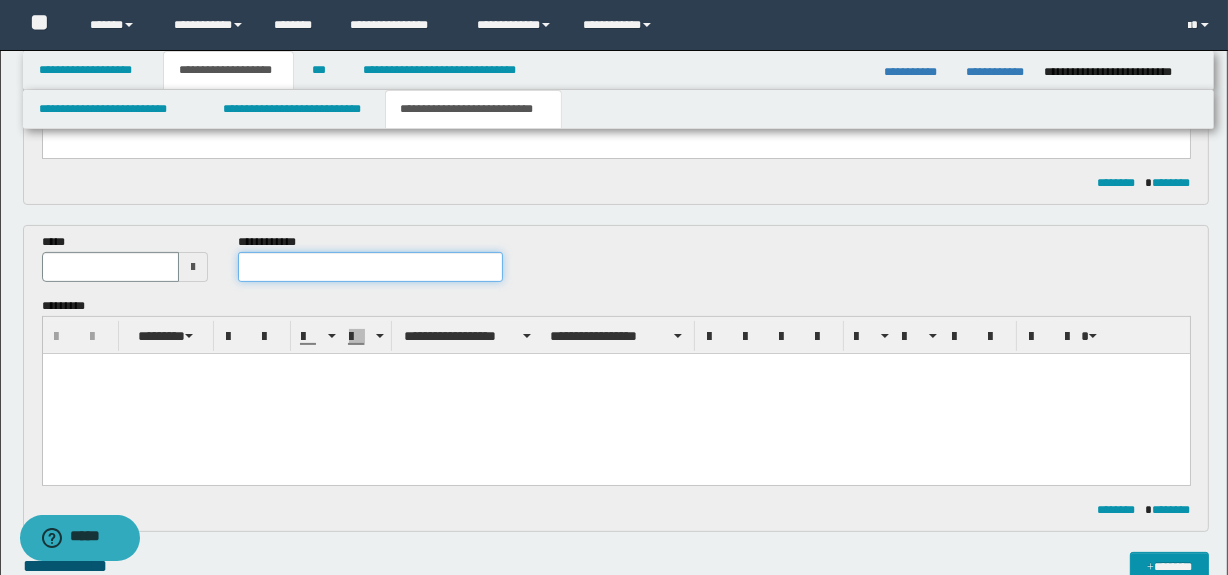 click at bounding box center (370, 267) 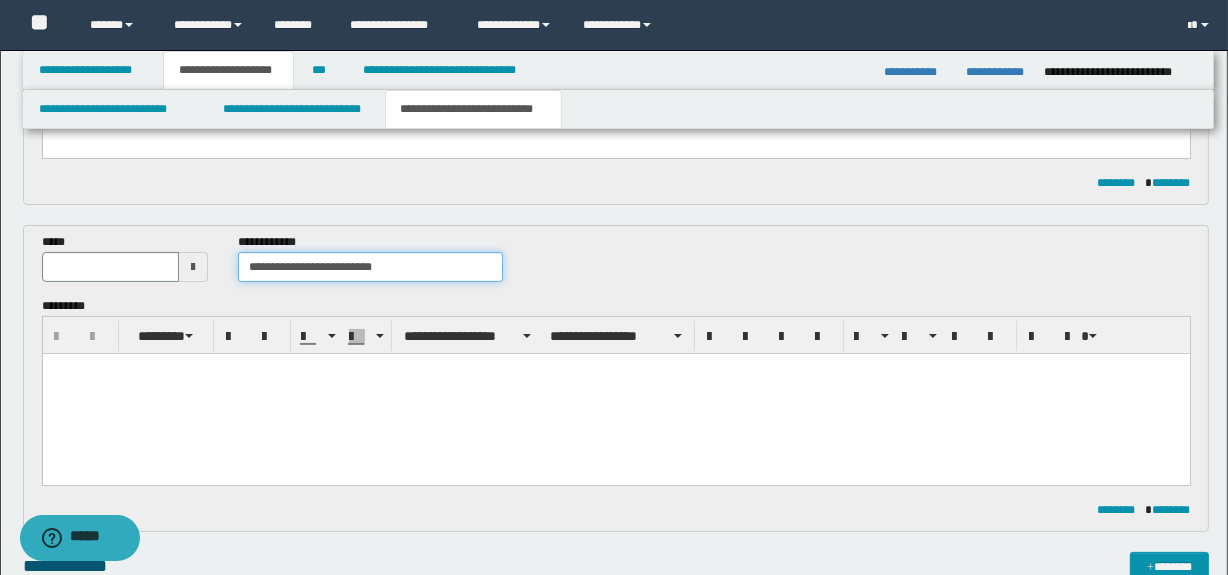 type 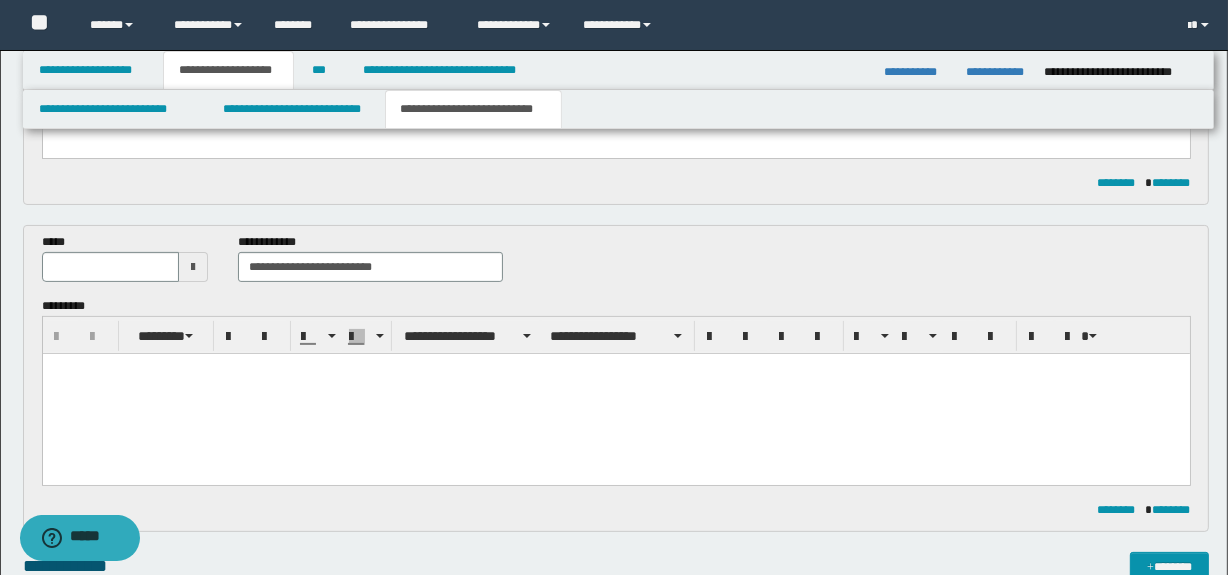 click at bounding box center [193, 267] 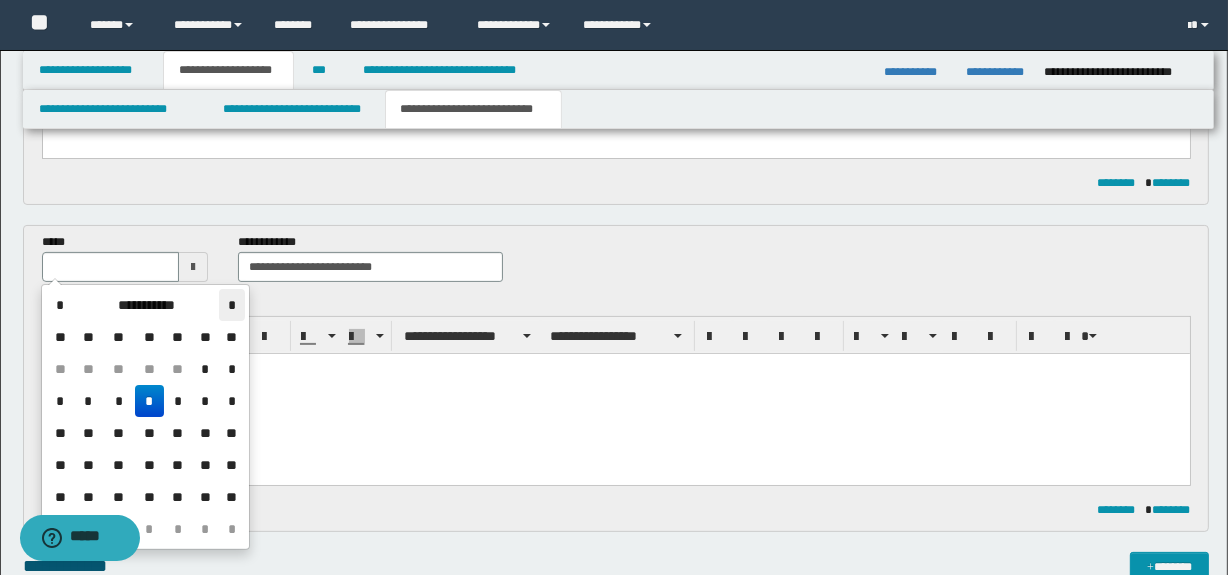 click on "*" at bounding box center (231, 305) 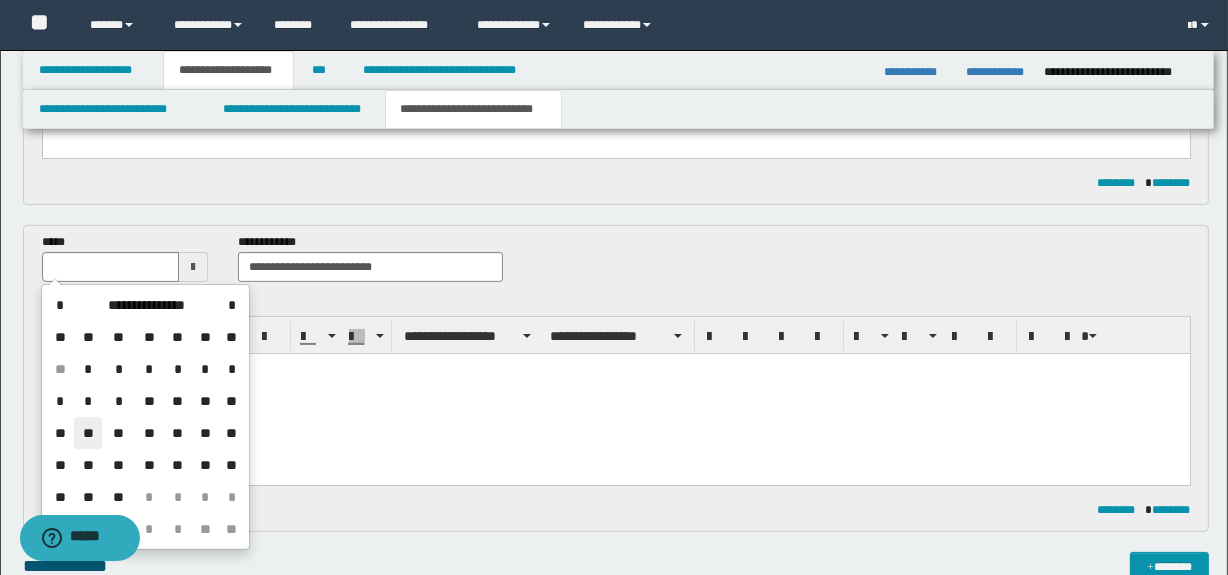 click on "**" at bounding box center (88, 433) 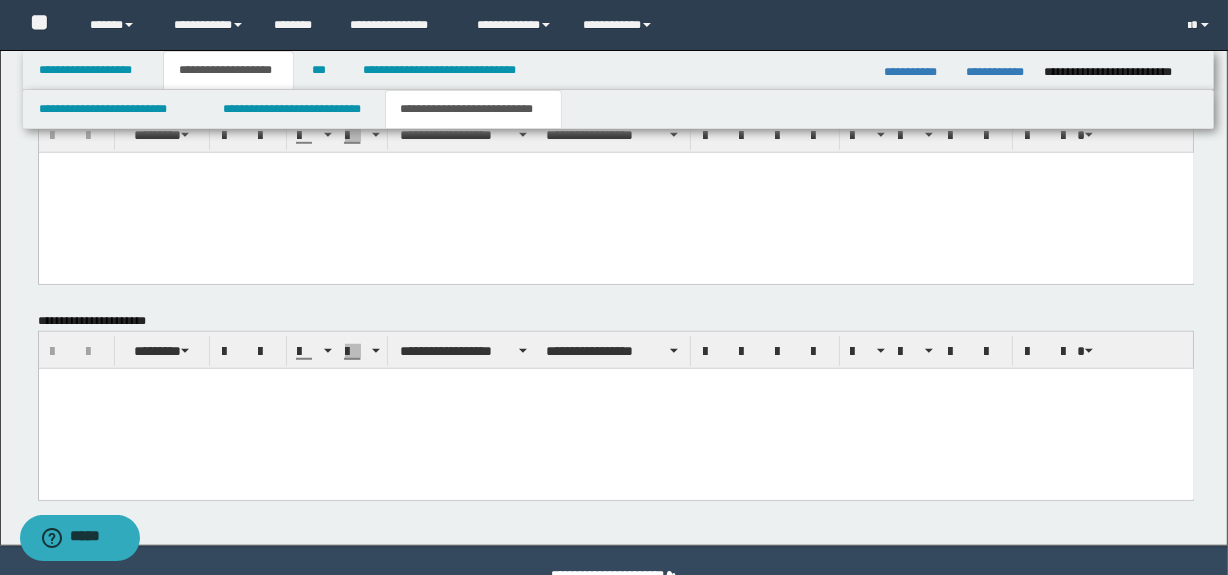scroll, scrollTop: 1324, scrollLeft: 0, axis: vertical 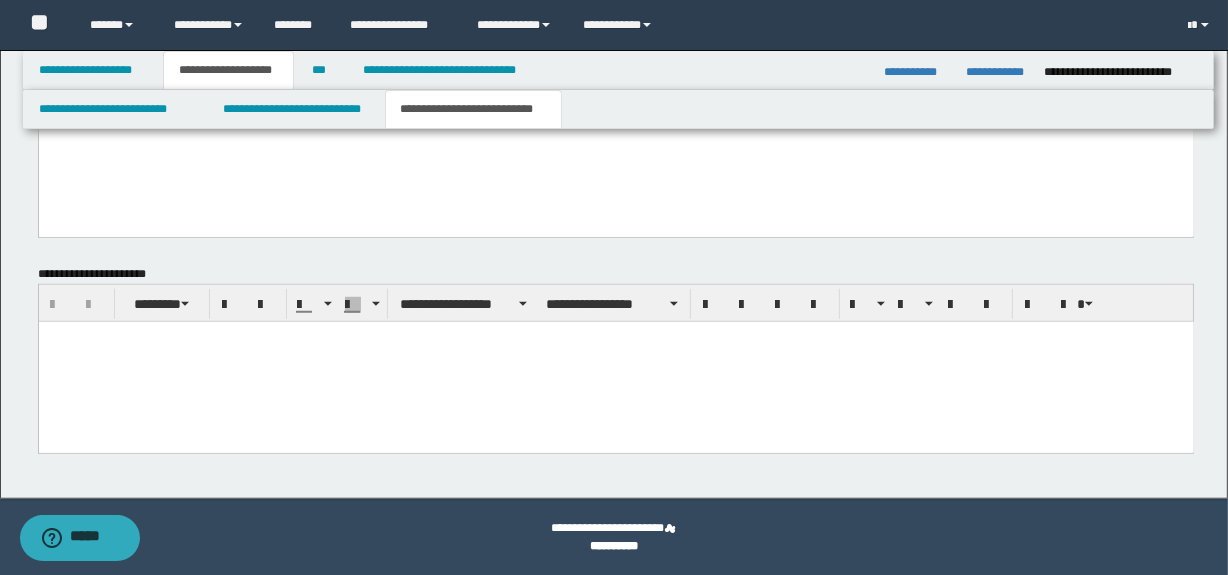 click at bounding box center (615, 361) 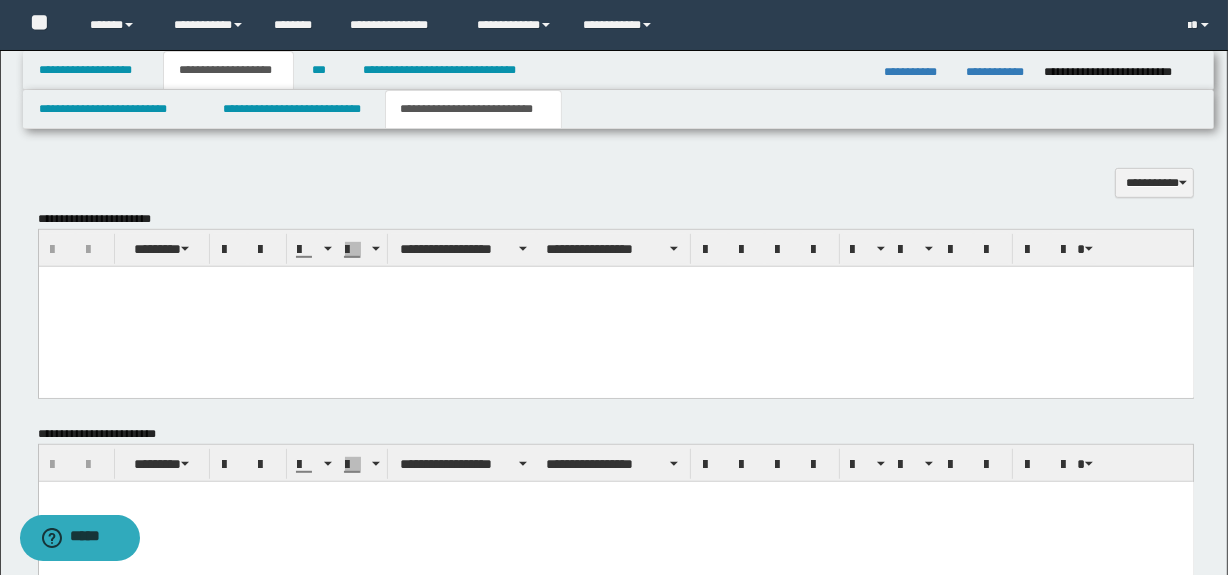 scroll, scrollTop: 930, scrollLeft: 0, axis: vertical 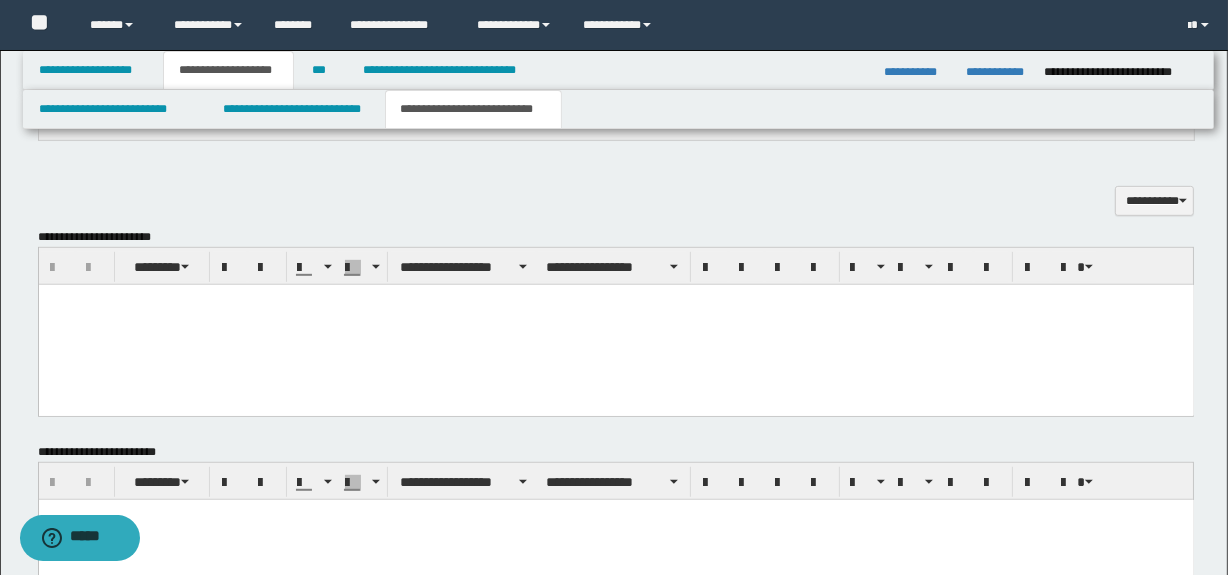 click at bounding box center (615, 324) 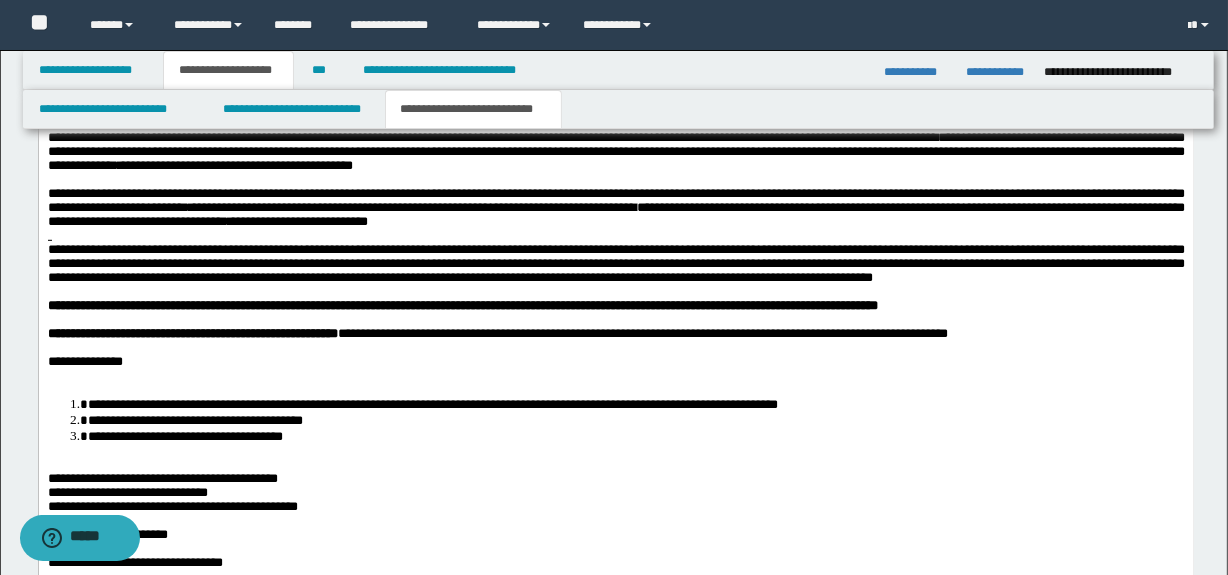 scroll, scrollTop: 1142, scrollLeft: 0, axis: vertical 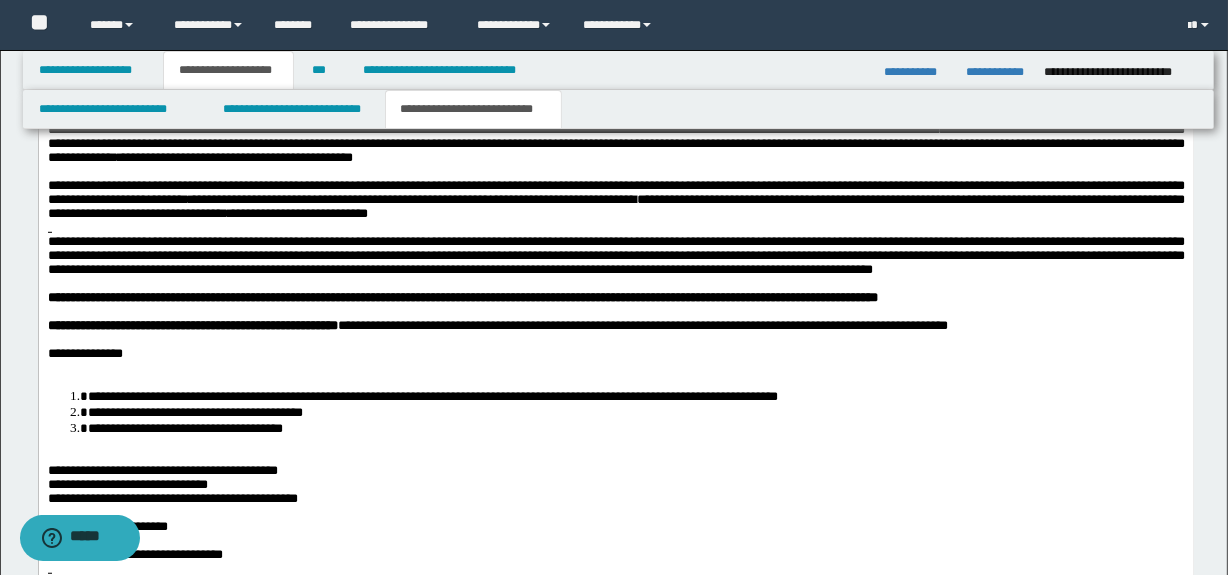 click on "**********" at bounding box center (615, 555) 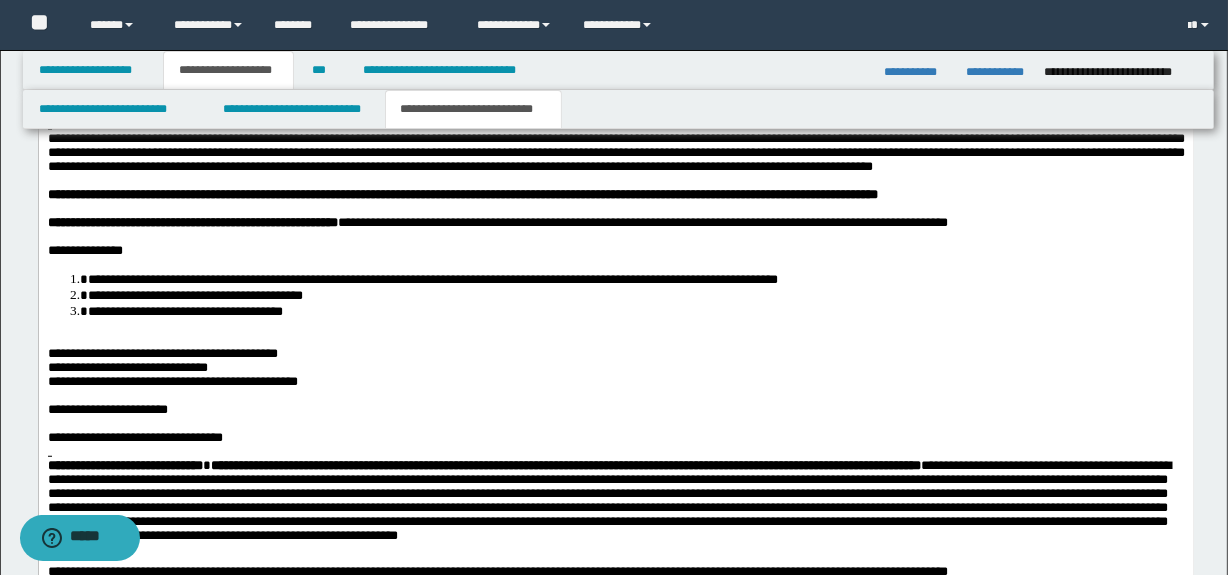 scroll, scrollTop: 1263, scrollLeft: 0, axis: vertical 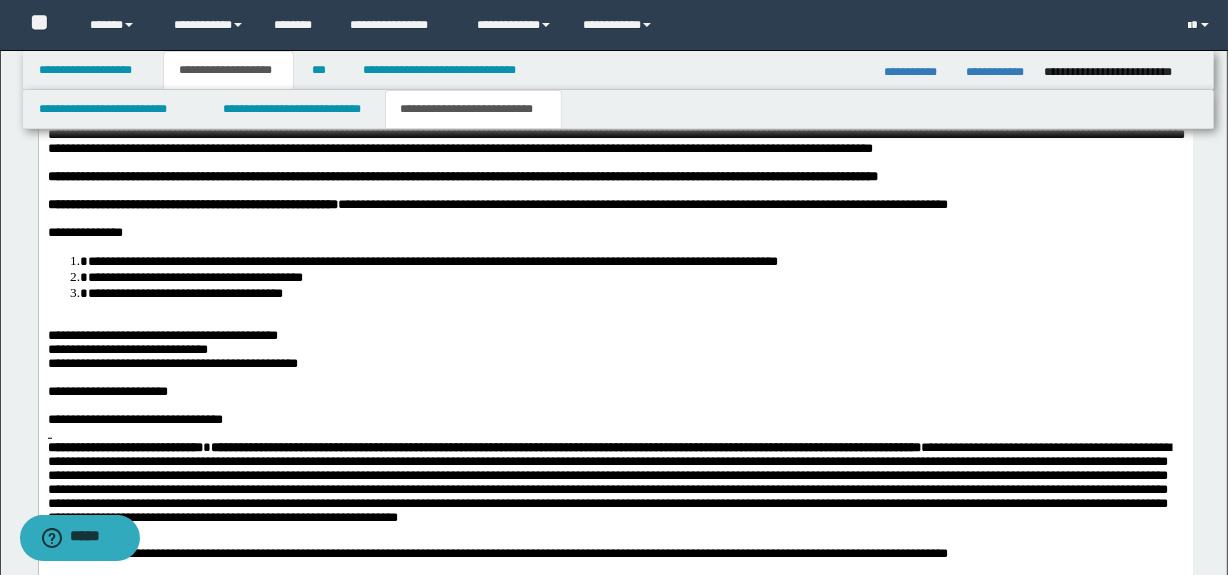 click at bounding box center (615, 322) 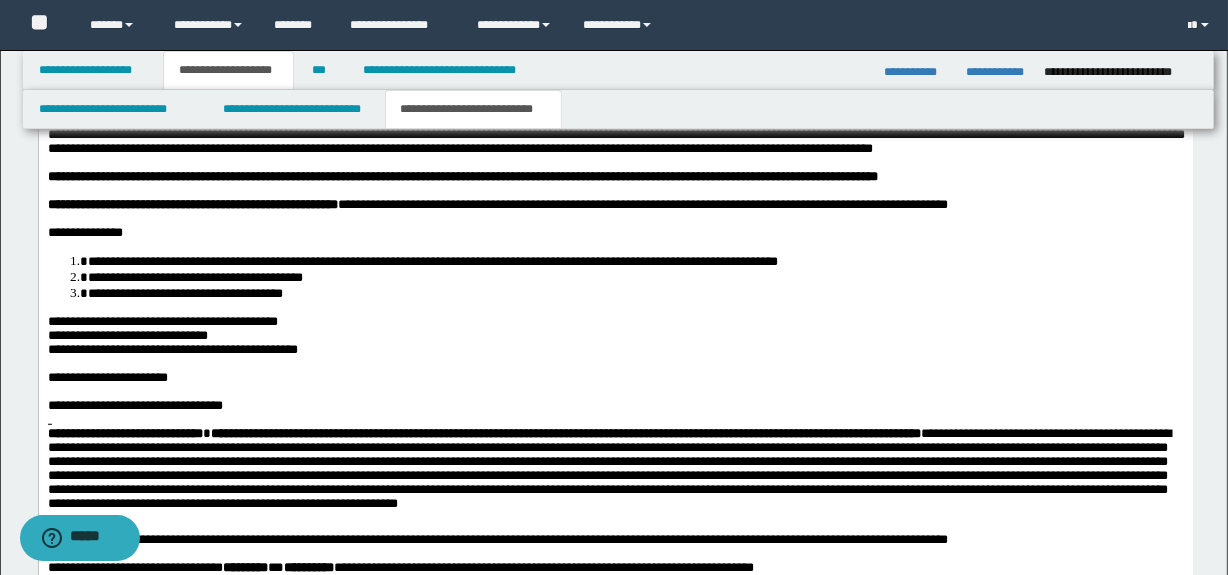 click on "**********" at bounding box center [162, 321] 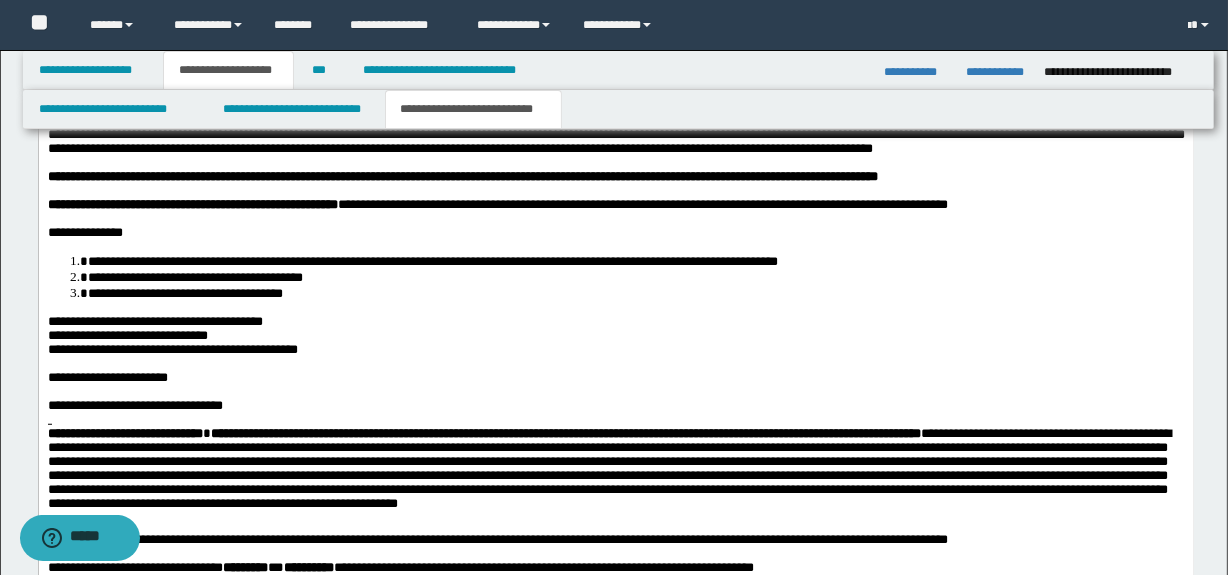 click on "**********" at bounding box center [172, 349] 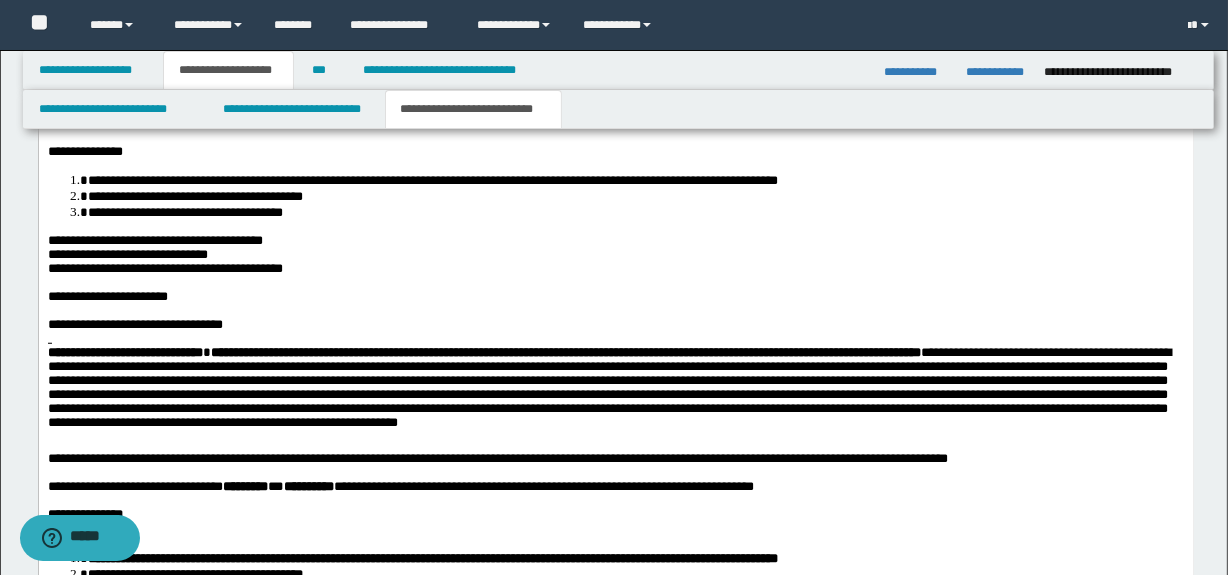 scroll, scrollTop: 1354, scrollLeft: 0, axis: vertical 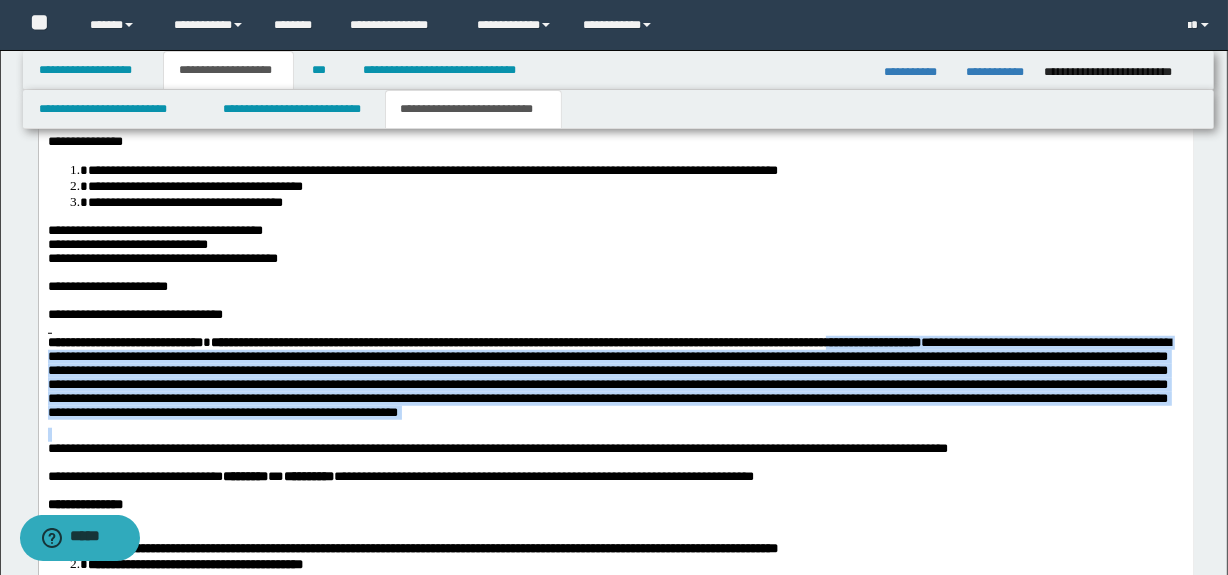 drag, startPoint x: 1020, startPoint y: 468, endPoint x: 965, endPoint y: 384, distance: 100.40418 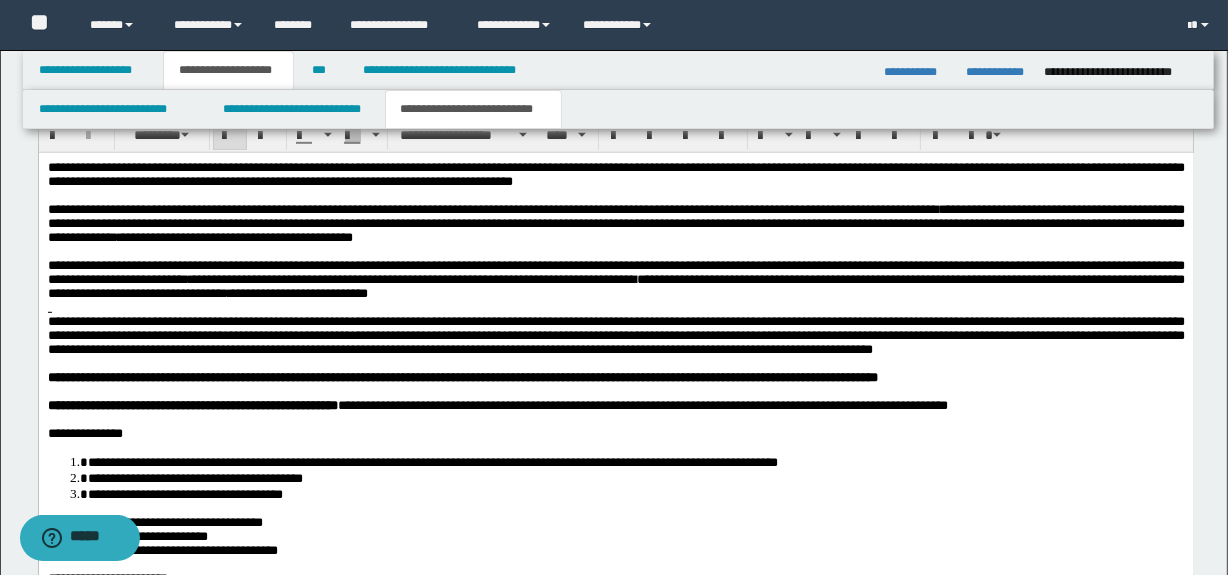 scroll, scrollTop: 1051, scrollLeft: 0, axis: vertical 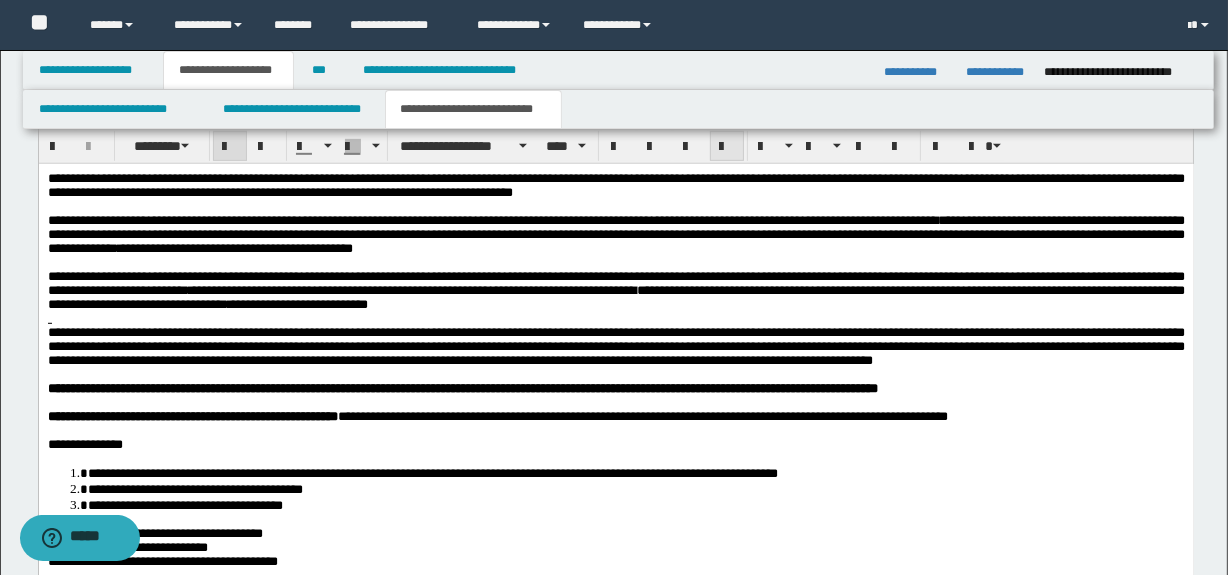 click at bounding box center (727, 147) 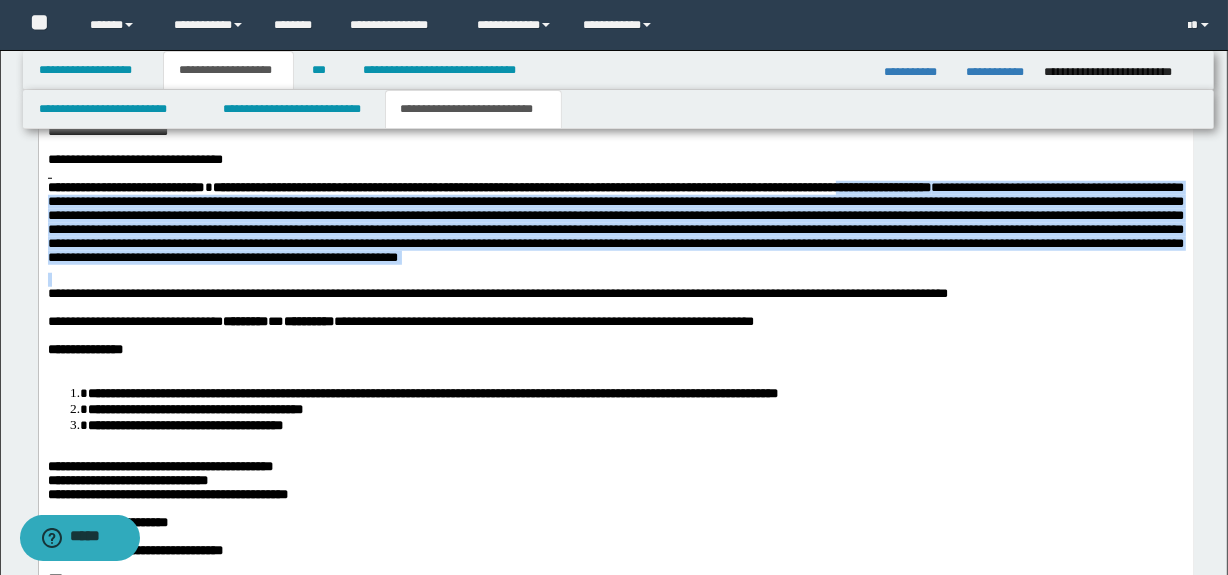 scroll, scrollTop: 1536, scrollLeft: 0, axis: vertical 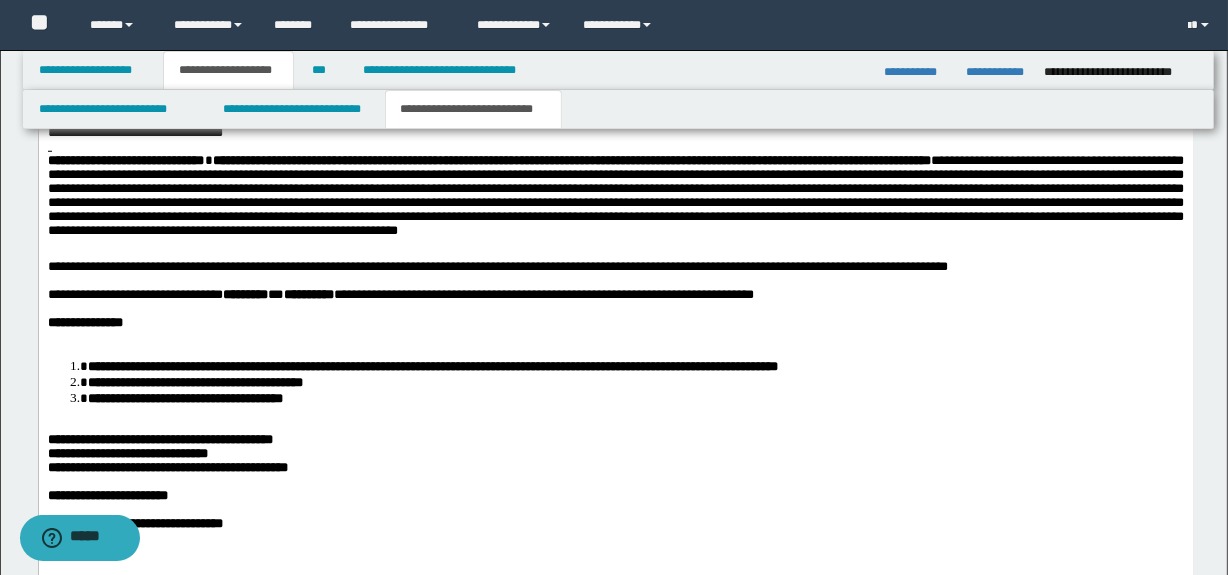 click on "**********" at bounding box center (84, 322) 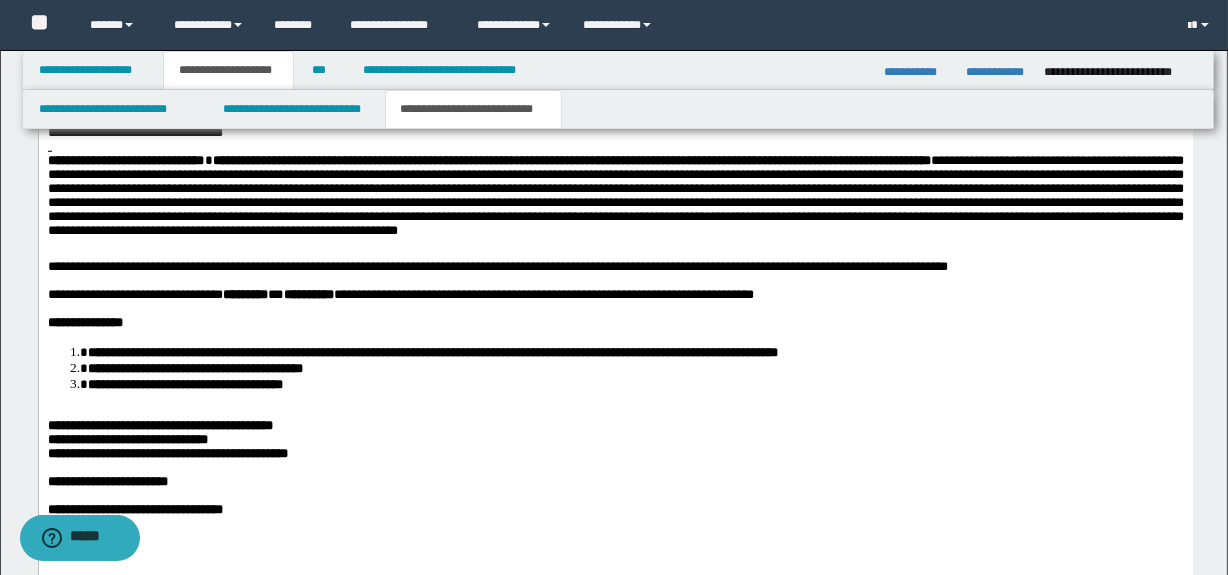 click at bounding box center [615, 412] 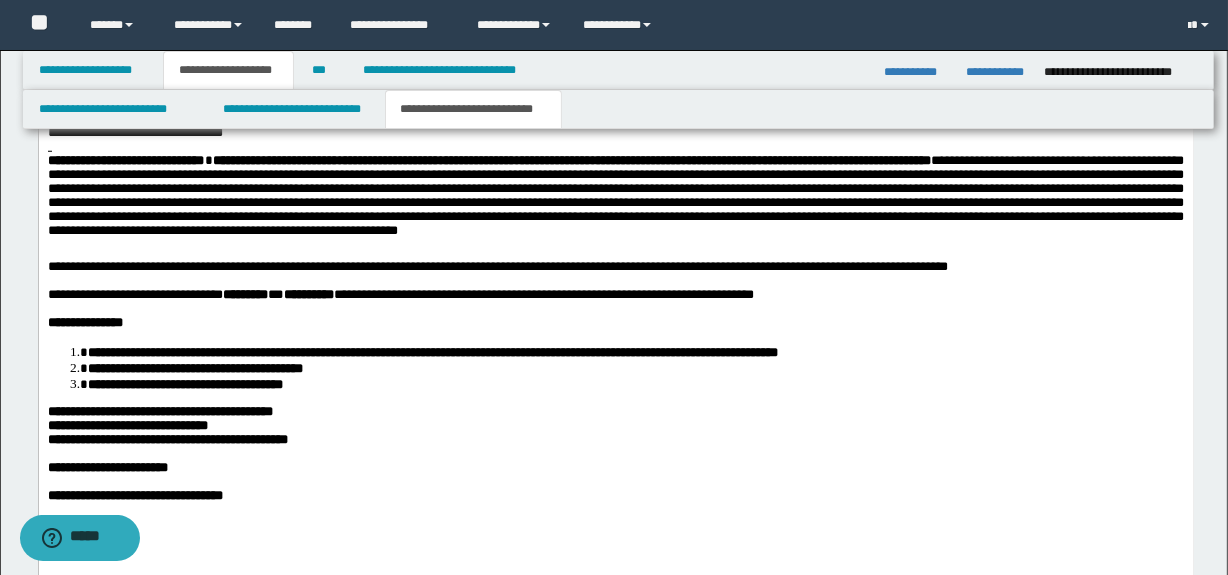 click on "**********" at bounding box center (159, 411) 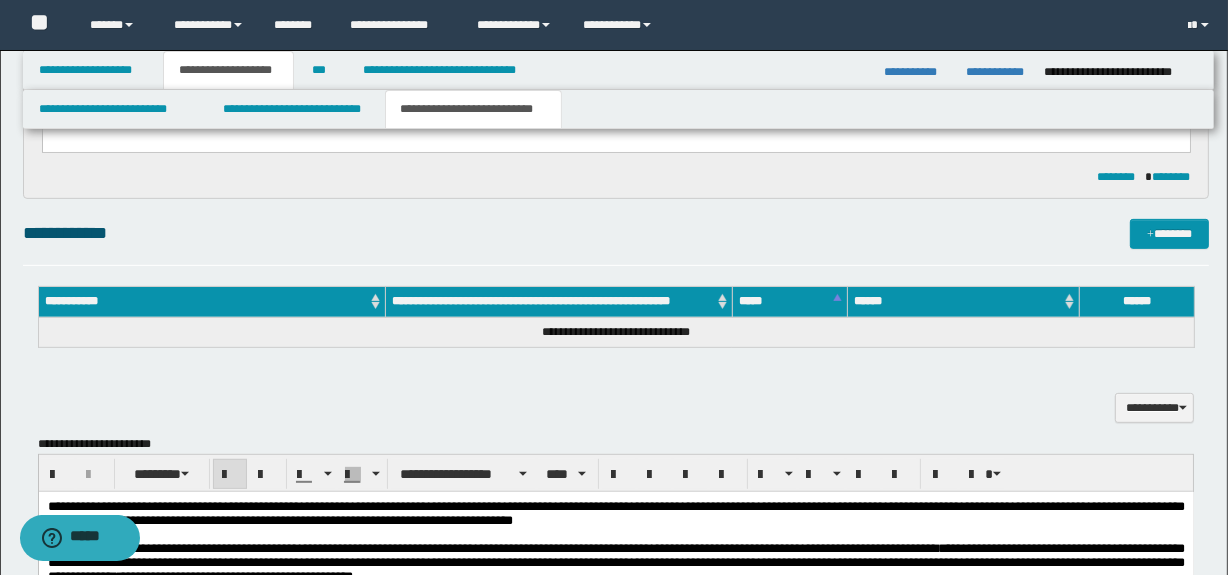 scroll, scrollTop: 718, scrollLeft: 0, axis: vertical 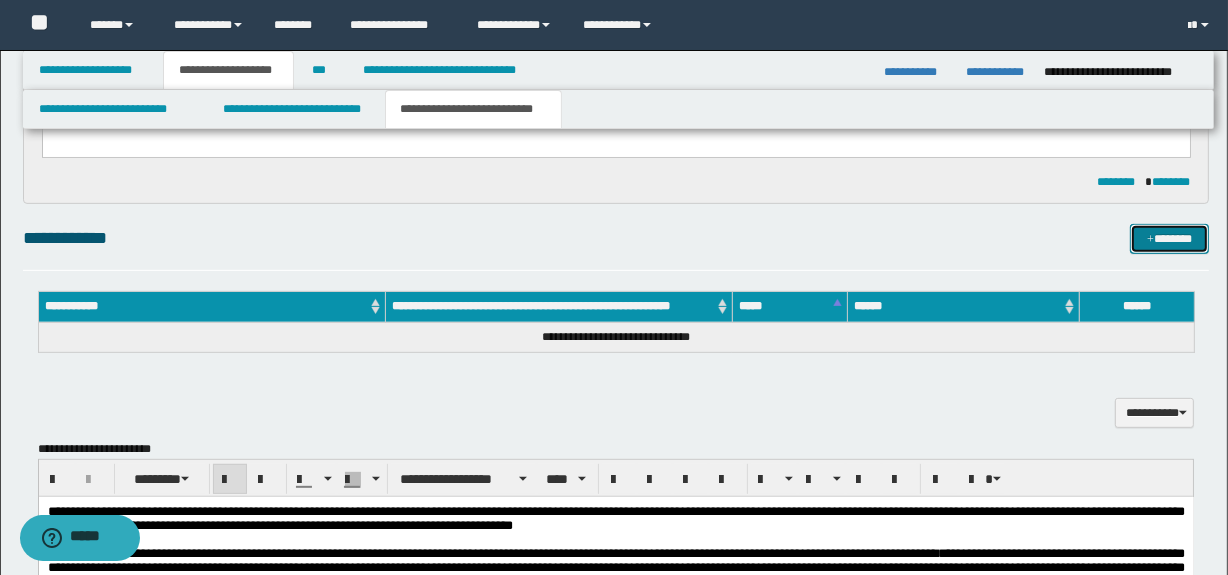 click on "*******" at bounding box center (1170, 239) 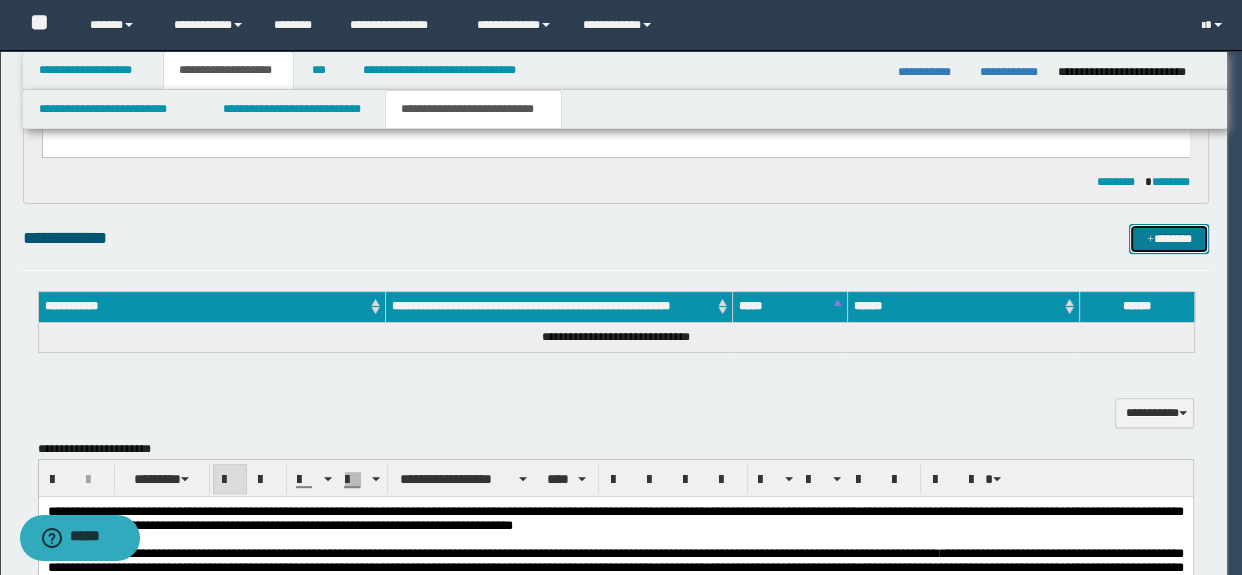 type 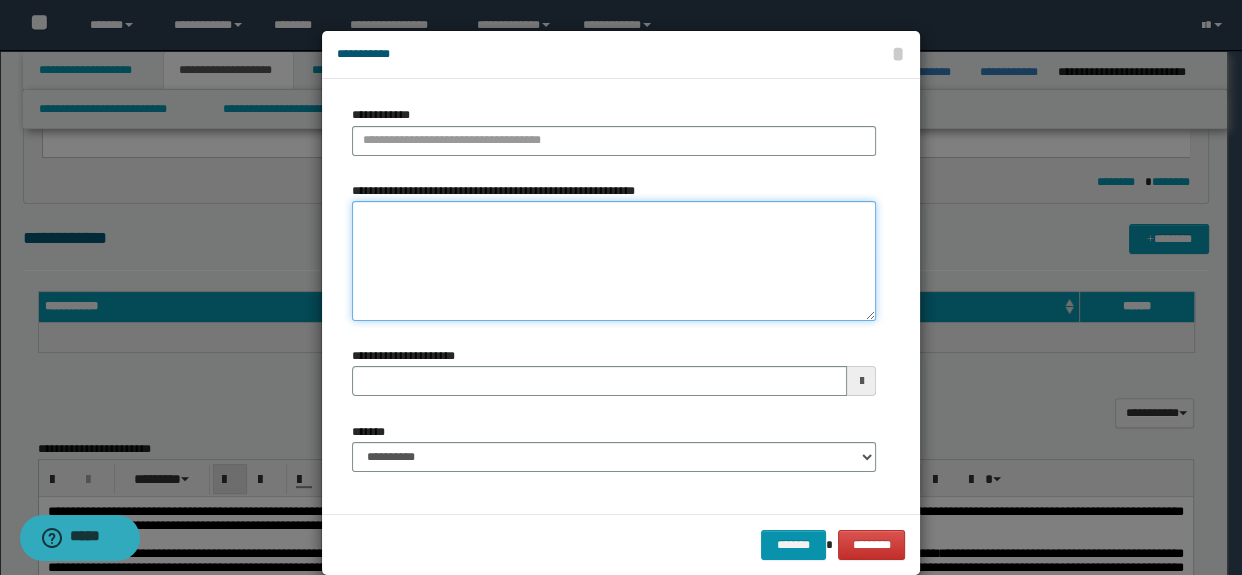 click on "**********" at bounding box center [614, 261] 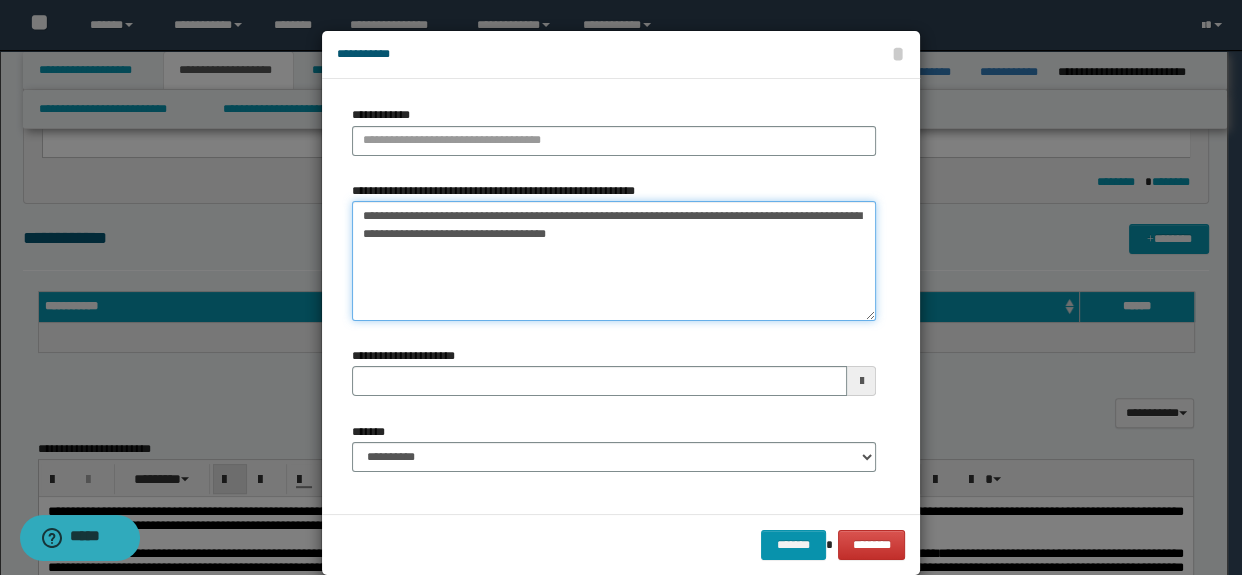 drag, startPoint x: 509, startPoint y: 219, endPoint x: 266, endPoint y: 210, distance: 243.16661 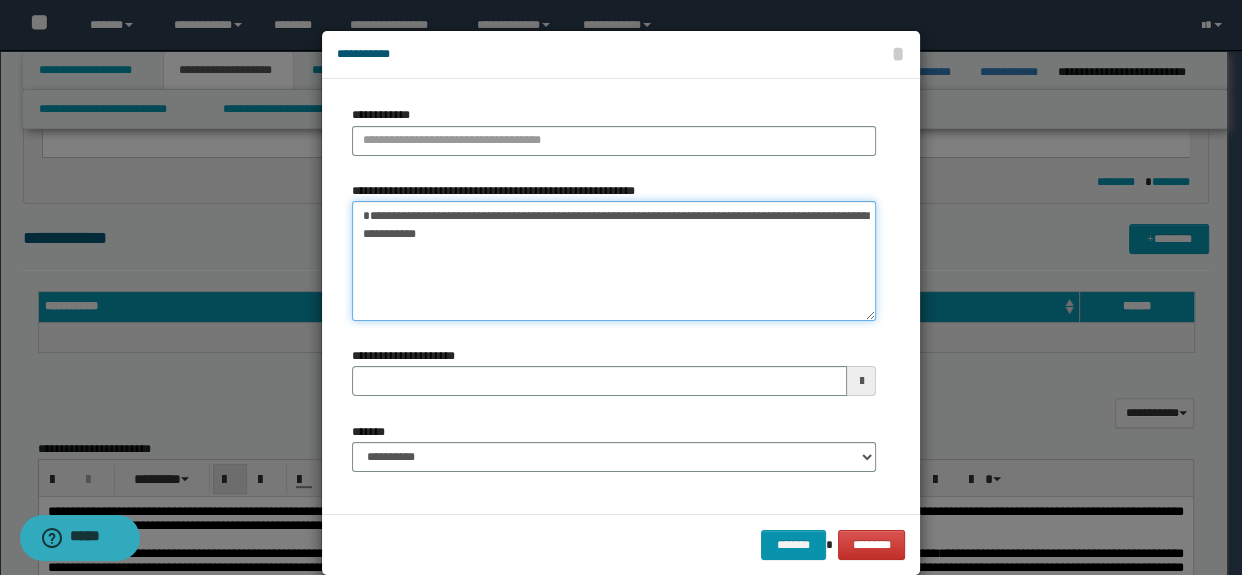 type on "**********" 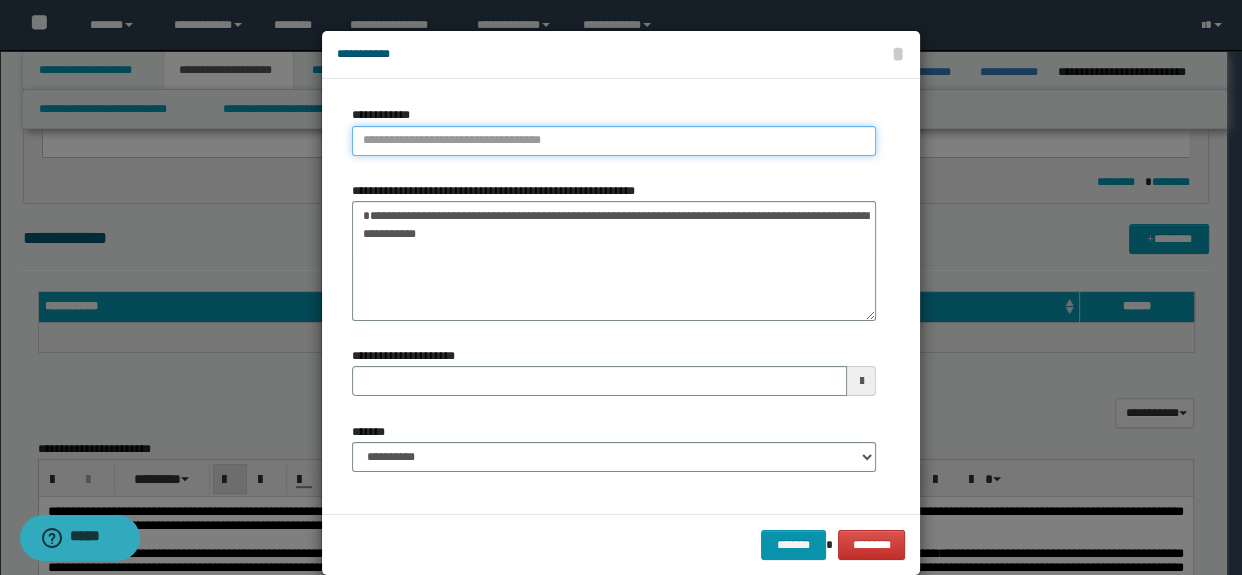 click on "**********" at bounding box center (614, 141) 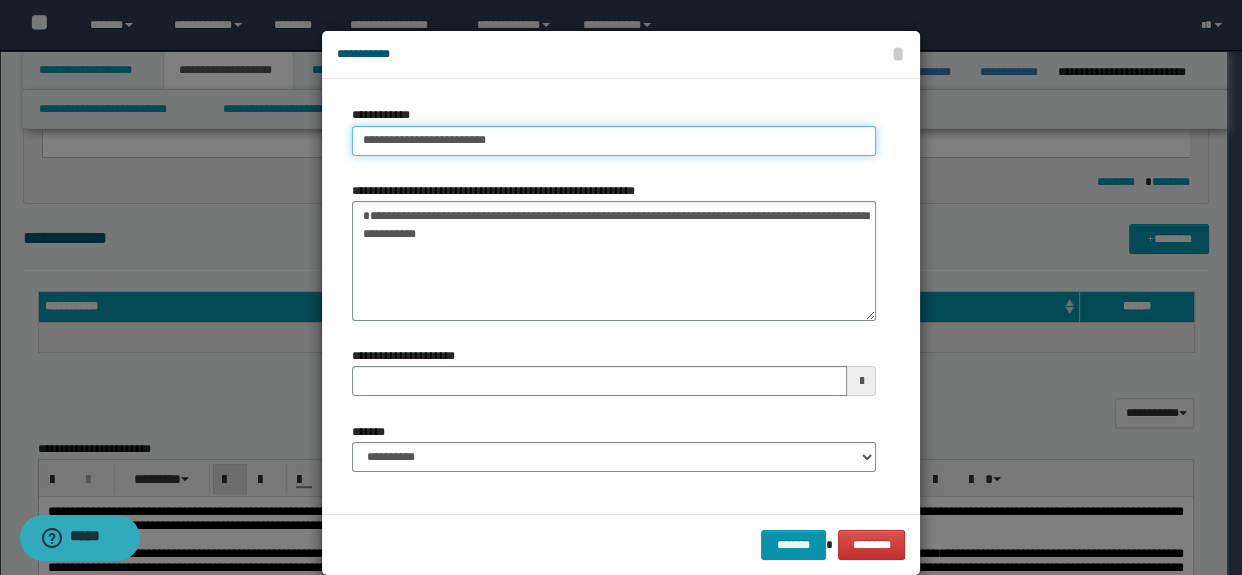 type on "**********" 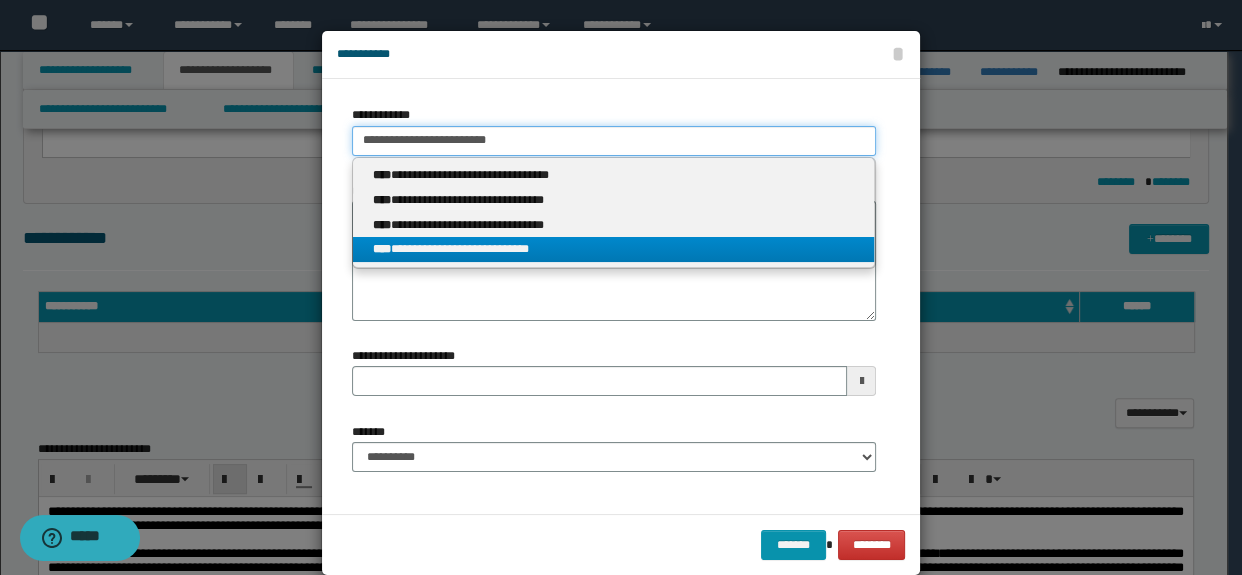 type on "**********" 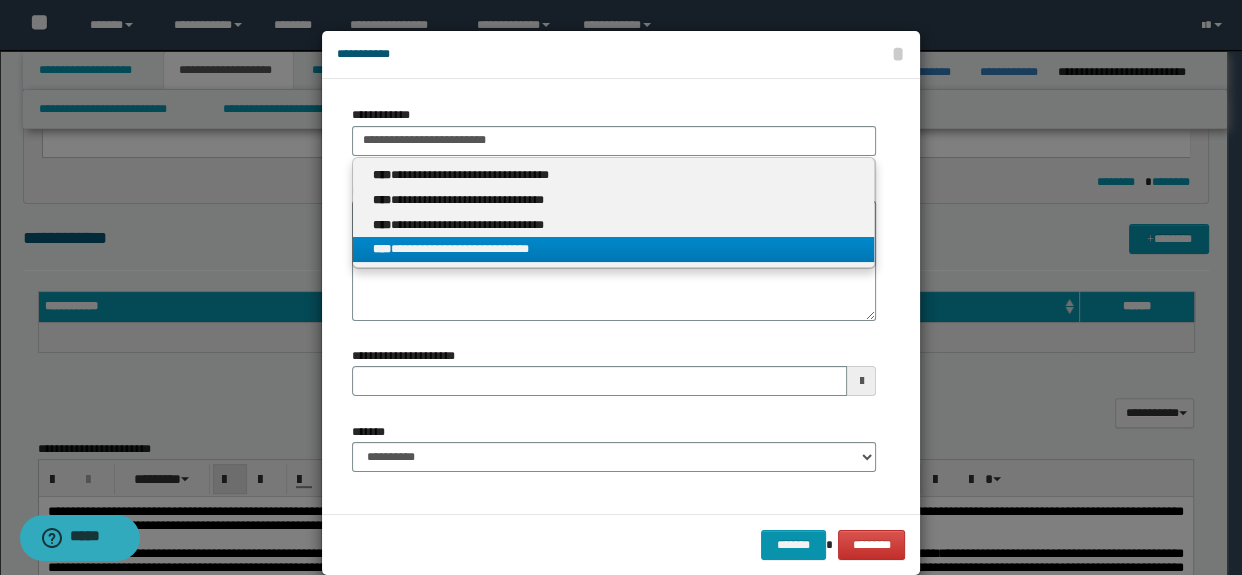 drag, startPoint x: 469, startPoint y: 243, endPoint x: 468, endPoint y: 254, distance: 11.045361 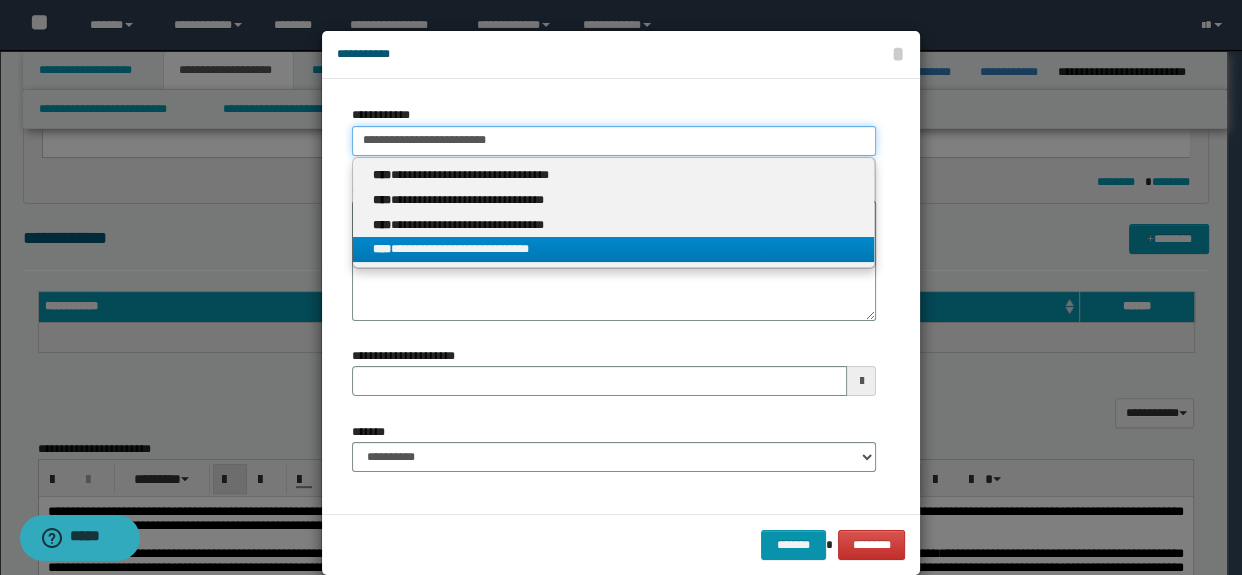 type 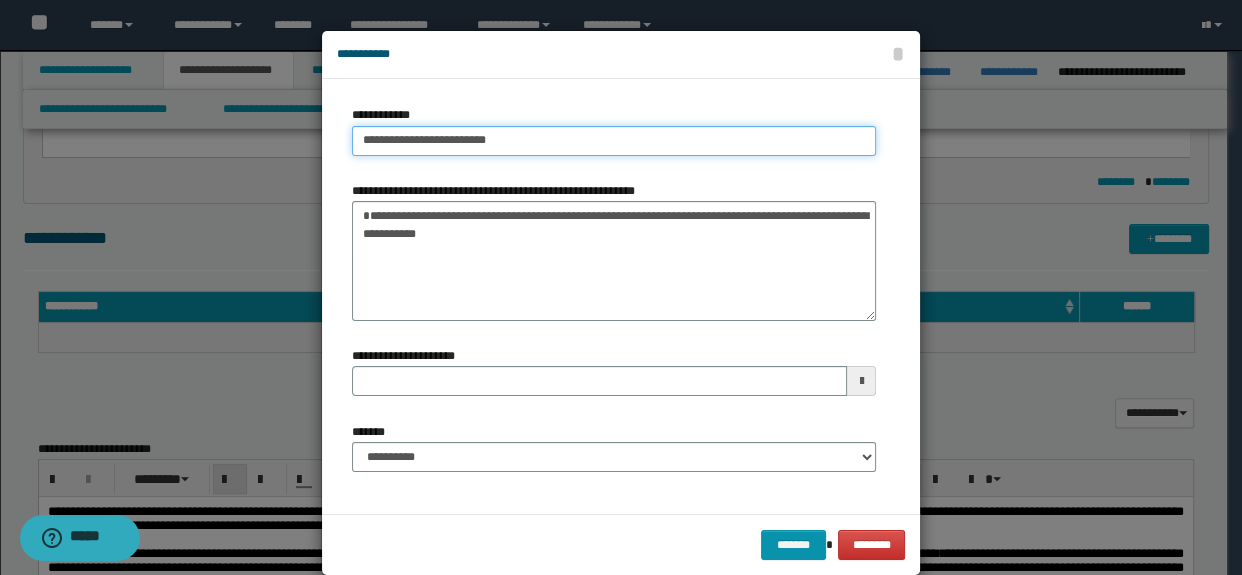 type 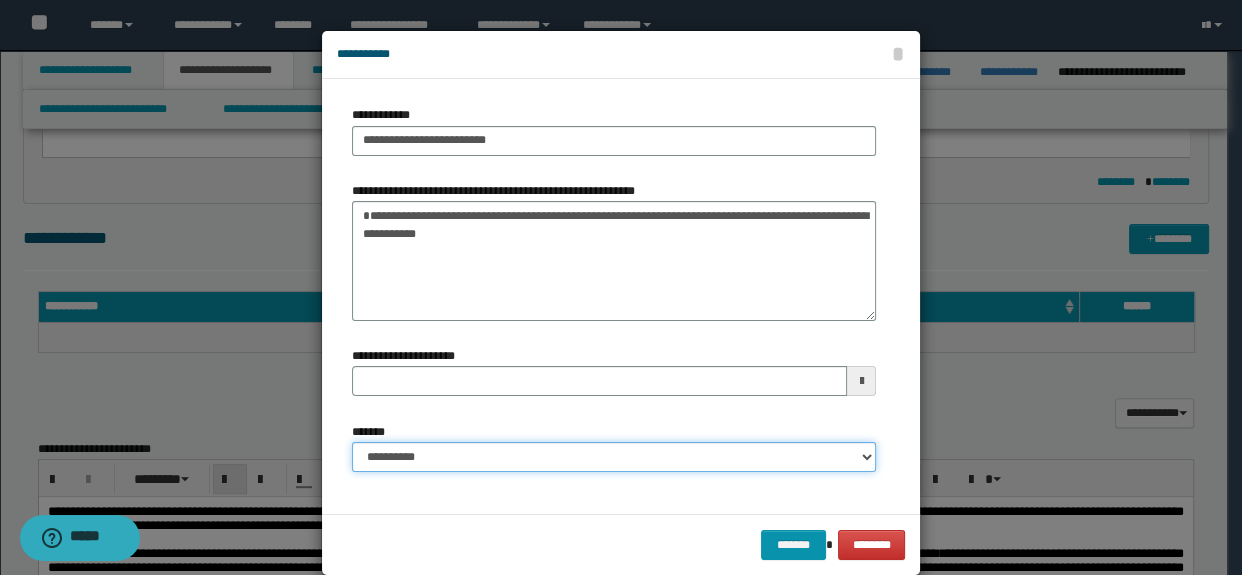 drag, startPoint x: 438, startPoint y: 453, endPoint x: 439, endPoint y: 443, distance: 10.049875 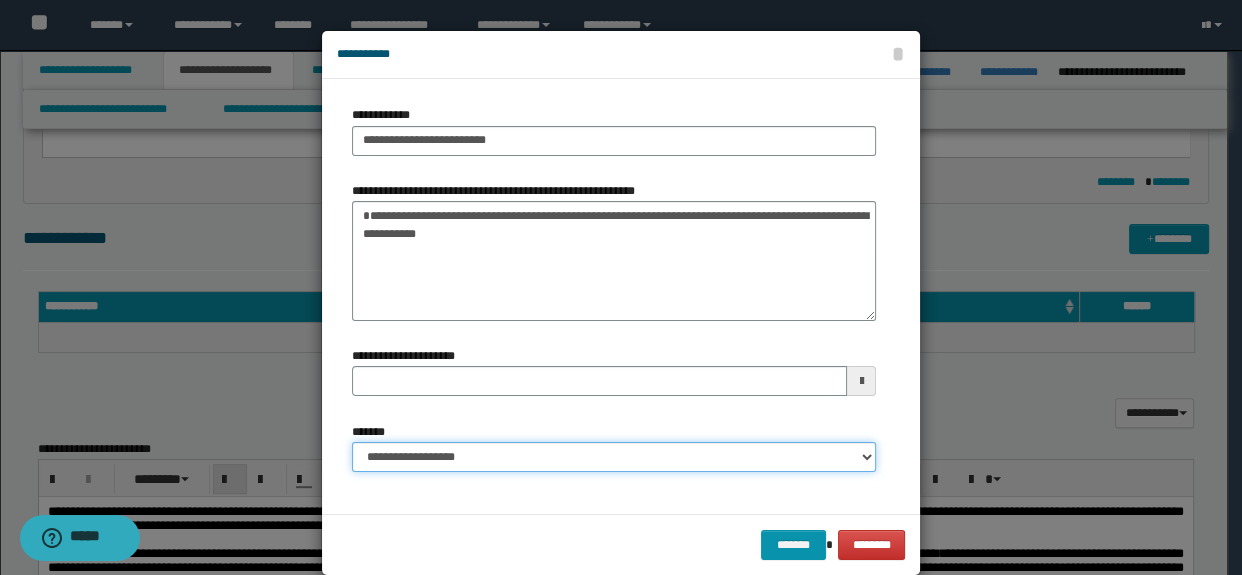 type 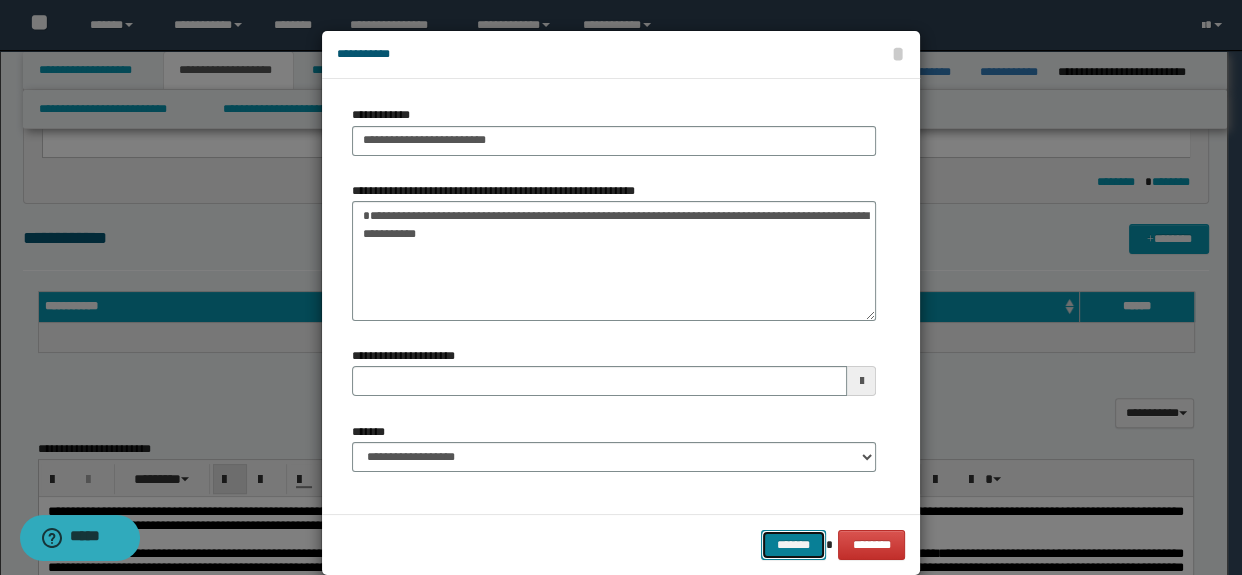 click on "*******" at bounding box center (793, 545) 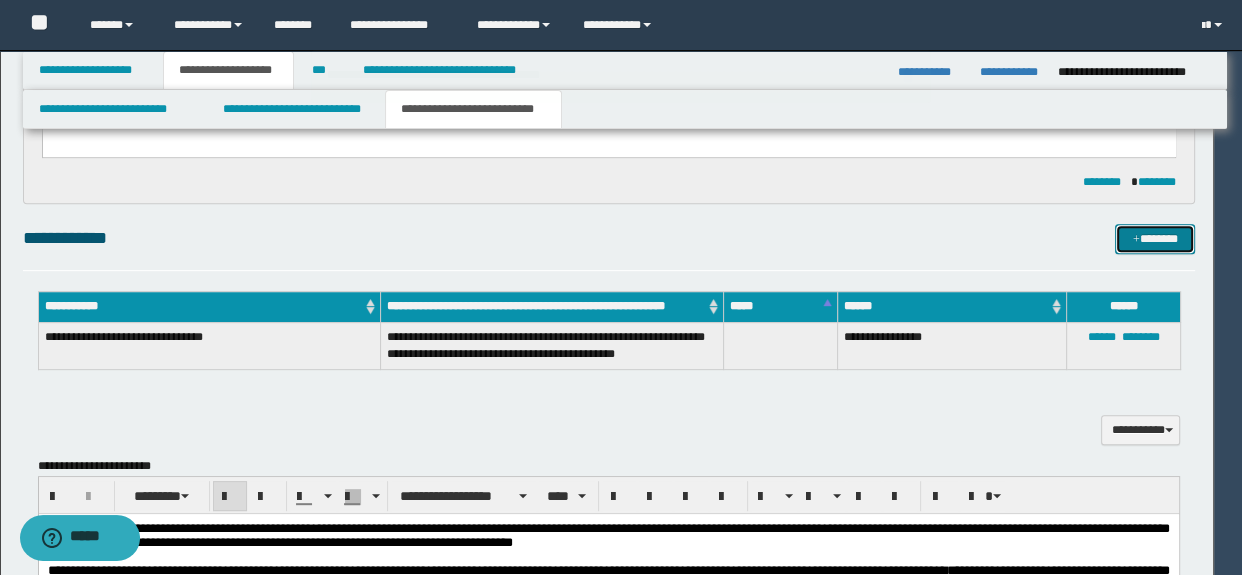 type 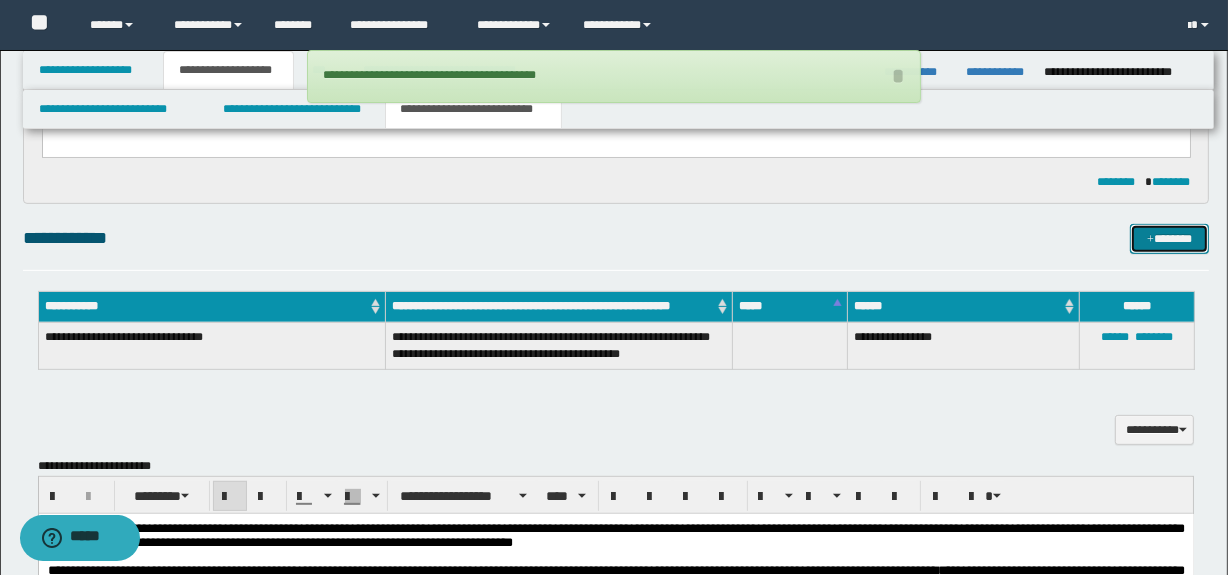 click on "*******" at bounding box center (1170, 239) 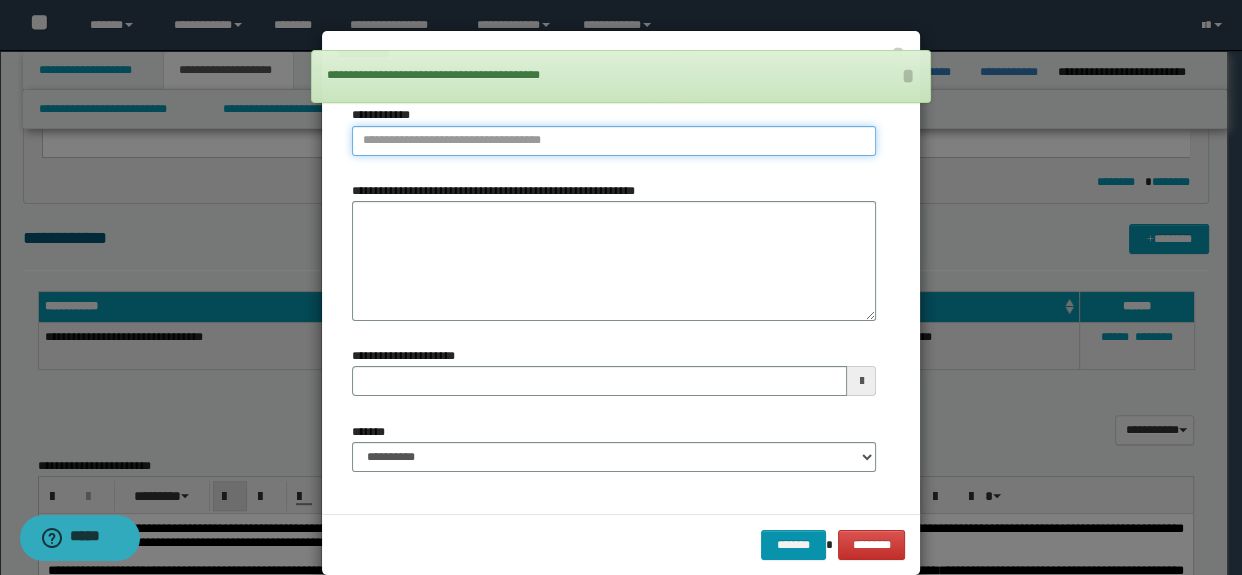 type on "**********" 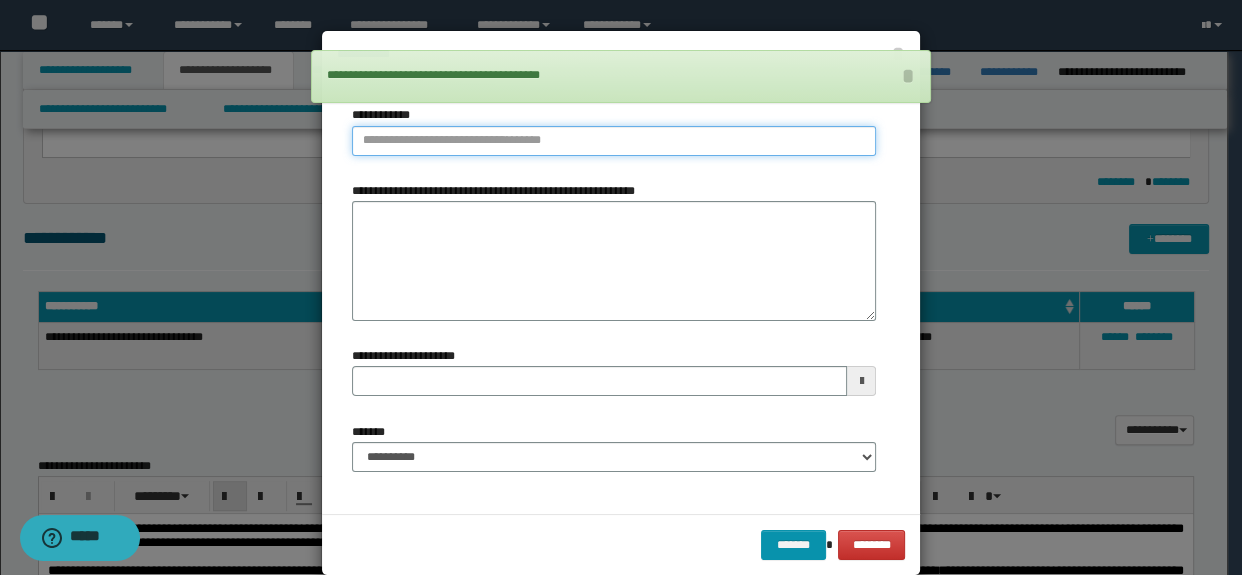 click on "**********" at bounding box center (614, 141) 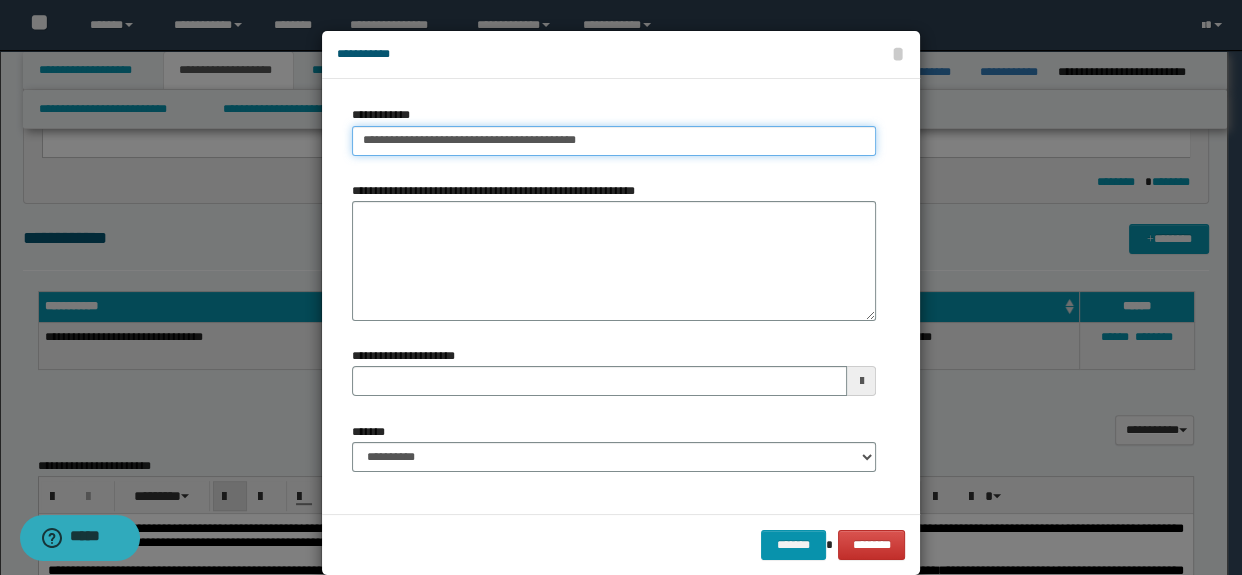 type on "**********" 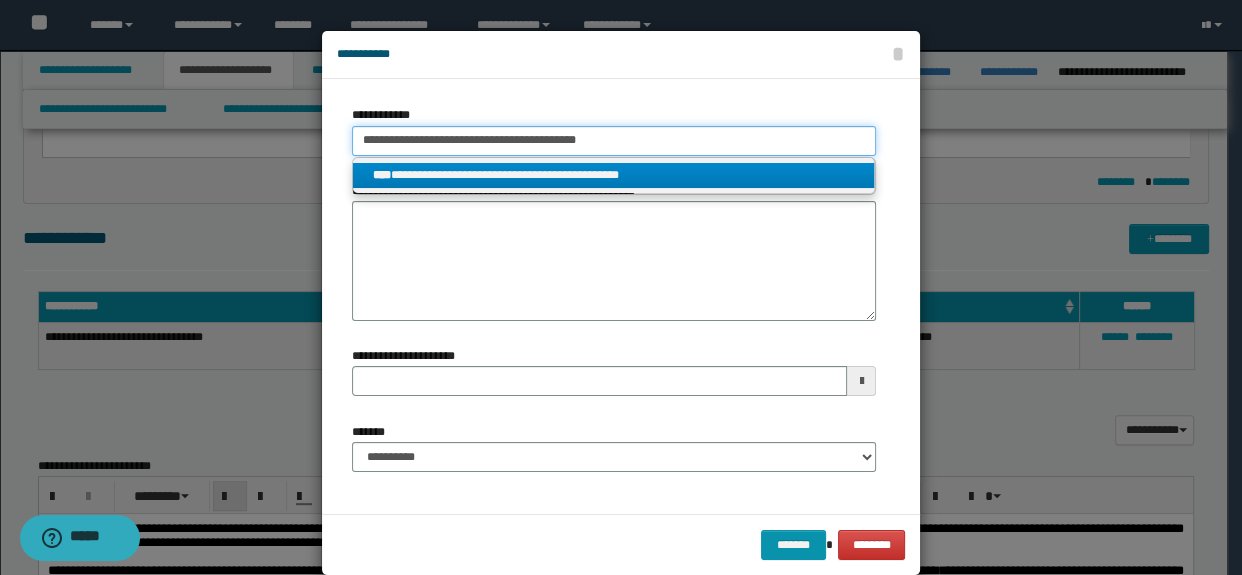 type on "**********" 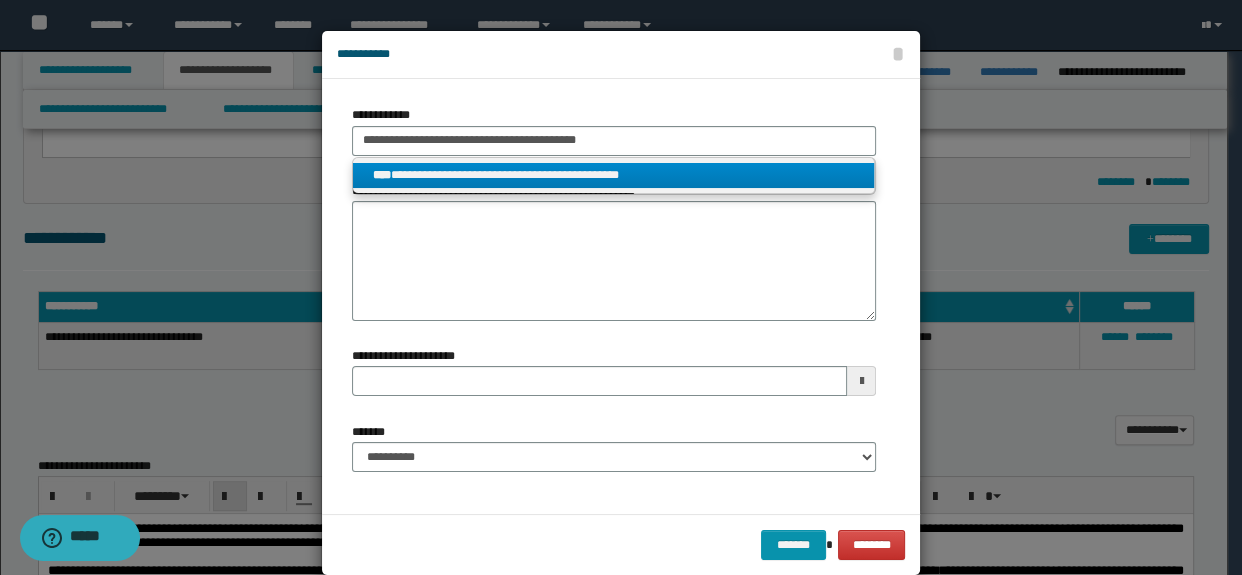 click on "**********" at bounding box center (614, 175) 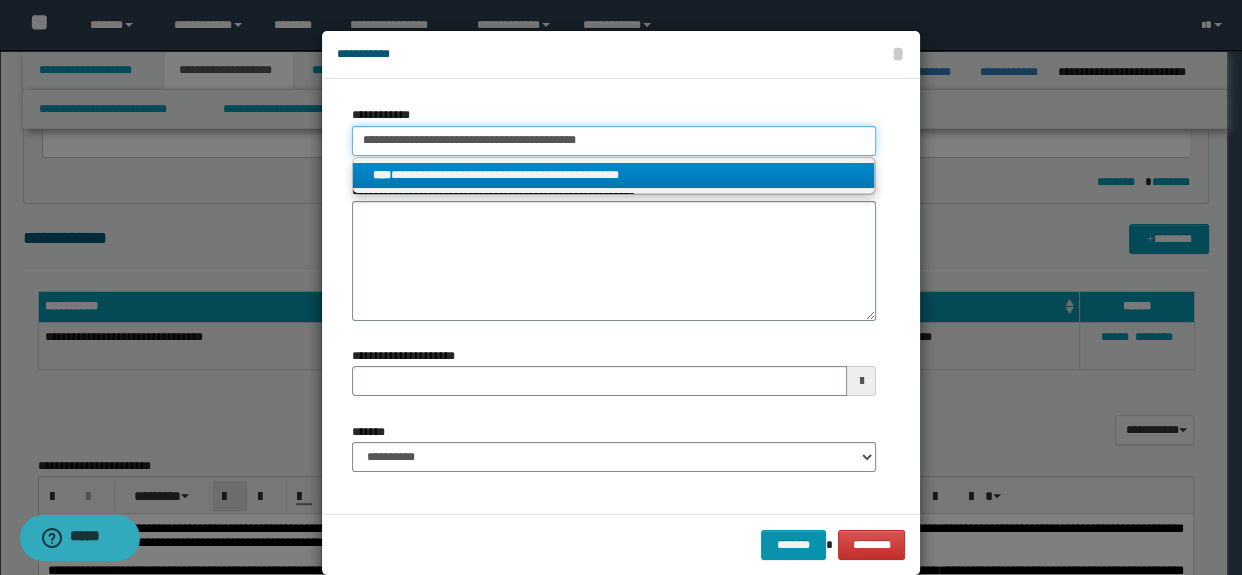 type 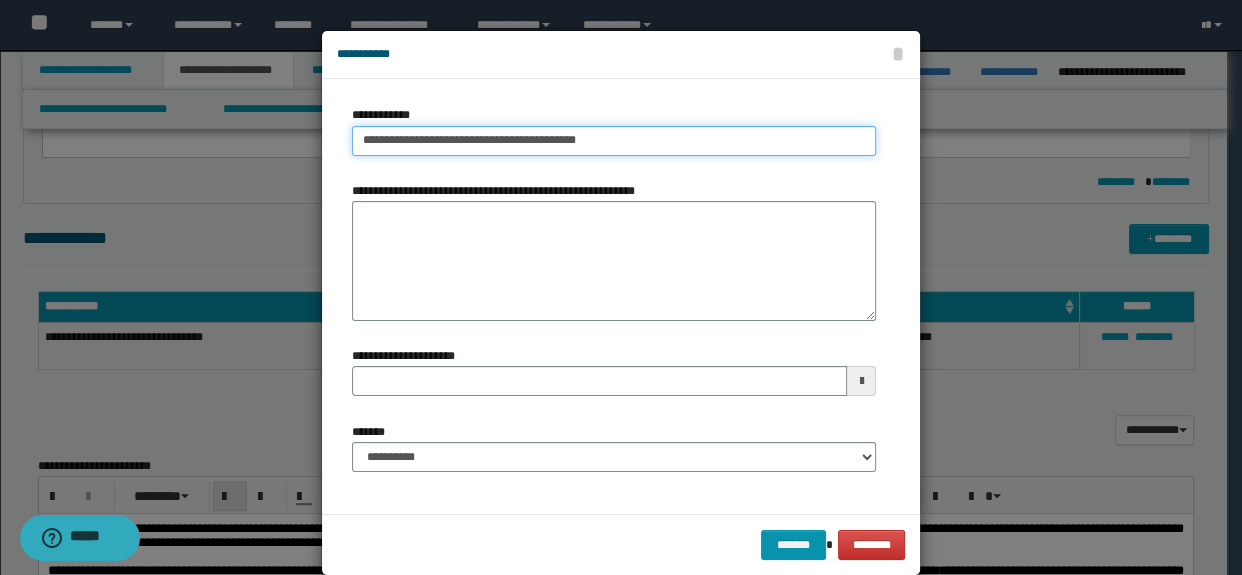 type 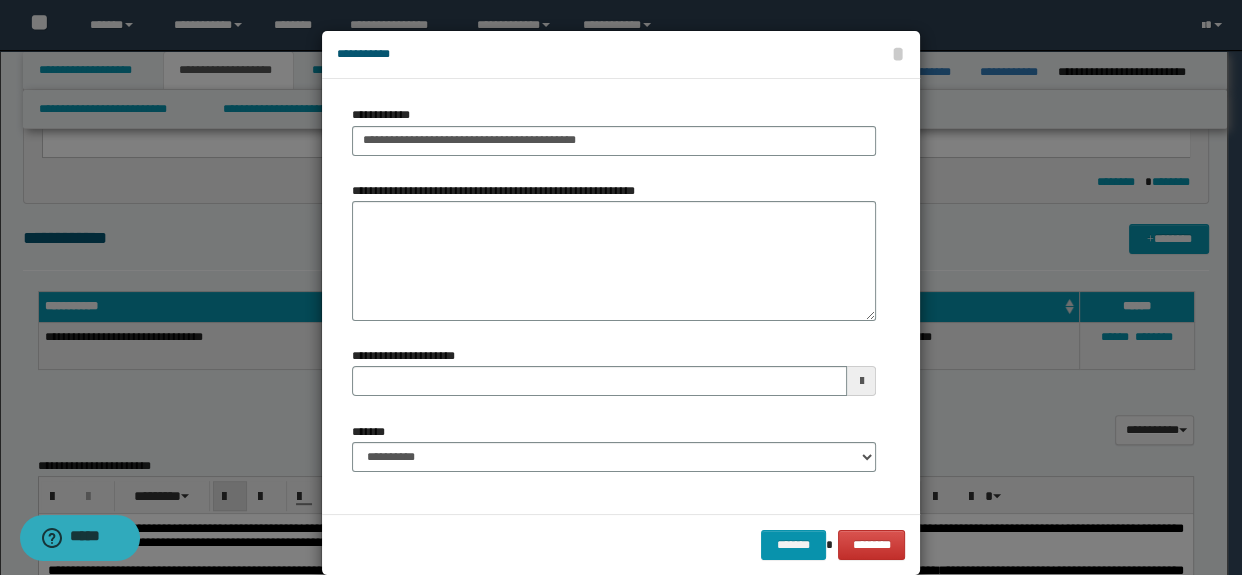 click on "**********" at bounding box center (614, 455) 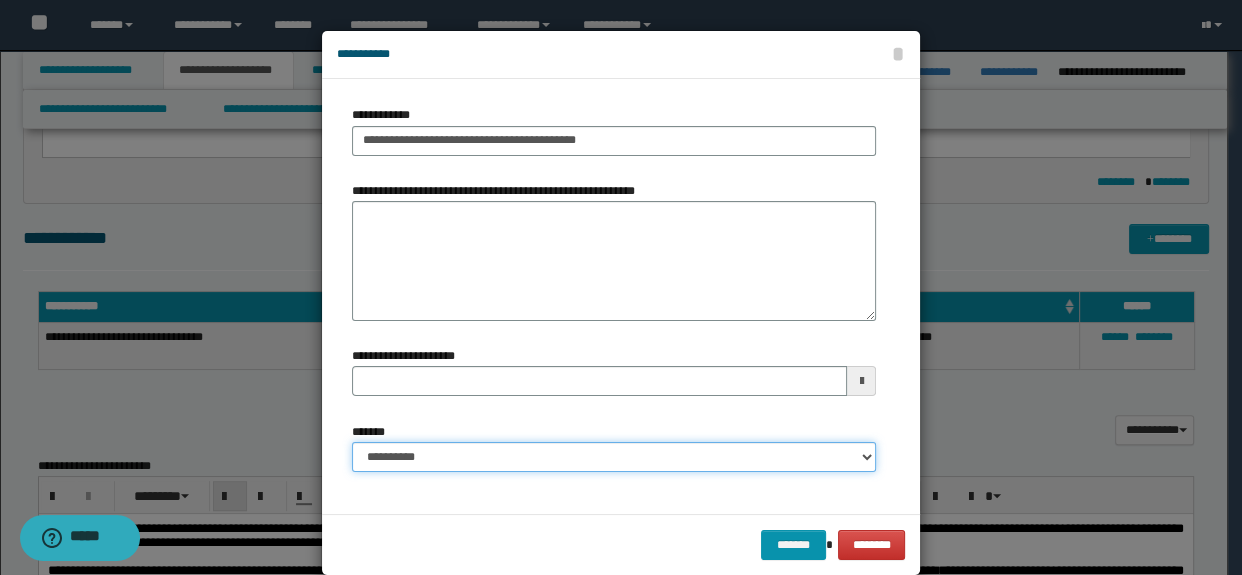 drag, startPoint x: 463, startPoint y: 462, endPoint x: 463, endPoint y: 442, distance: 20 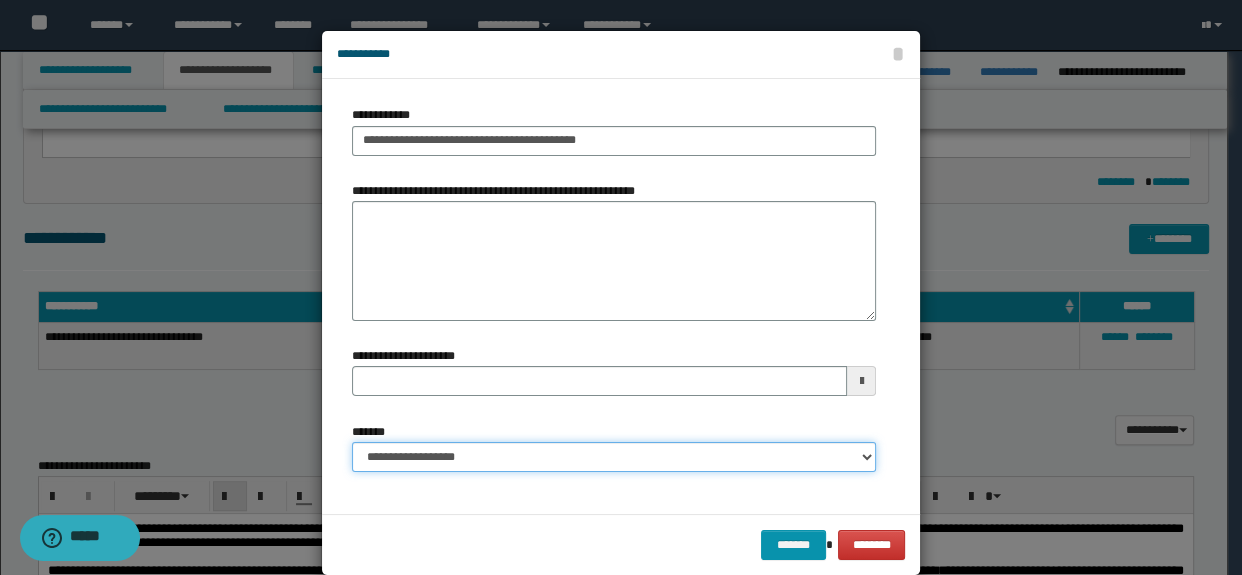 type 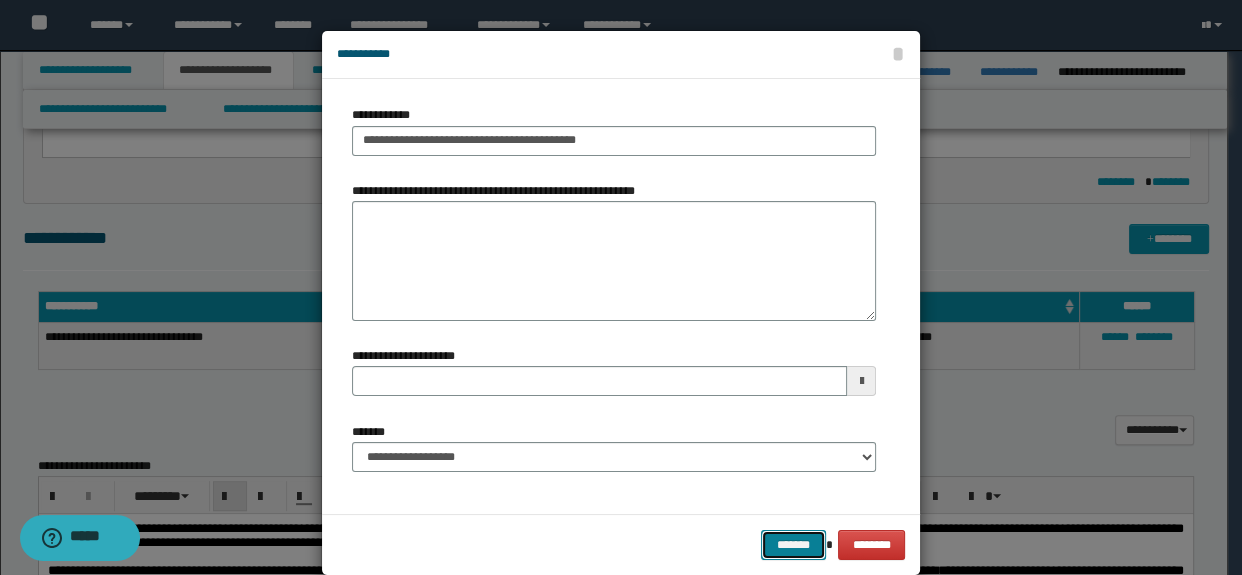 click on "*******" at bounding box center [793, 545] 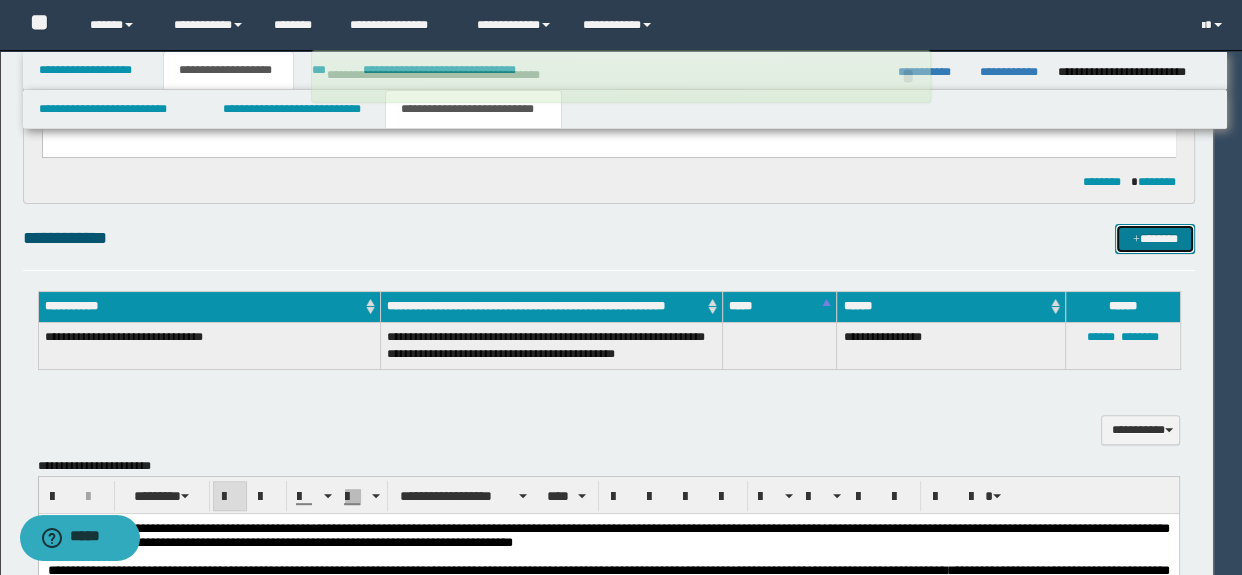 type 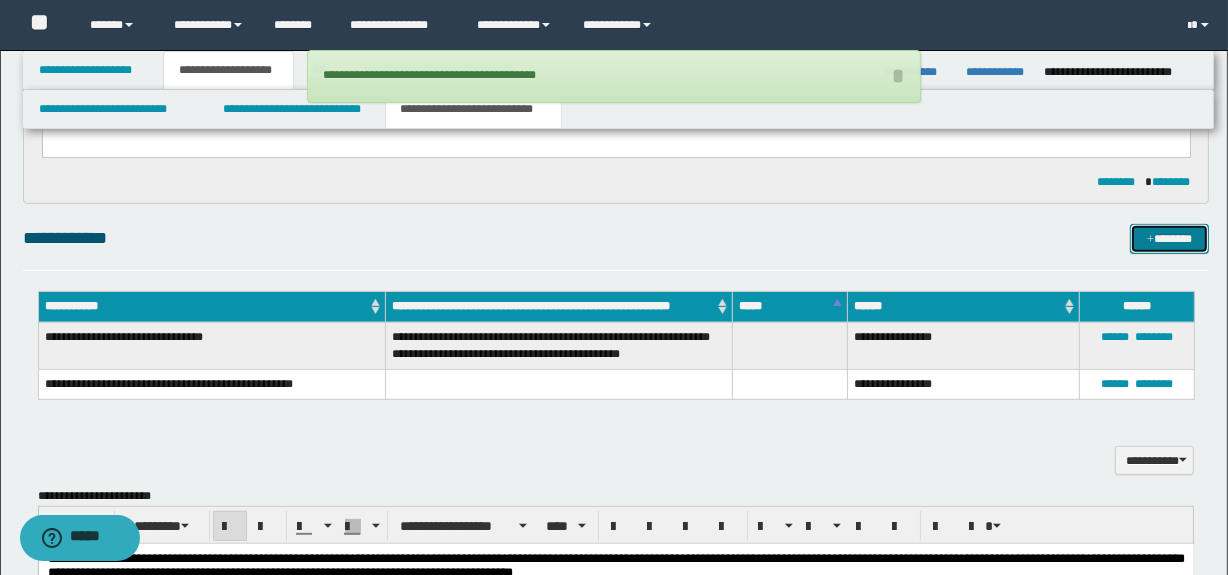 click on "*******" at bounding box center (1170, 239) 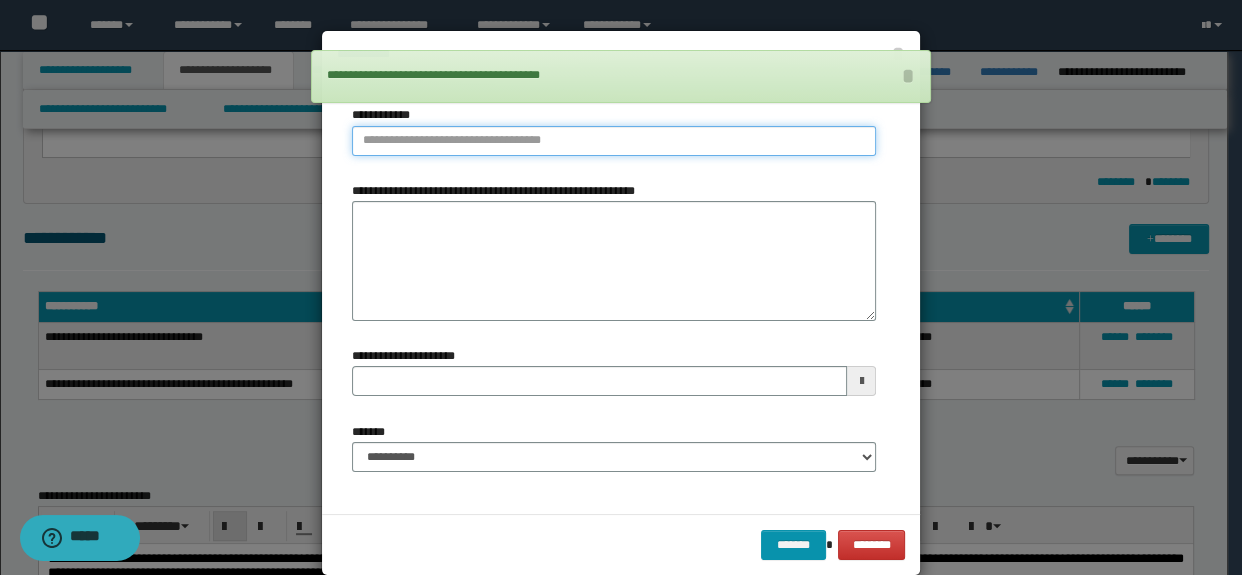 type on "**********" 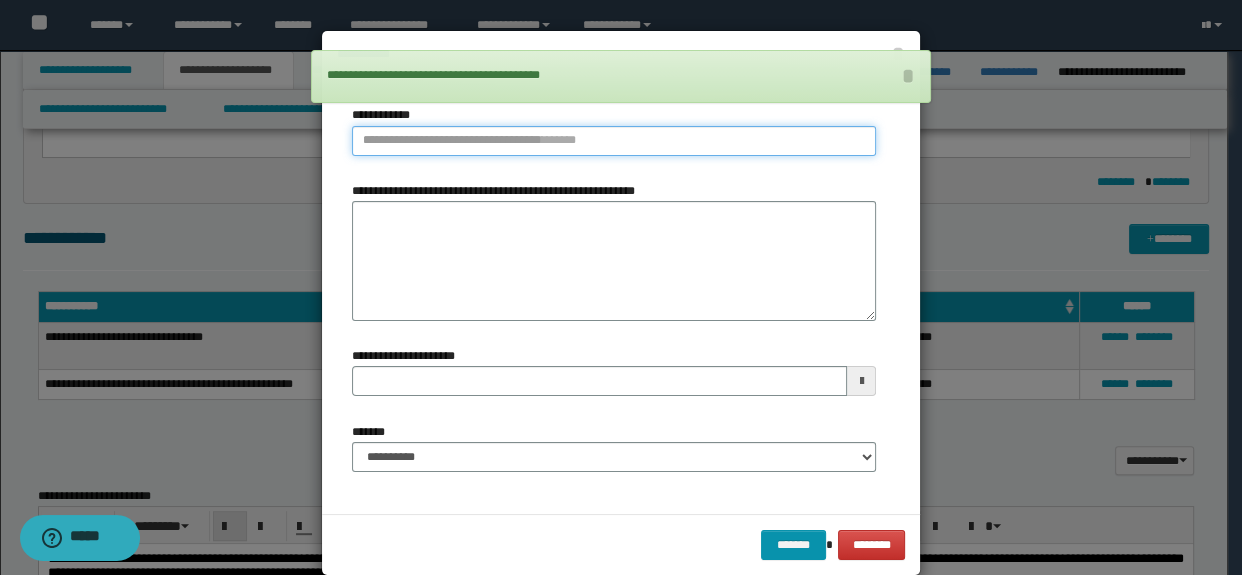 click on "**********" at bounding box center [614, 141] 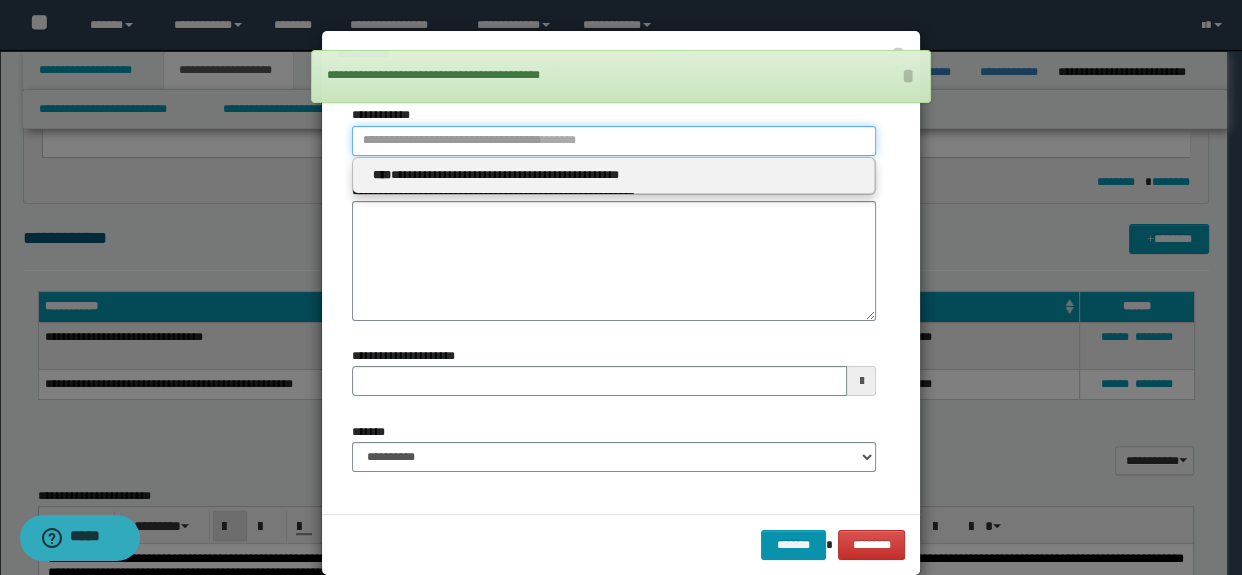 paste on "**********" 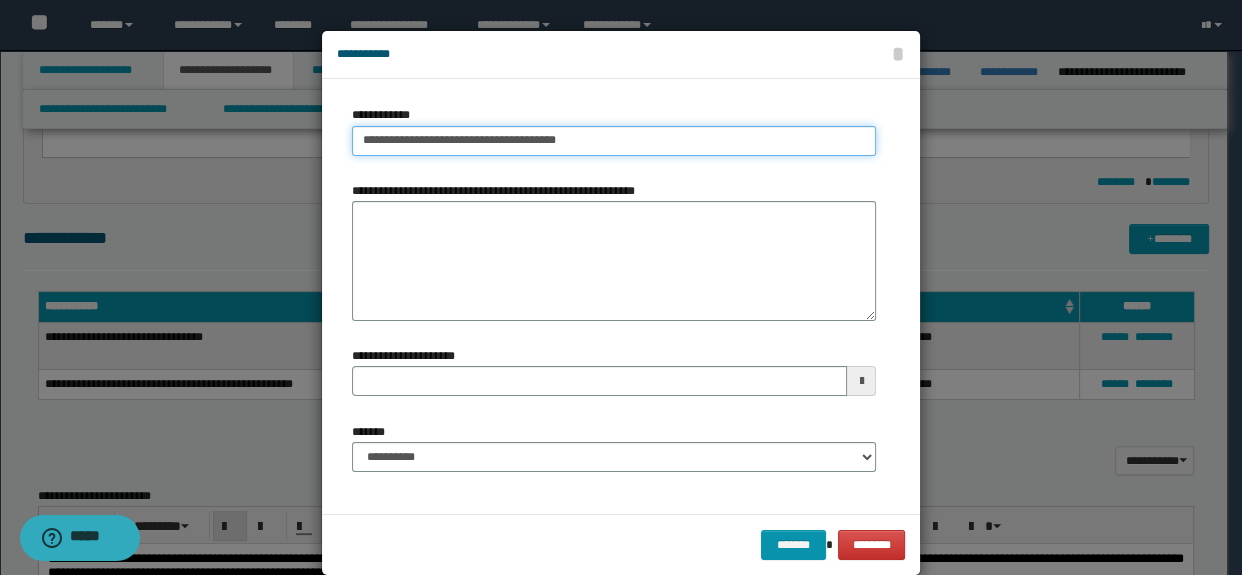 type on "**********" 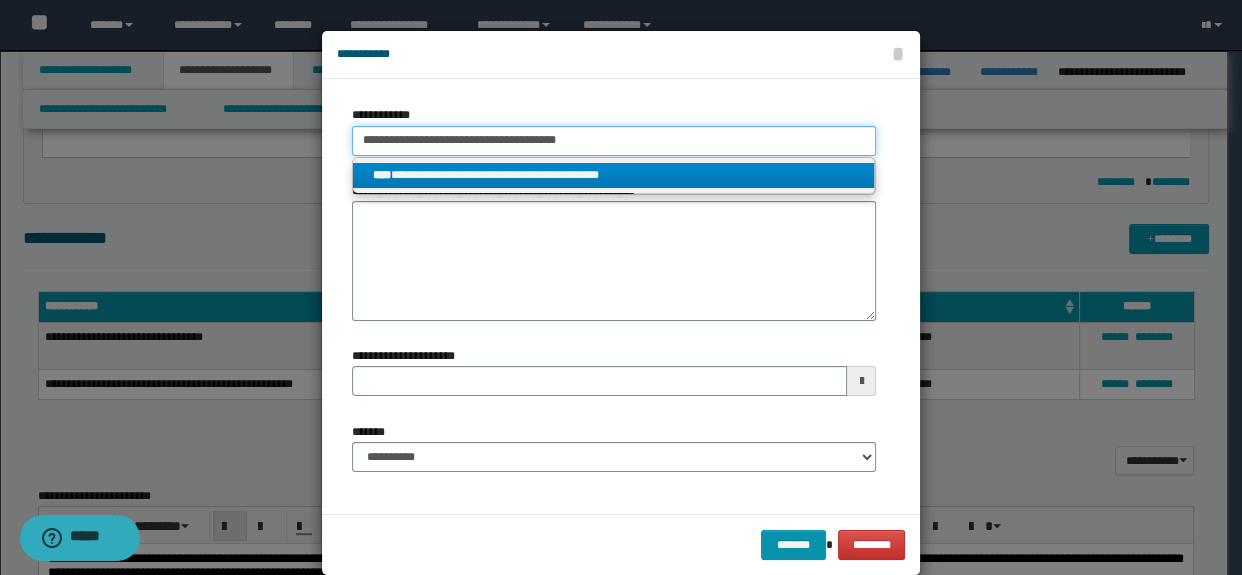 type on "**********" 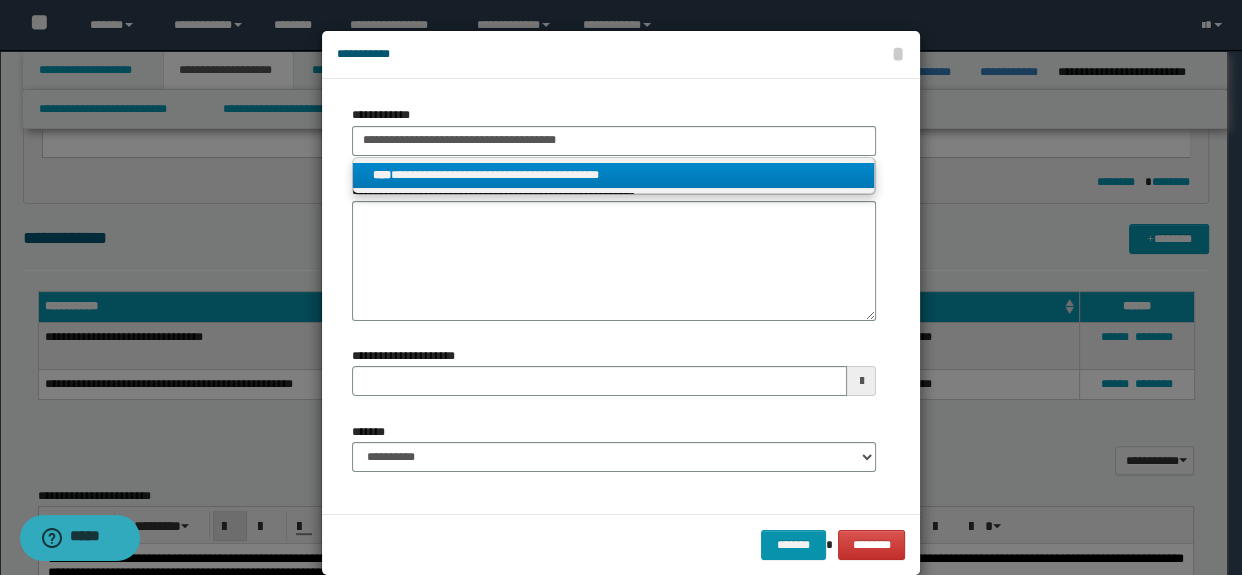 click on "**********" at bounding box center (614, 175) 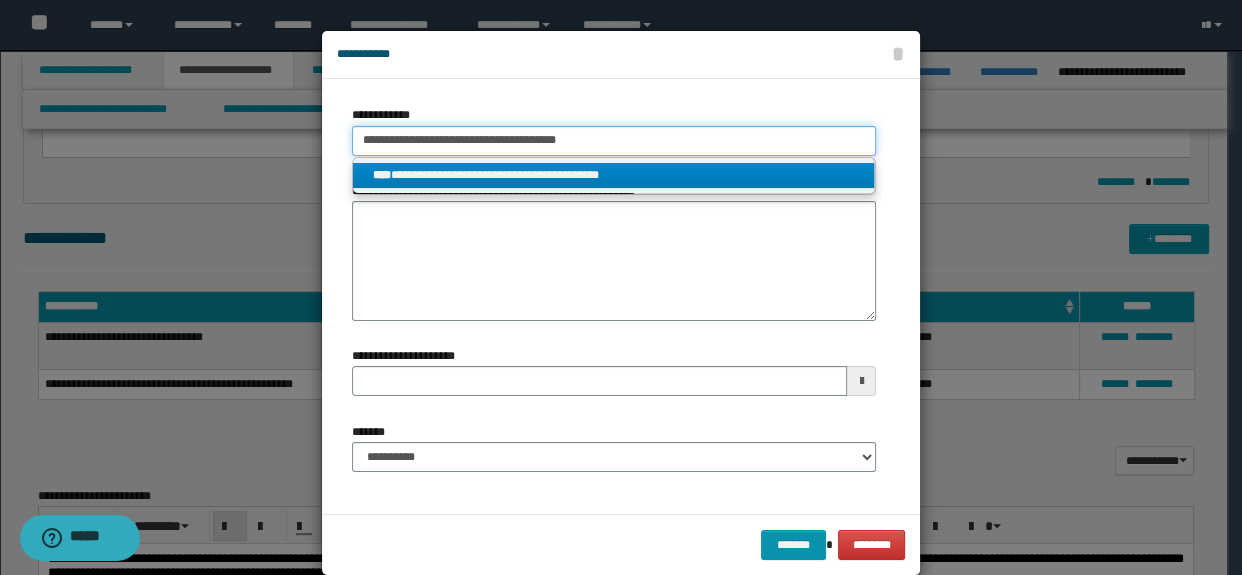 type 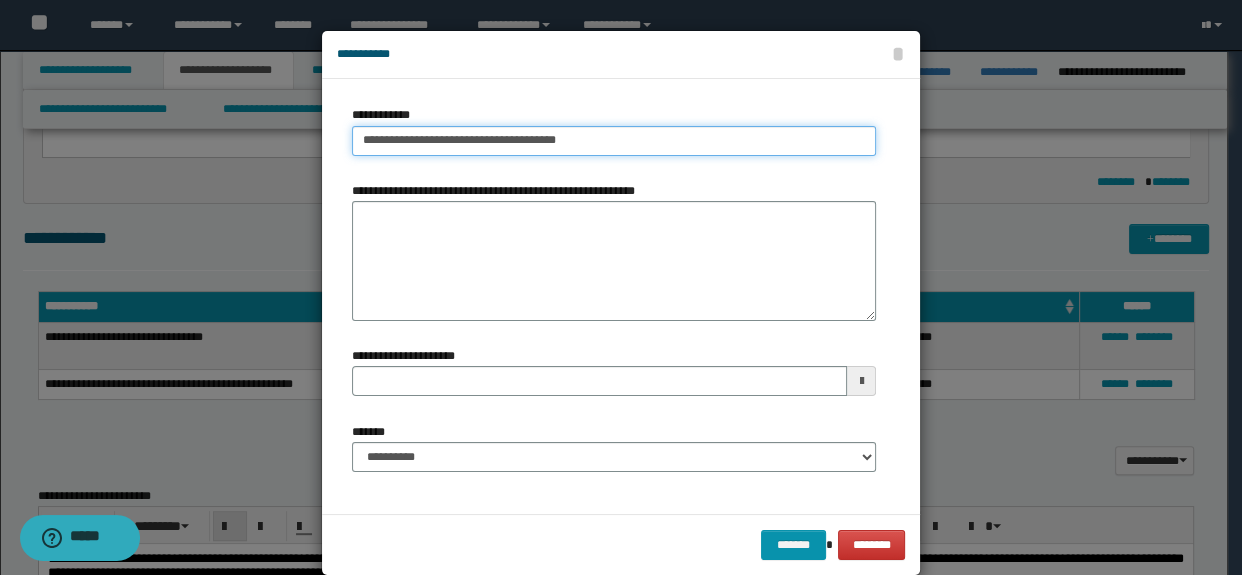 type 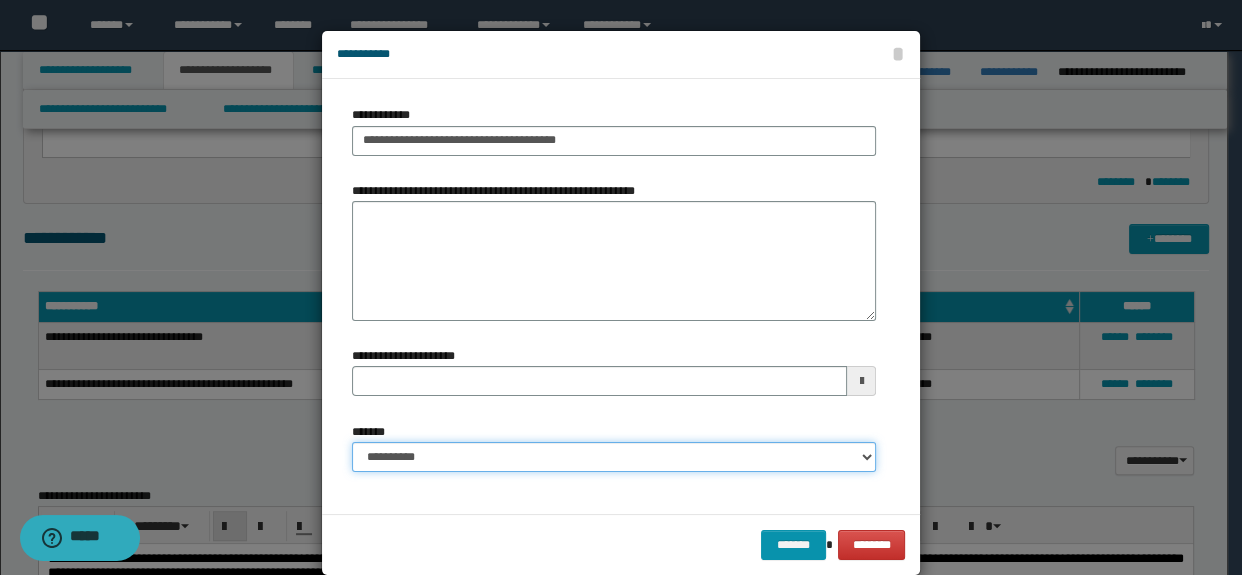 click on "**********" at bounding box center [614, 457] 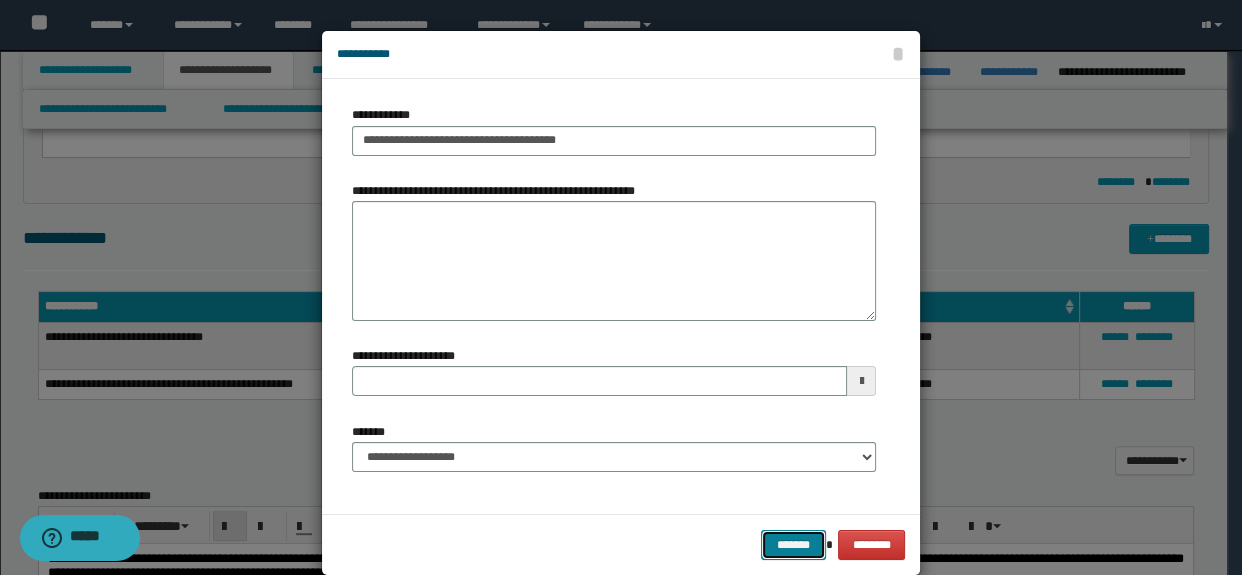 click on "*******" at bounding box center (793, 545) 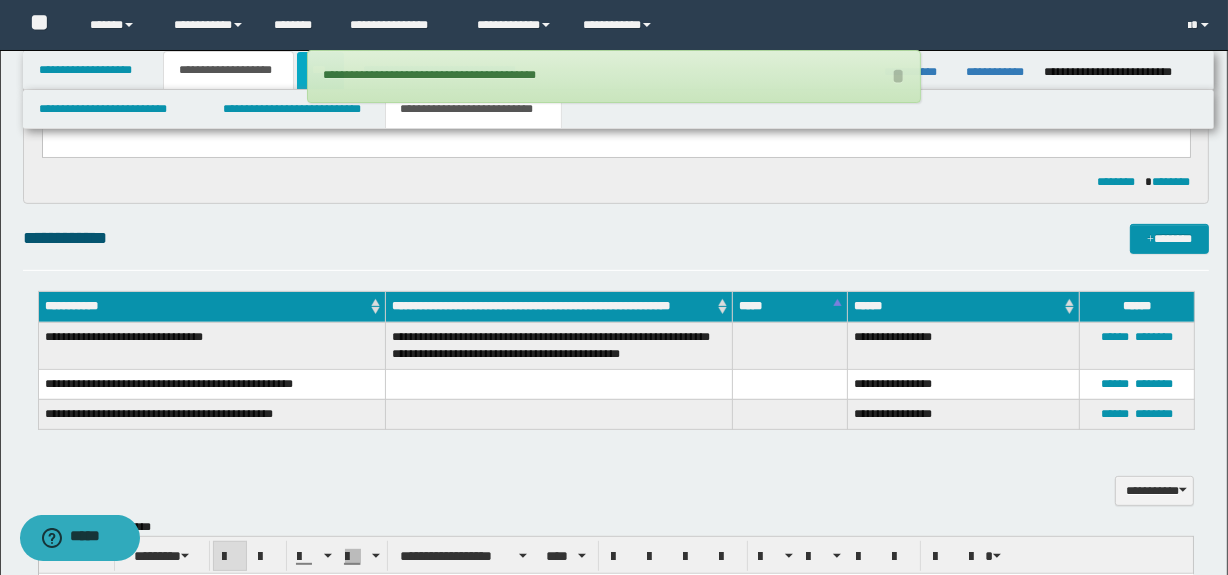 click on "***" at bounding box center (320, 70) 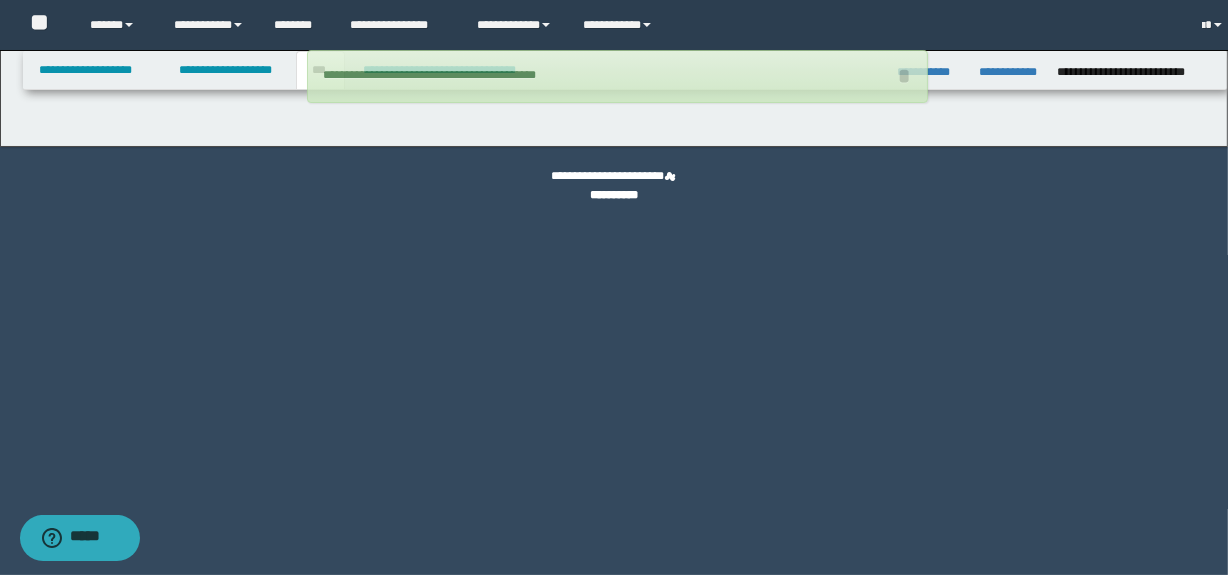 scroll, scrollTop: 0, scrollLeft: 0, axis: both 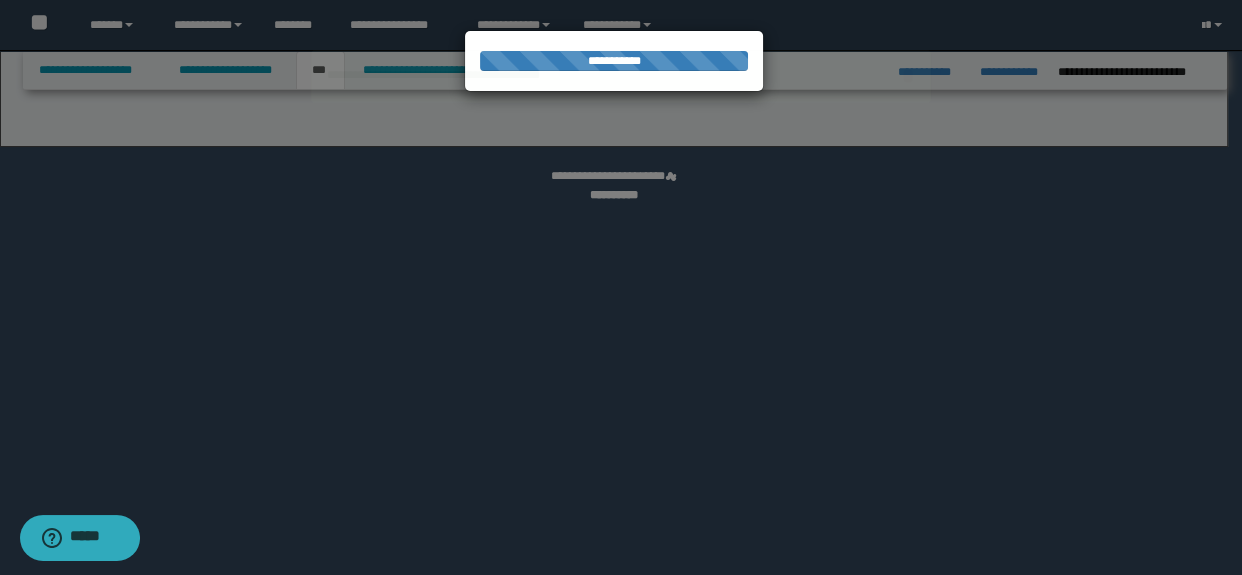 select on "*" 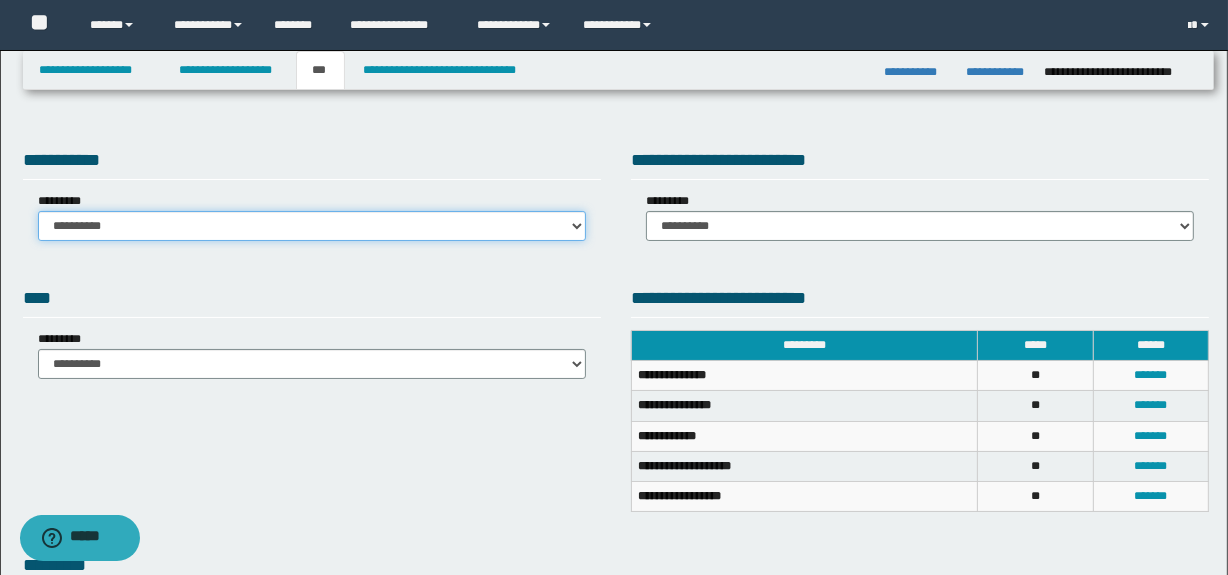 click on "**********" at bounding box center (312, 226) 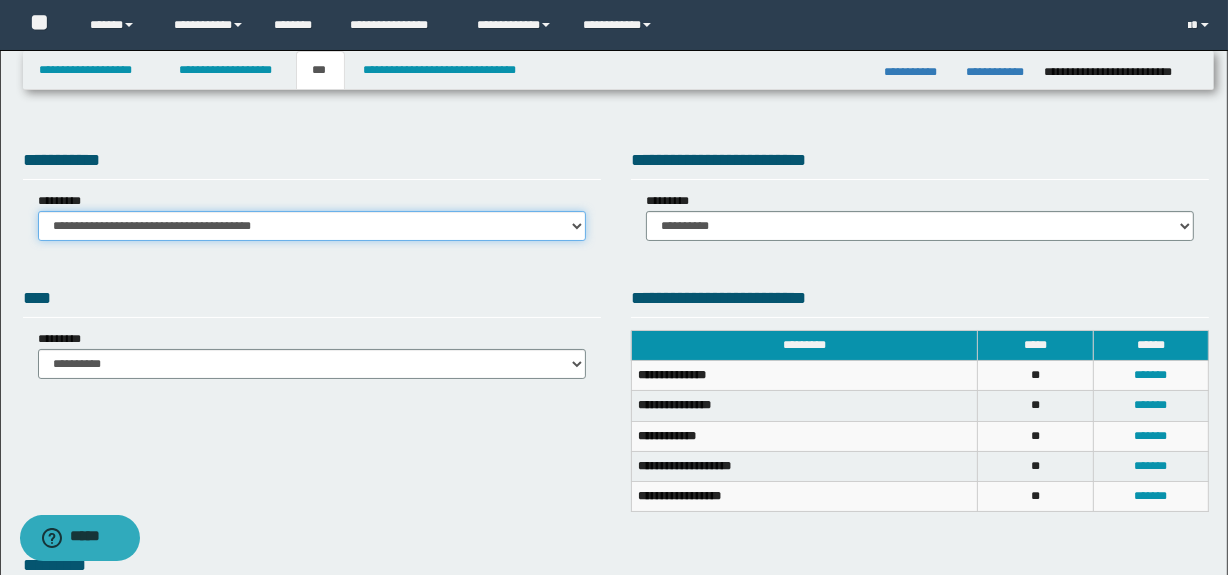 click on "**********" at bounding box center [312, 226] 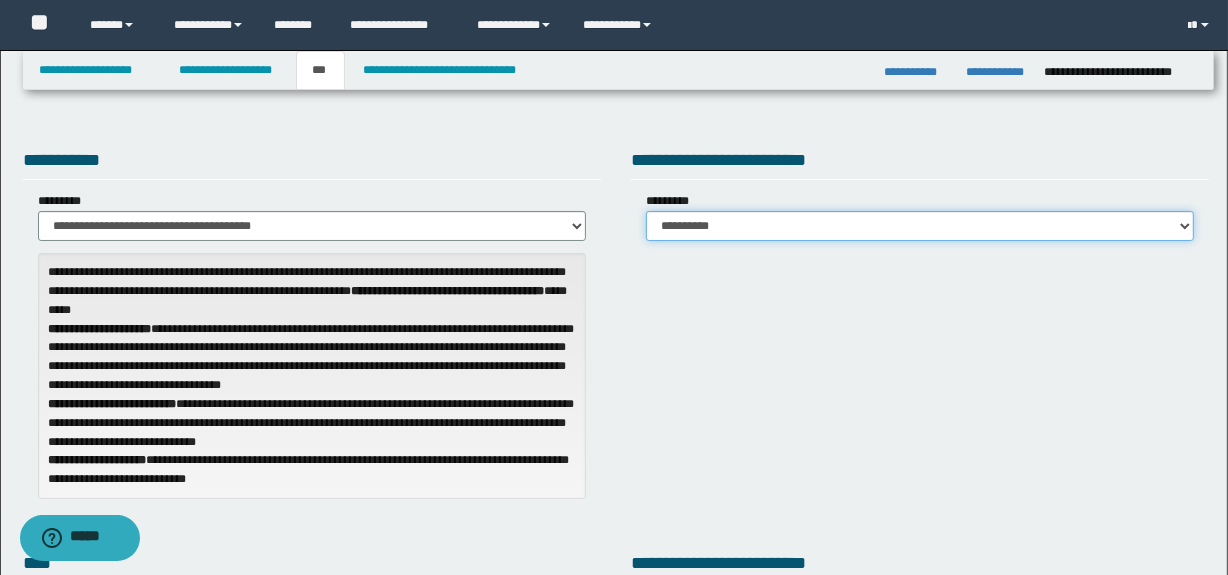 click on "**********" at bounding box center [920, 226] 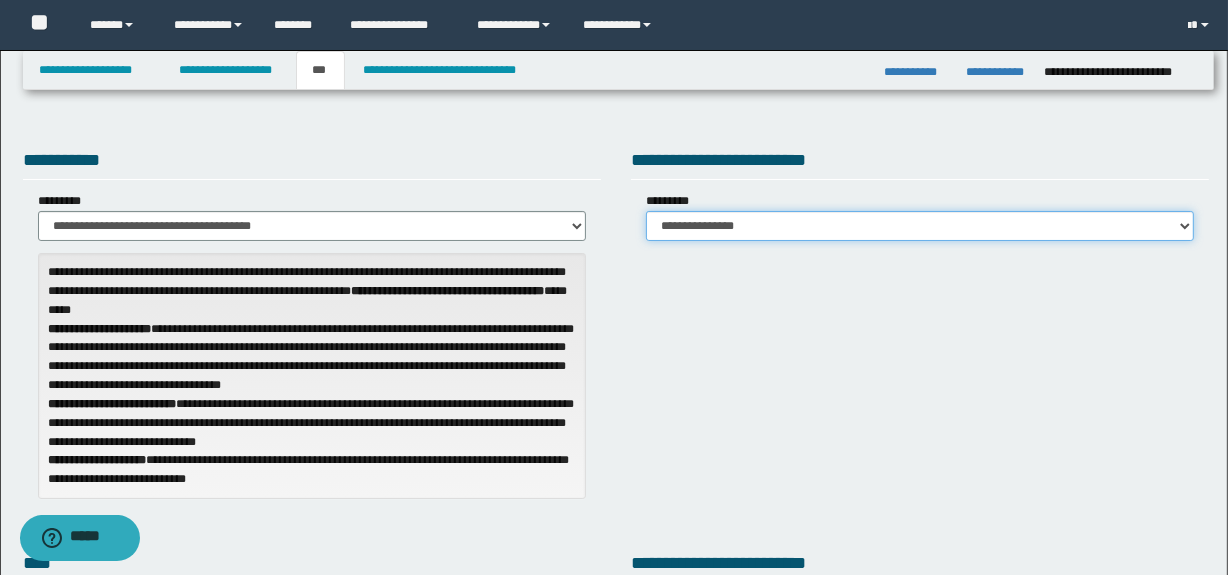 click on "**********" at bounding box center (920, 226) 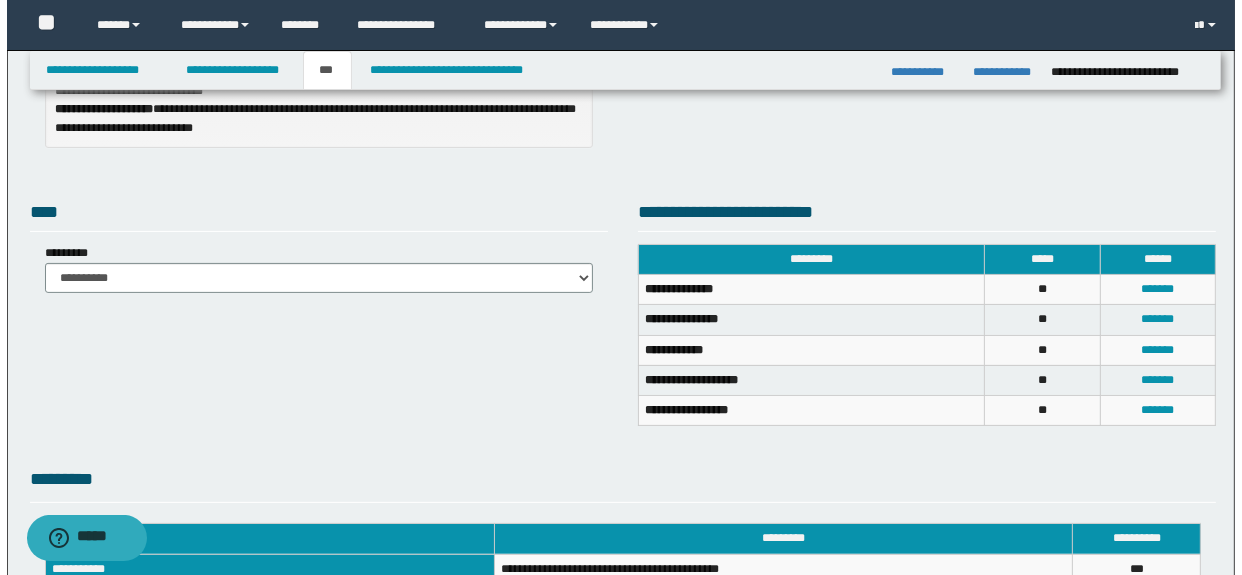 scroll, scrollTop: 335, scrollLeft: 0, axis: vertical 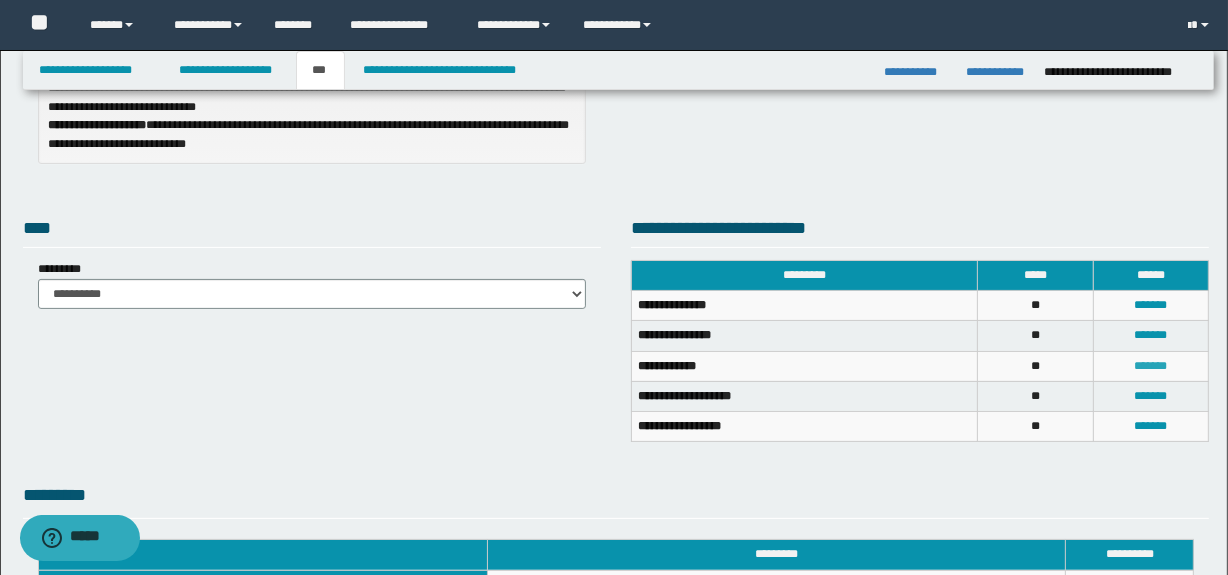 click on "*******" at bounding box center [1151, 366] 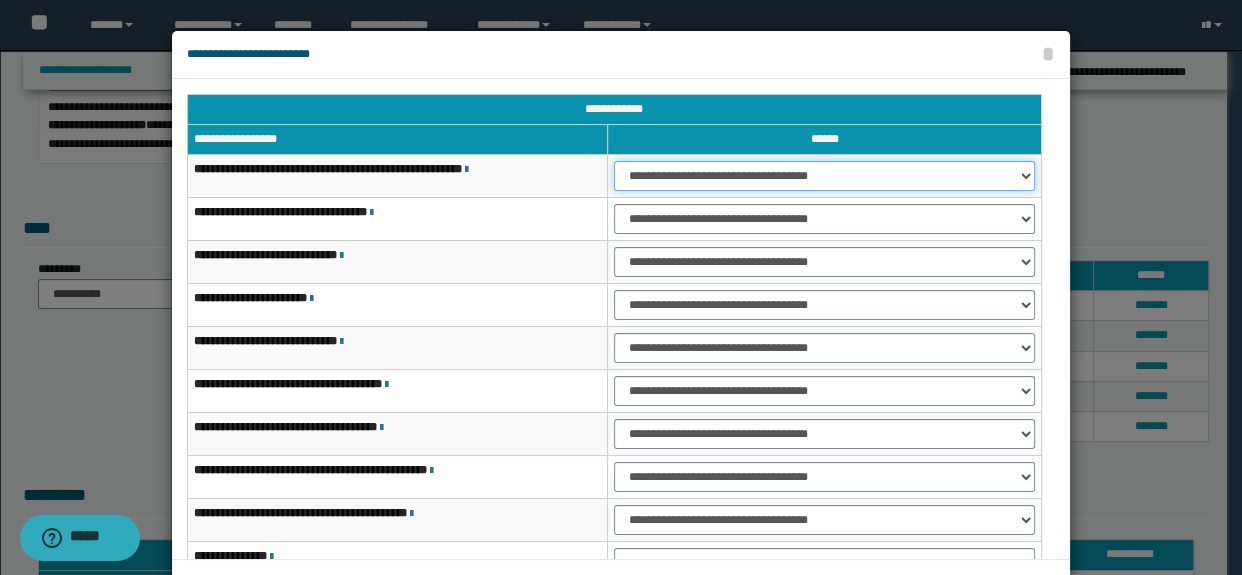 drag, startPoint x: 695, startPoint y: 166, endPoint x: 669, endPoint y: 188, distance: 34.058773 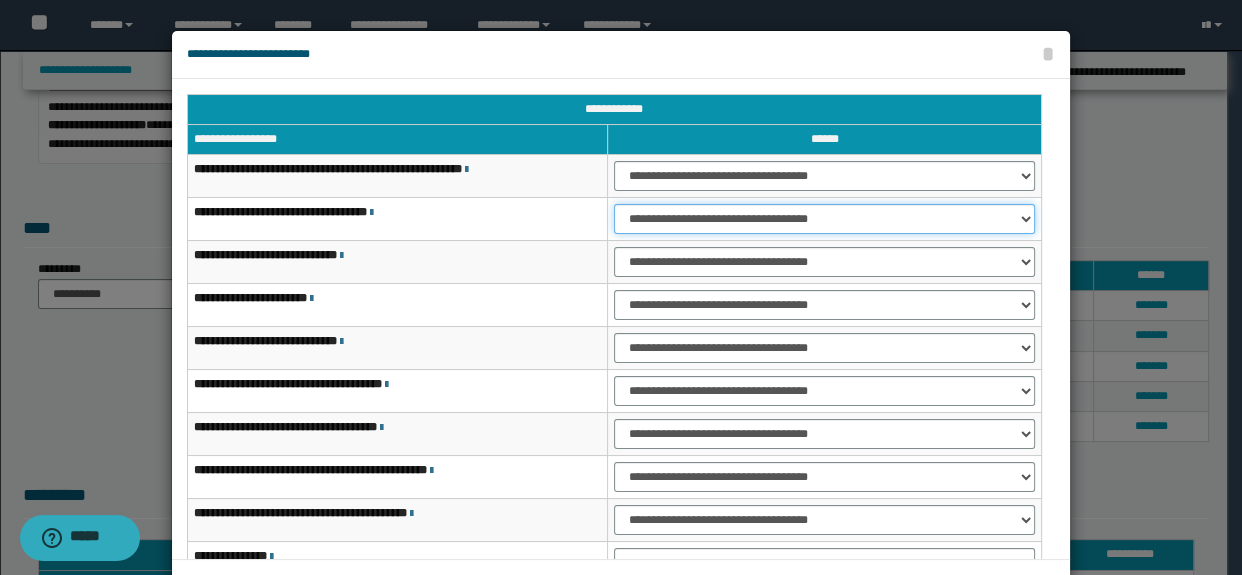 drag, startPoint x: 633, startPoint y: 219, endPoint x: 637, endPoint y: 230, distance: 11.7046995 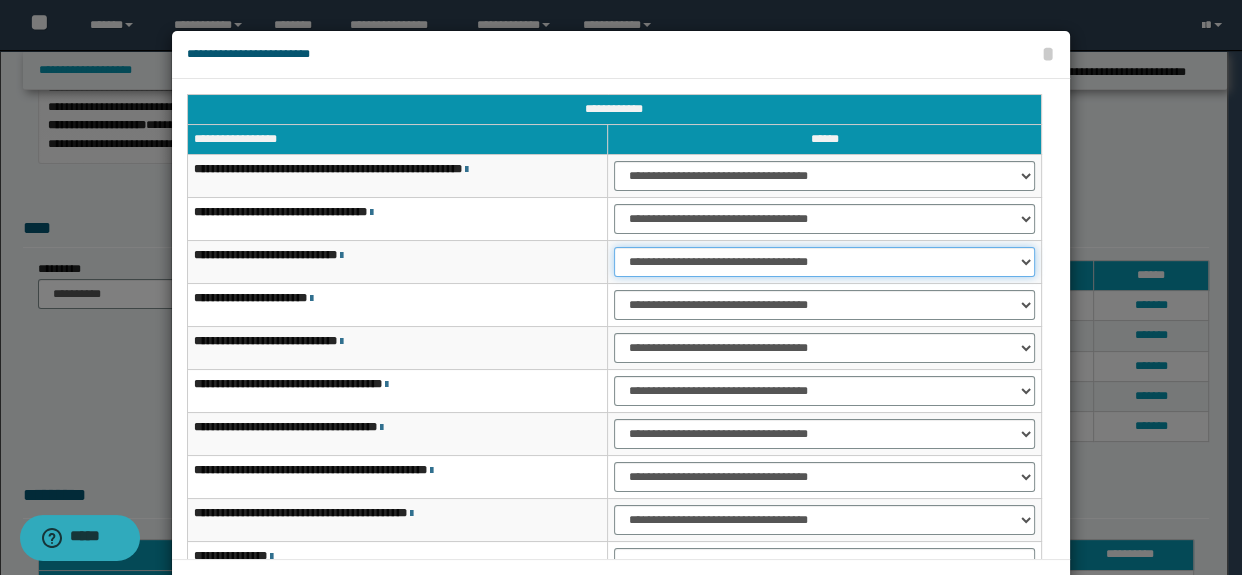 drag, startPoint x: 645, startPoint y: 258, endPoint x: 645, endPoint y: 275, distance: 17 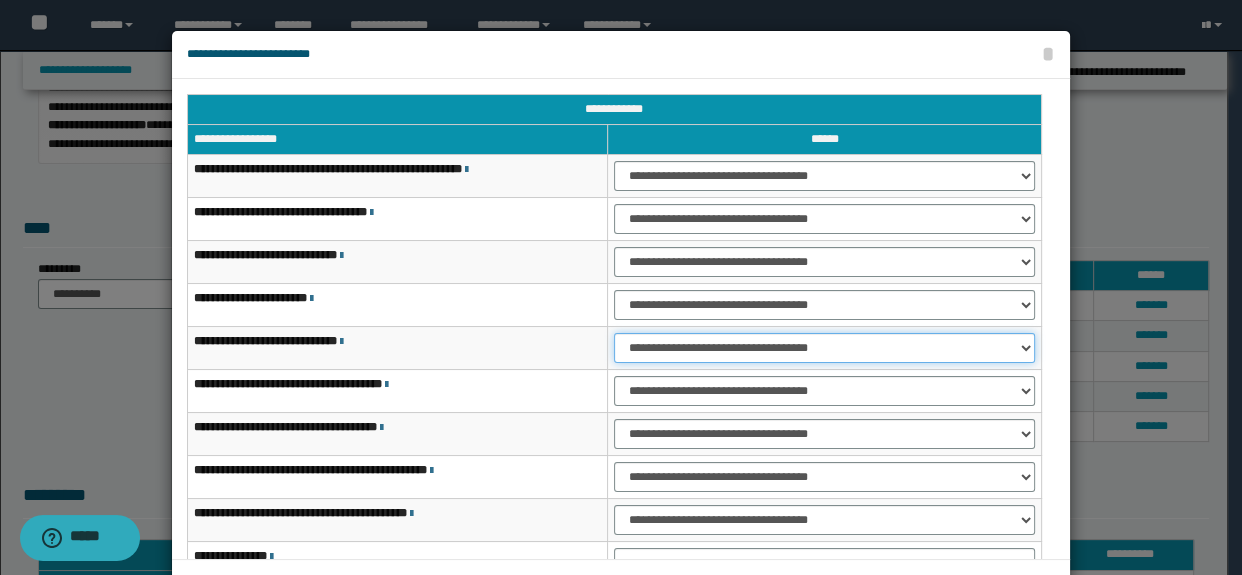 click on "**********" at bounding box center (824, 348) 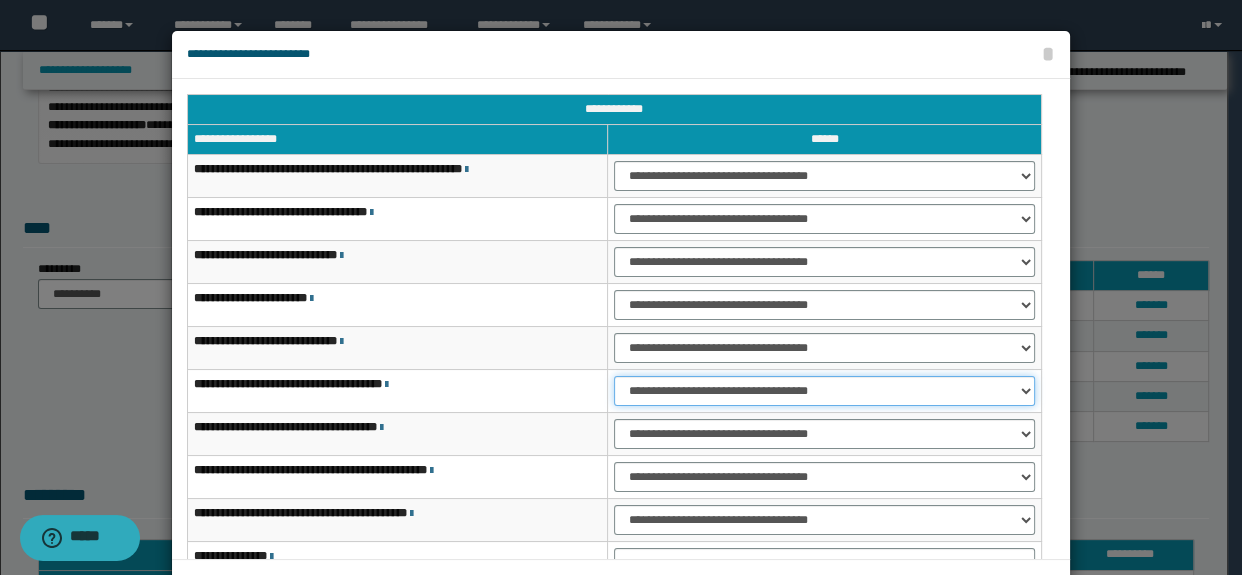 click on "**********" at bounding box center (824, 391) 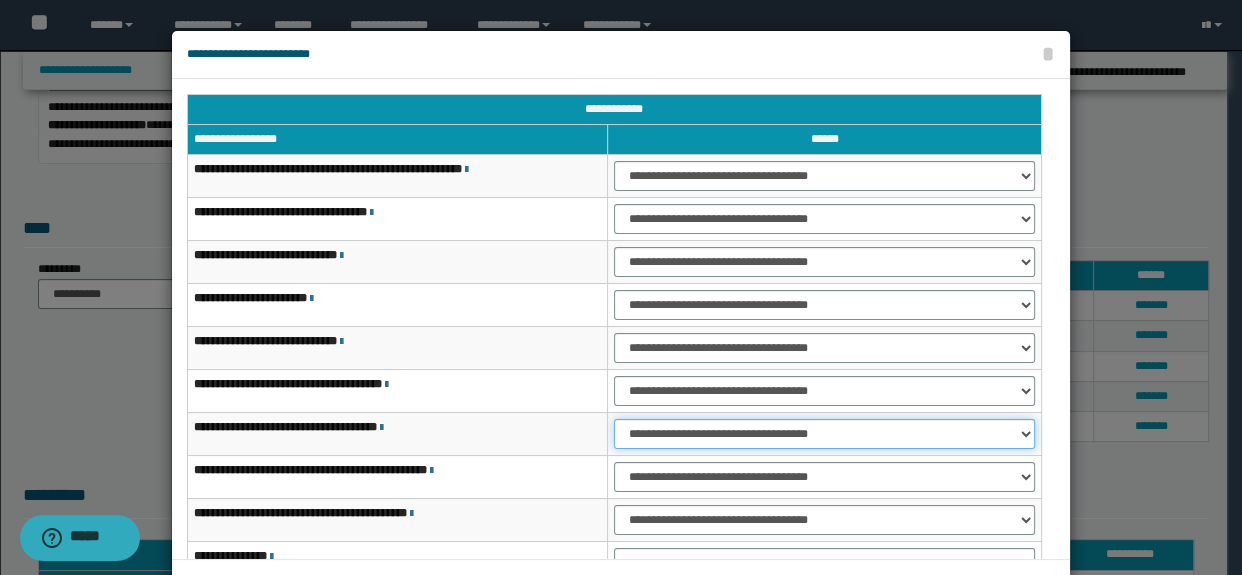drag, startPoint x: 641, startPoint y: 435, endPoint x: 641, endPoint y: 447, distance: 12 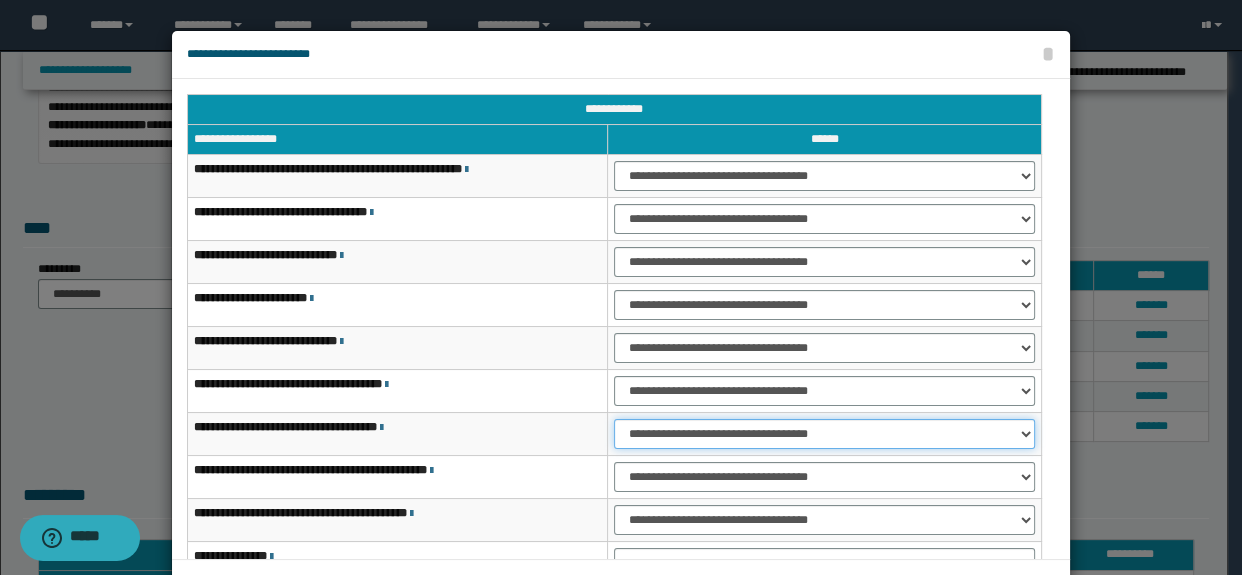 select on "***" 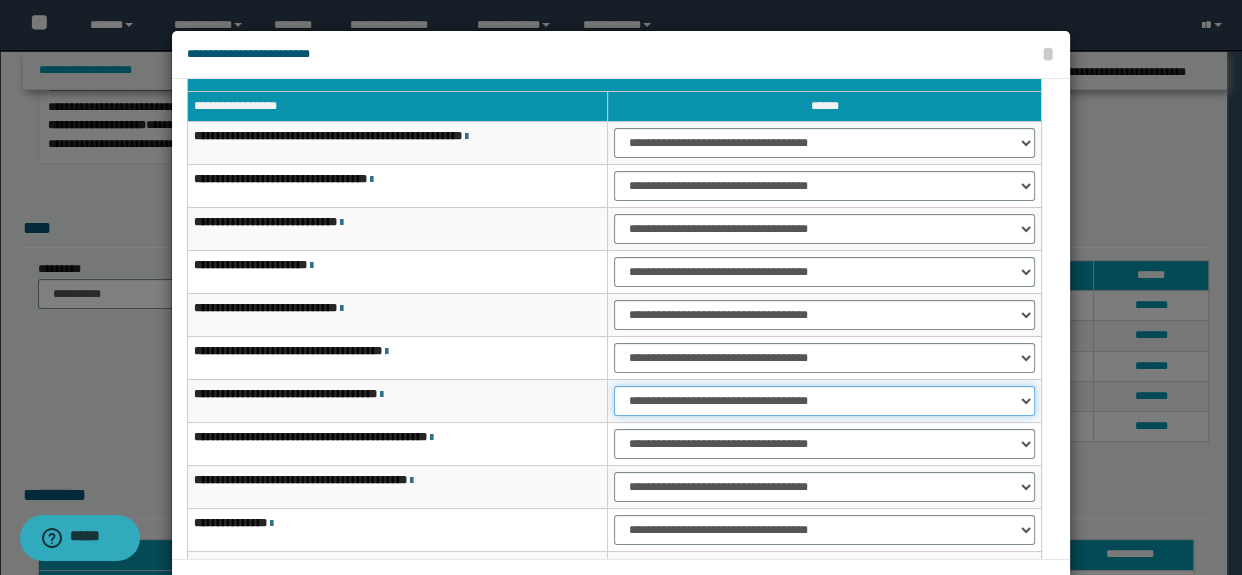 scroll, scrollTop: 120, scrollLeft: 0, axis: vertical 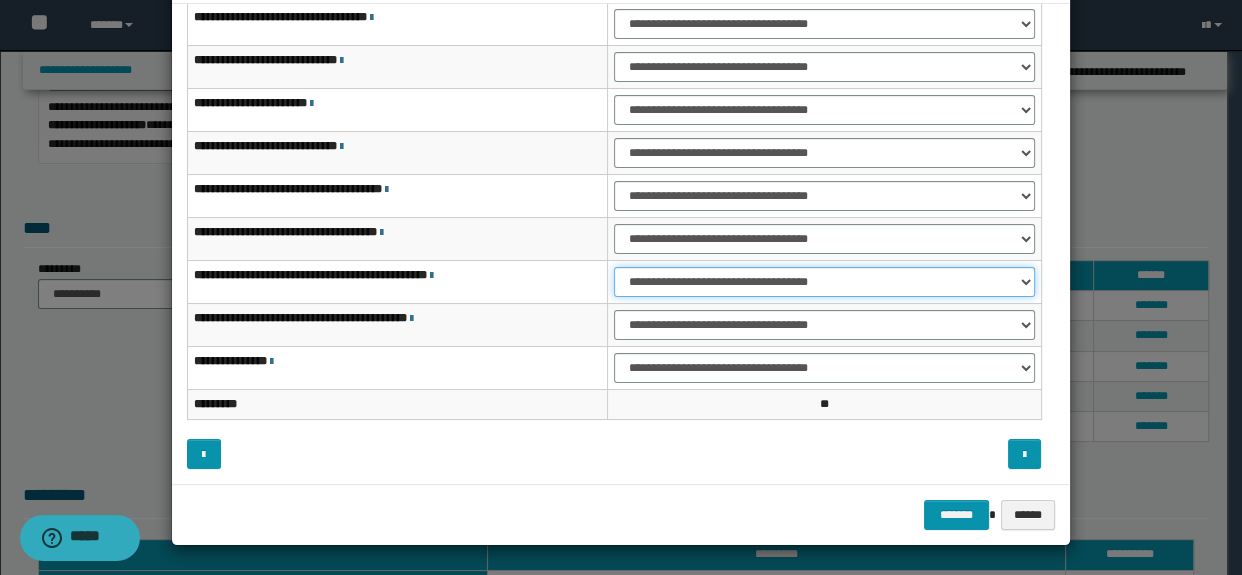 drag, startPoint x: 651, startPoint y: 282, endPoint x: 656, endPoint y: 303, distance: 21.587032 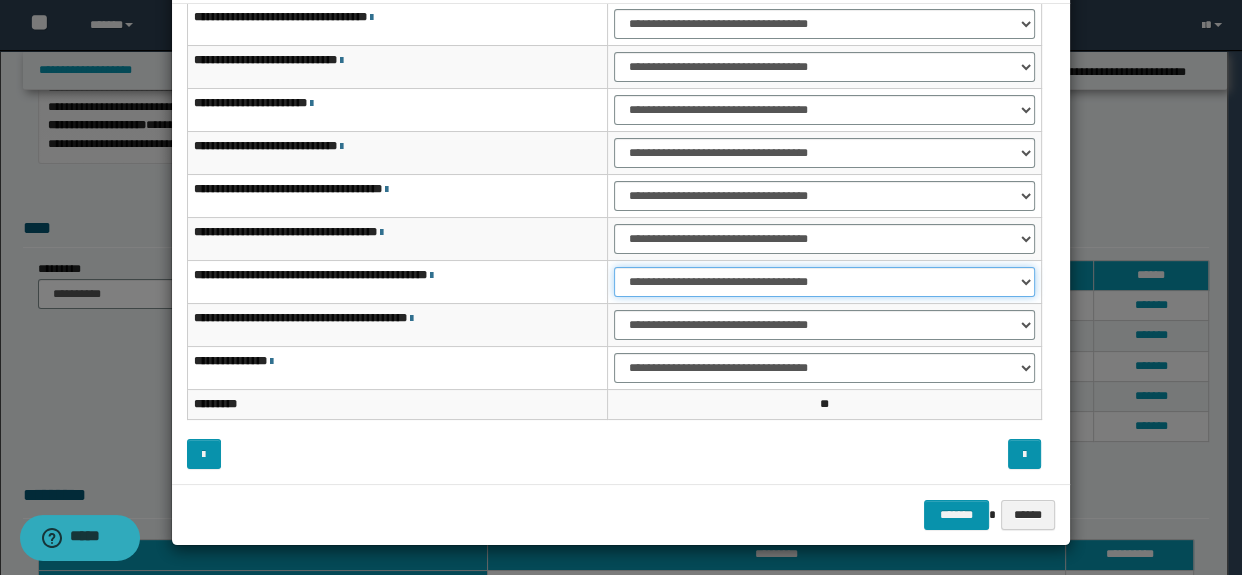 click on "**********" at bounding box center [824, 282] 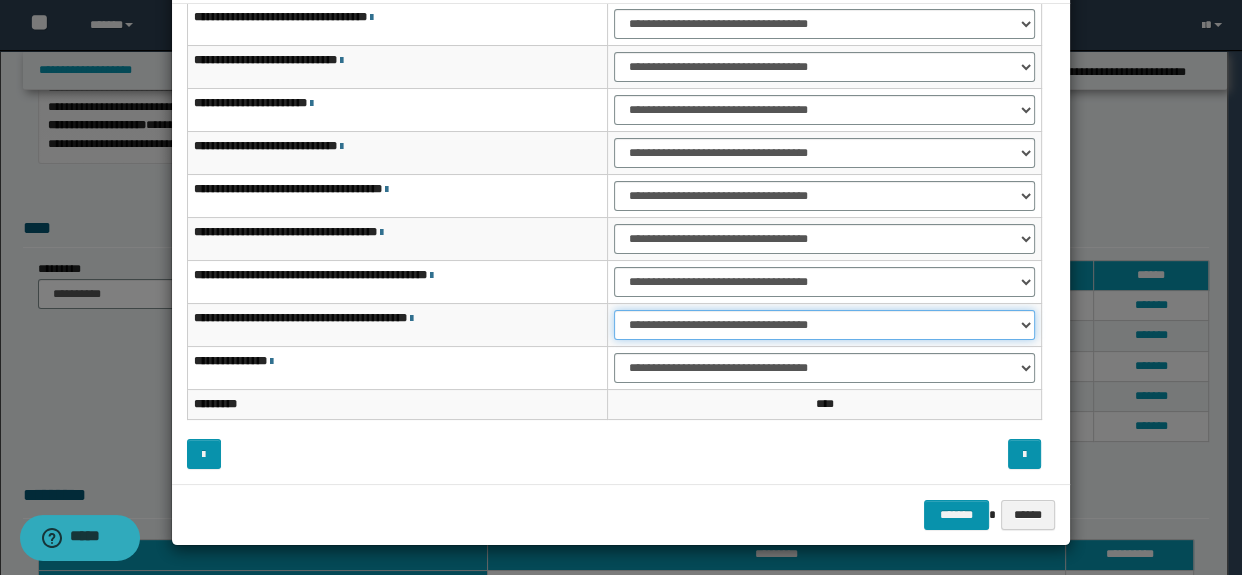 drag, startPoint x: 646, startPoint y: 321, endPoint x: 650, endPoint y: 336, distance: 15.524175 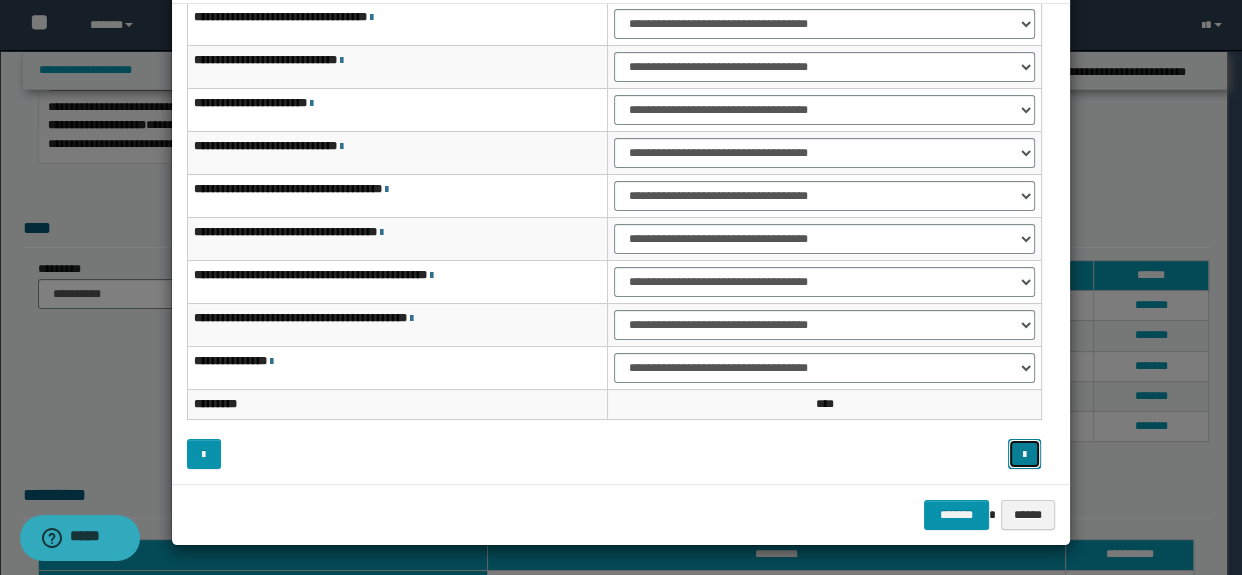 click at bounding box center [1024, 455] 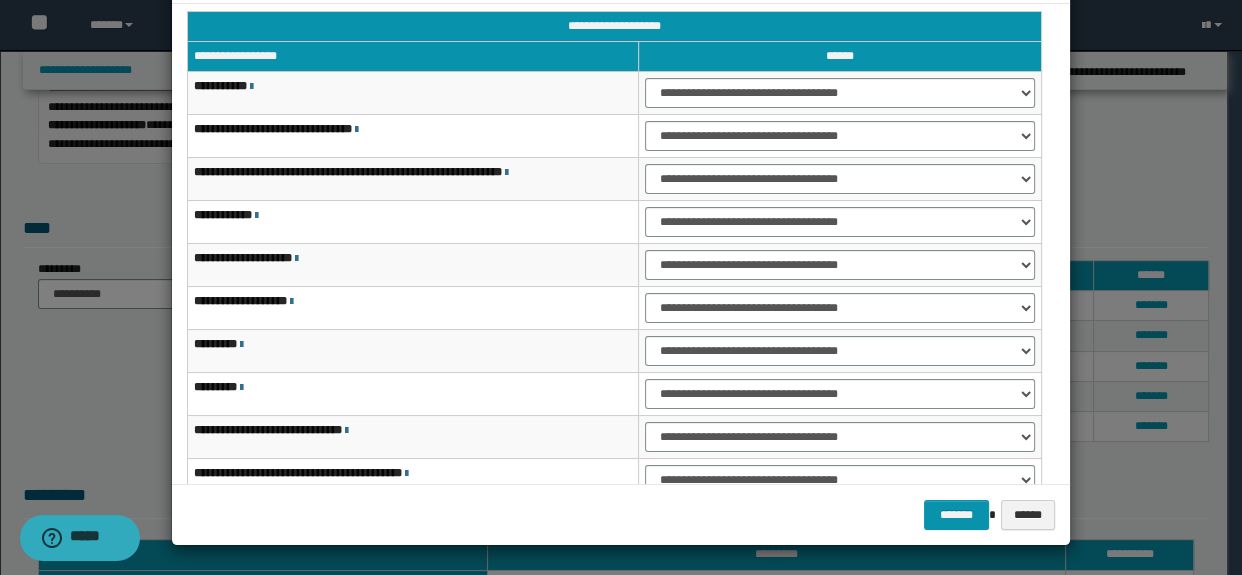 scroll, scrollTop: 0, scrollLeft: 0, axis: both 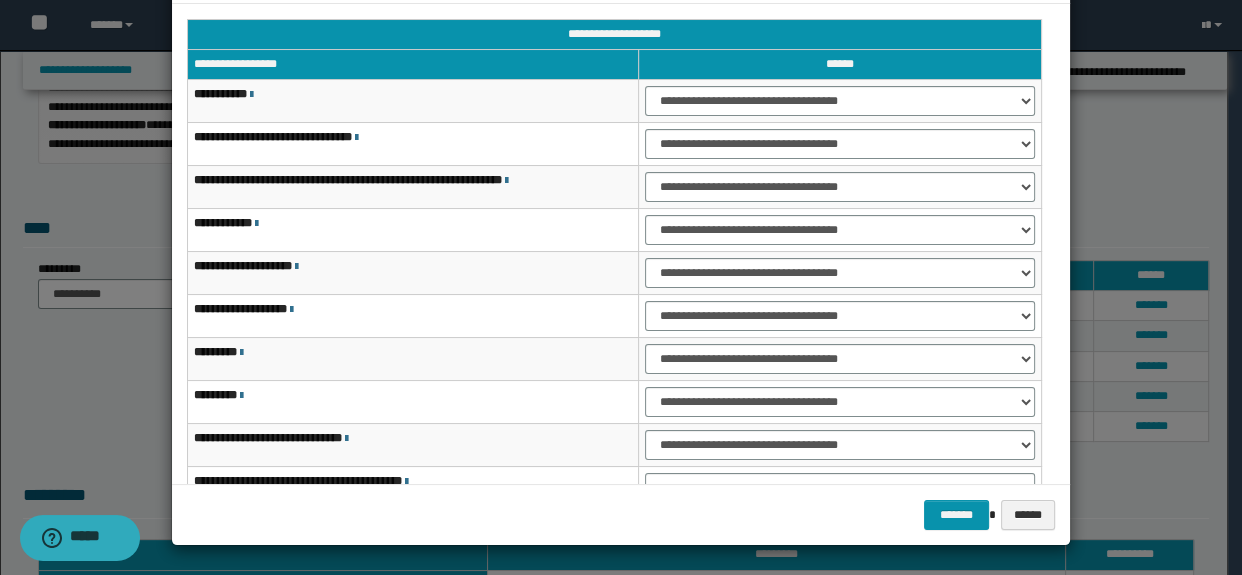 type 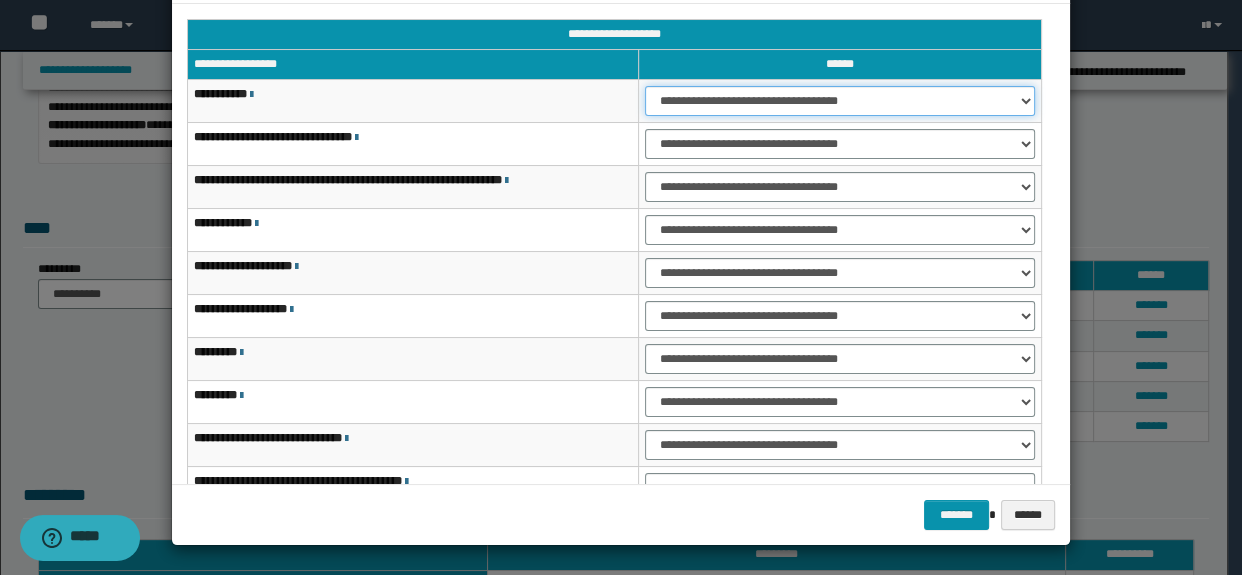 click on "**********" at bounding box center [839, 101] 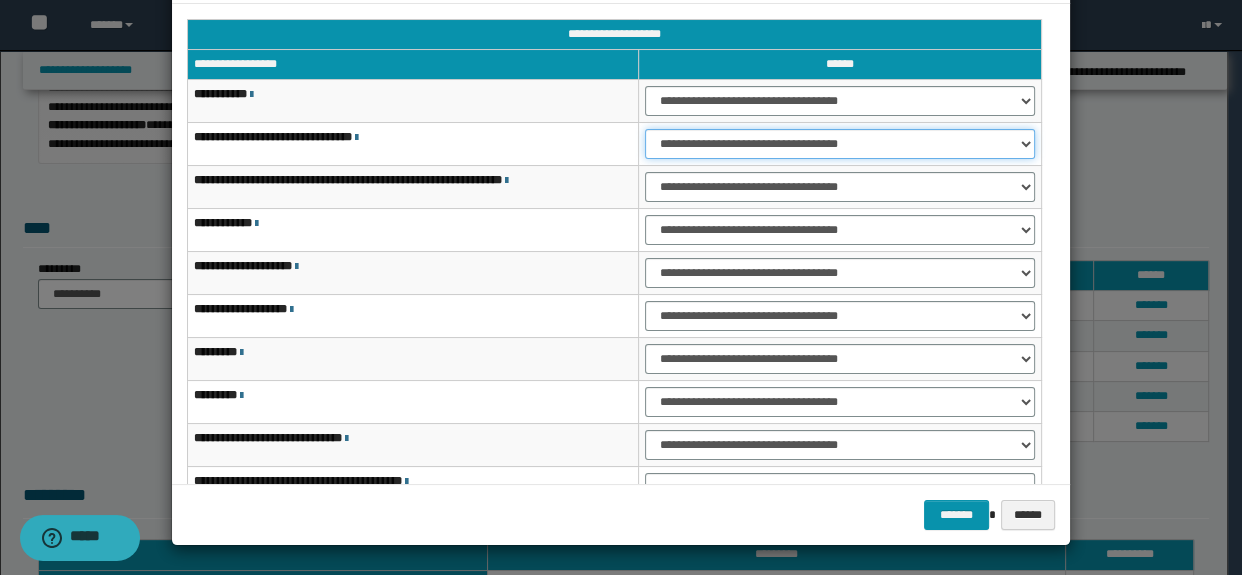 drag, startPoint x: 670, startPoint y: 144, endPoint x: 670, endPoint y: 157, distance: 13 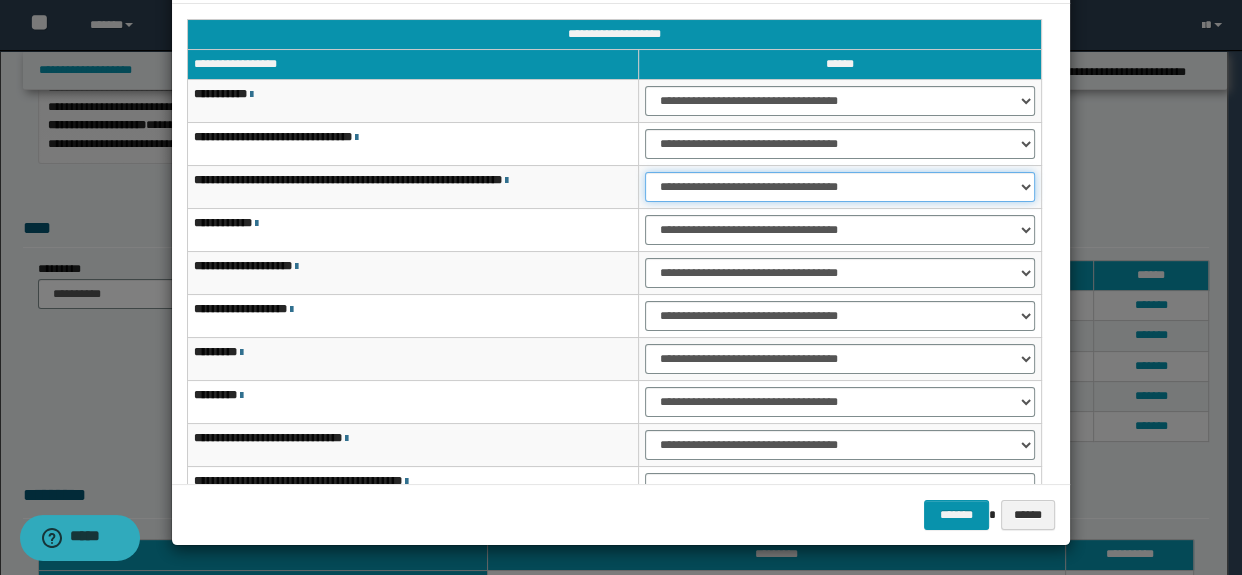click on "**********" at bounding box center [839, 187] 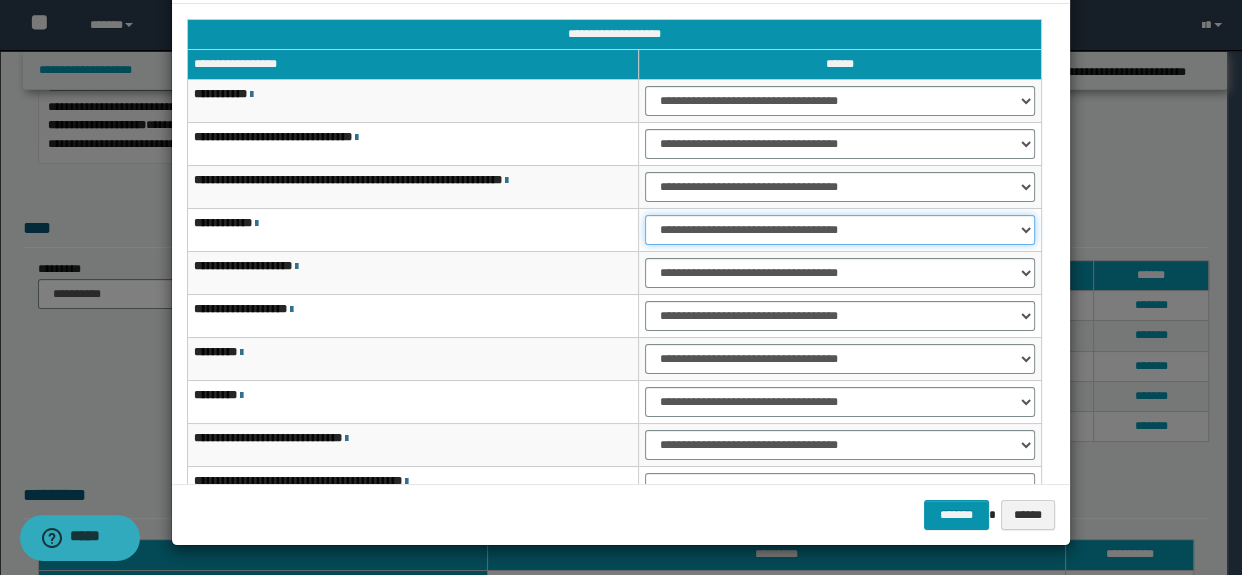 drag, startPoint x: 675, startPoint y: 221, endPoint x: 680, endPoint y: 243, distance: 22.561028 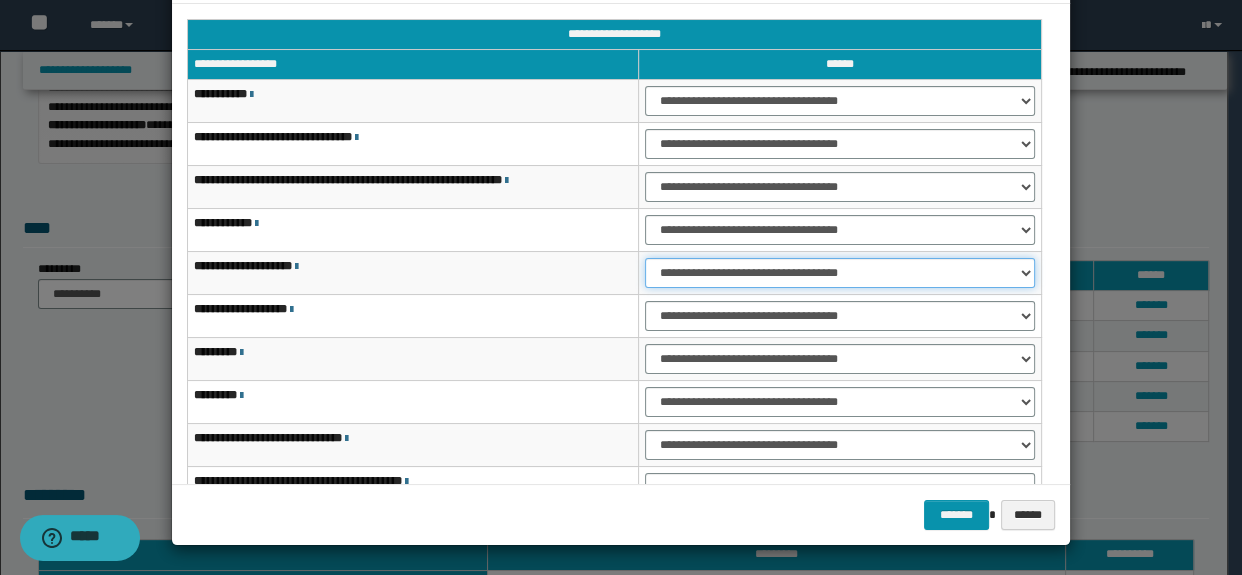click on "**********" at bounding box center (839, 273) 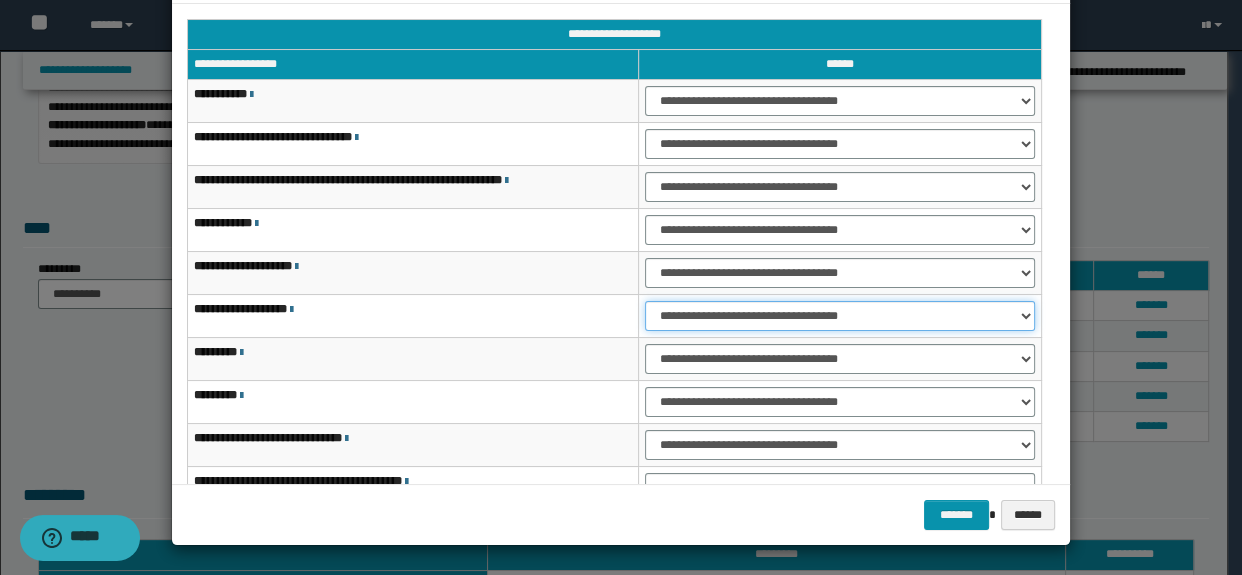 drag, startPoint x: 656, startPoint y: 309, endPoint x: 665, endPoint y: 329, distance: 21.931713 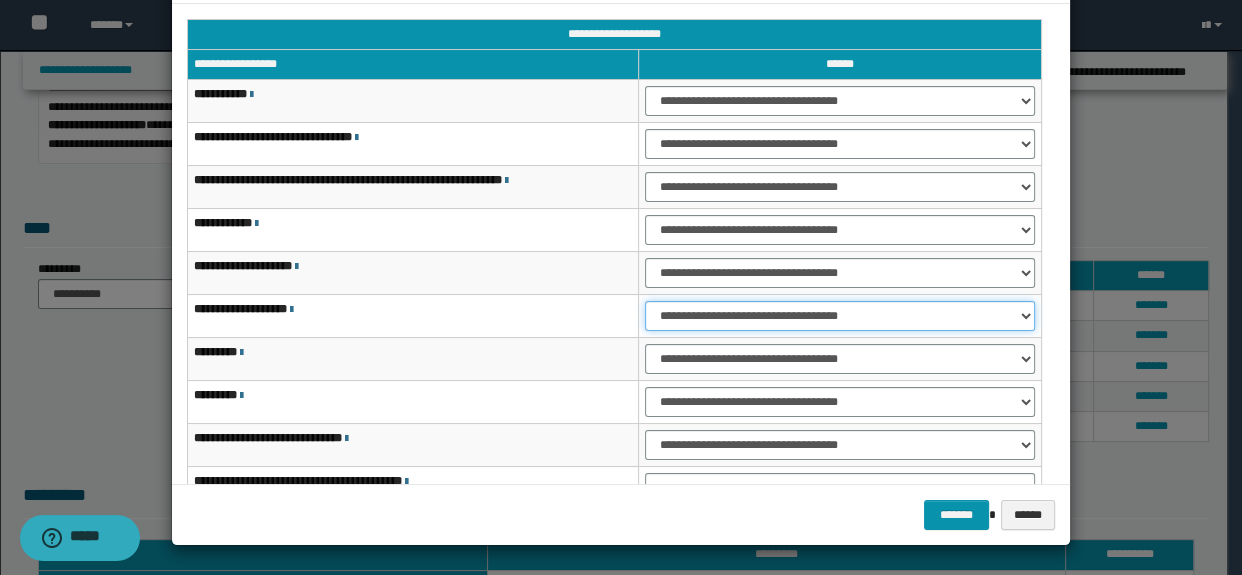 click on "**********" at bounding box center (839, 316) 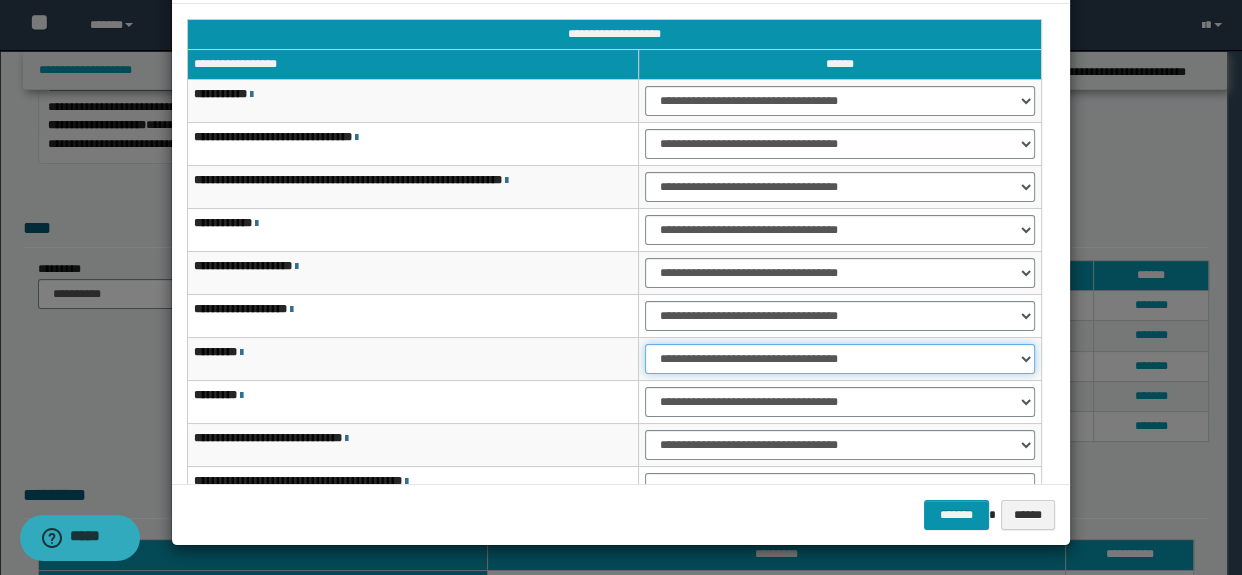 click on "**********" at bounding box center [839, 359] 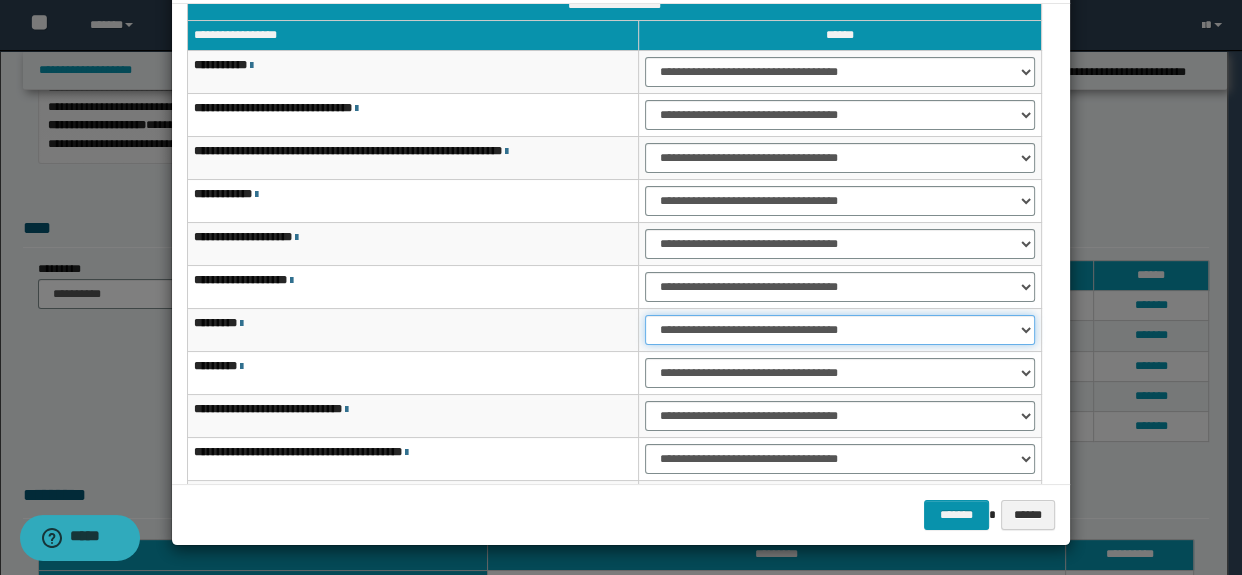 scroll, scrollTop: 120, scrollLeft: 0, axis: vertical 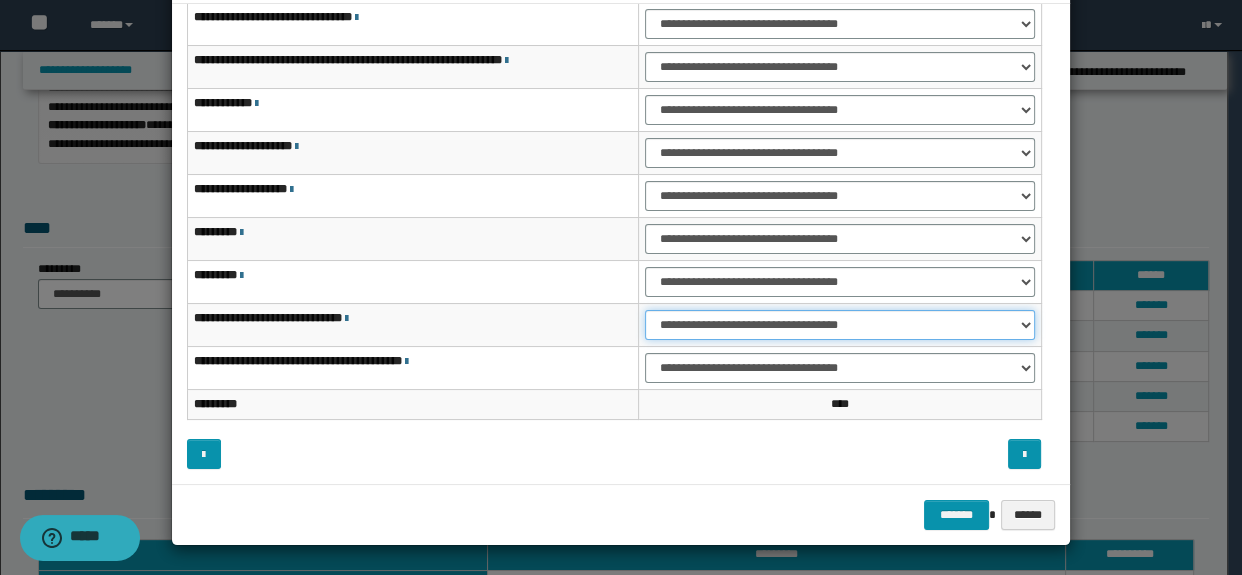 click on "**********" at bounding box center [839, 325] 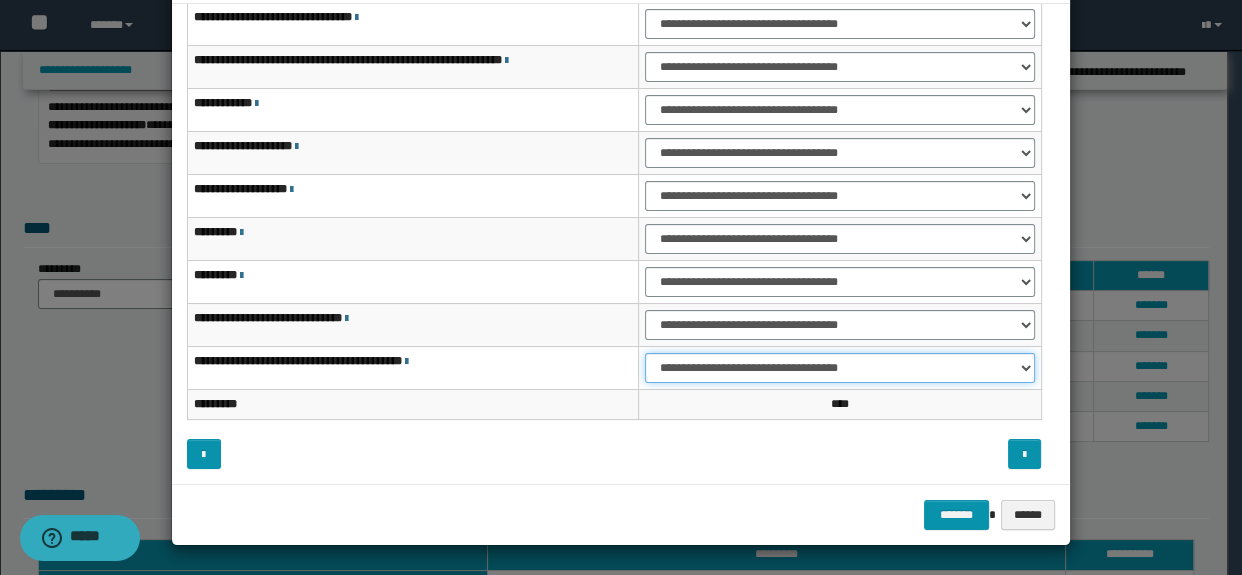 click on "**********" at bounding box center [839, 368] 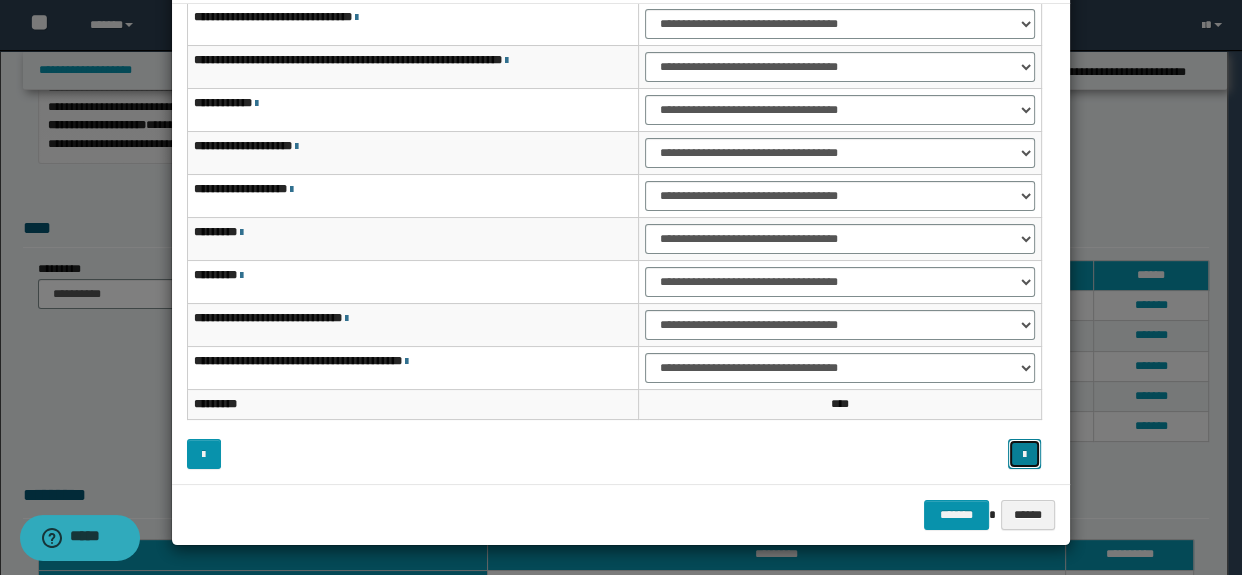 click at bounding box center [1024, 455] 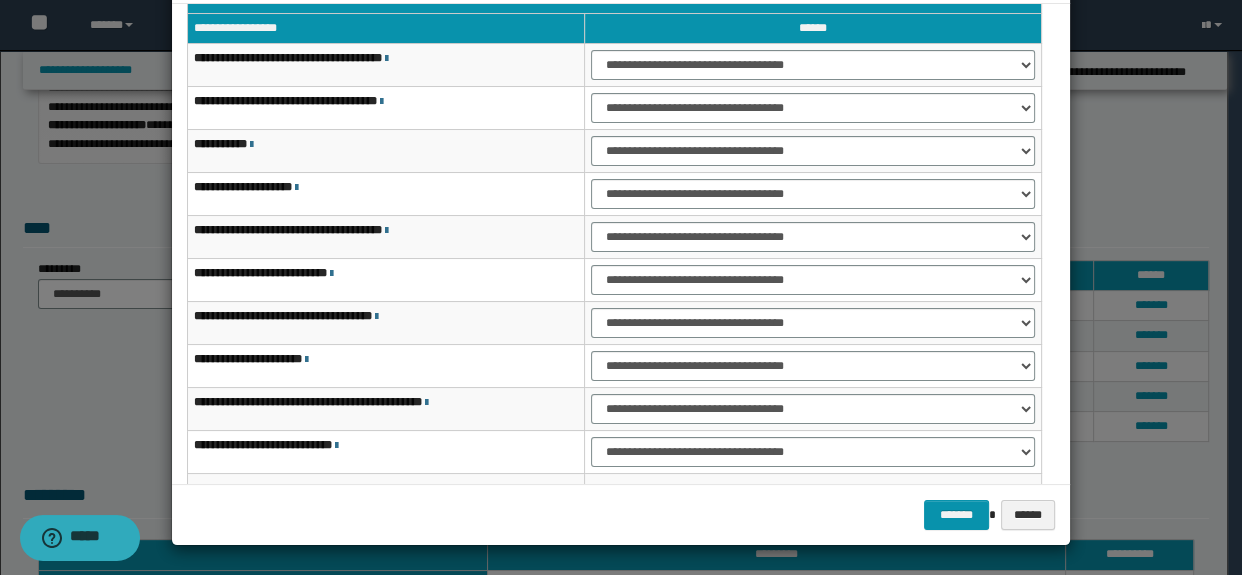 scroll, scrollTop: 29, scrollLeft: 0, axis: vertical 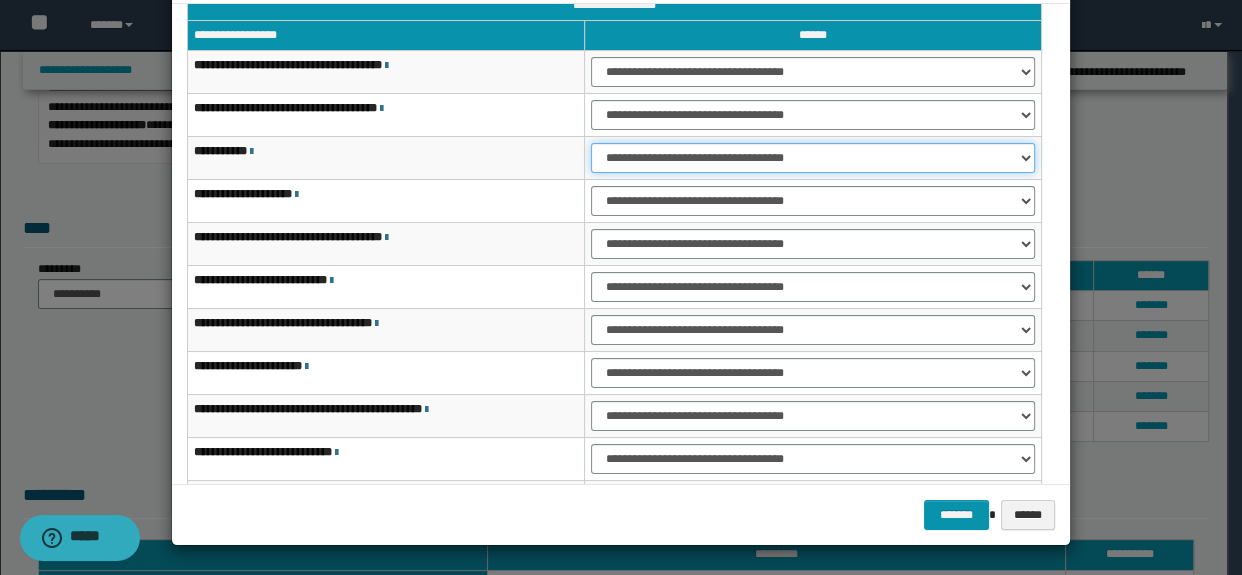 click on "**********" at bounding box center (813, 158) 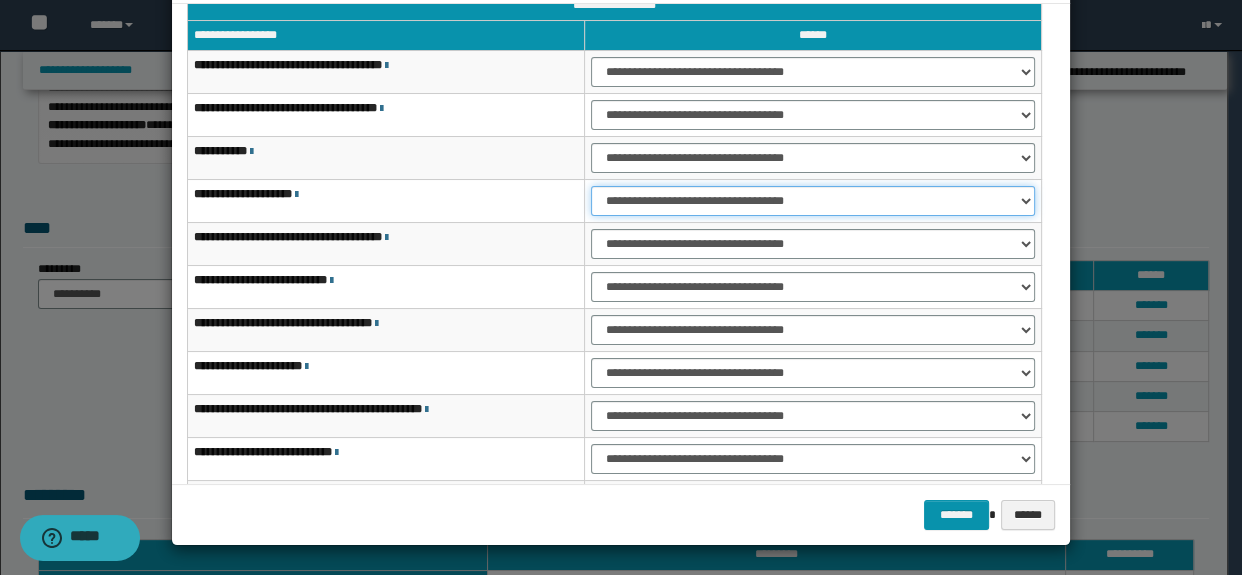 click on "**********" at bounding box center (813, 201) 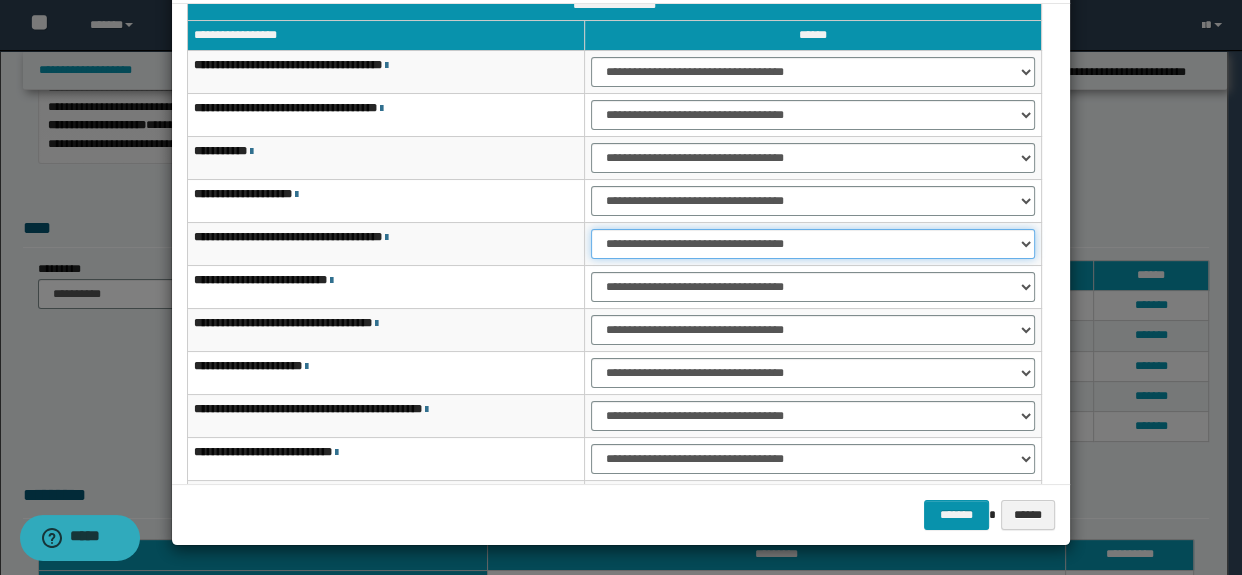 drag, startPoint x: 604, startPoint y: 244, endPoint x: 610, endPoint y: 255, distance: 12.529964 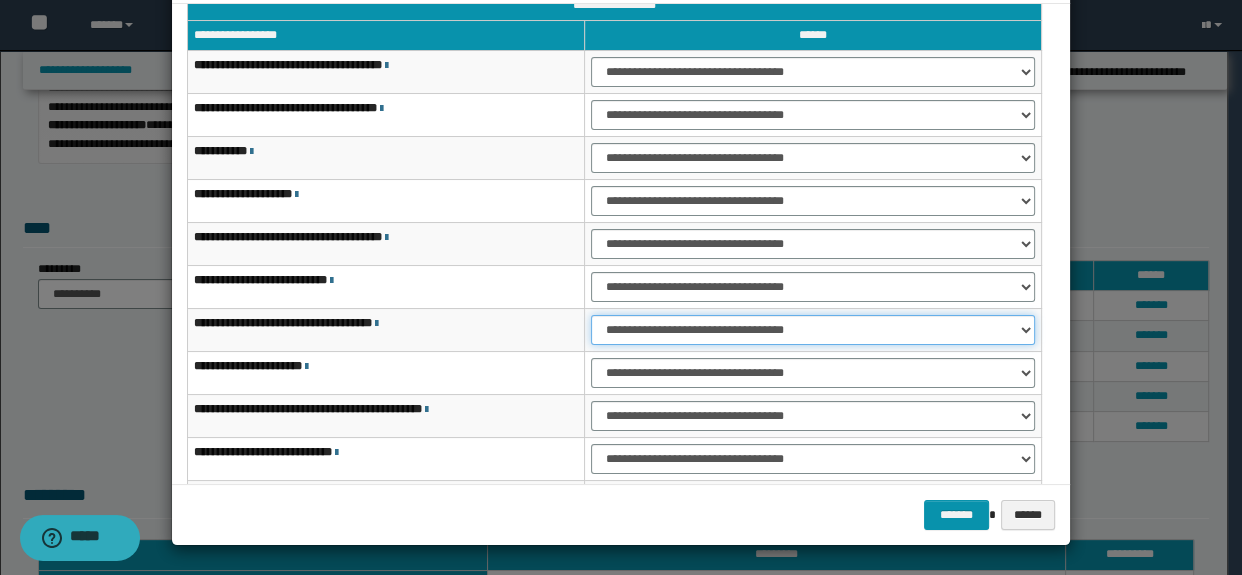 click on "**********" at bounding box center (813, 330) 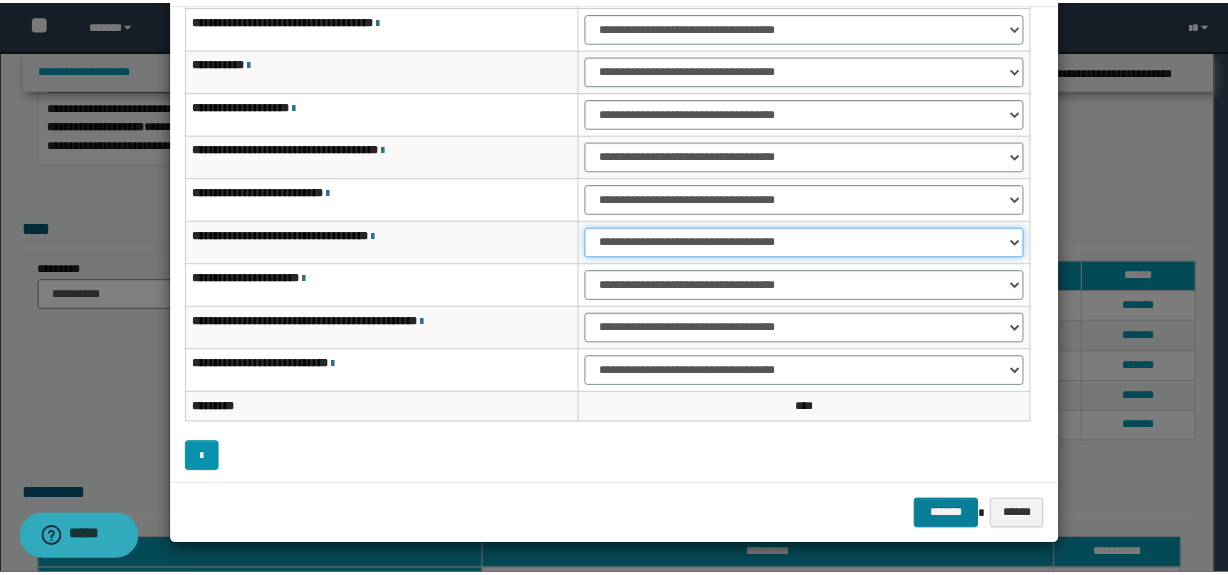 scroll, scrollTop: 120, scrollLeft: 0, axis: vertical 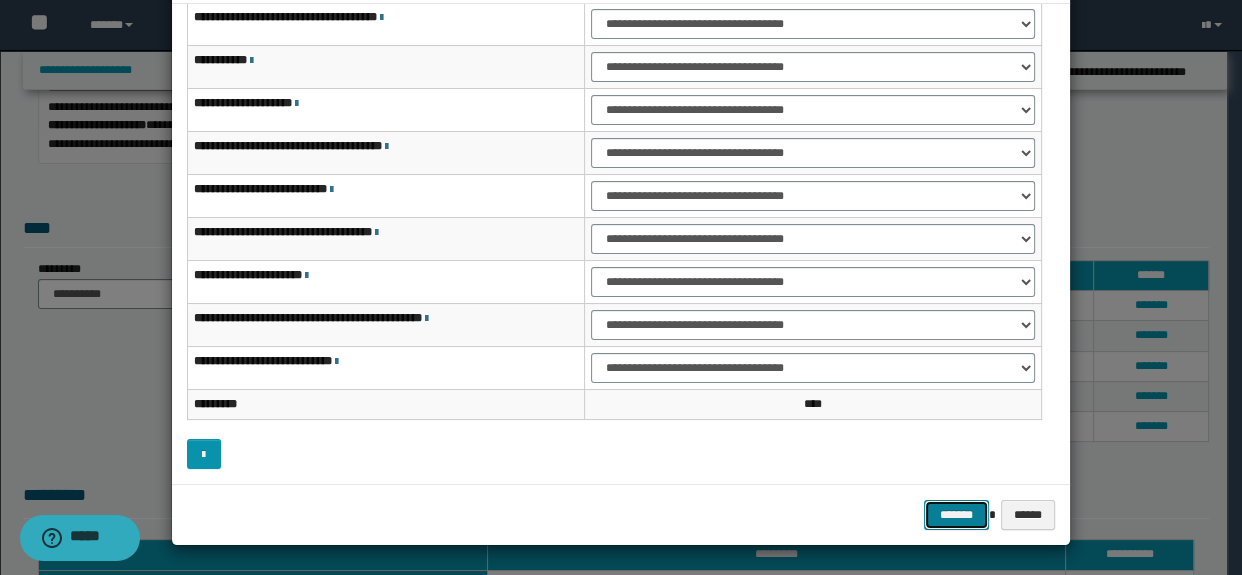 click on "*******" at bounding box center (956, 515) 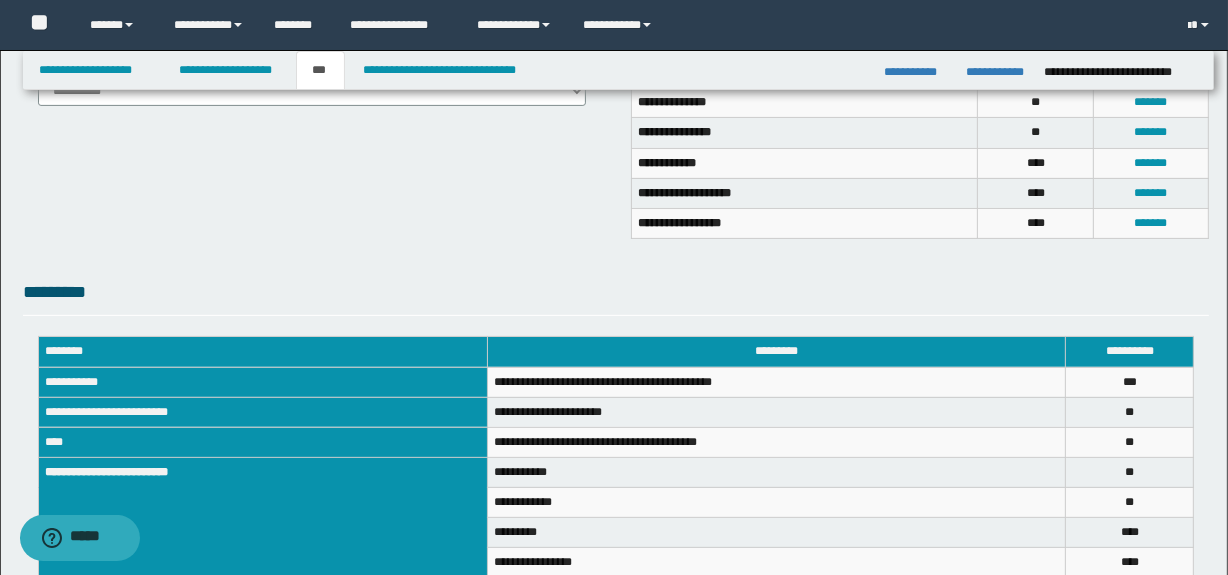 scroll, scrollTop: 729, scrollLeft: 0, axis: vertical 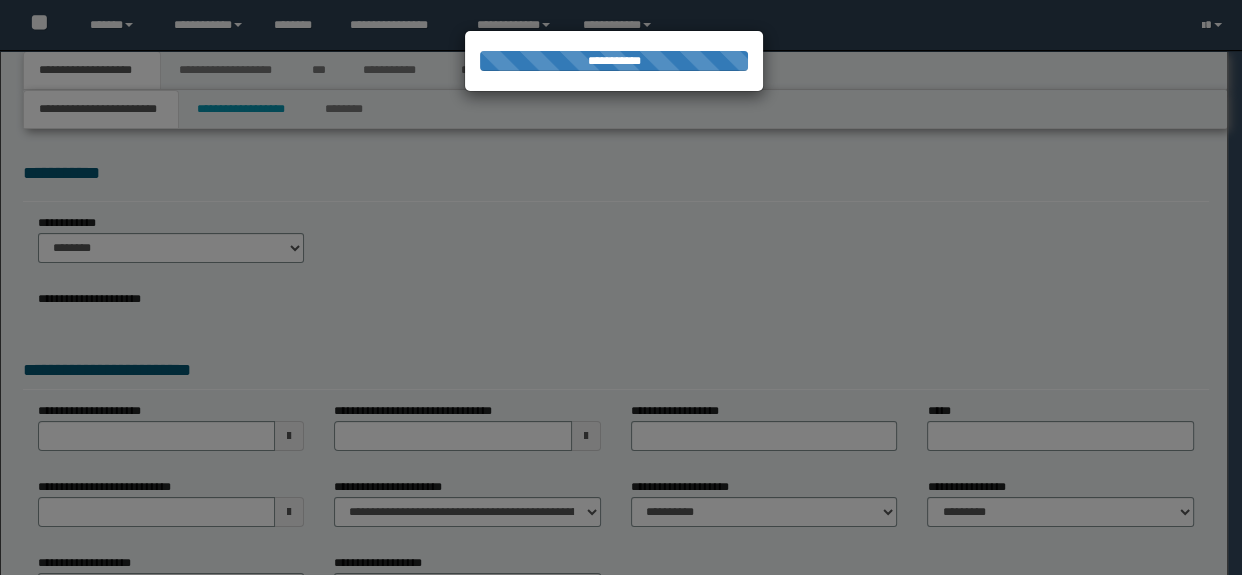 select on "*" 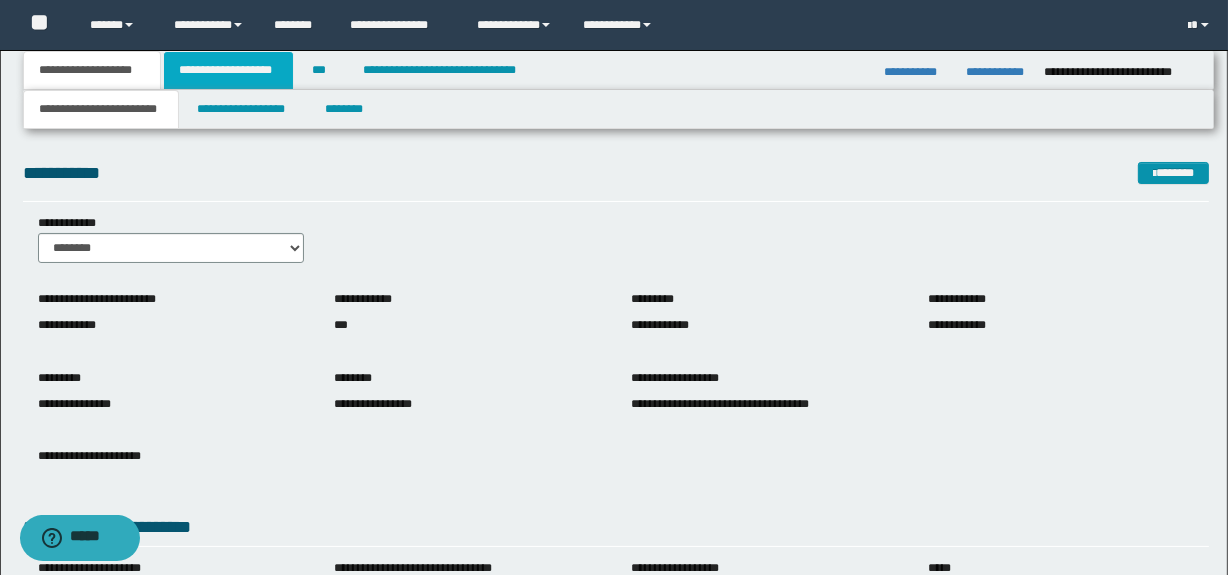 click on "**********" at bounding box center (228, 70) 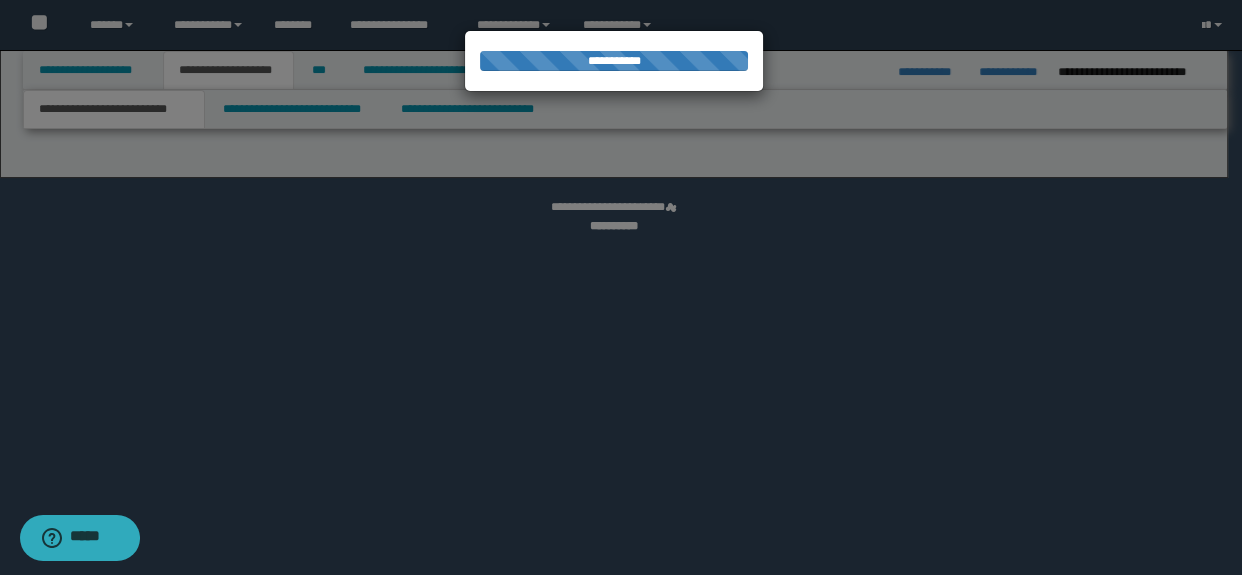 click at bounding box center [621, 287] 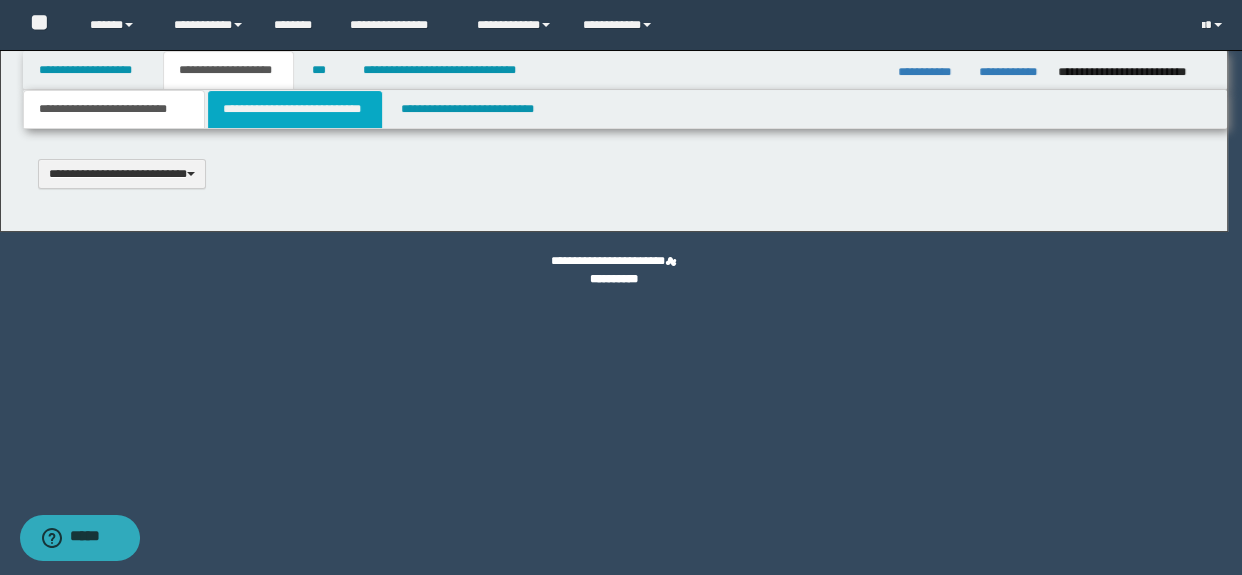 scroll, scrollTop: 0, scrollLeft: 0, axis: both 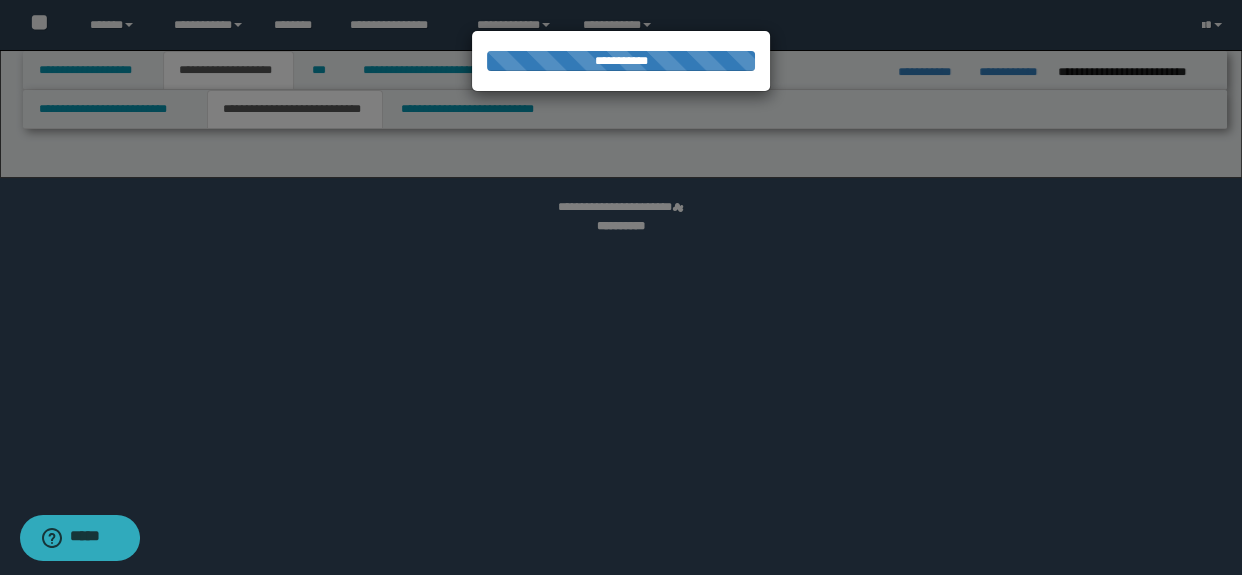 select on "*" 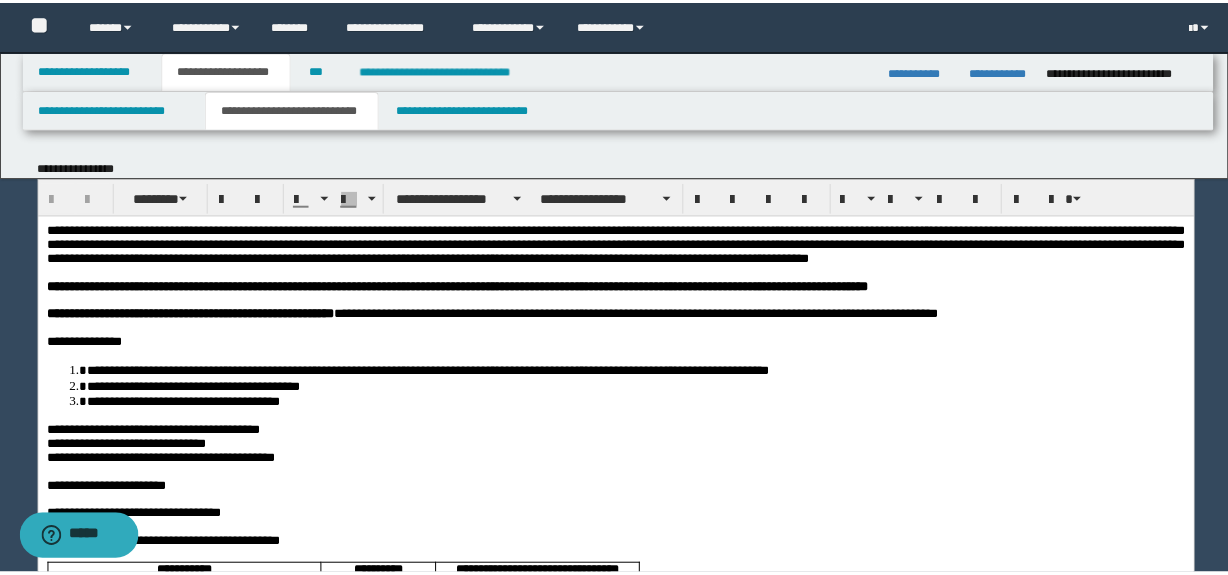 scroll, scrollTop: 0, scrollLeft: 0, axis: both 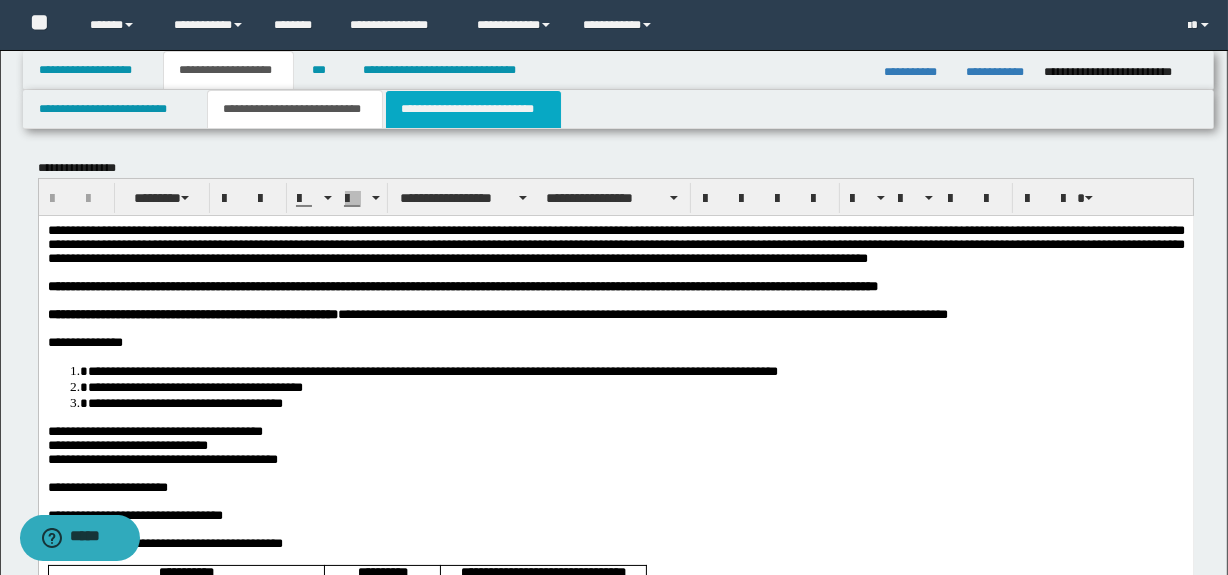 click on "**********" at bounding box center (473, 109) 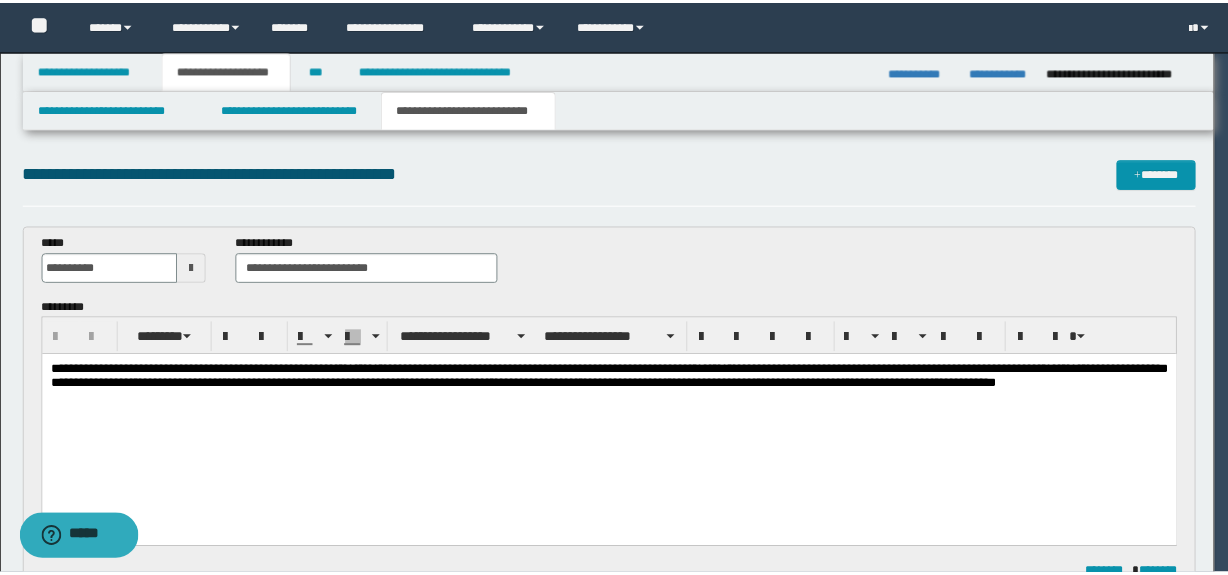 scroll, scrollTop: 0, scrollLeft: 0, axis: both 